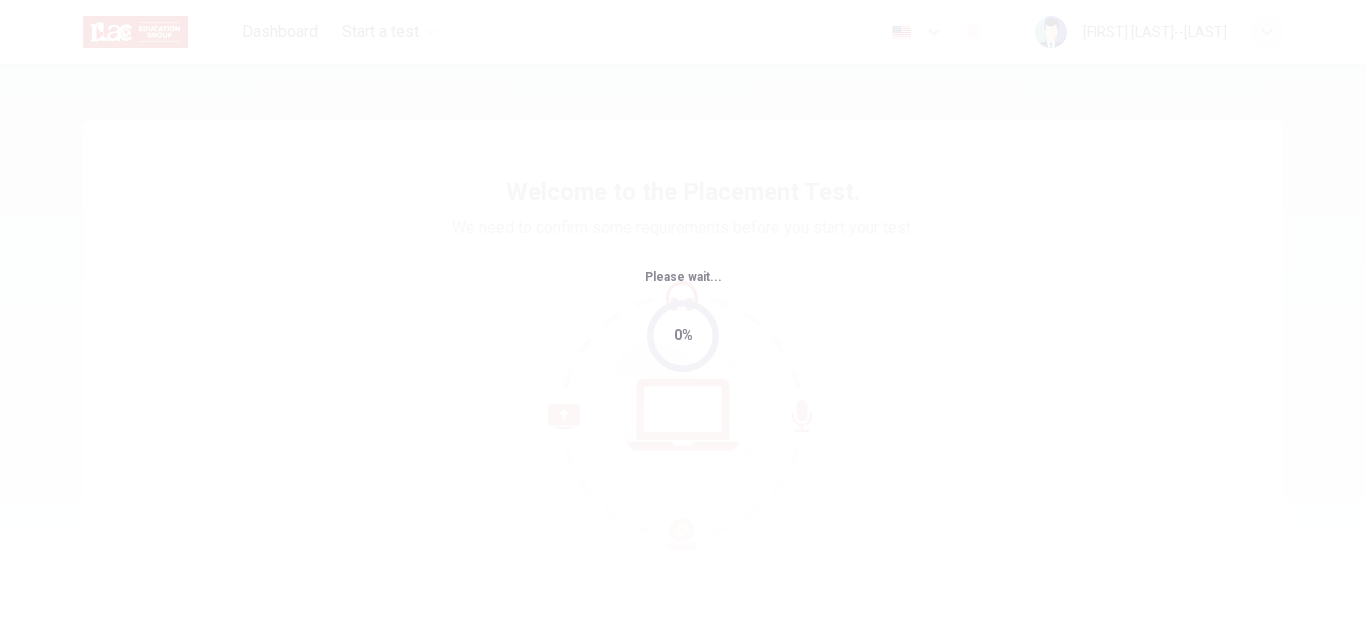 scroll, scrollTop: 0, scrollLeft: 0, axis: both 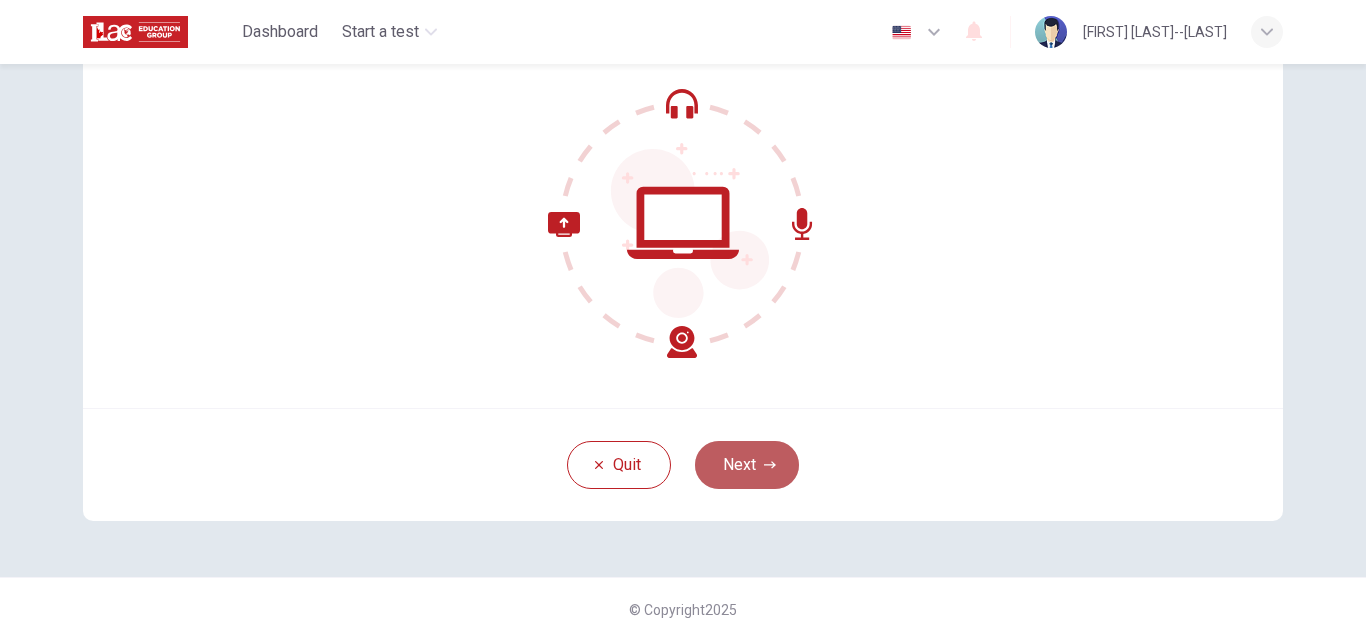 click on "Next" at bounding box center (747, 465) 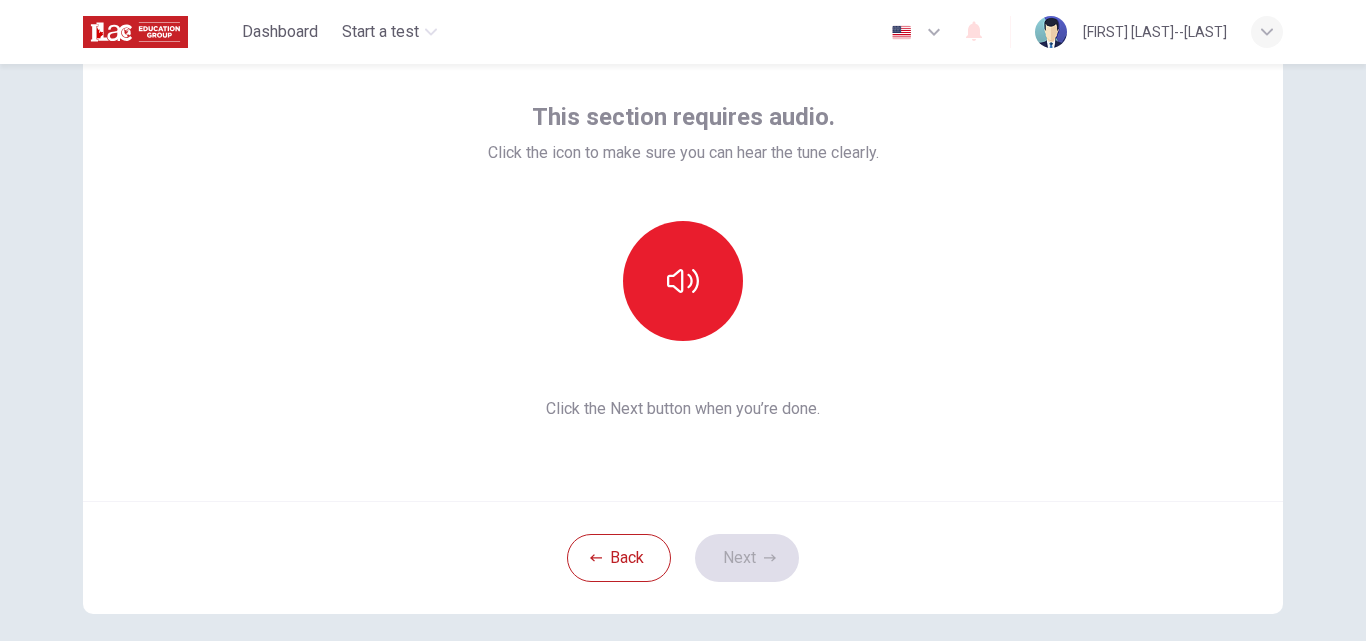 scroll, scrollTop: 0, scrollLeft: 0, axis: both 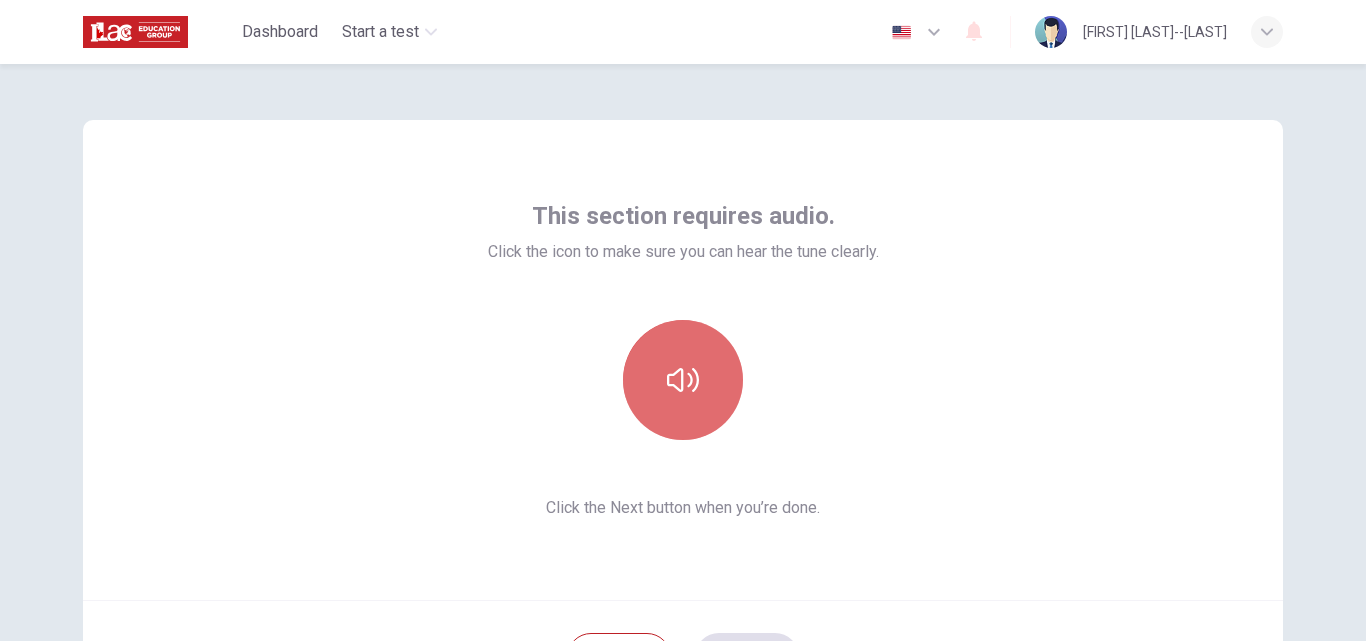 click at bounding box center (683, 380) 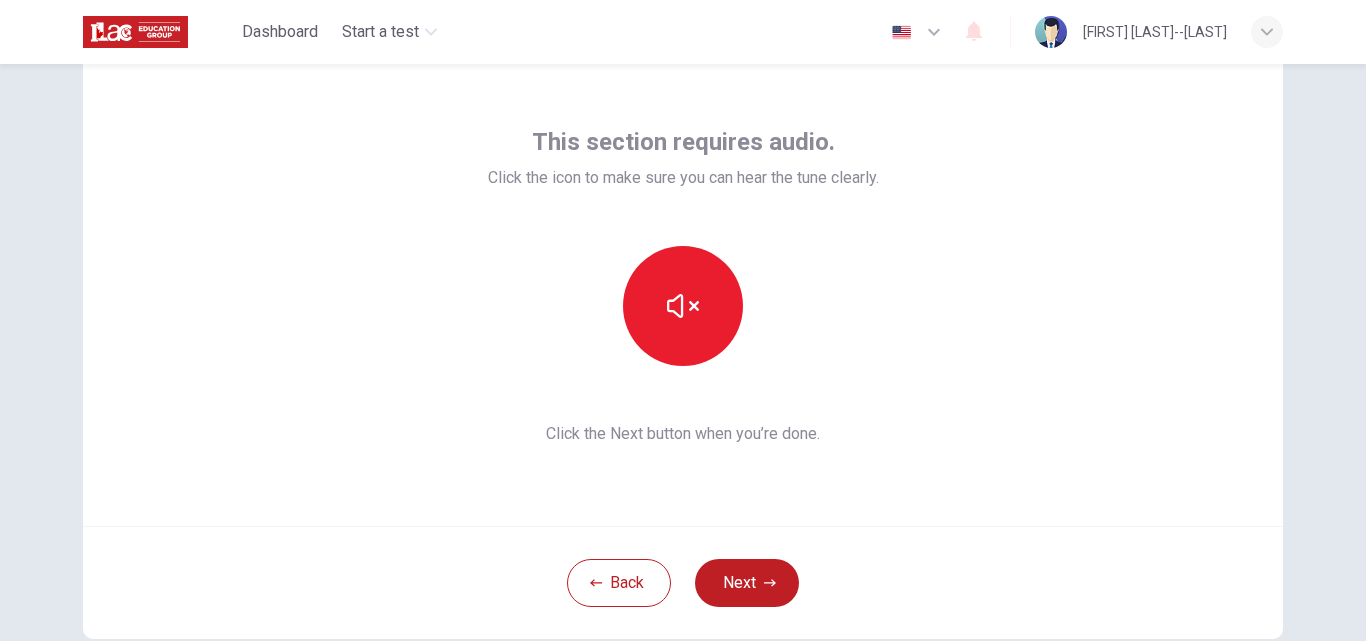 scroll, scrollTop: 100, scrollLeft: 0, axis: vertical 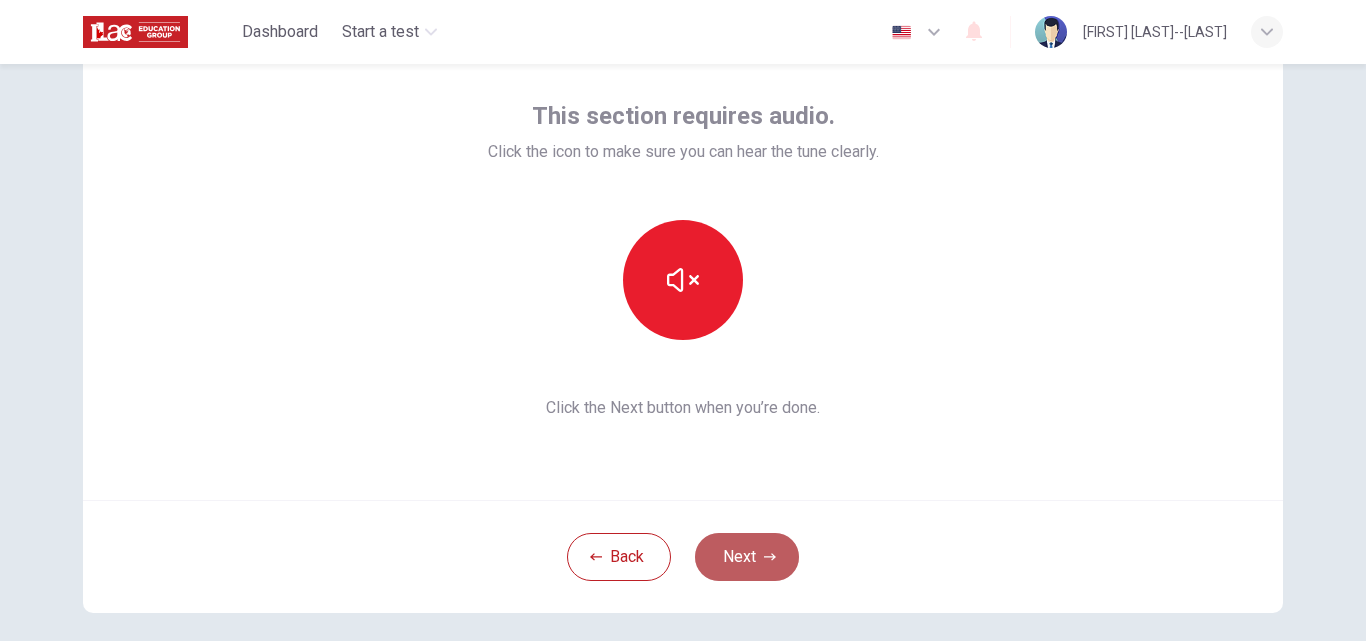 click on "Next" at bounding box center [747, 557] 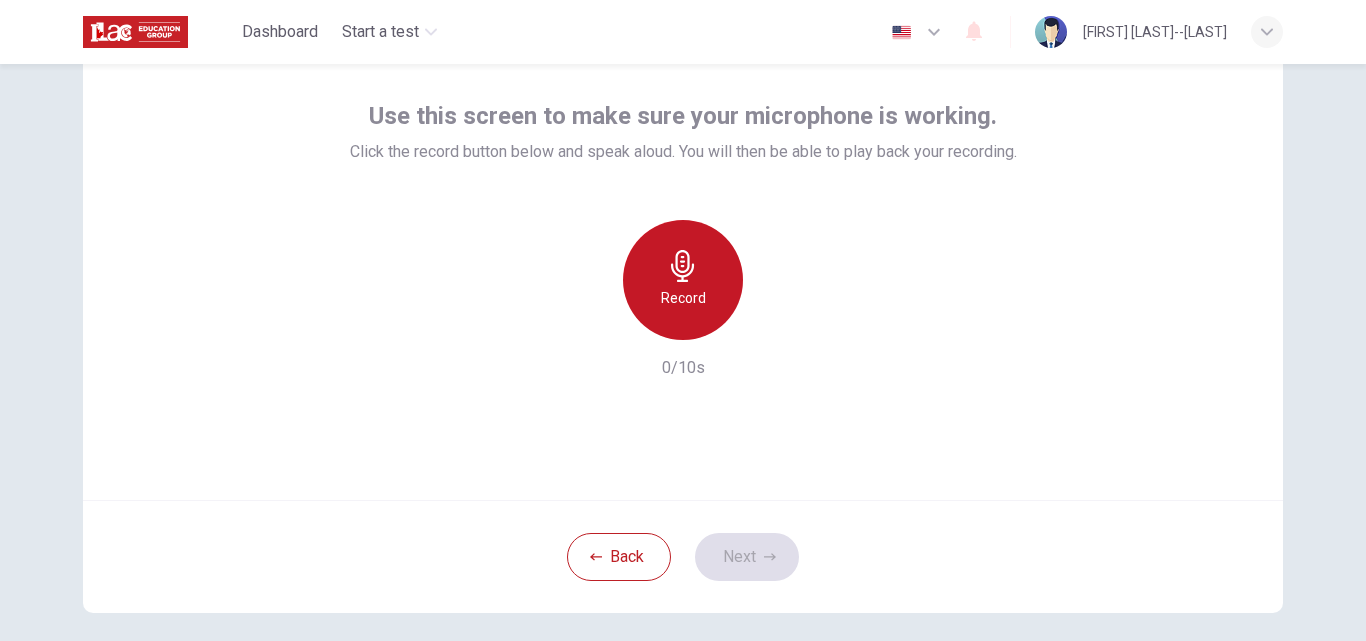 click on "Record" at bounding box center [683, 298] 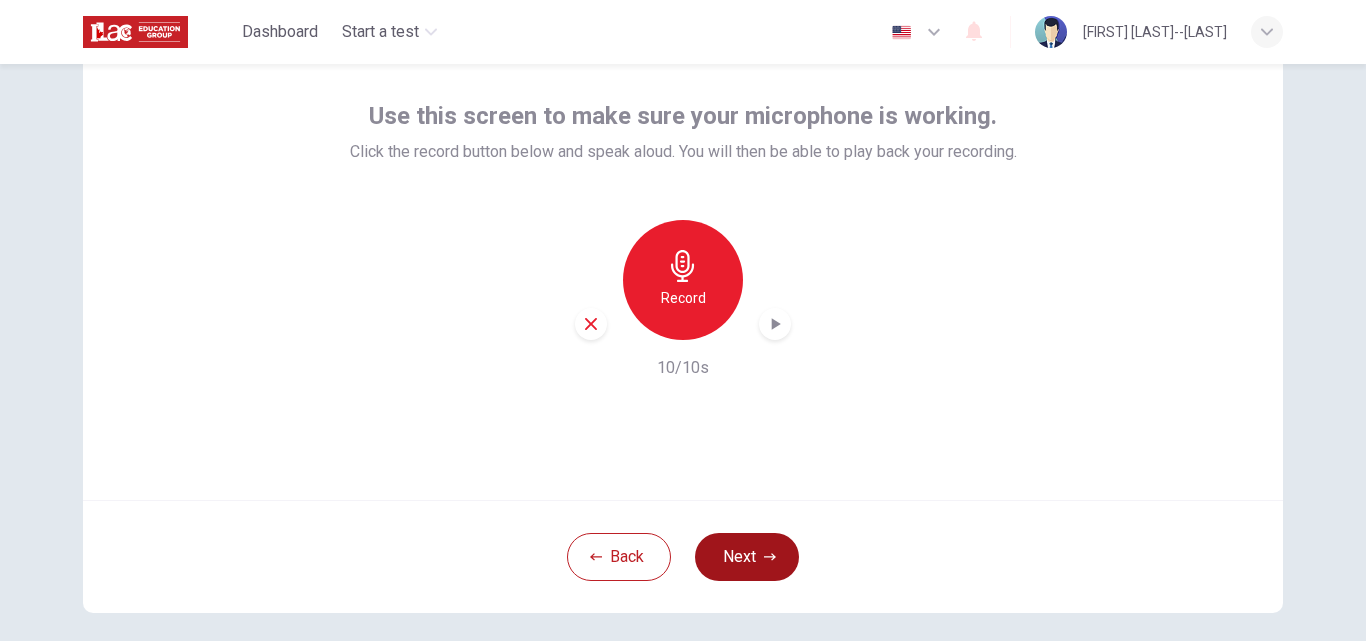 click on "Next" at bounding box center (747, 557) 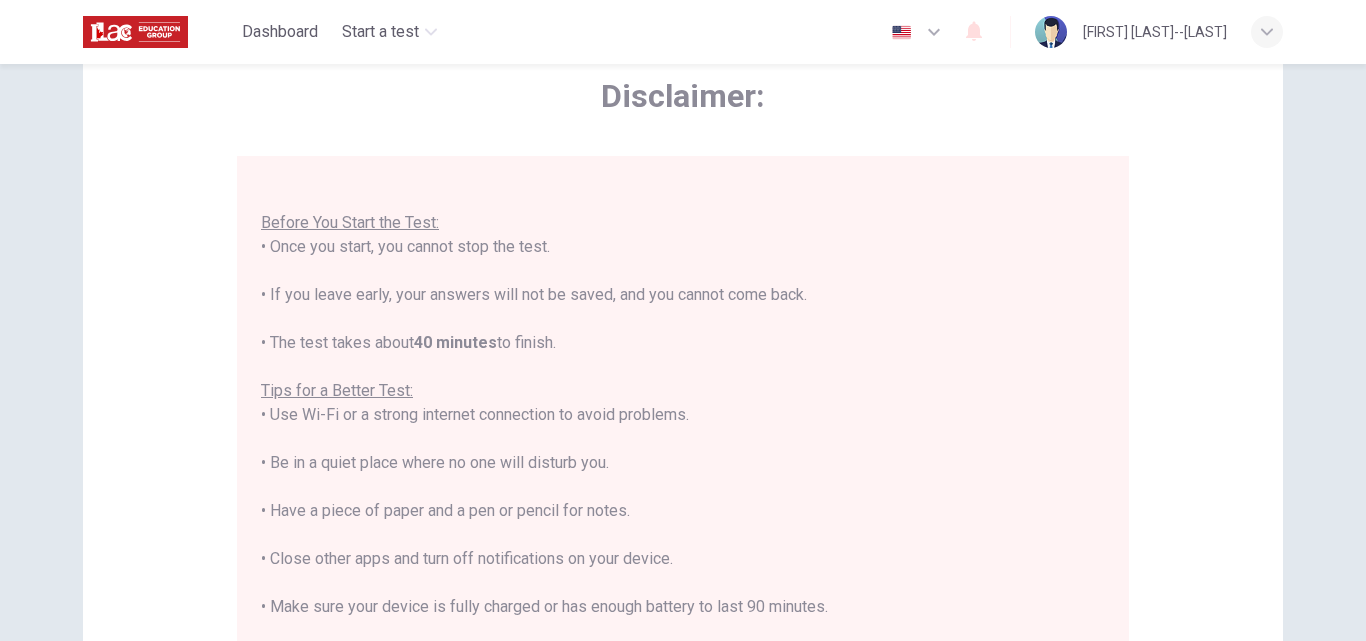 scroll, scrollTop: 23, scrollLeft: 0, axis: vertical 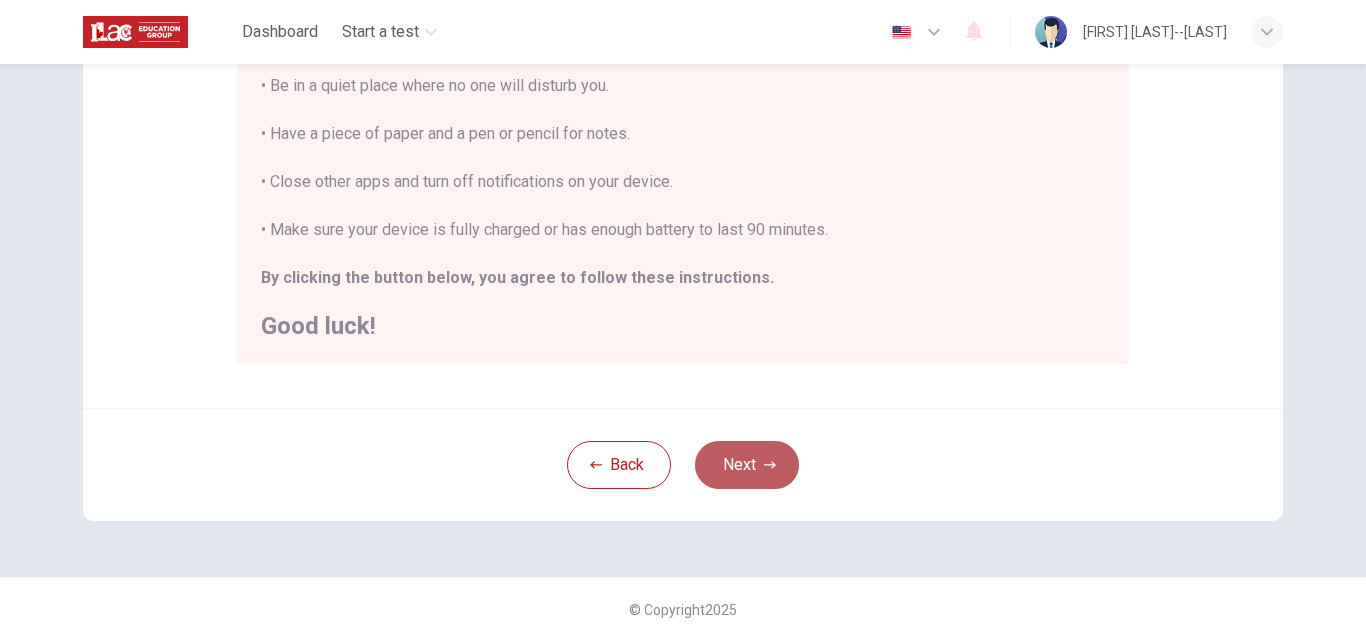 click on "Next" at bounding box center [747, 465] 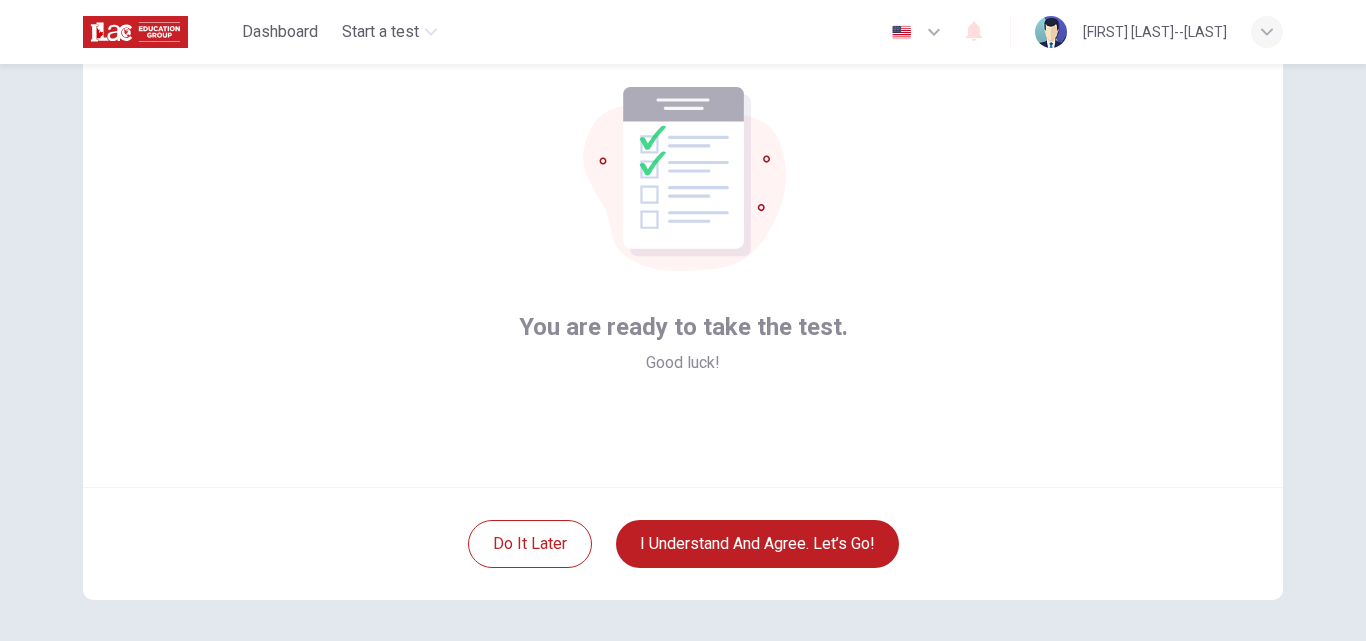scroll, scrollTop: 192, scrollLeft: 0, axis: vertical 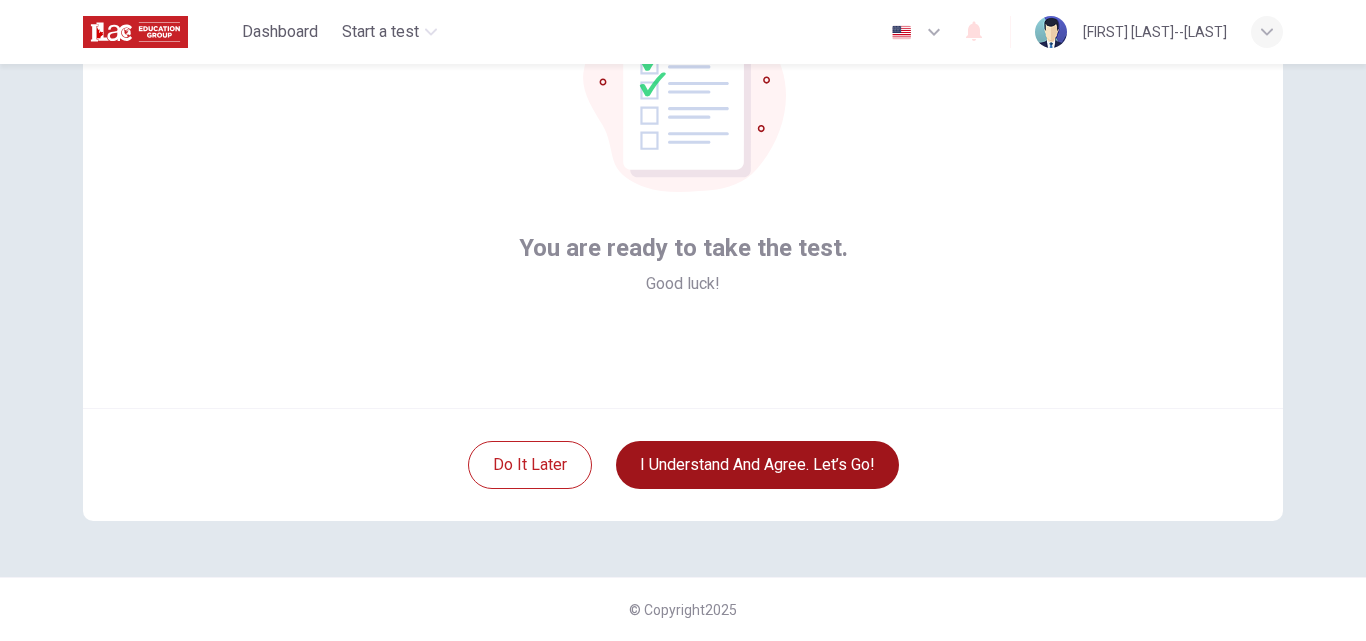 click on "I understand and agree. Let’s go!" at bounding box center [757, 465] 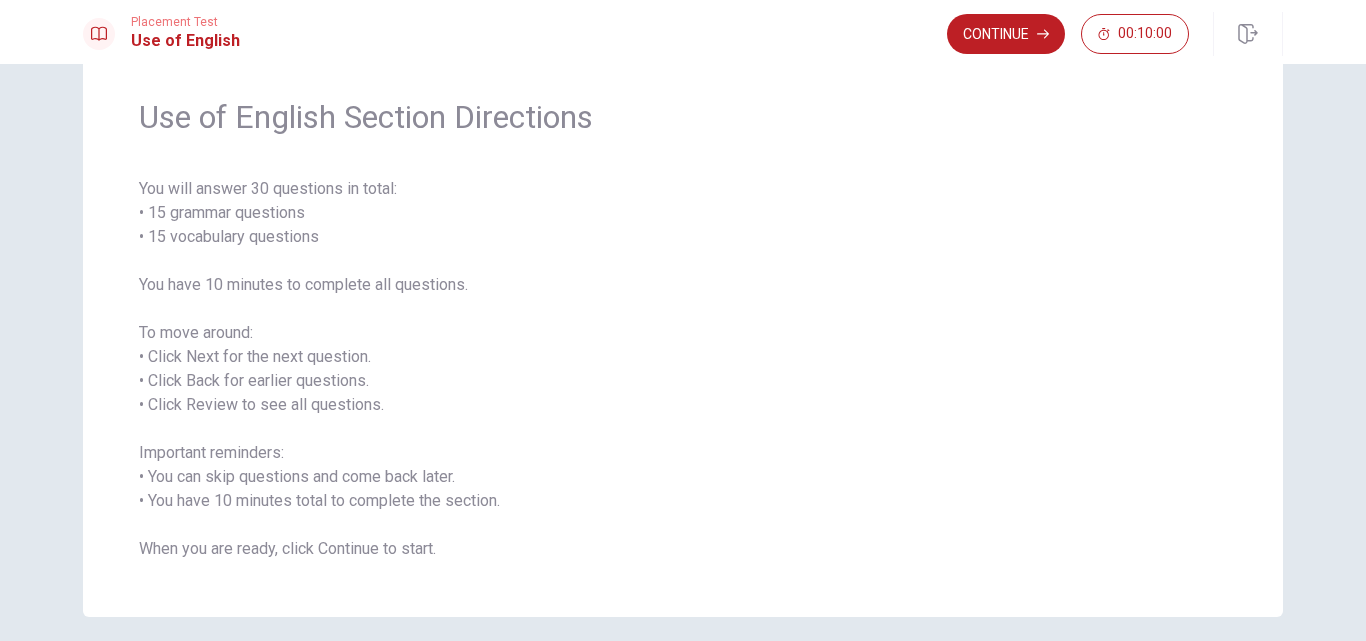scroll, scrollTop: 0, scrollLeft: 0, axis: both 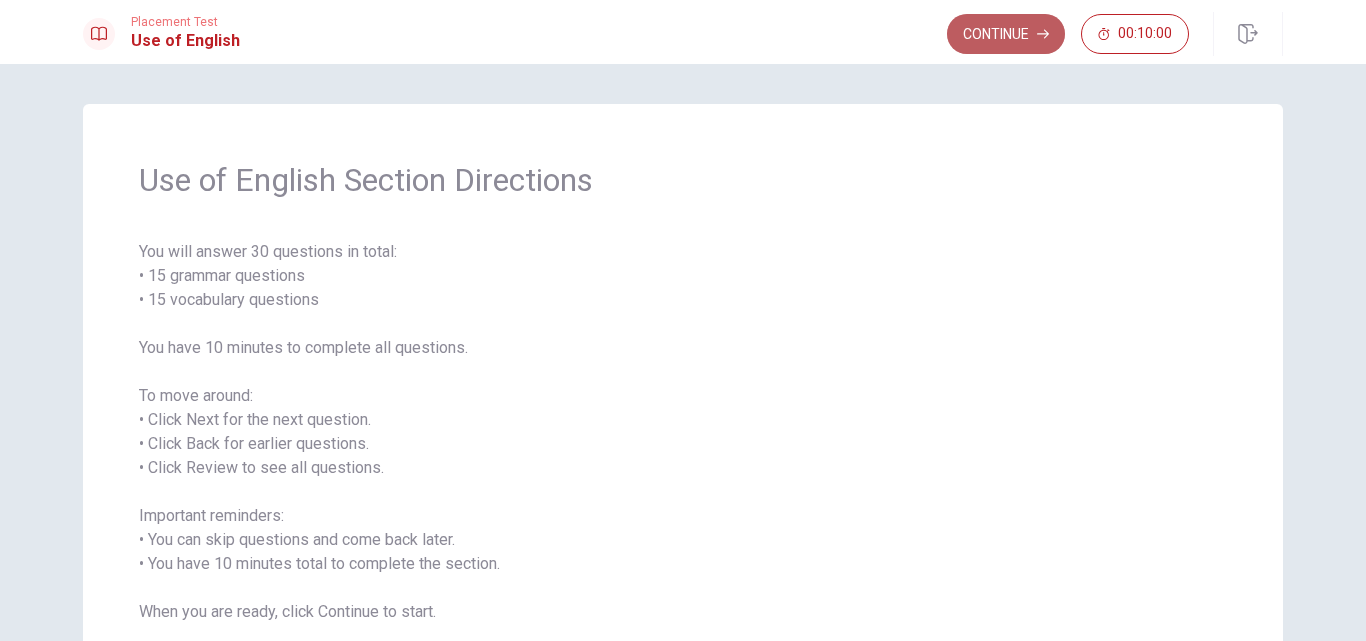 click on "Continue" at bounding box center (1006, 34) 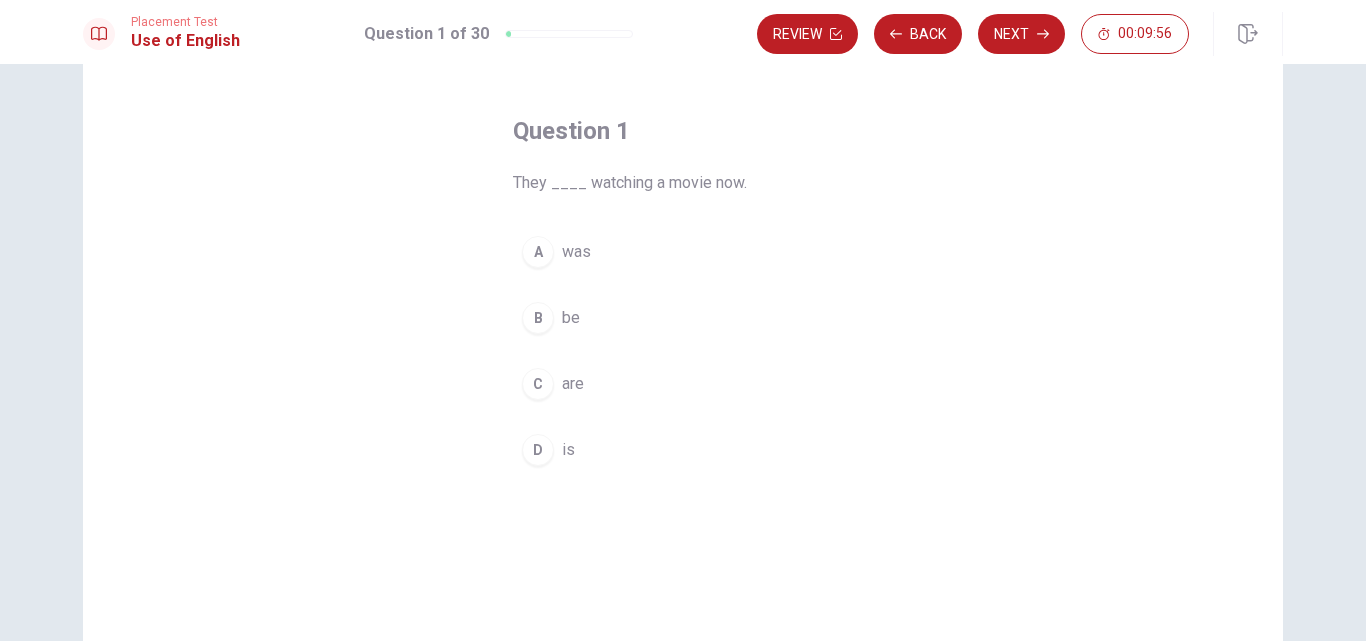 scroll, scrollTop: 100, scrollLeft: 0, axis: vertical 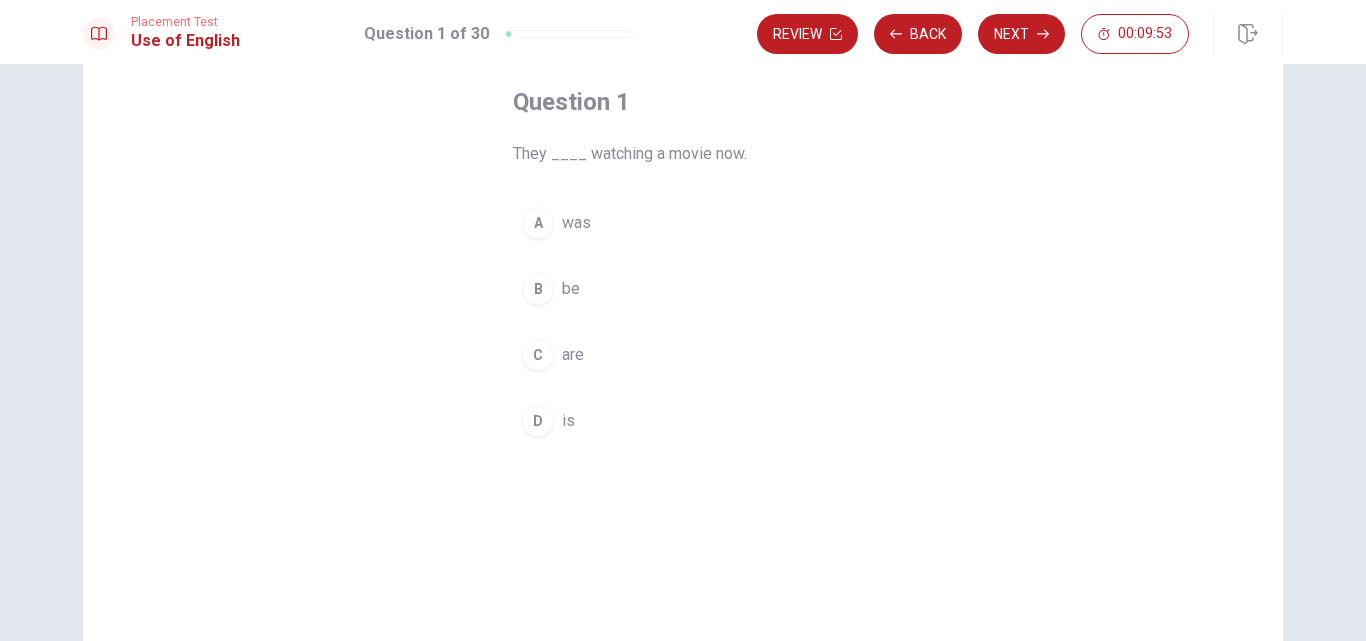 click on "are" at bounding box center (573, 355) 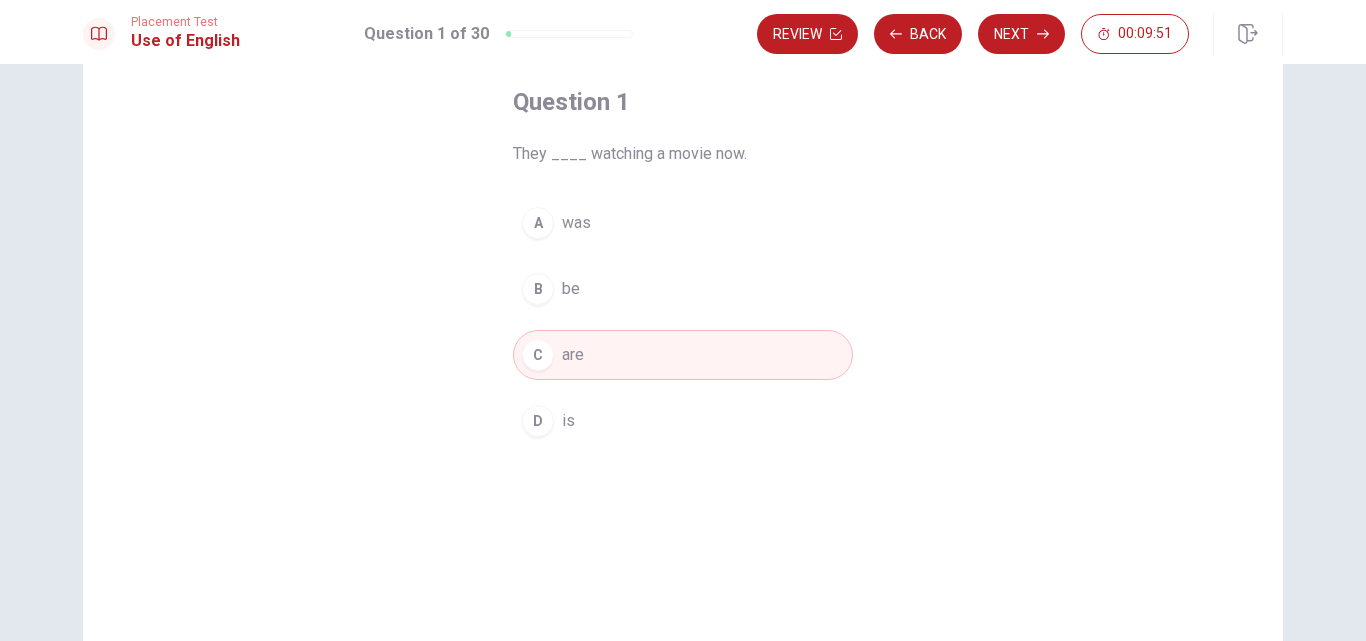 click on "They ____ watching a movie now." at bounding box center (683, 154) 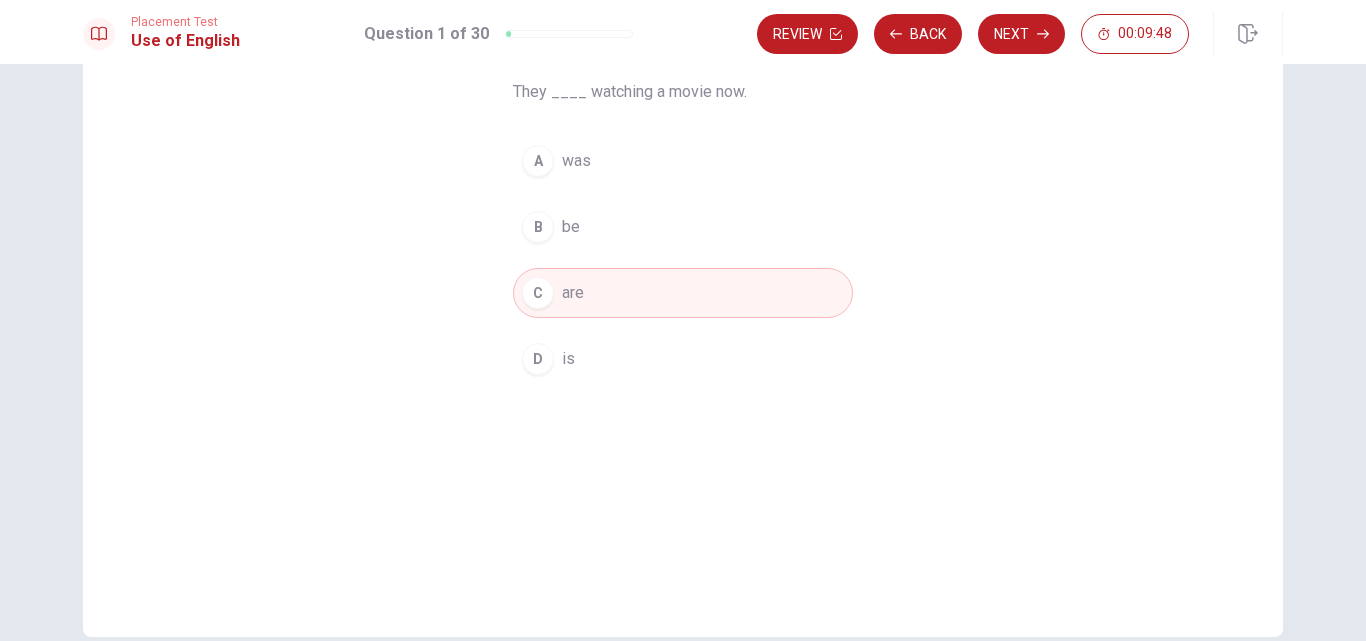 scroll, scrollTop: 0, scrollLeft: 0, axis: both 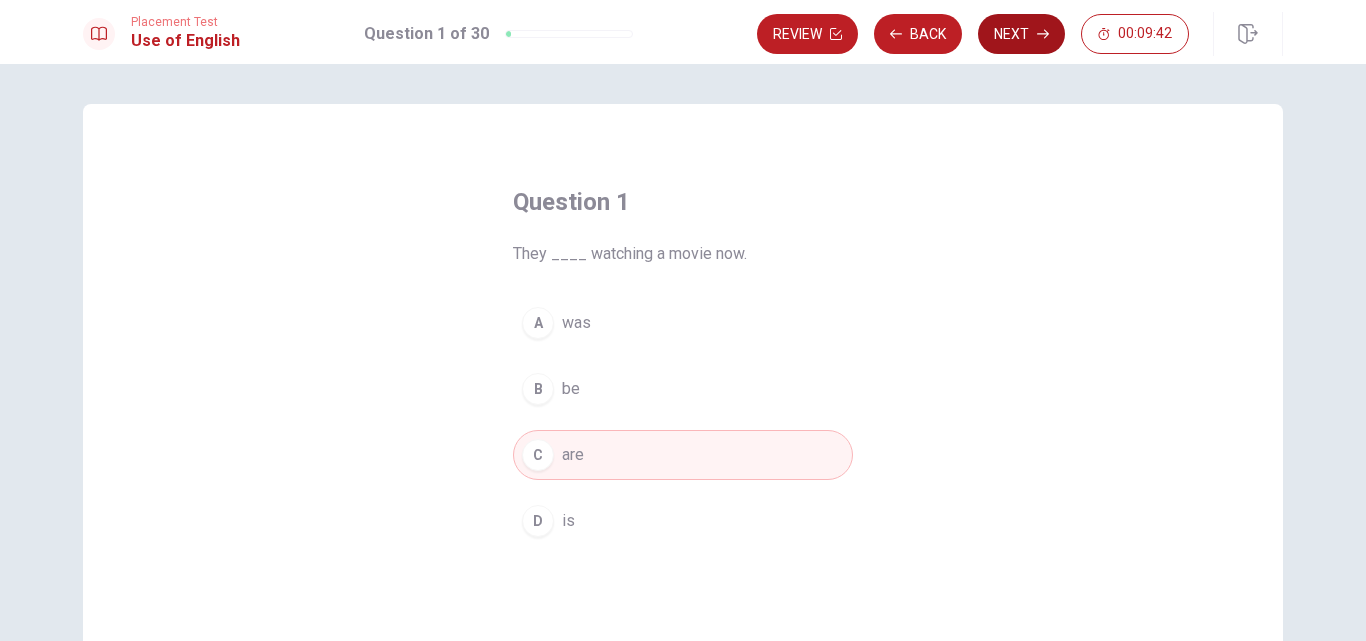 click on "Next" at bounding box center (1021, 34) 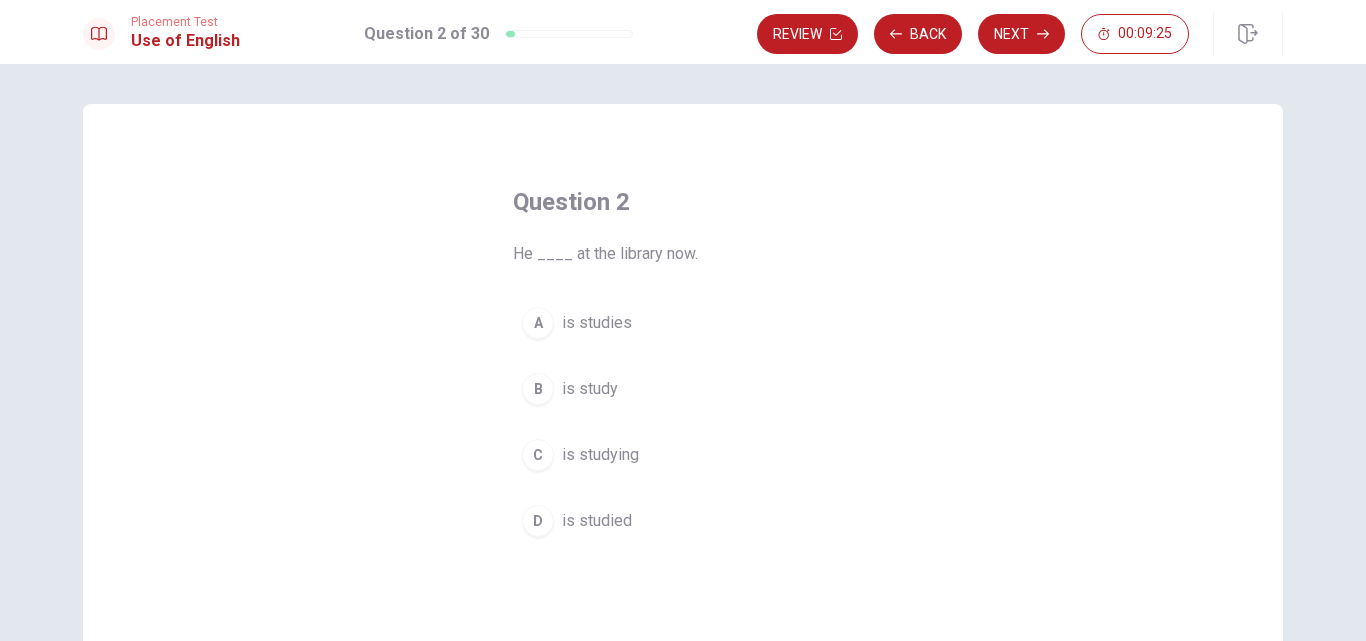 click on "is studies" at bounding box center [597, 323] 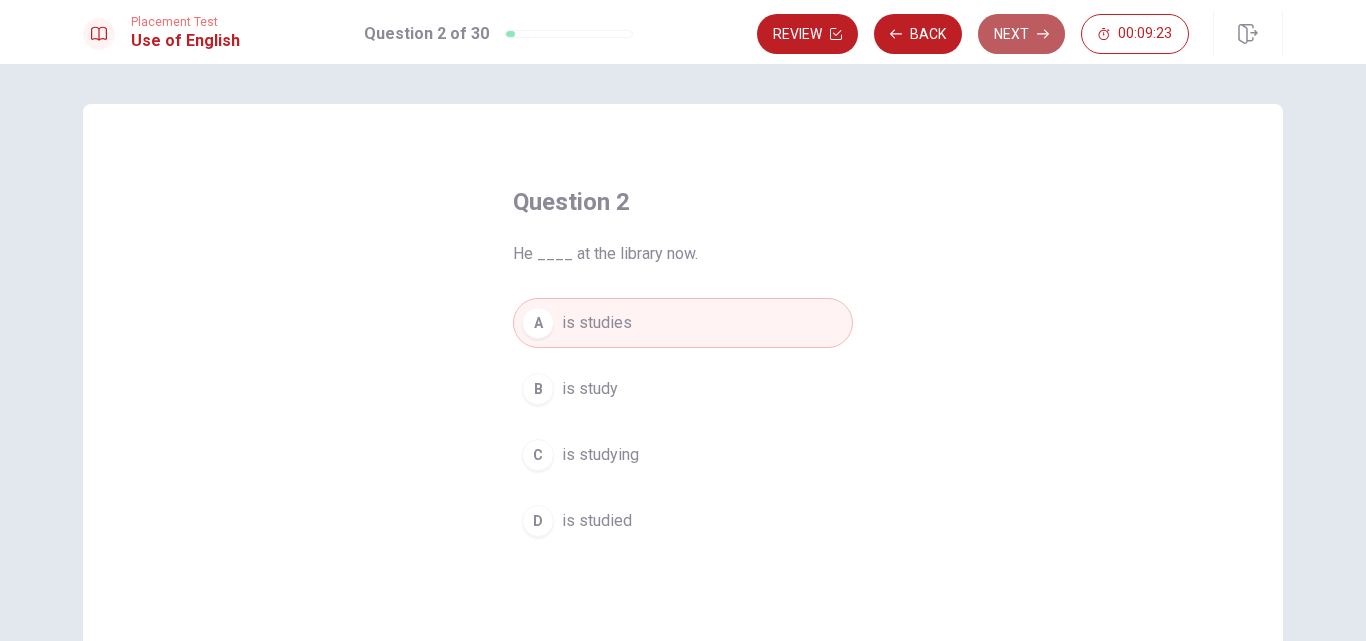 click on "Next" at bounding box center (1021, 34) 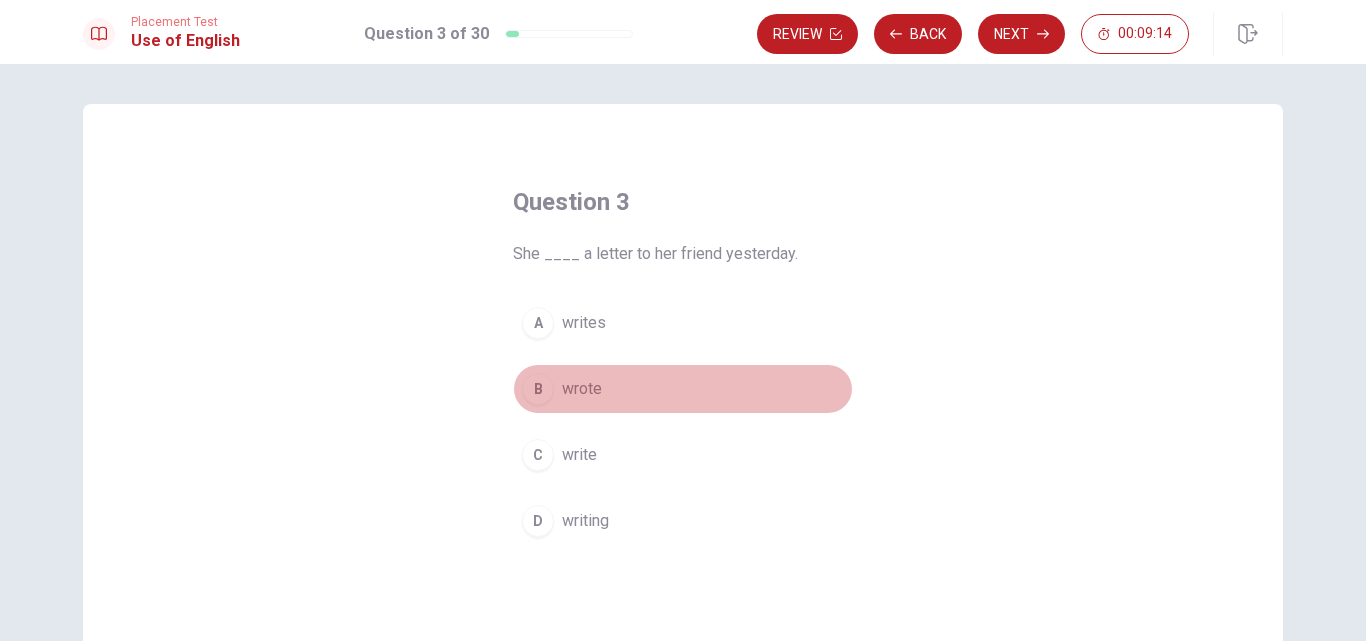 click on "wrote" at bounding box center [582, 389] 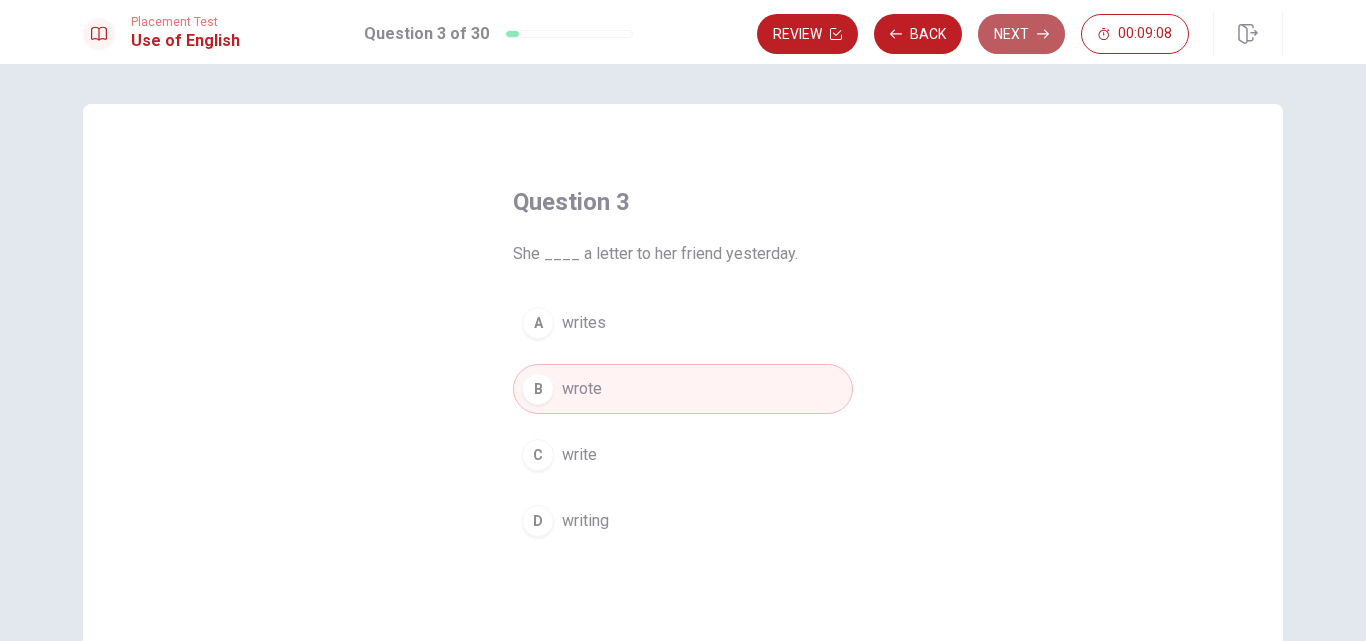 click on "Next" at bounding box center (1021, 34) 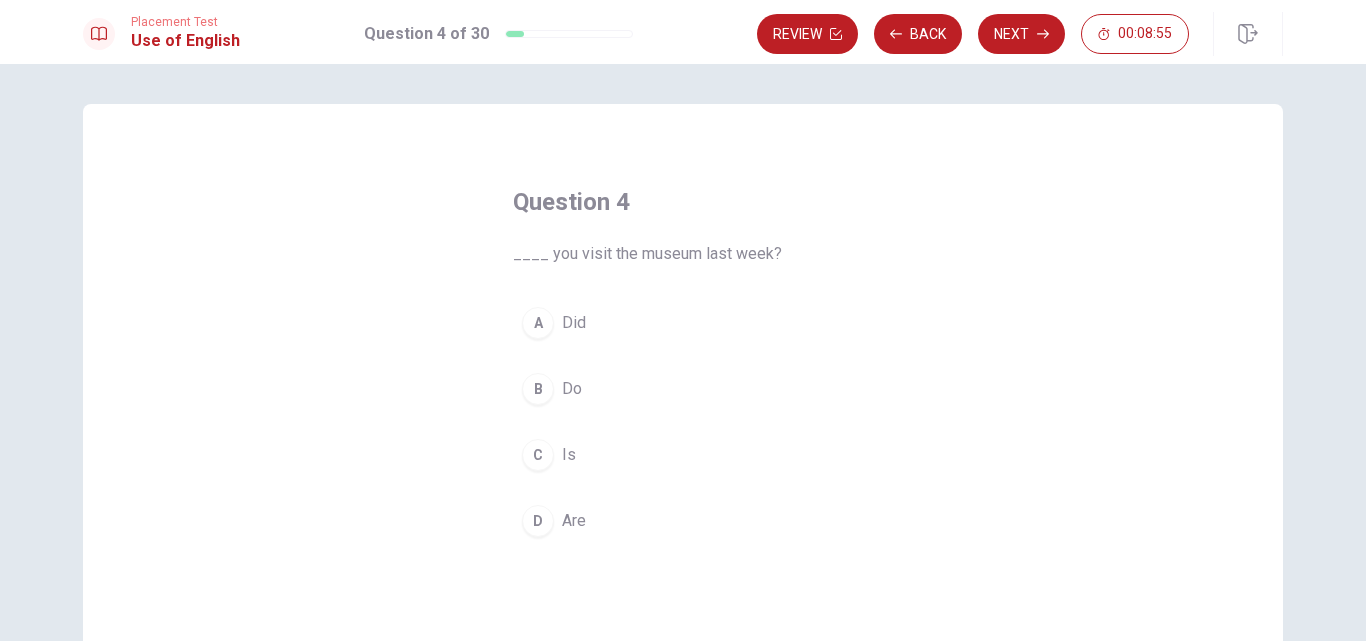 click on "A Did" at bounding box center (683, 323) 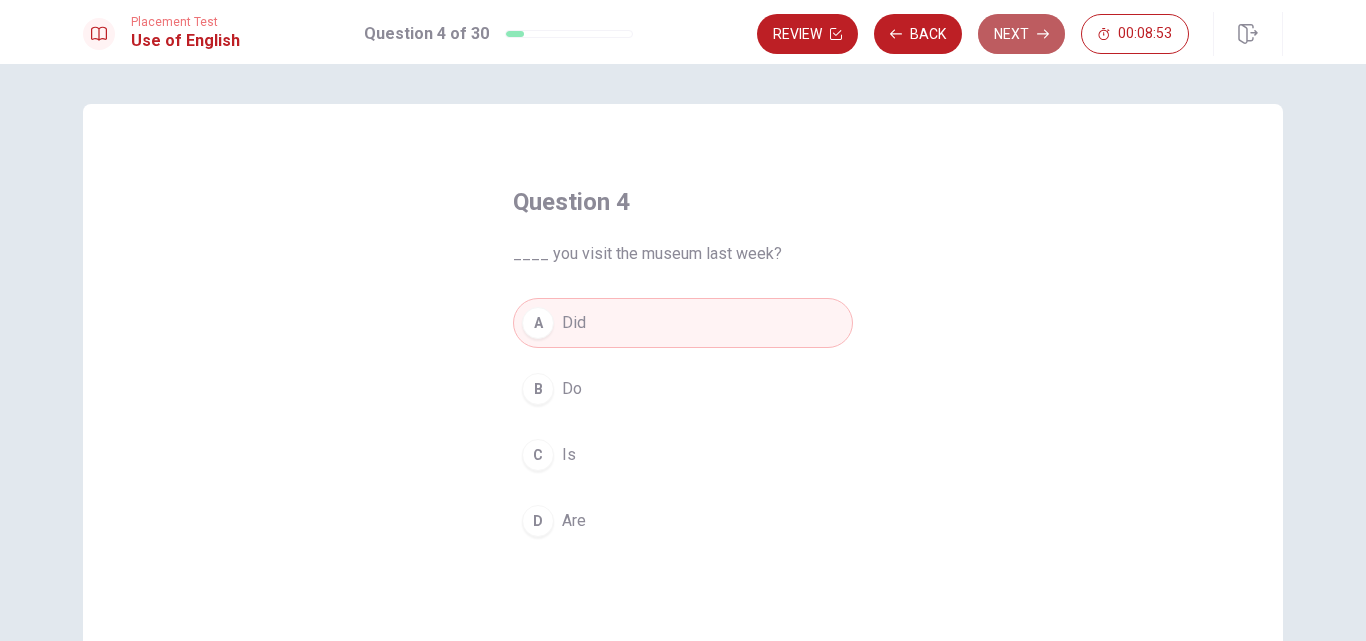 click on "Next" at bounding box center [1021, 34] 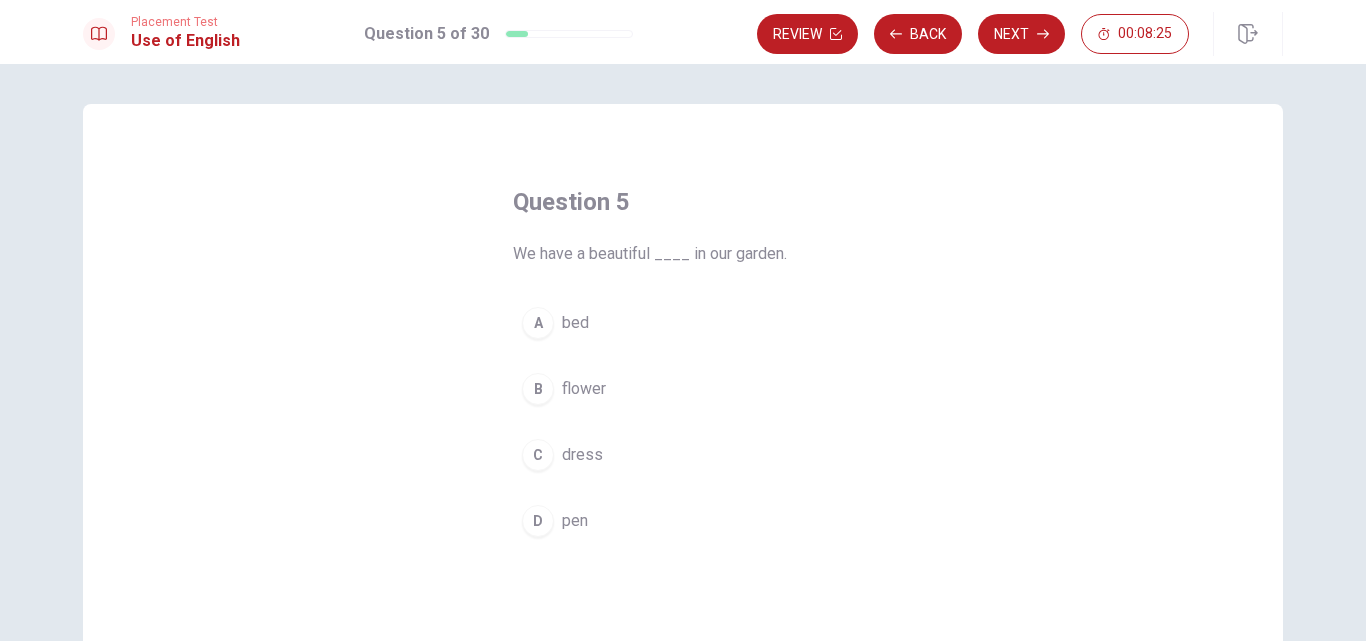 click on "flower" at bounding box center [584, 389] 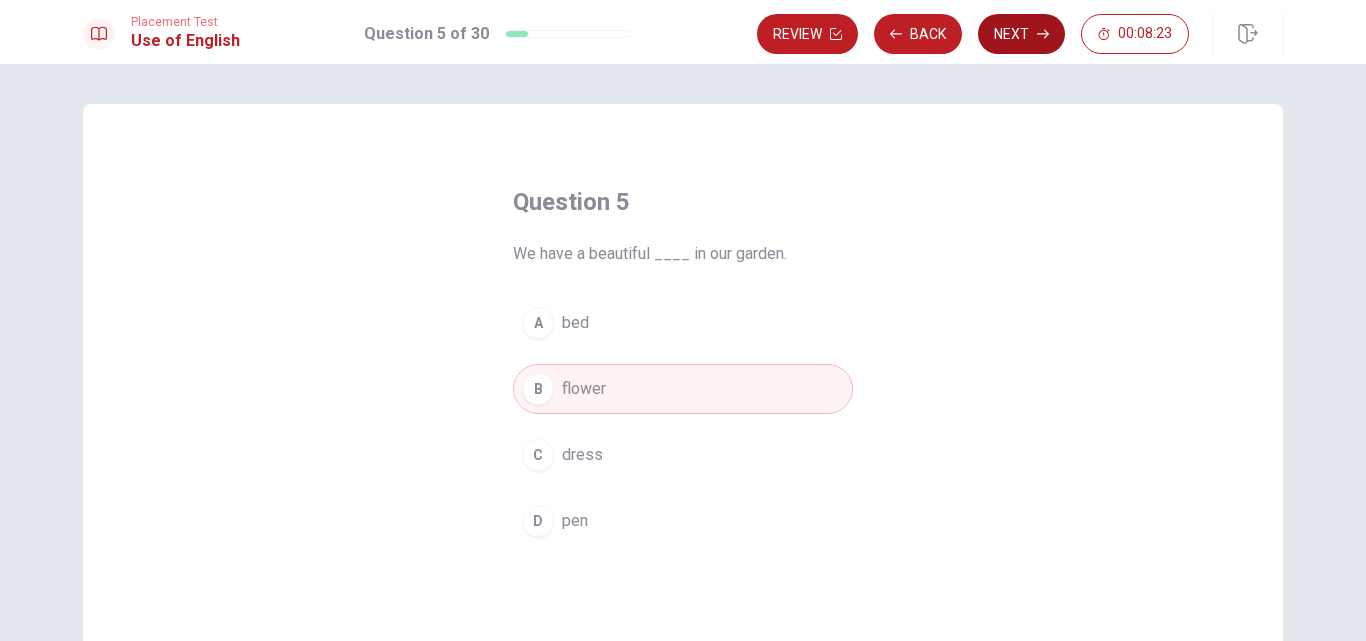 click on "Next" at bounding box center [1021, 34] 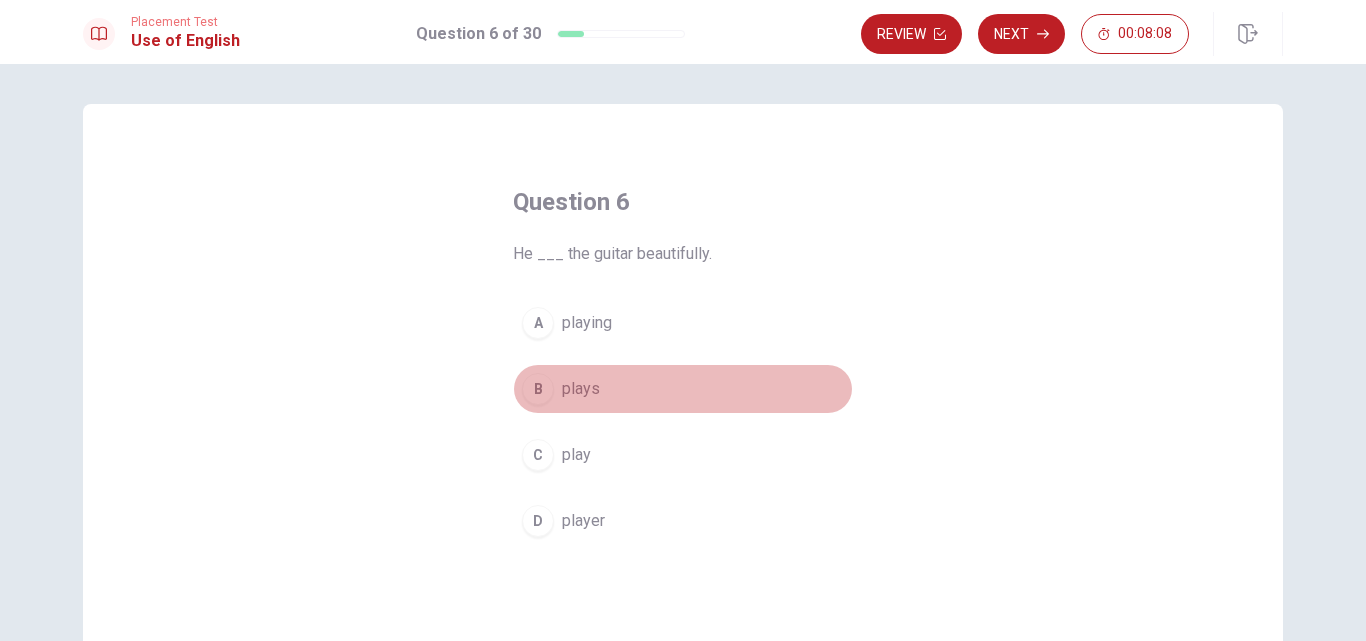 click on "plays" at bounding box center (581, 389) 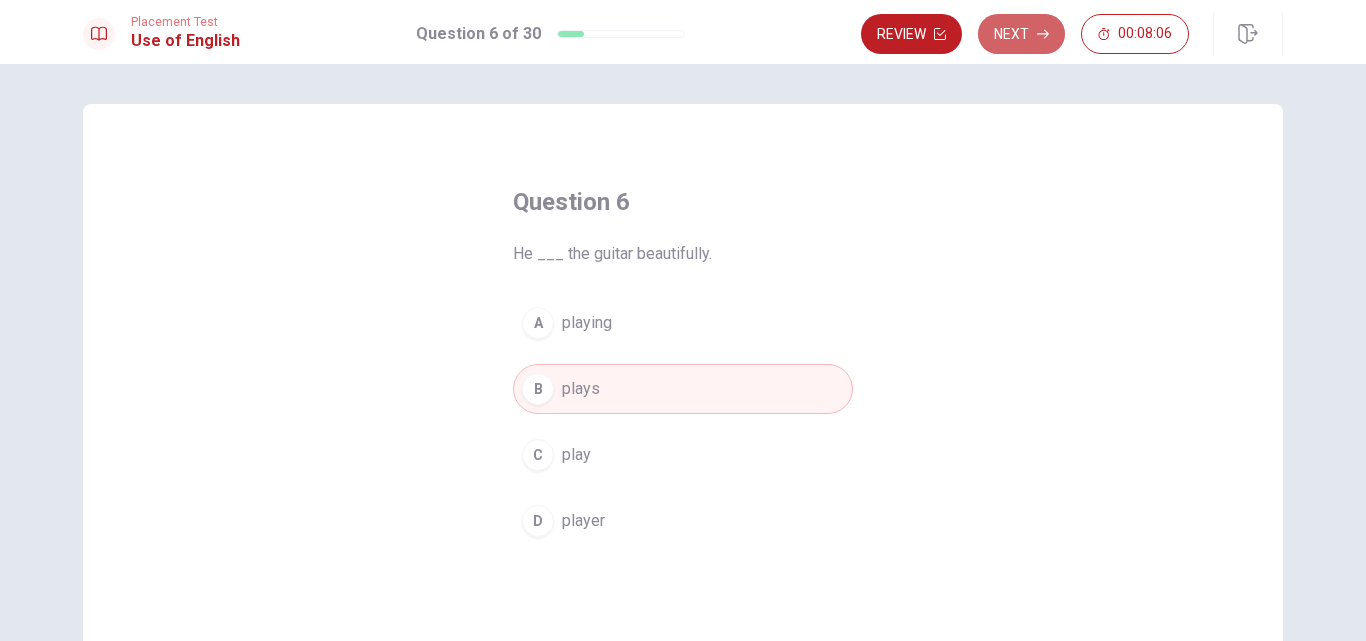 click on "Next" at bounding box center (1021, 34) 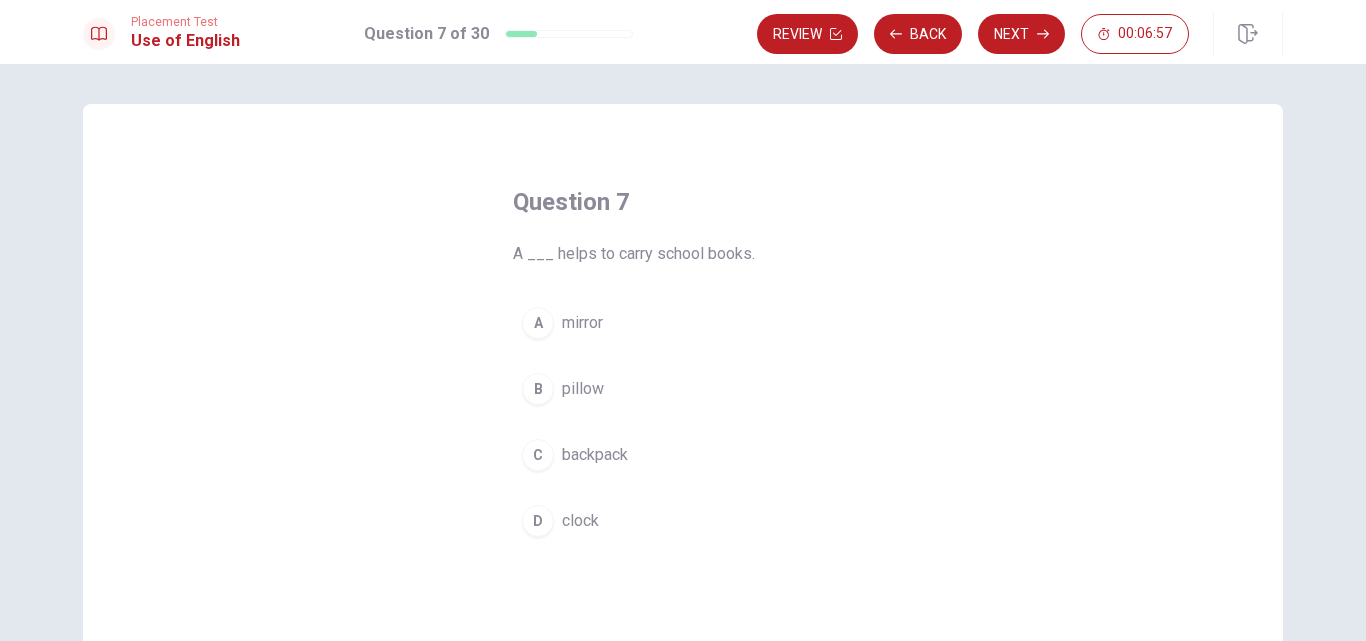 click on "backpack" at bounding box center [595, 455] 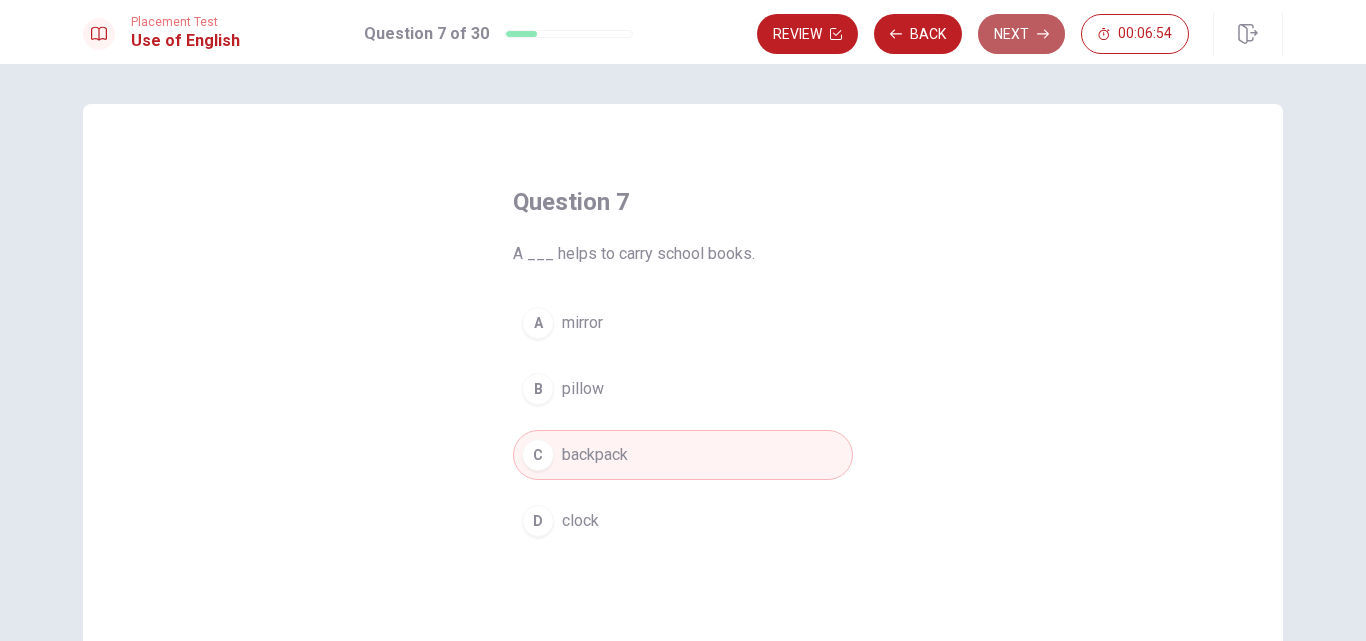 click on "Next" at bounding box center (1021, 34) 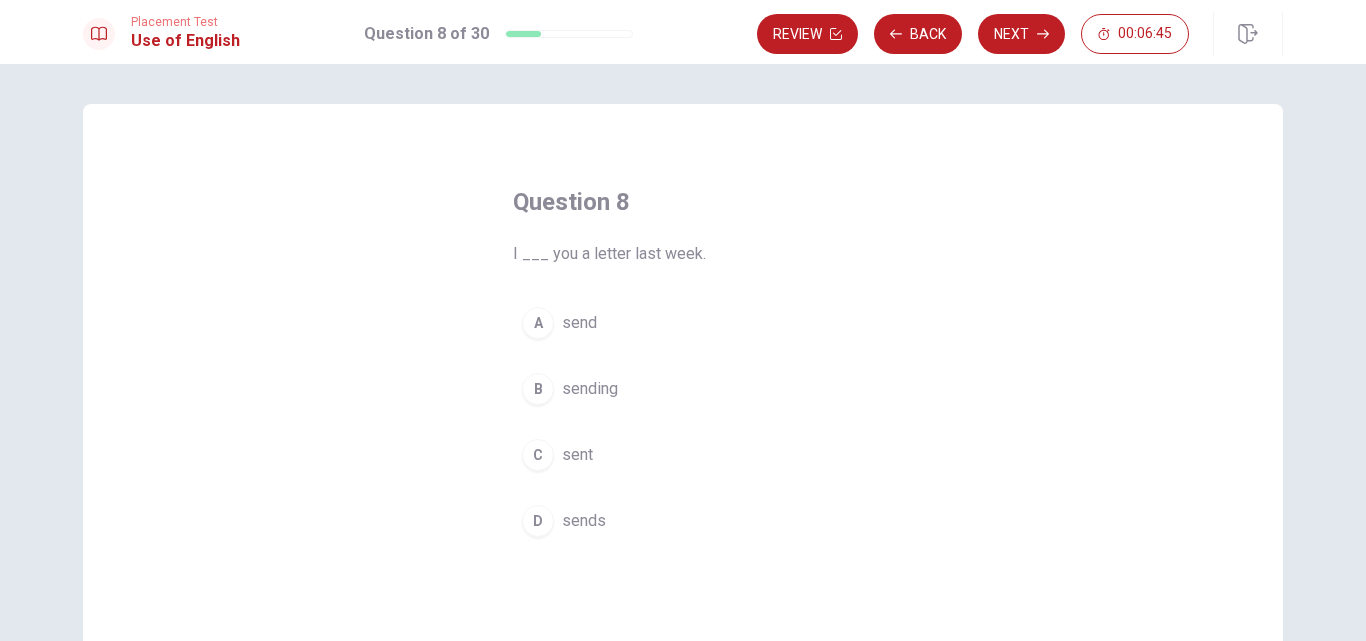 click on "sent" at bounding box center [577, 455] 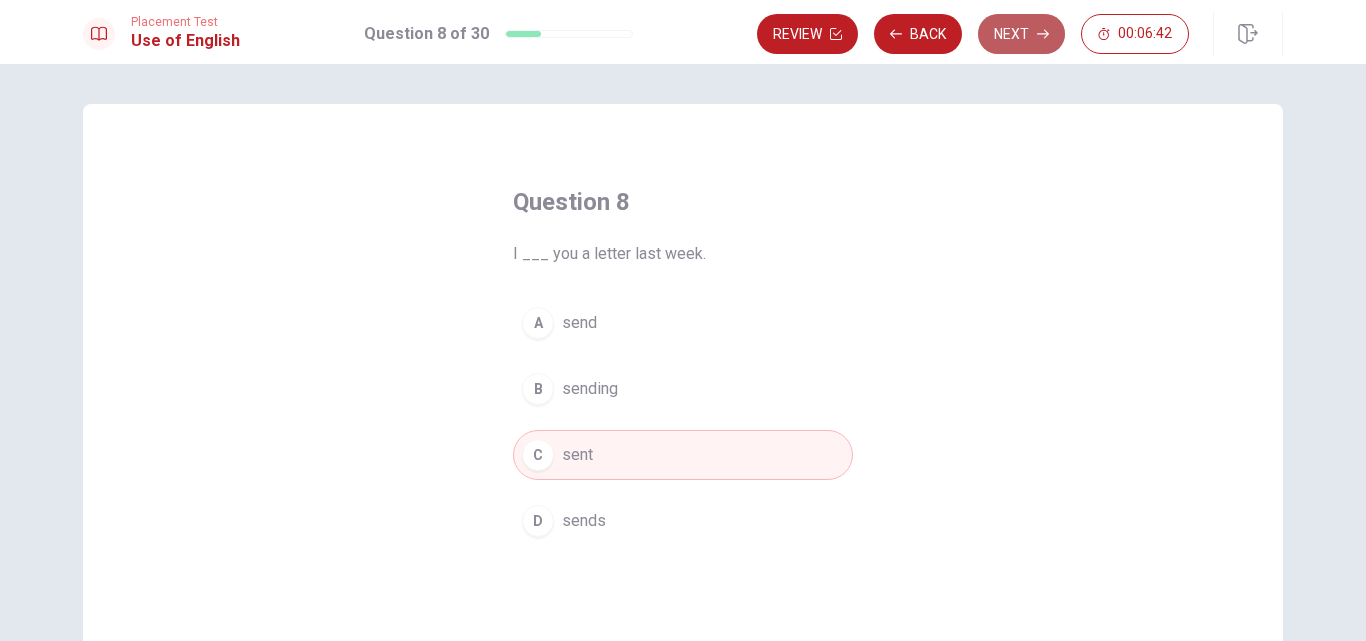 click 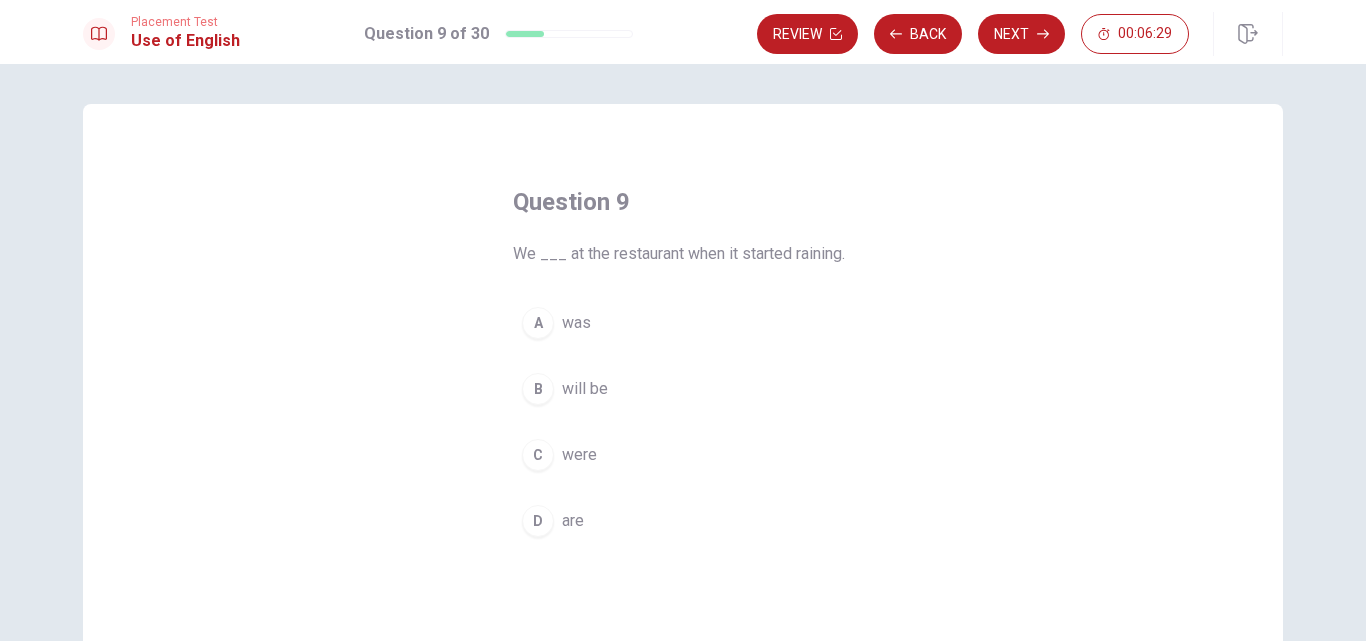 click on "were" at bounding box center (579, 455) 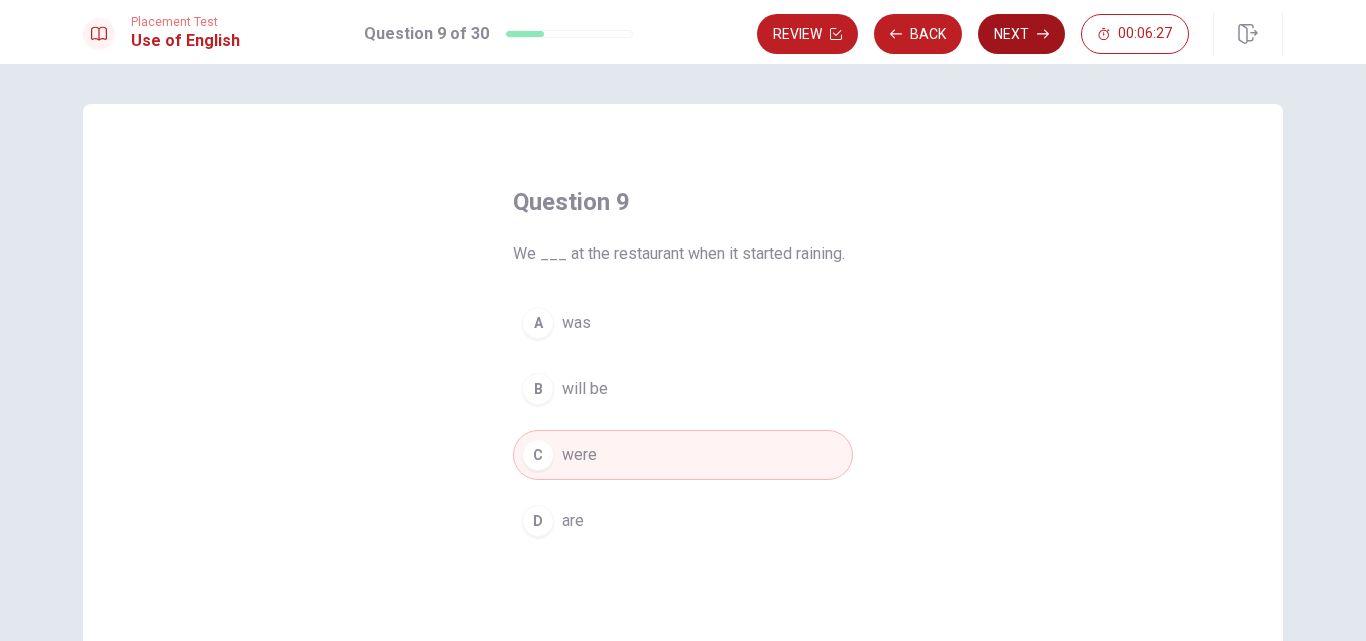 click on "Next" at bounding box center (1021, 34) 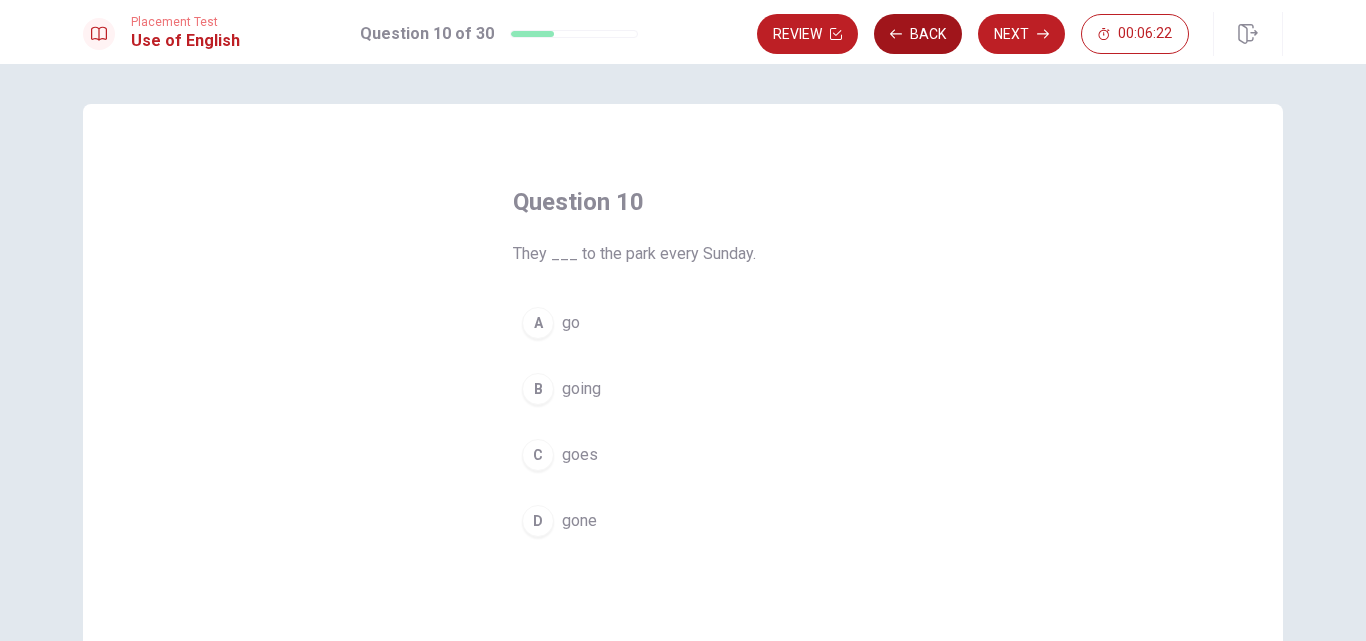click on "Back" at bounding box center (918, 34) 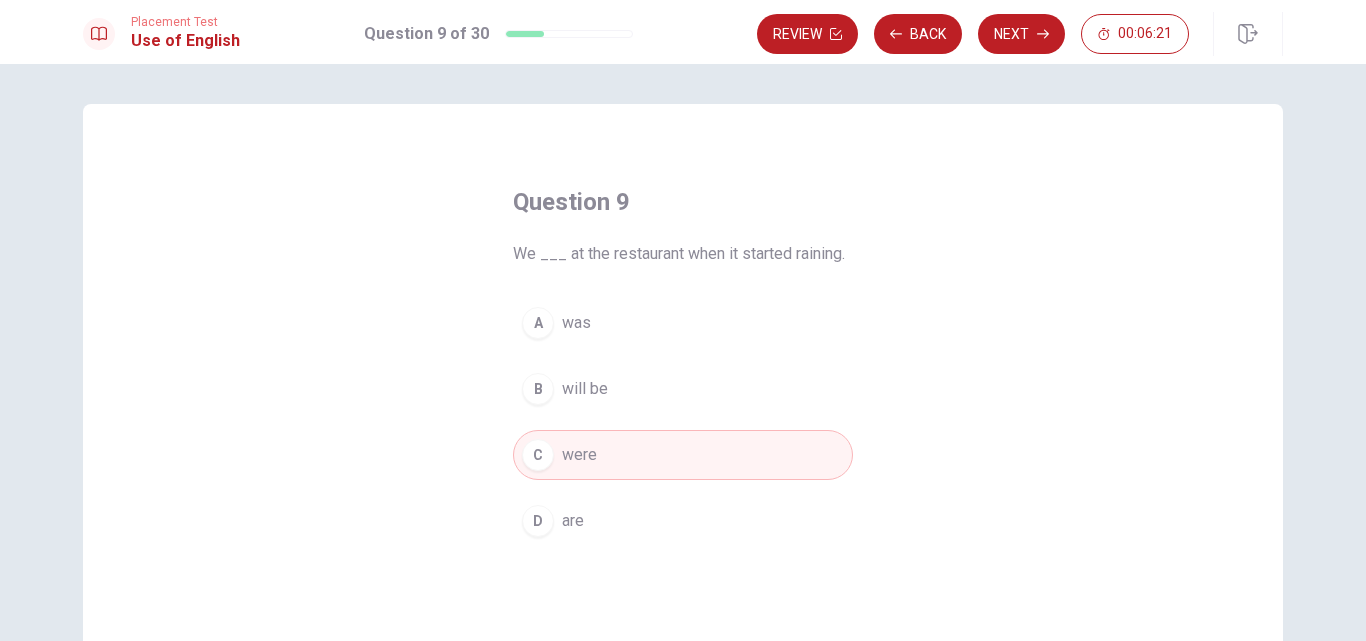 click 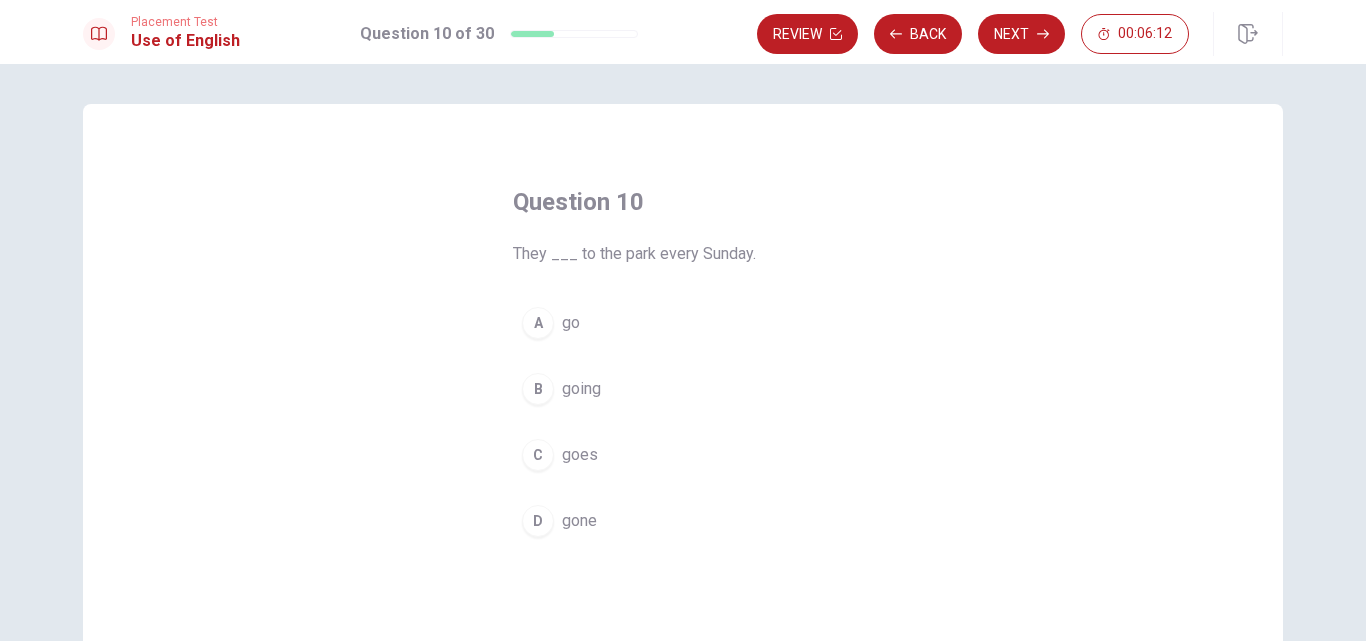 click on "go" at bounding box center [571, 323] 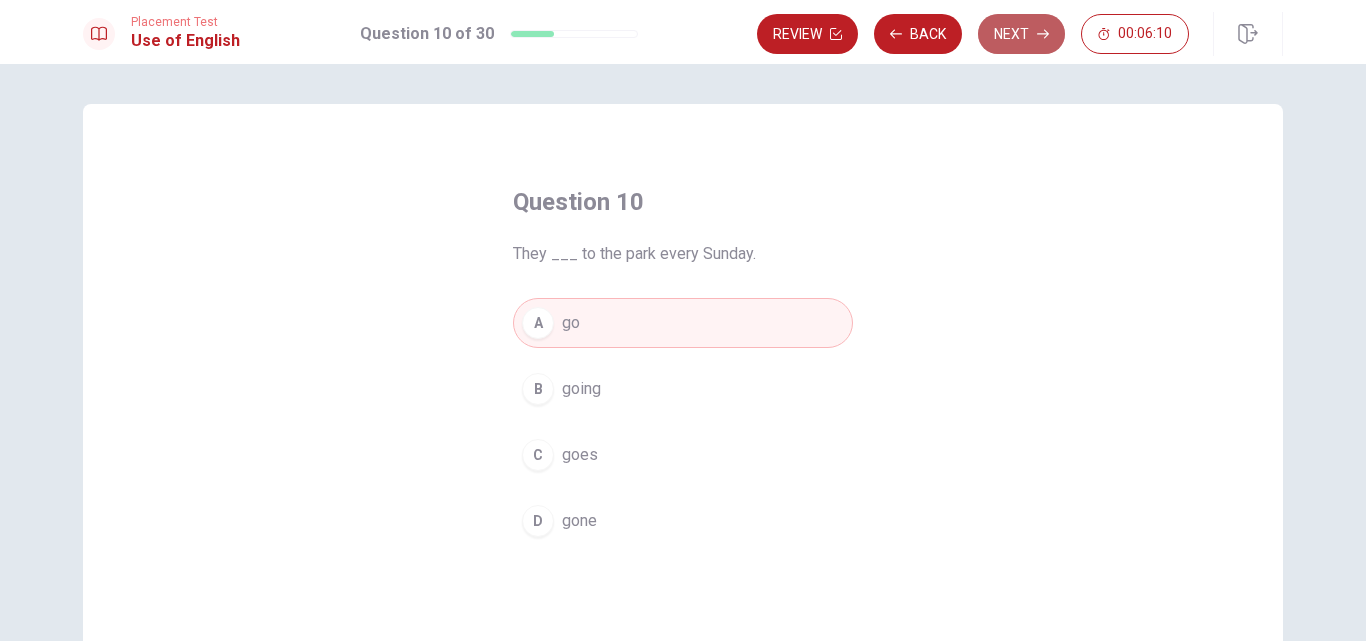 click on "Next" at bounding box center (1021, 34) 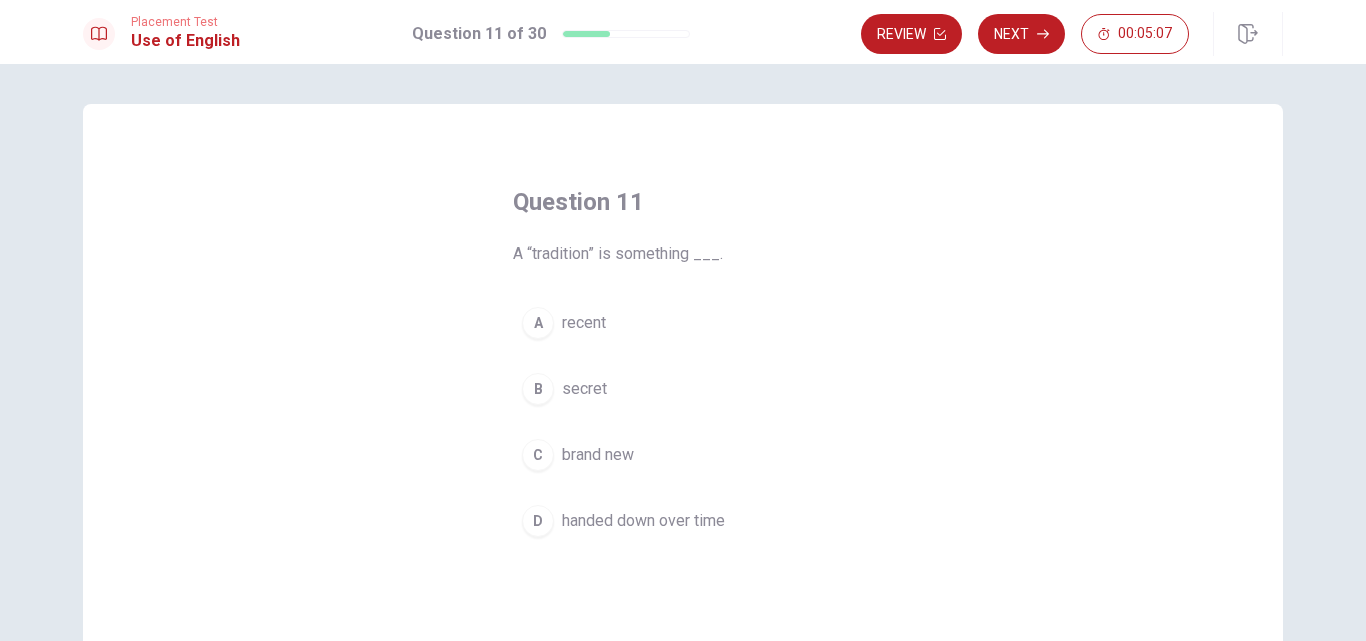 click on "handed down over time" at bounding box center (643, 521) 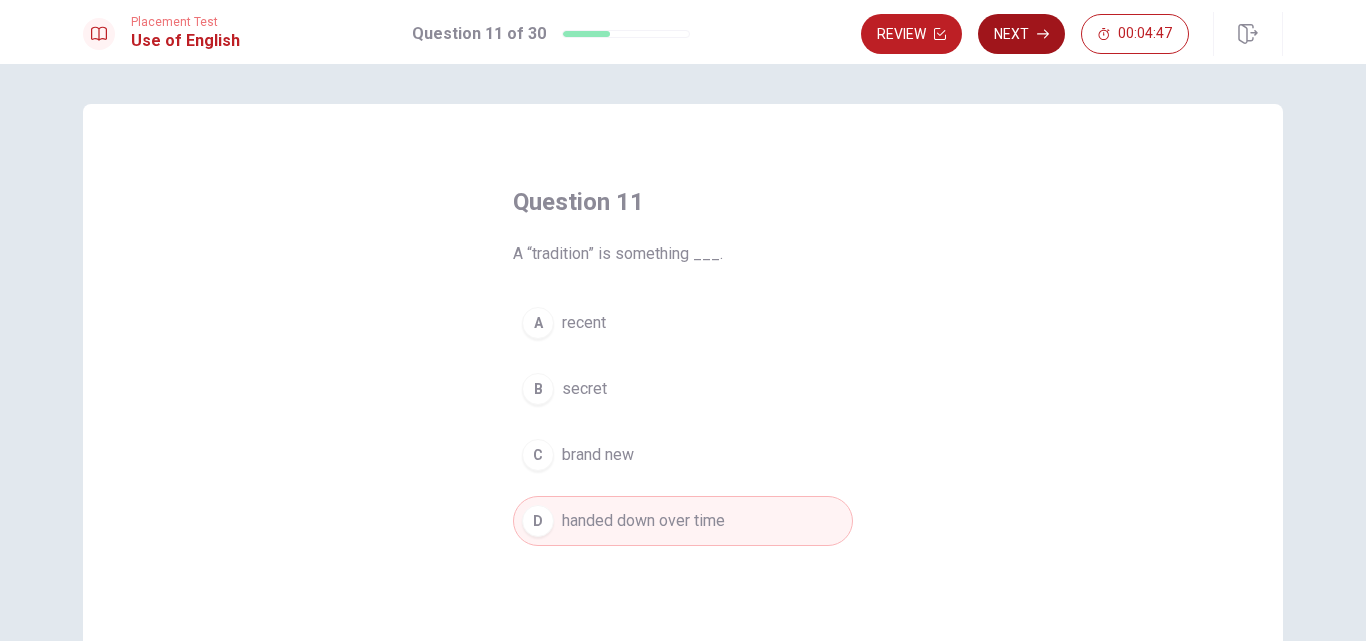 click on "Next" at bounding box center (1021, 34) 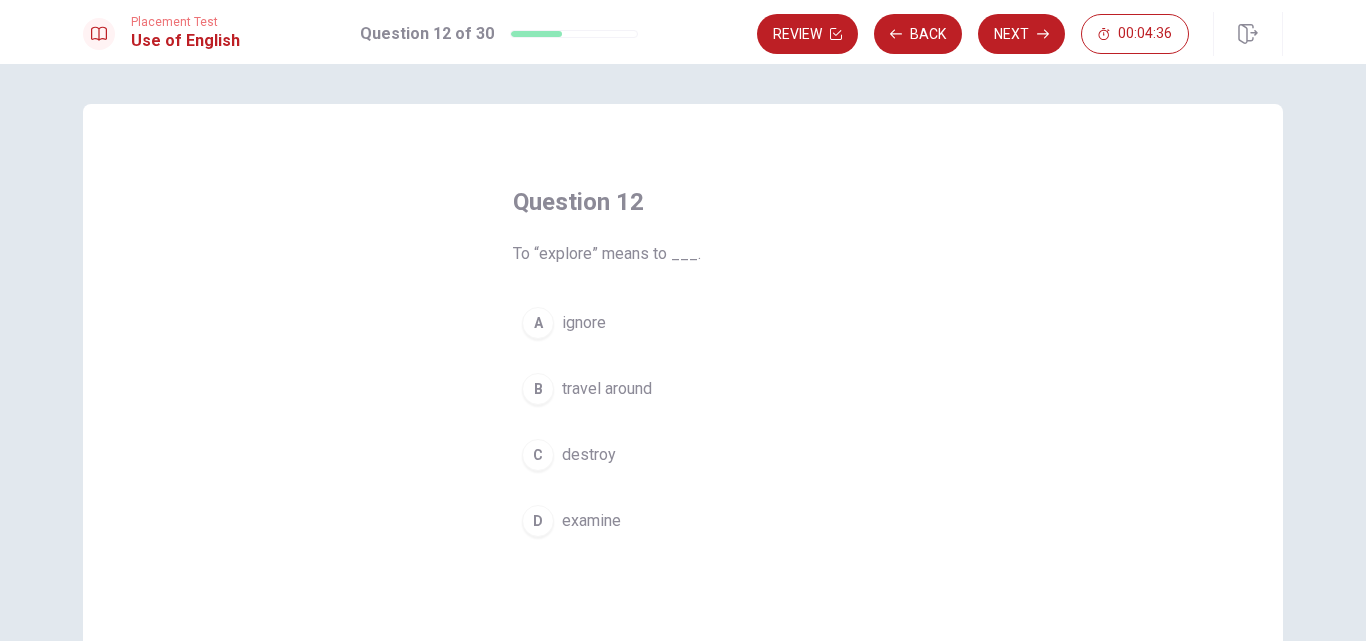 click on "travel around" at bounding box center (607, 389) 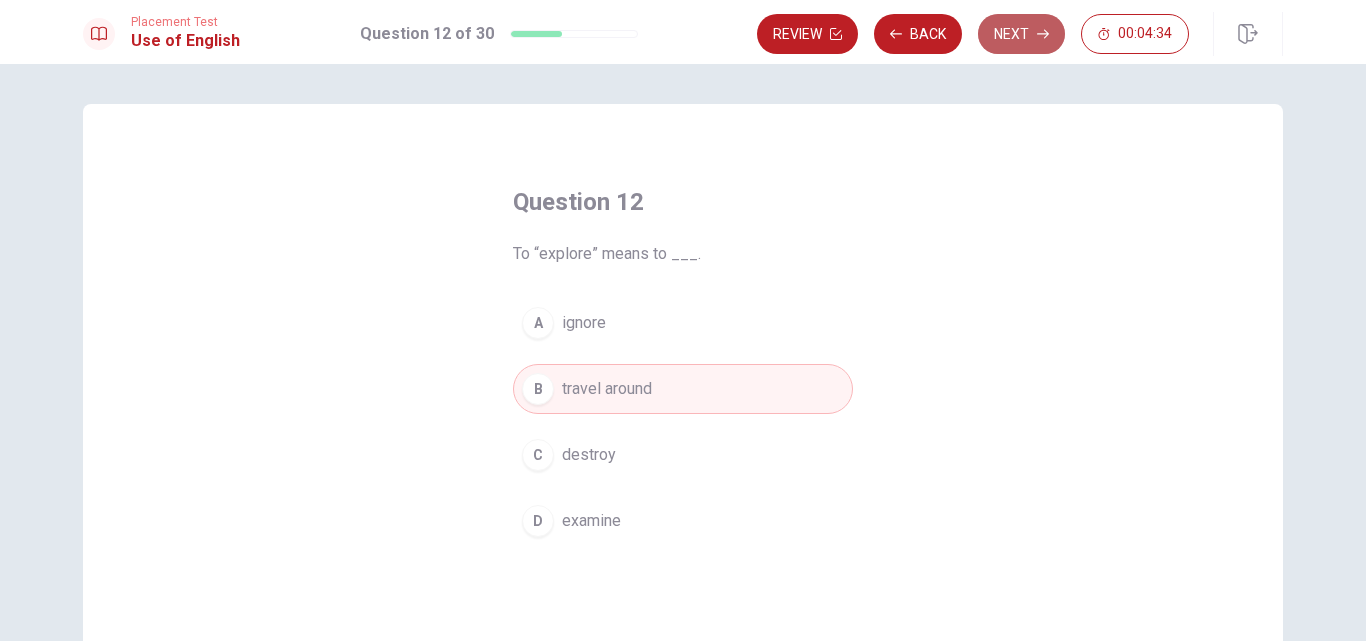 click on "Next" at bounding box center (1021, 34) 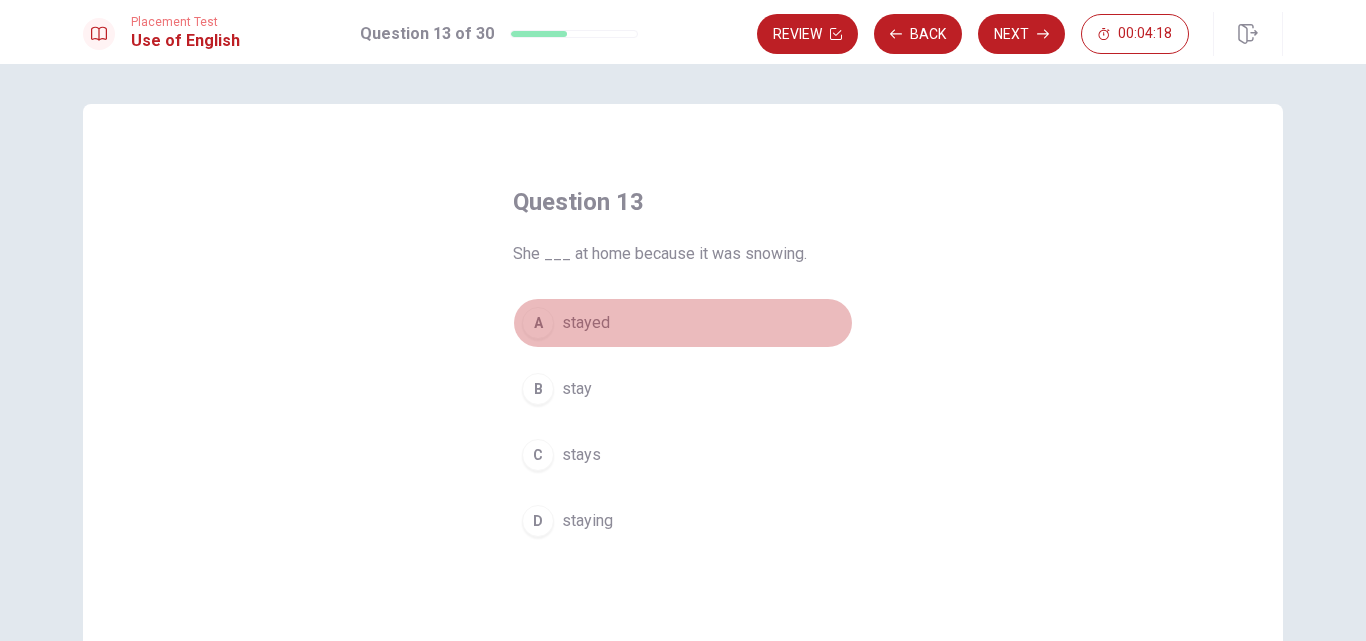 click on "stayed" at bounding box center (586, 323) 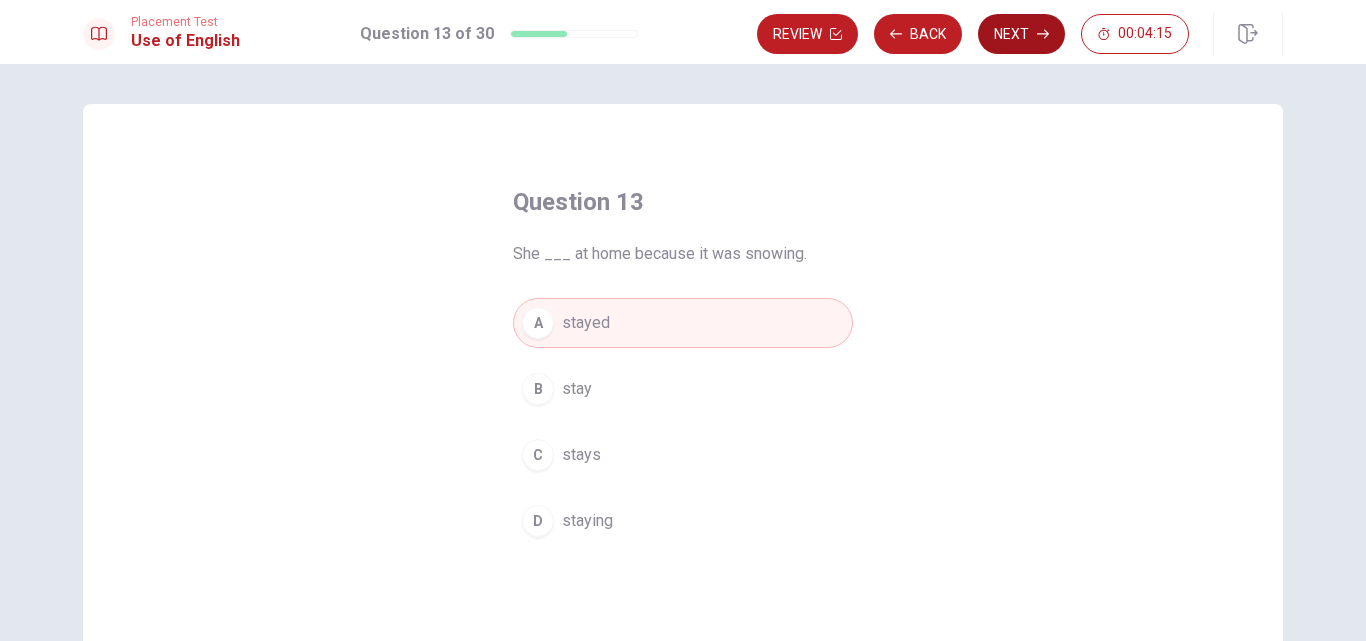 click on "Next" at bounding box center (1021, 34) 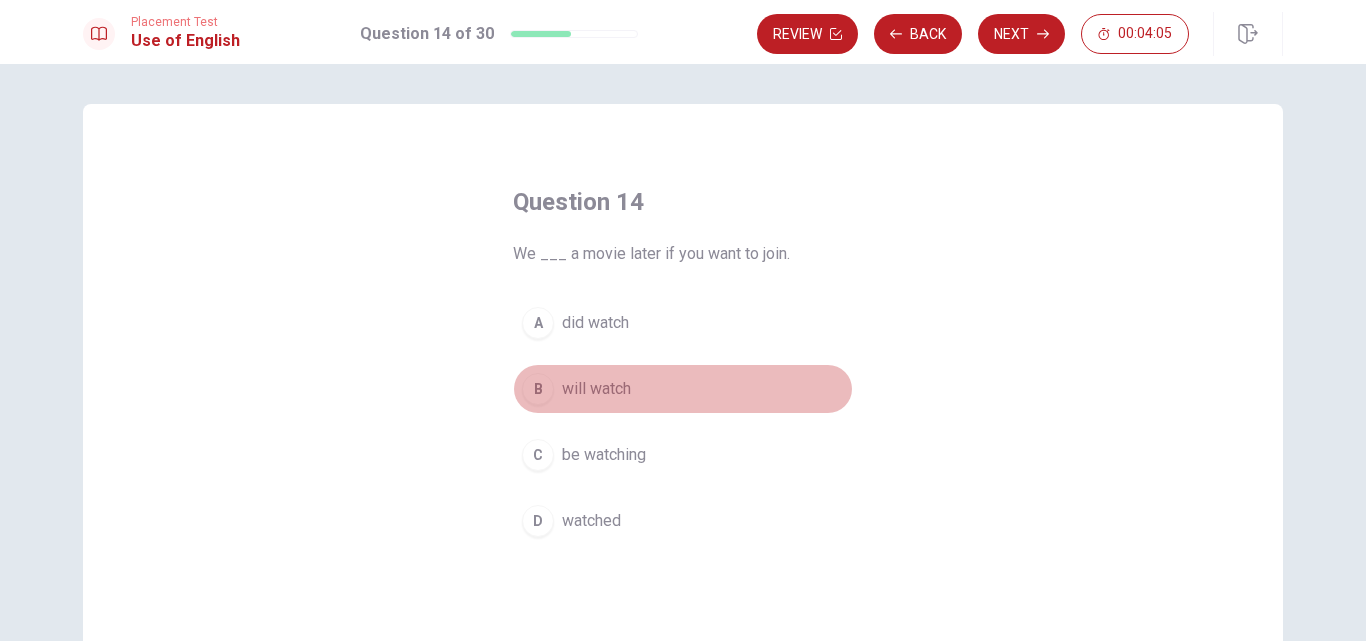 click on "will watch" at bounding box center [596, 389] 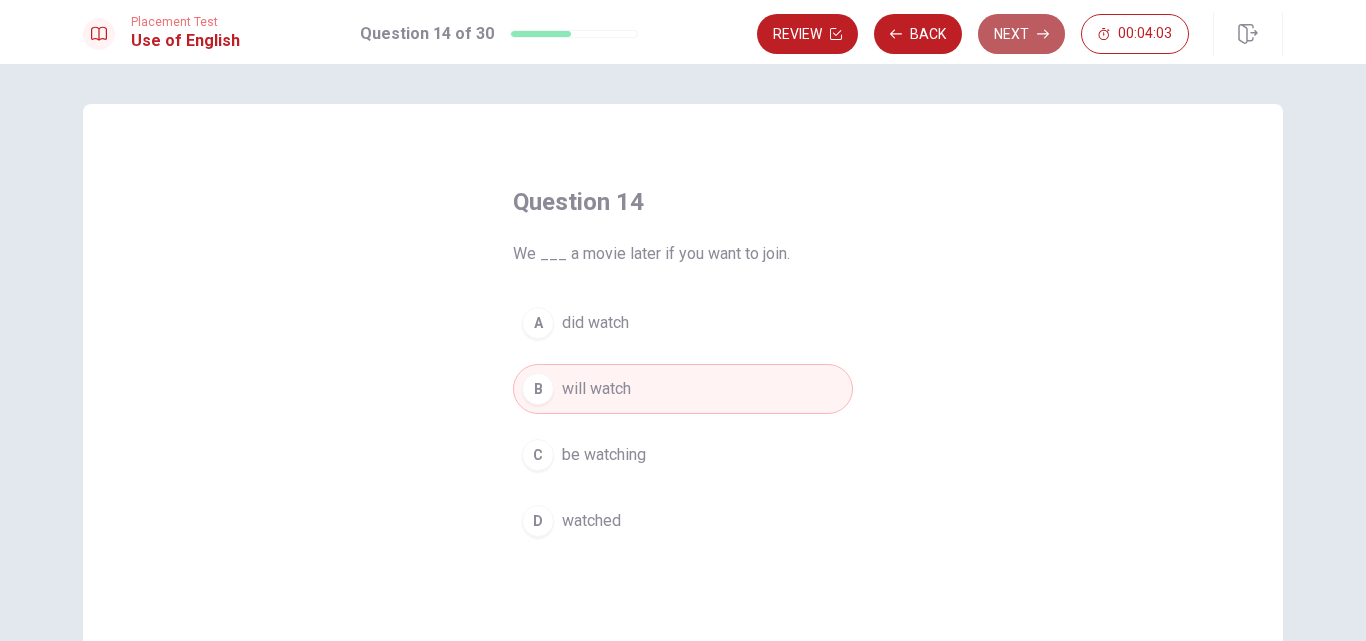 click on "Next" at bounding box center (1021, 34) 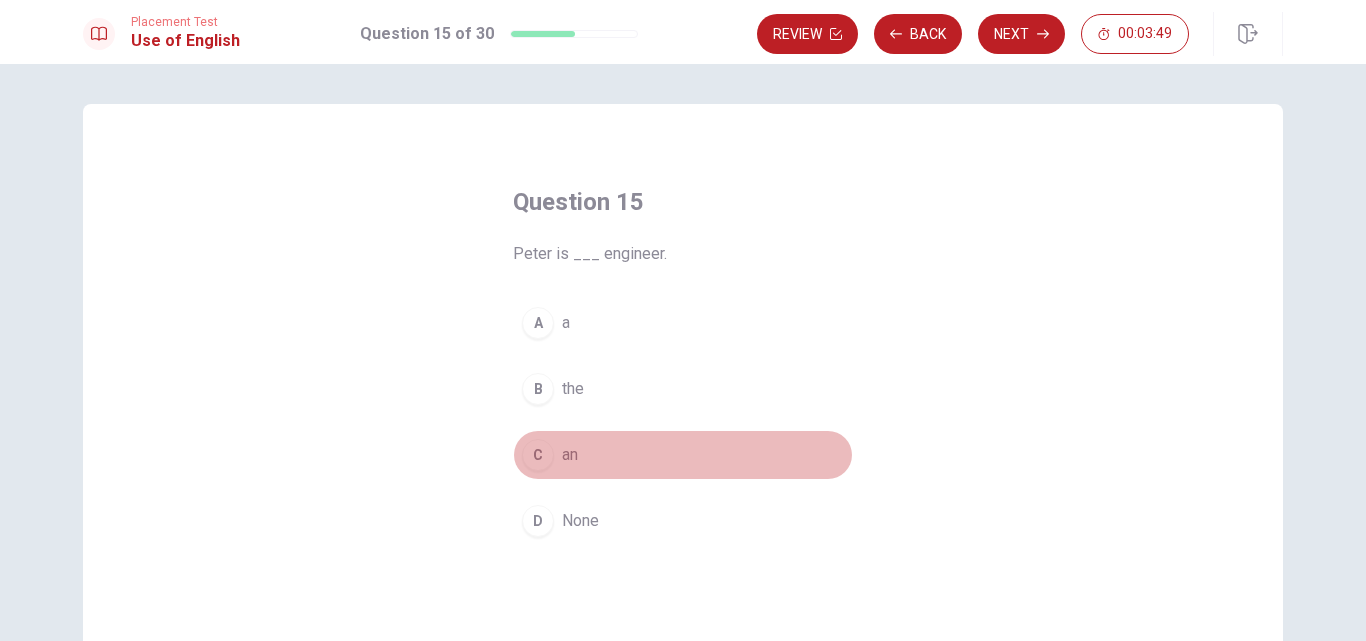 click on "C an" at bounding box center [683, 455] 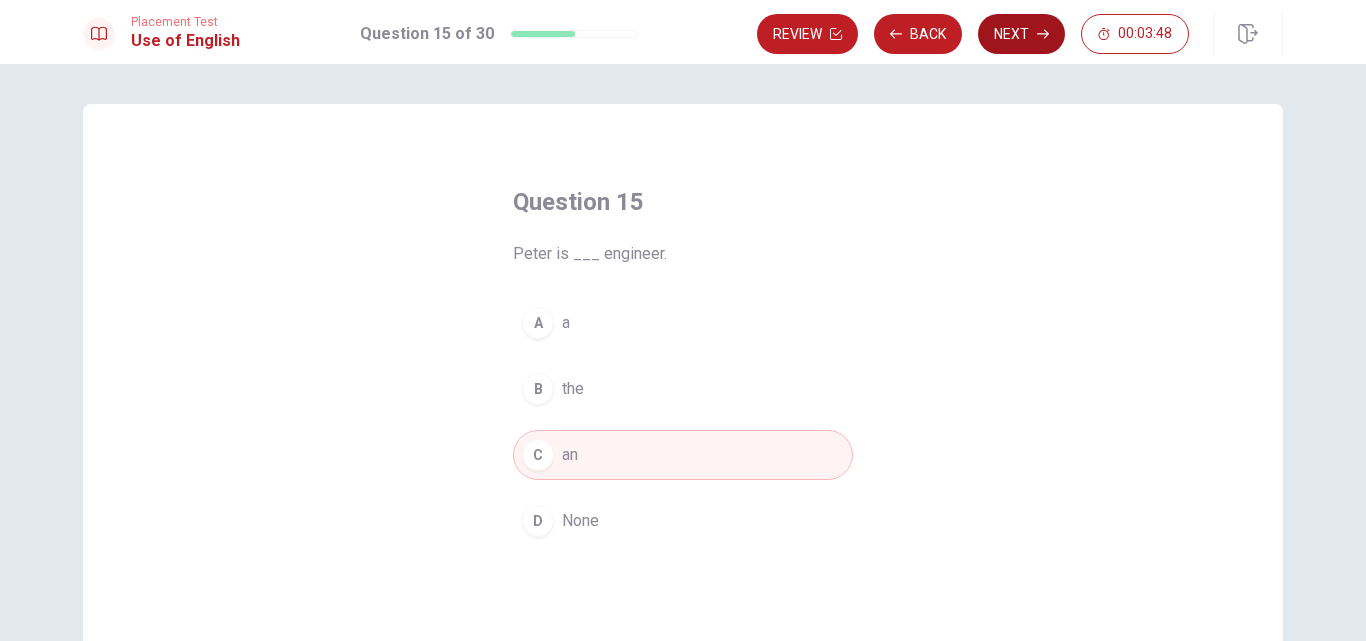 click on "Next" at bounding box center (1021, 34) 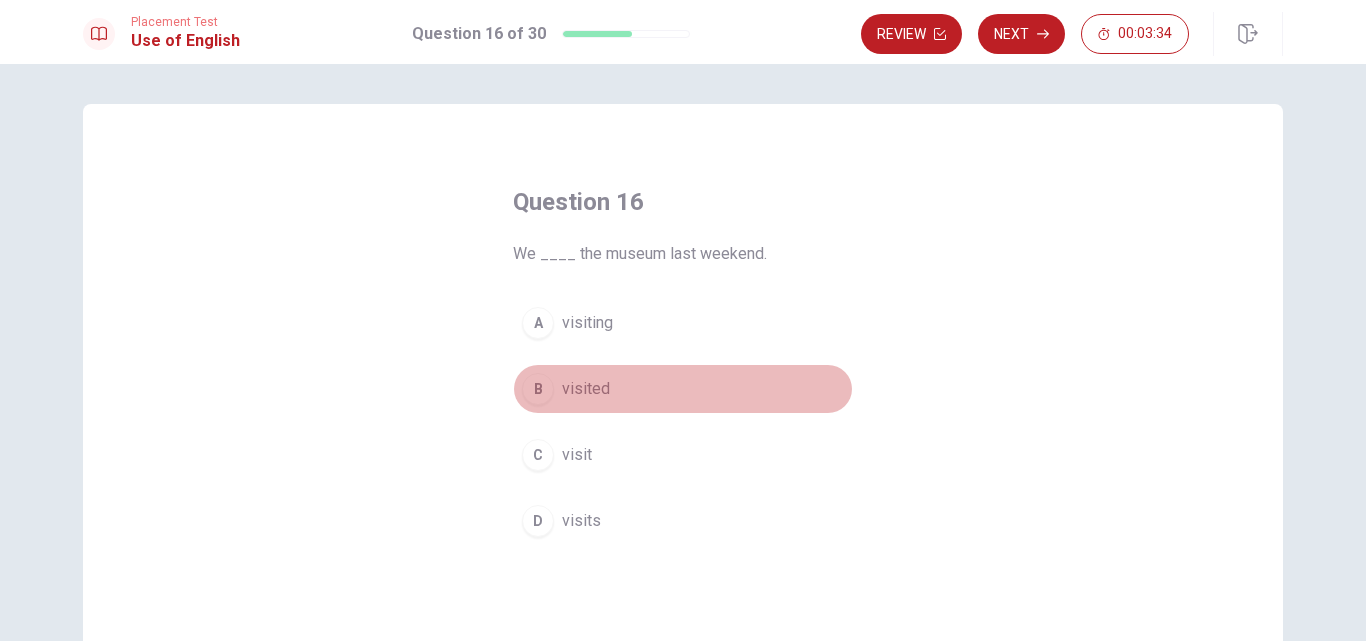 click on "visited" at bounding box center [586, 389] 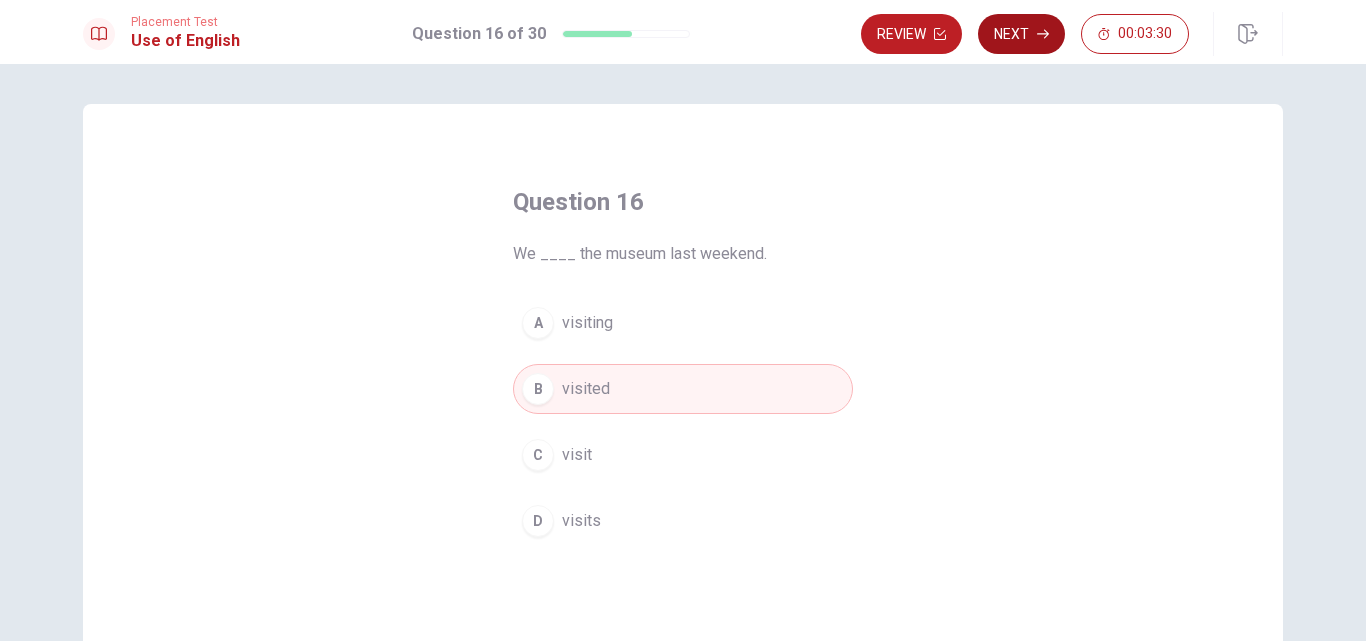 click on "Next" at bounding box center [1021, 34] 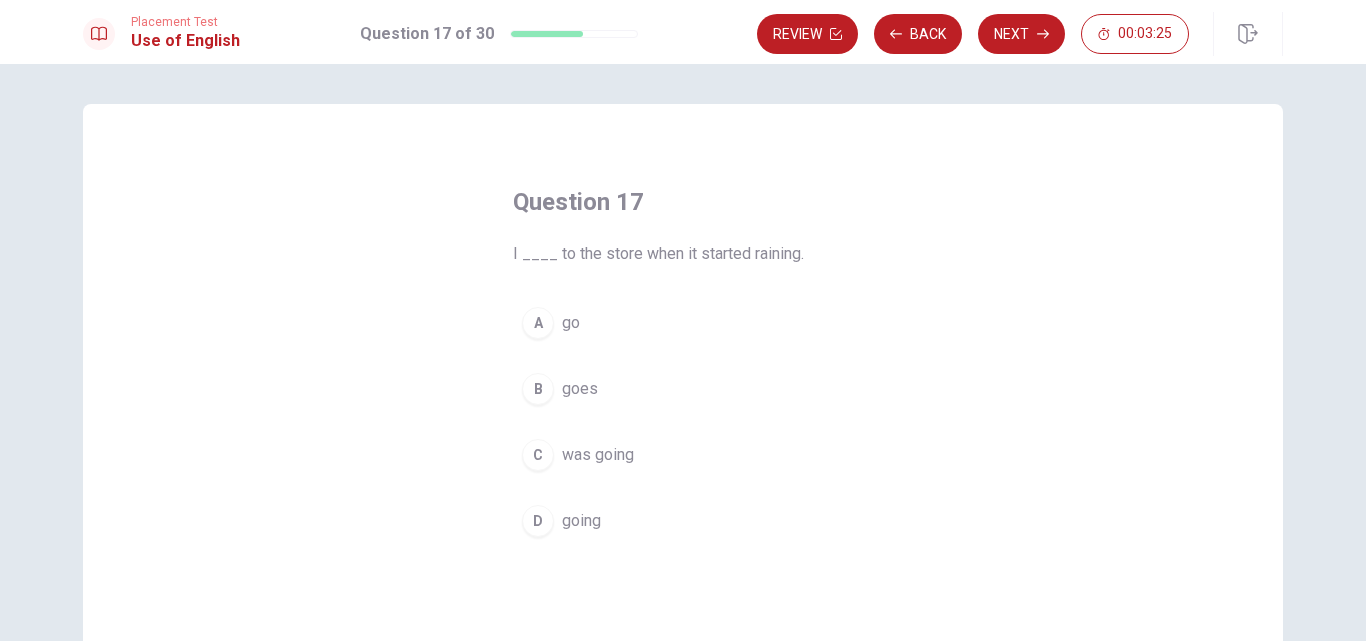 drag, startPoint x: 600, startPoint y: 423, endPoint x: 611, endPoint y: 397, distance: 28.231188 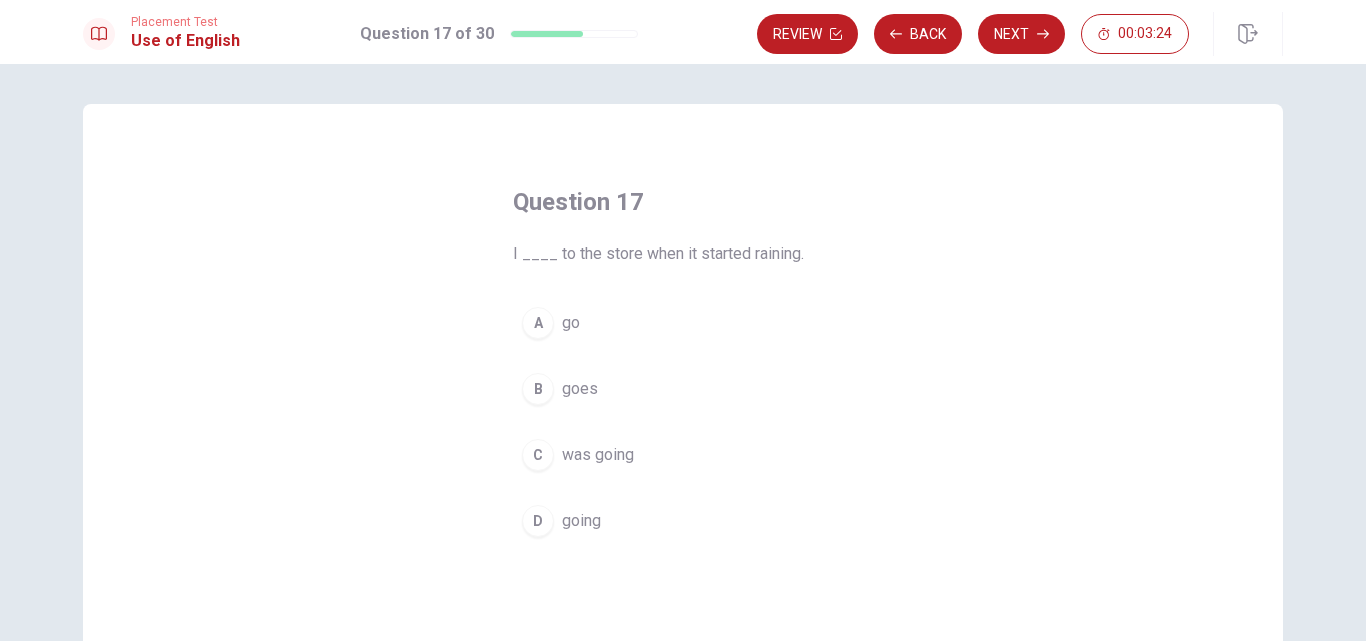click on "was going" at bounding box center [598, 455] 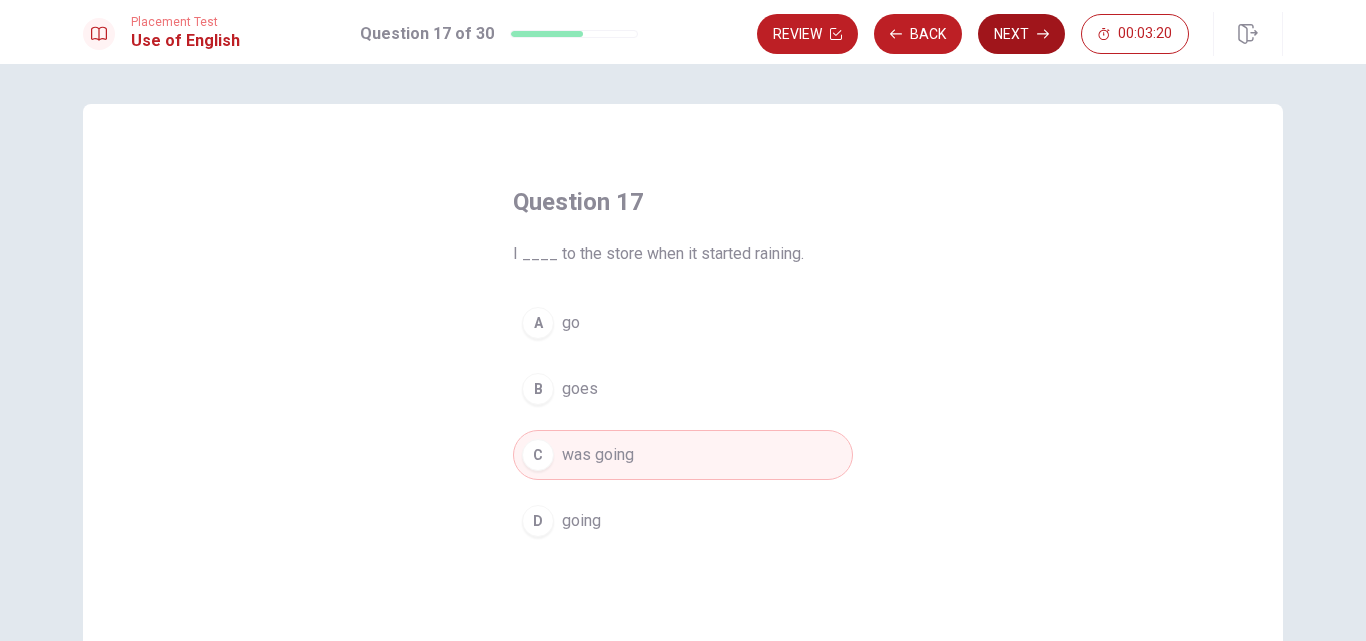 click on "Next" at bounding box center (1021, 34) 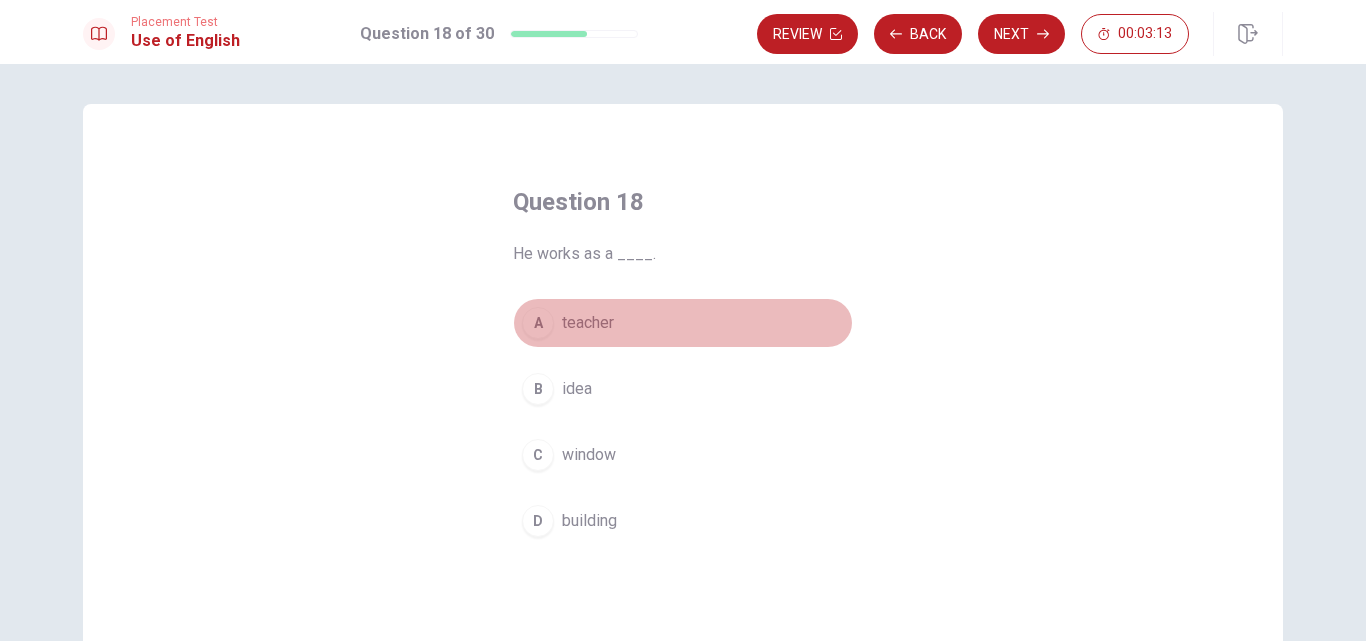 click on "teacher" at bounding box center (588, 323) 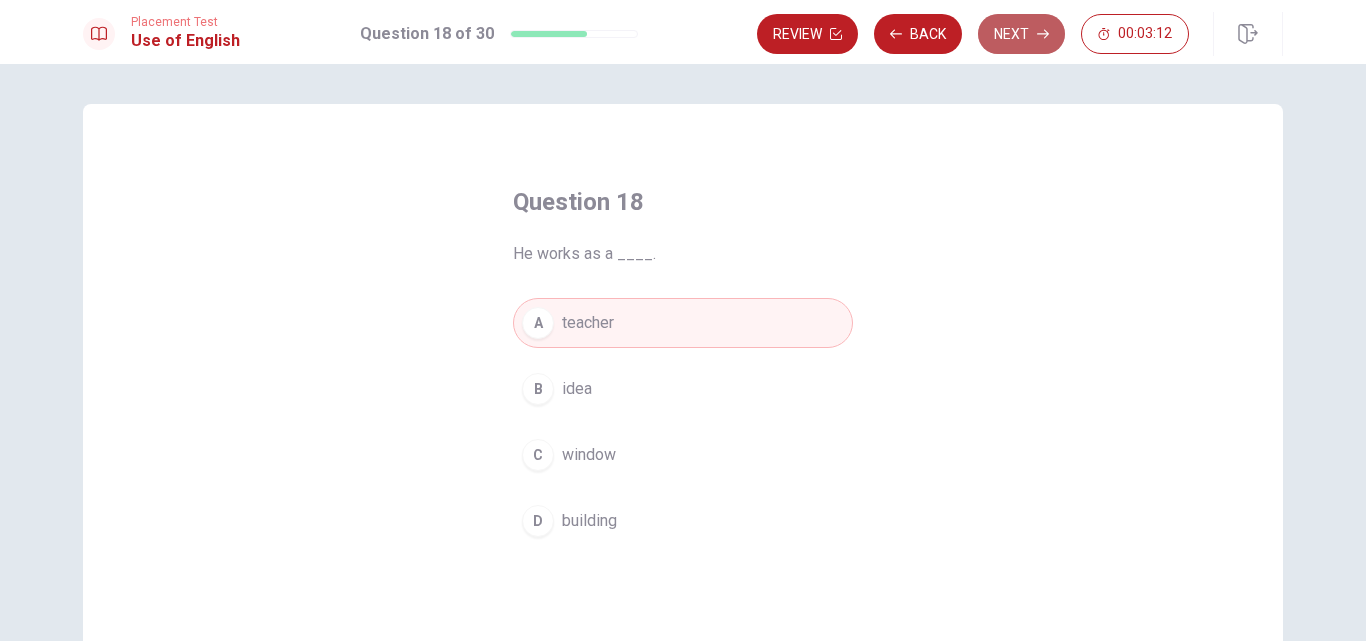 click on "Next" at bounding box center [1021, 34] 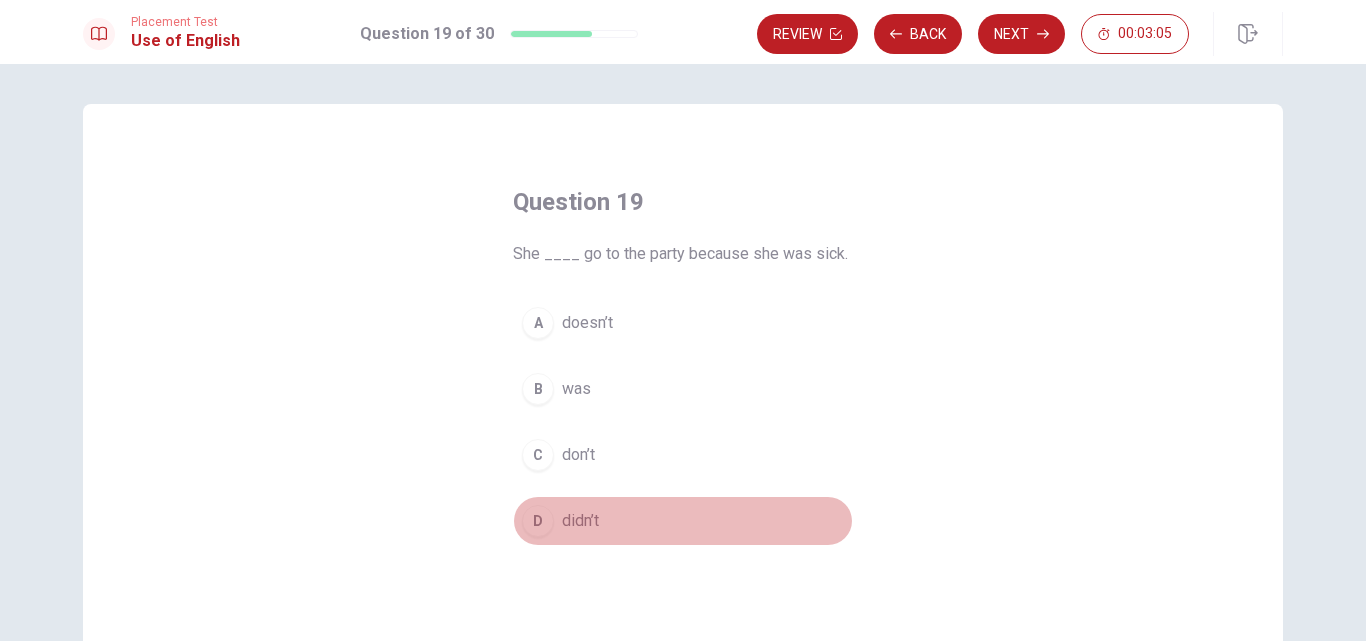 click on "didn’t" at bounding box center (580, 521) 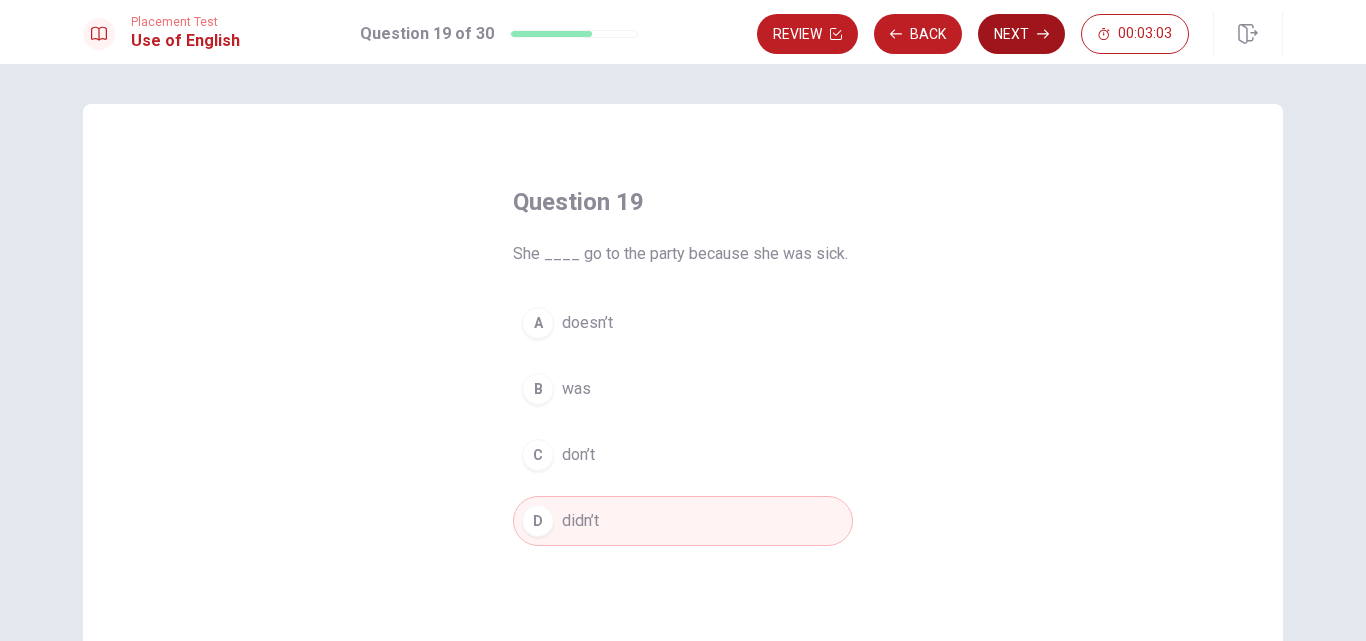 click on "Next" at bounding box center (1021, 34) 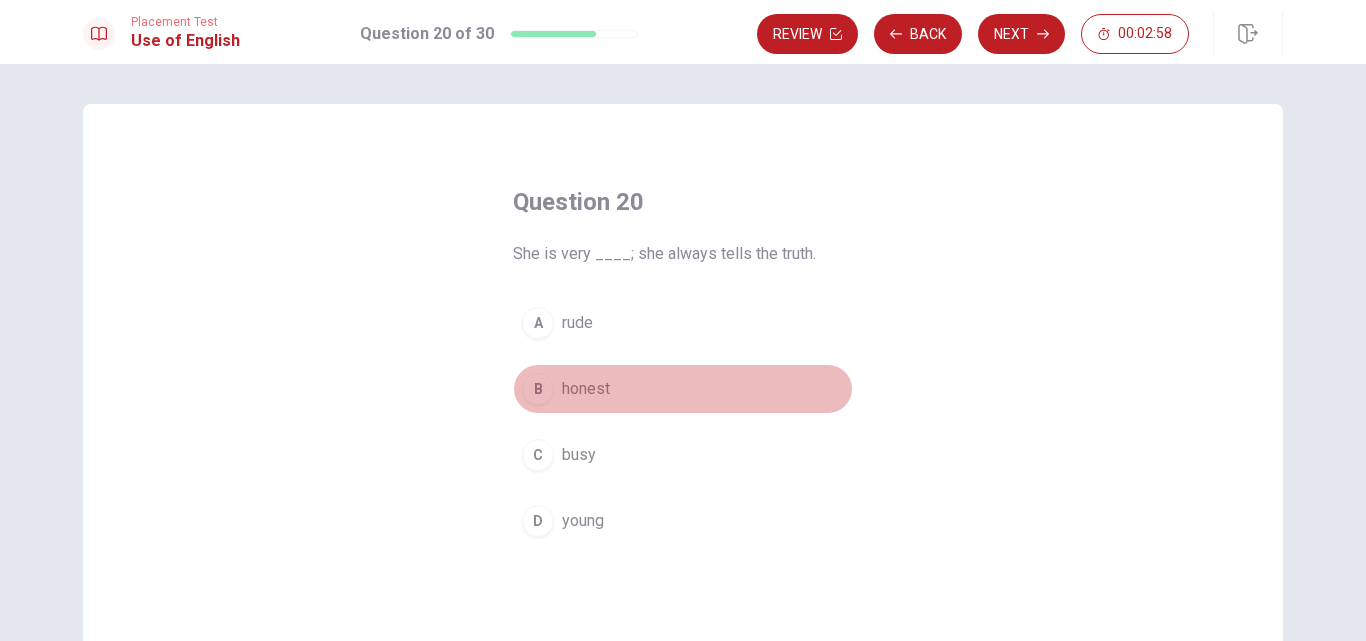 click on "honest" at bounding box center (586, 389) 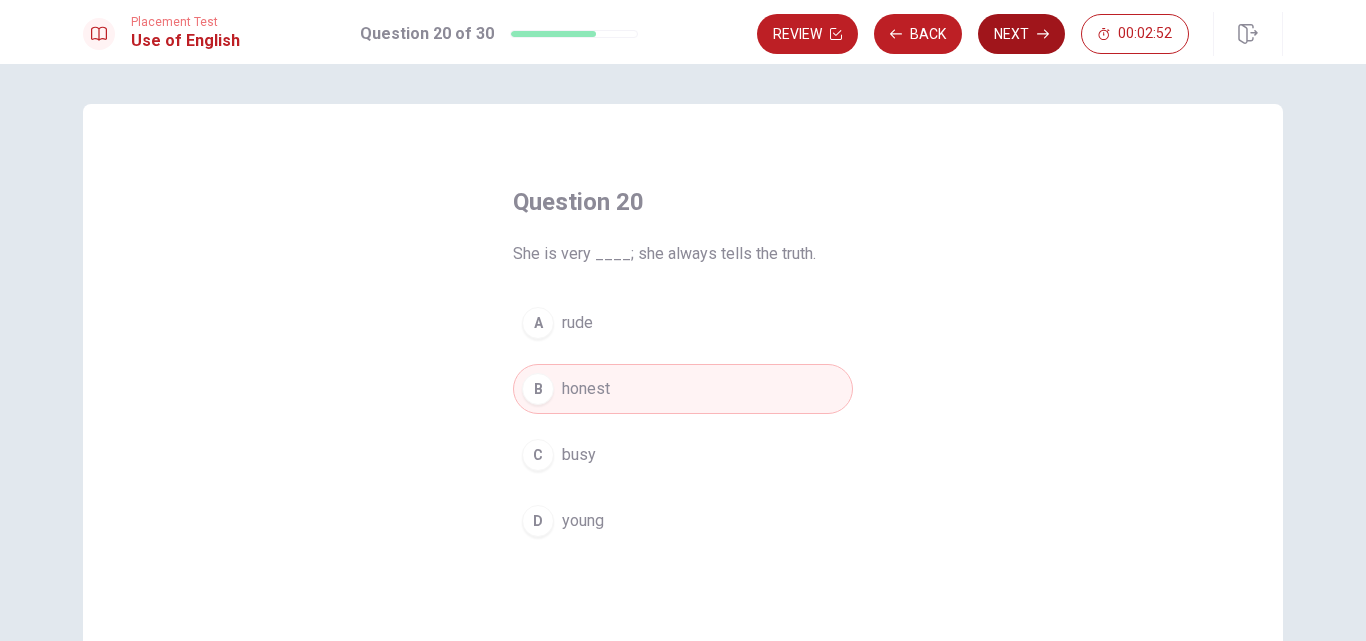 click on "Next" at bounding box center (1021, 34) 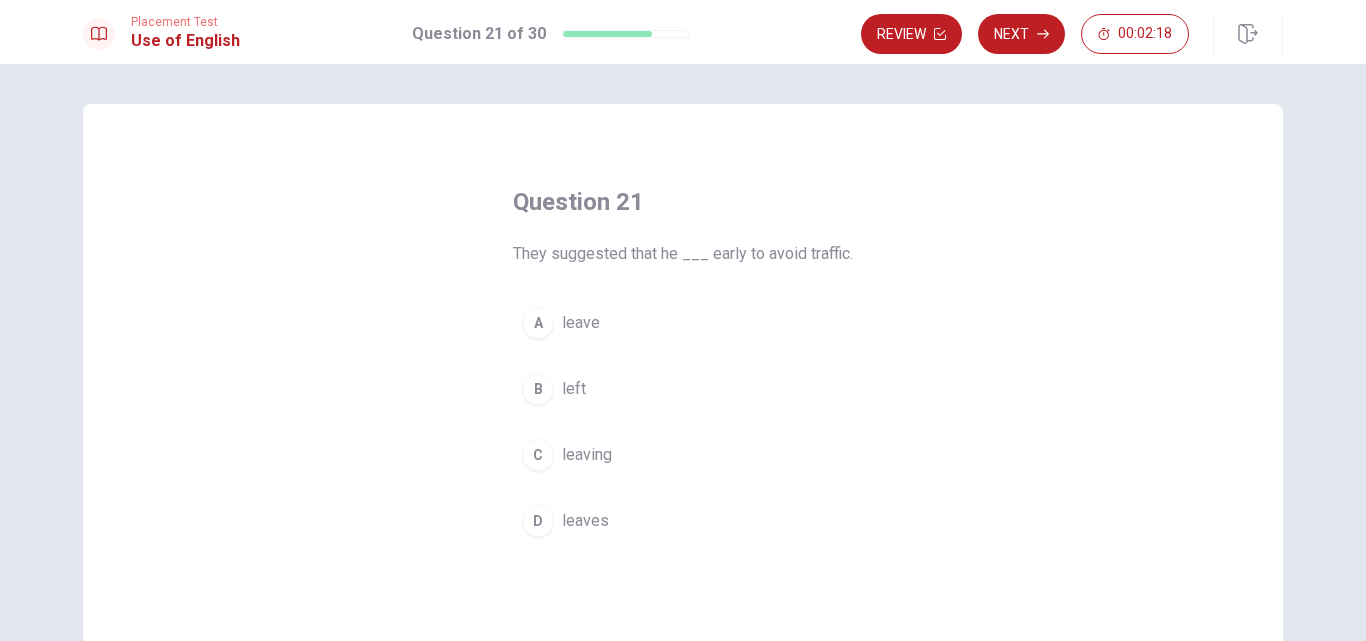 click on "B left" at bounding box center [683, 389] 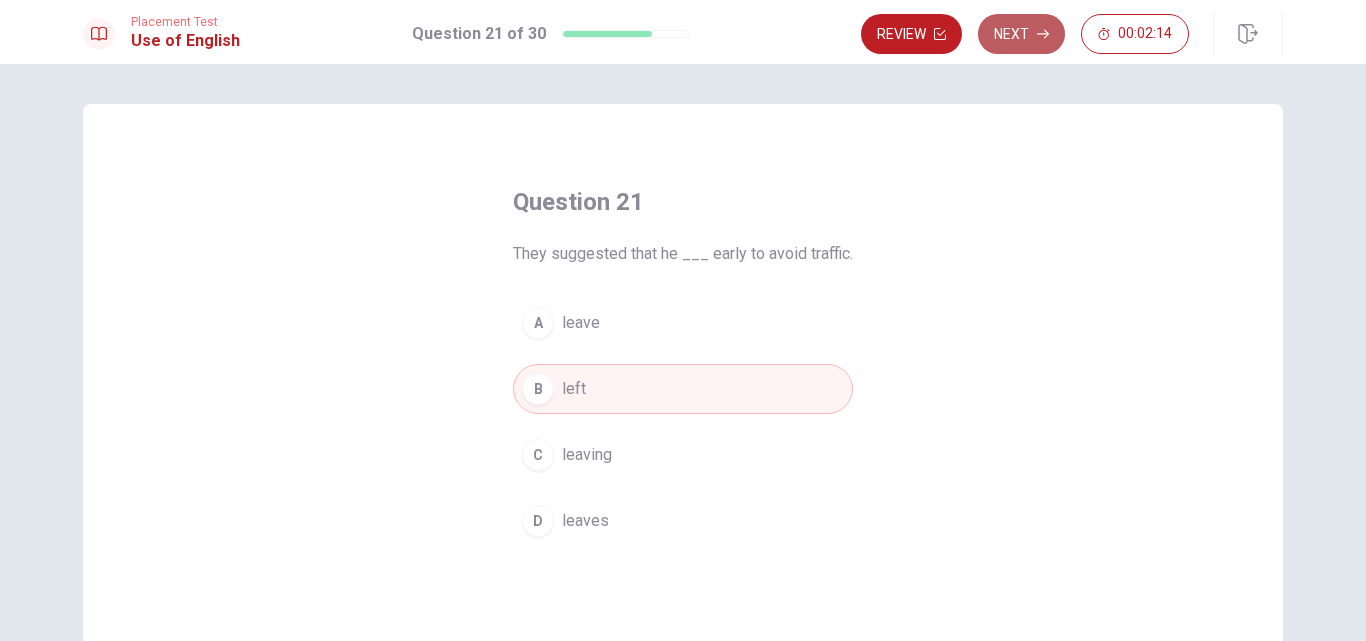 click on "Next" at bounding box center [1021, 34] 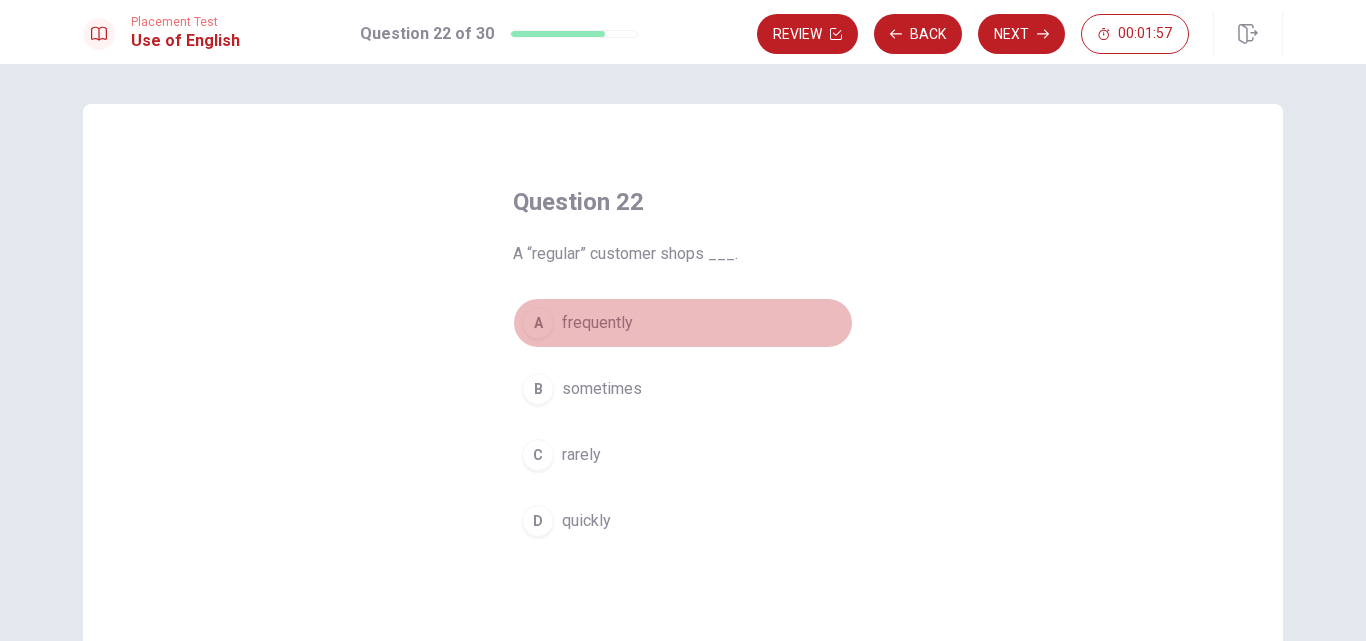 click on "frequently" at bounding box center [597, 323] 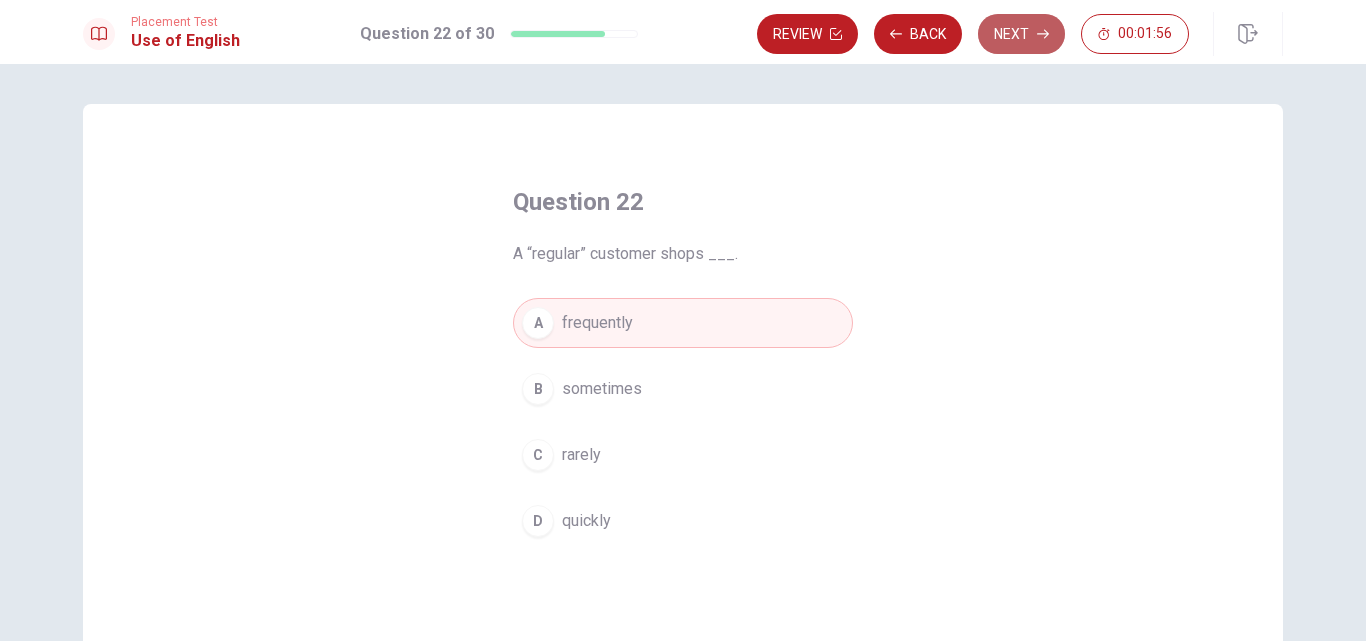click on "Next" at bounding box center [1021, 34] 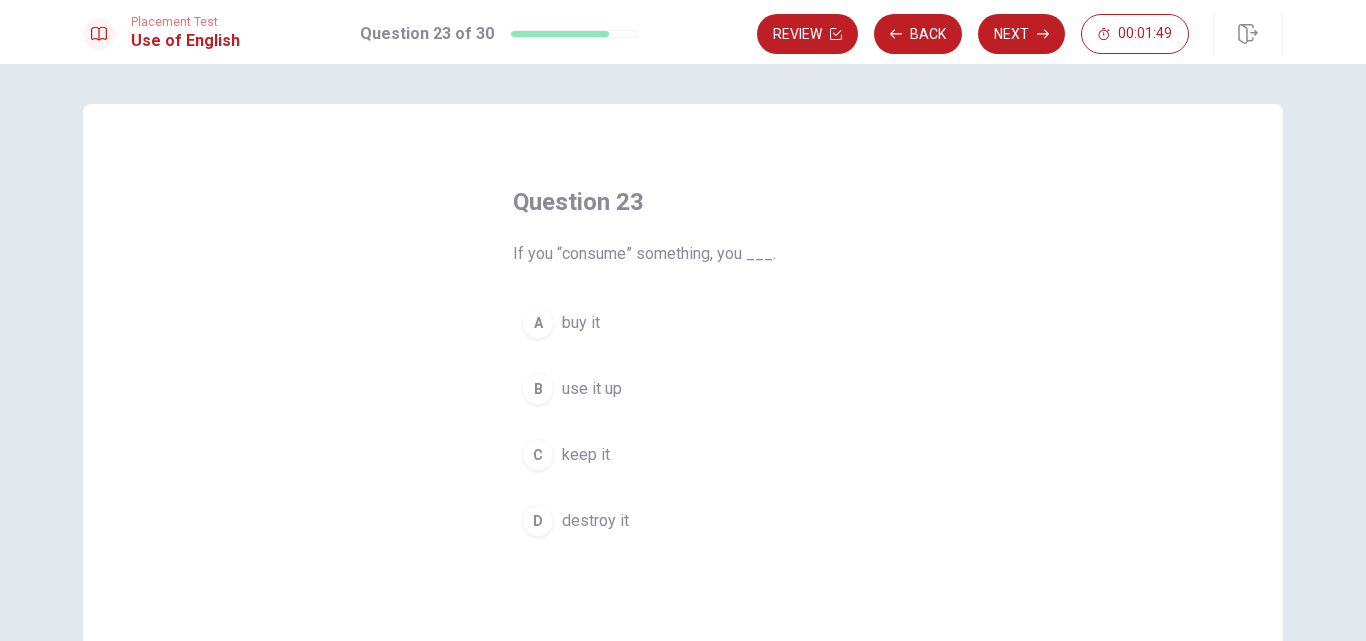 click on "use it up" at bounding box center [592, 389] 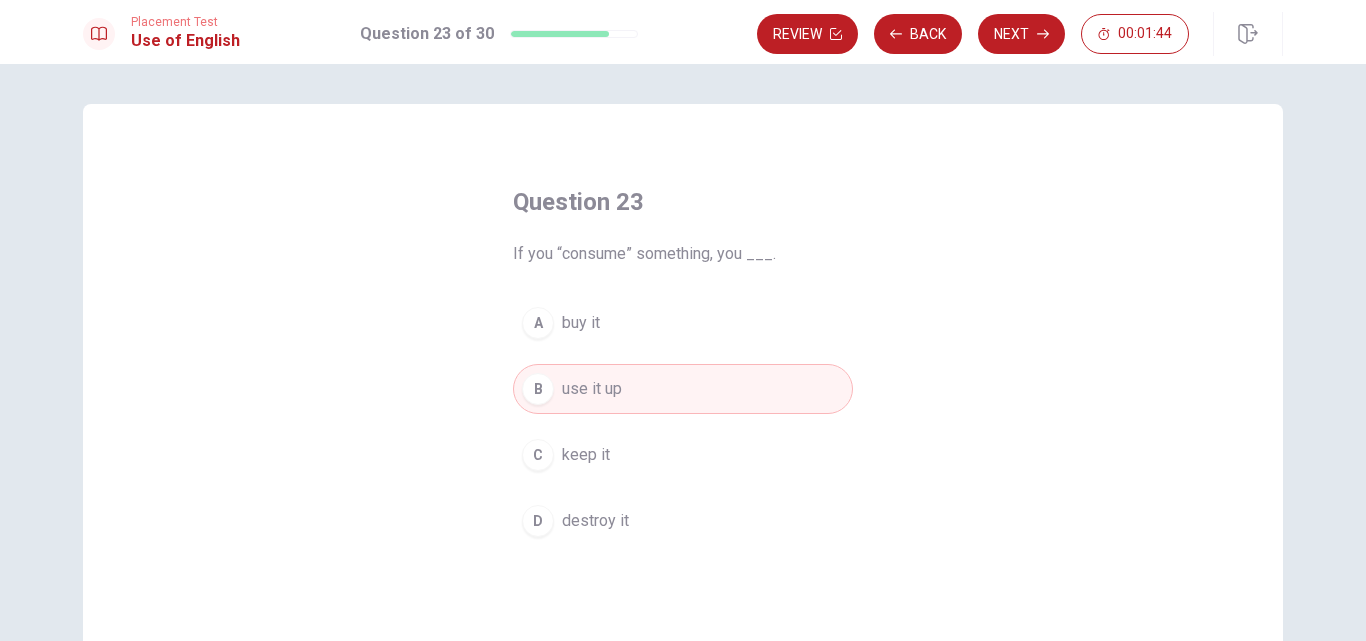 click on "A buy it" at bounding box center (683, 323) 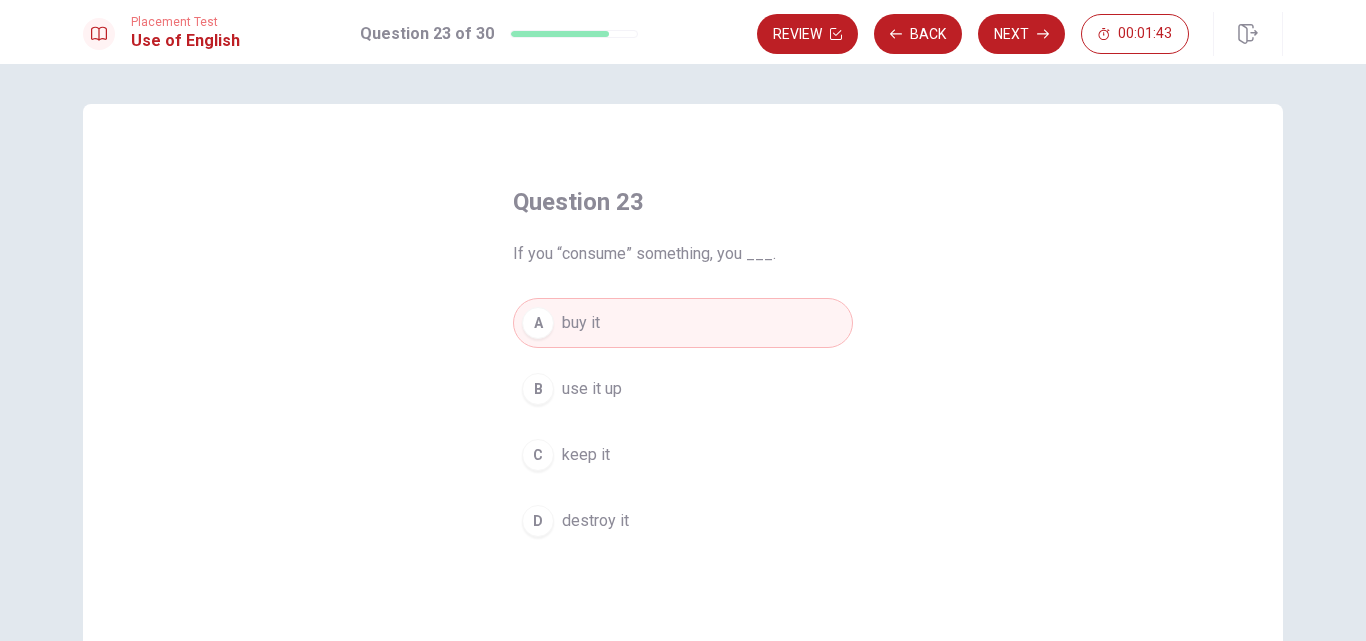 click on "B use it up" at bounding box center (683, 389) 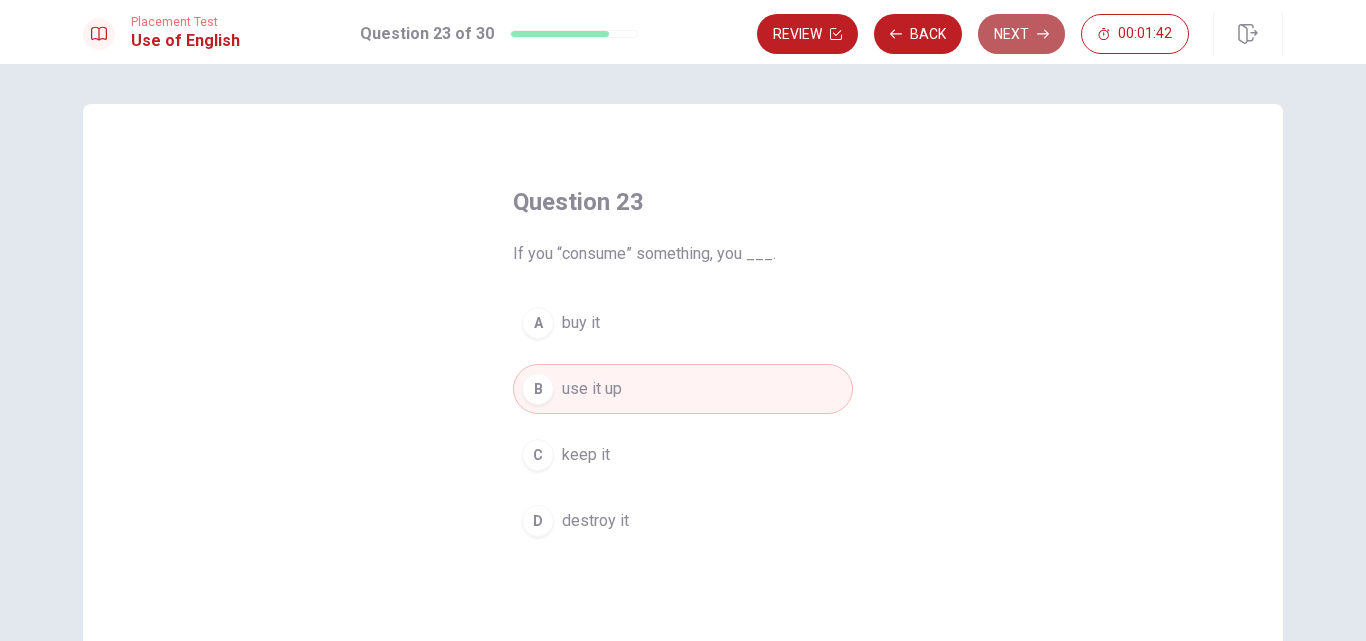 click on "Next" at bounding box center (1021, 34) 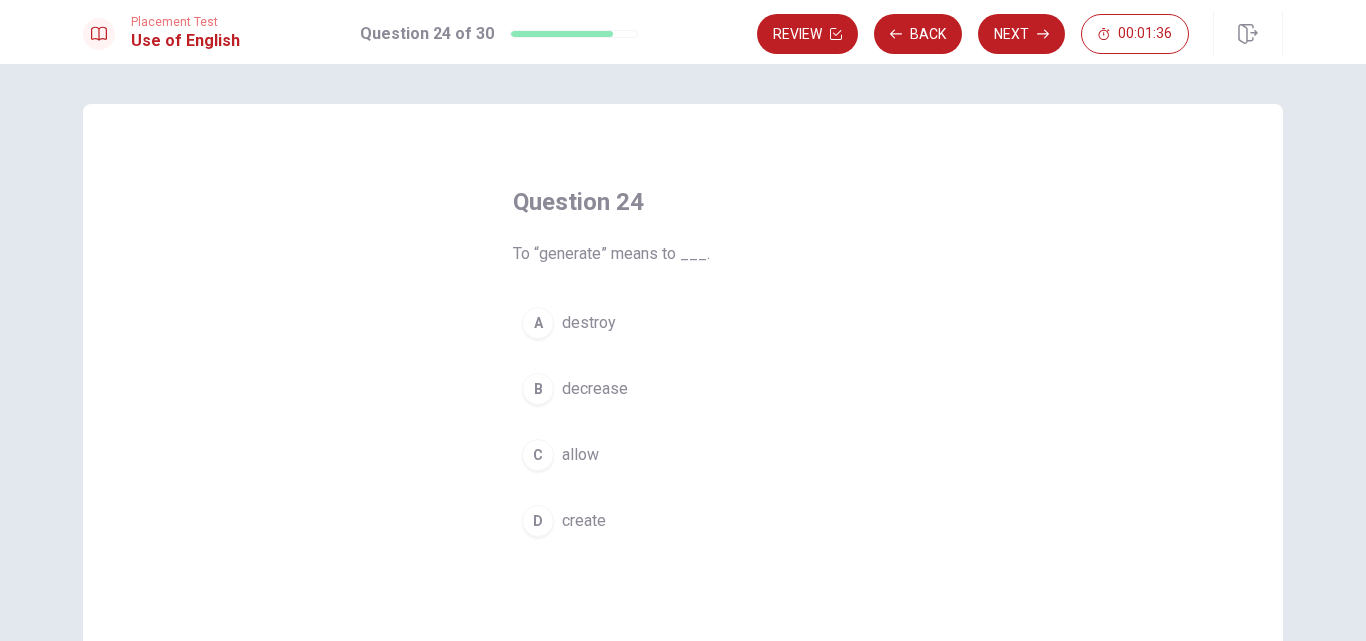 click on "D create" at bounding box center (683, 521) 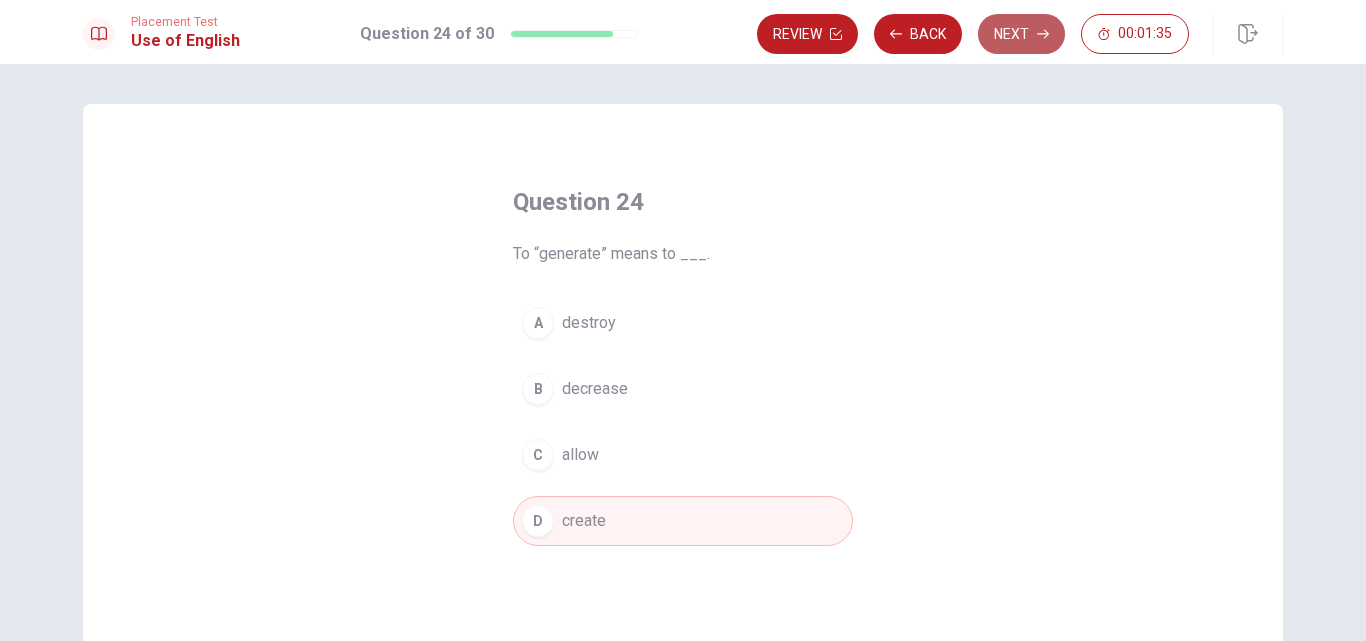 click on "Next" at bounding box center [1021, 34] 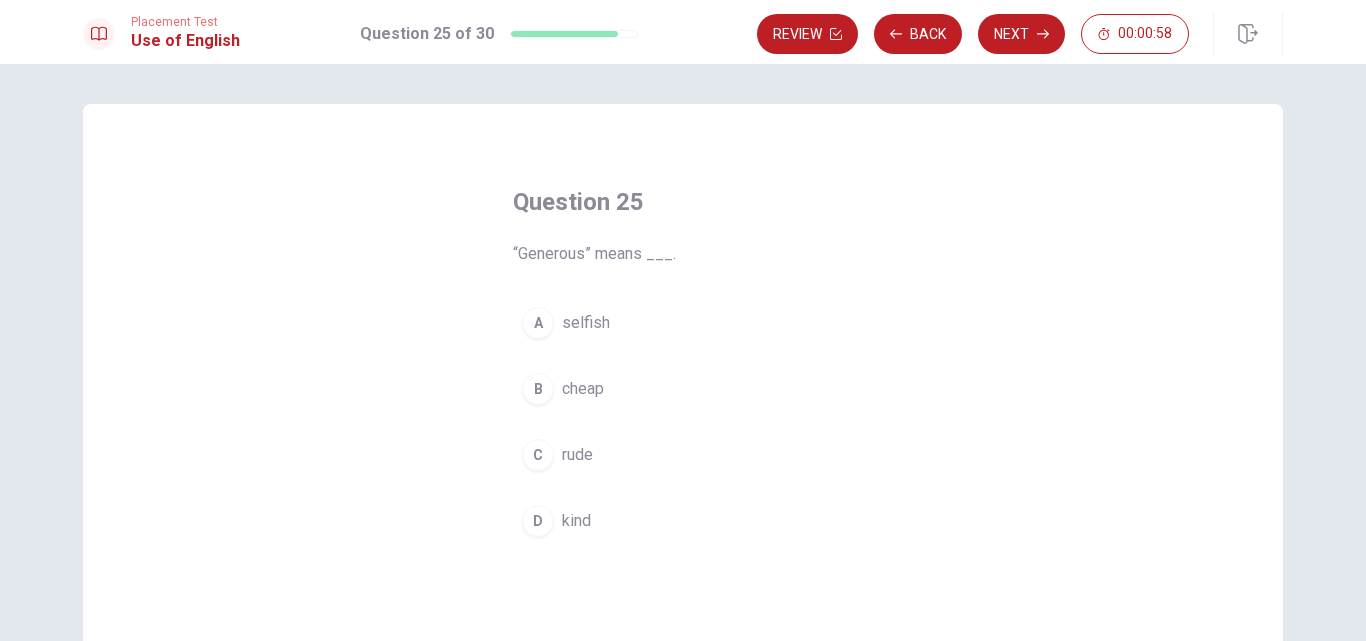 click on "kind" at bounding box center [576, 521] 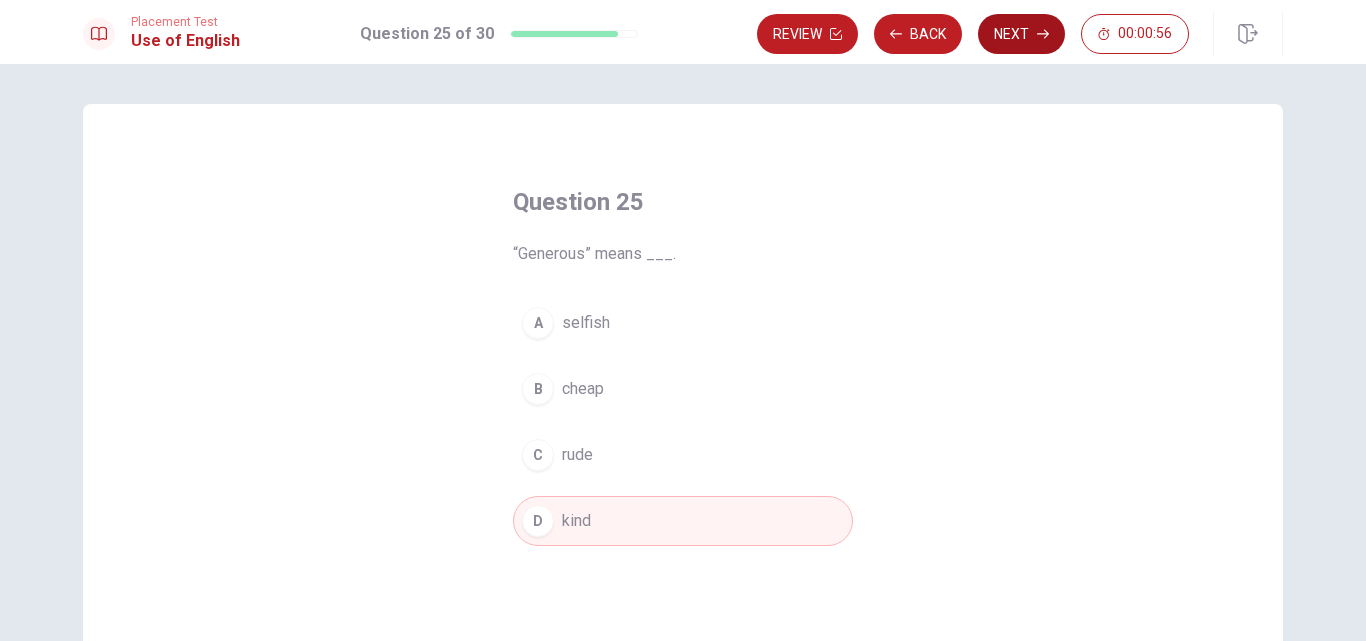 click 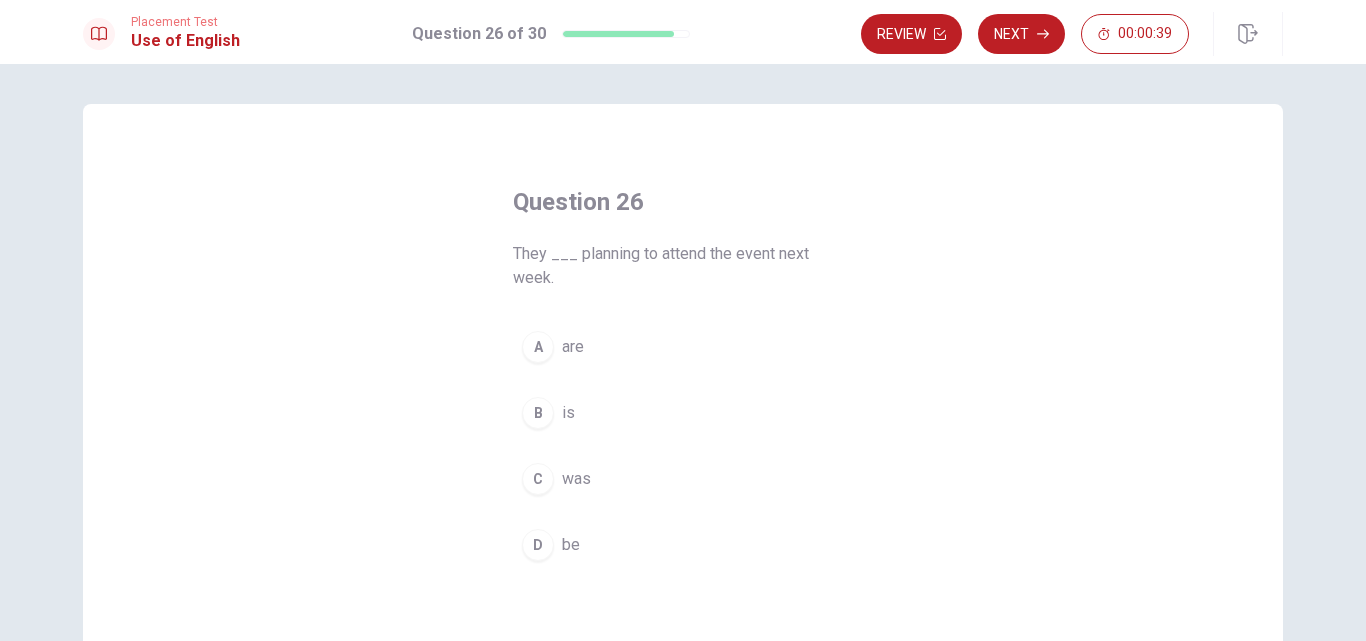 click on "are" at bounding box center [573, 347] 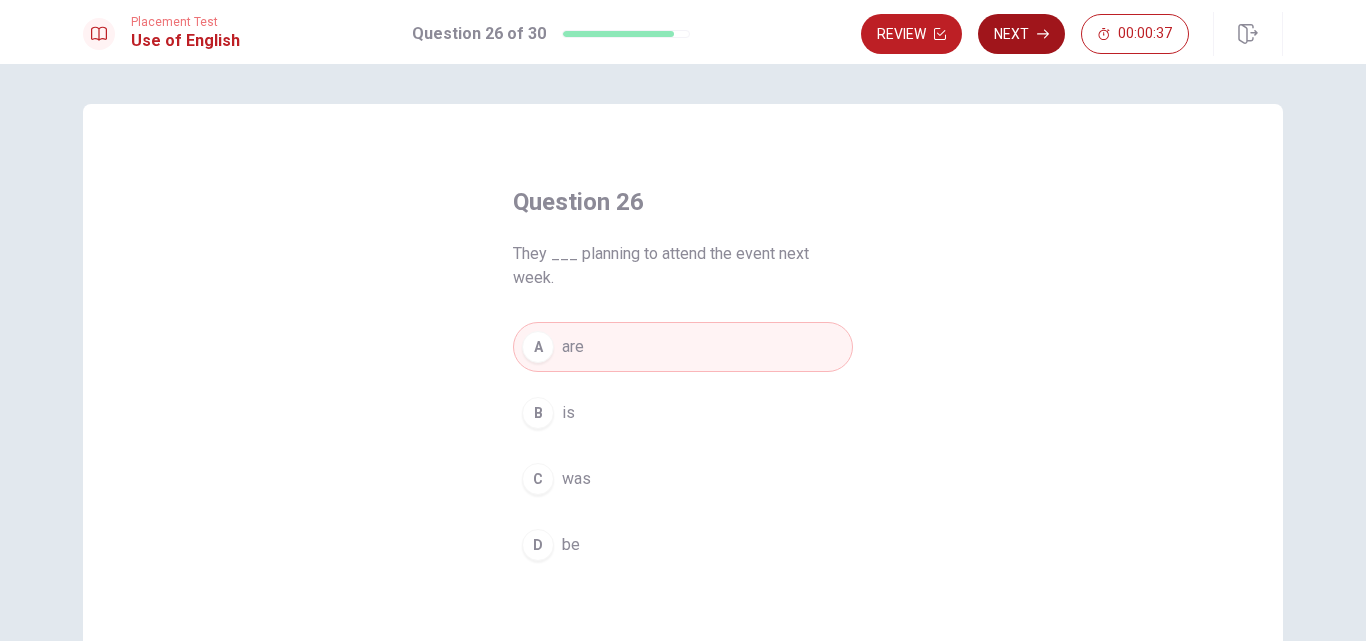 click on "Next" at bounding box center (1021, 34) 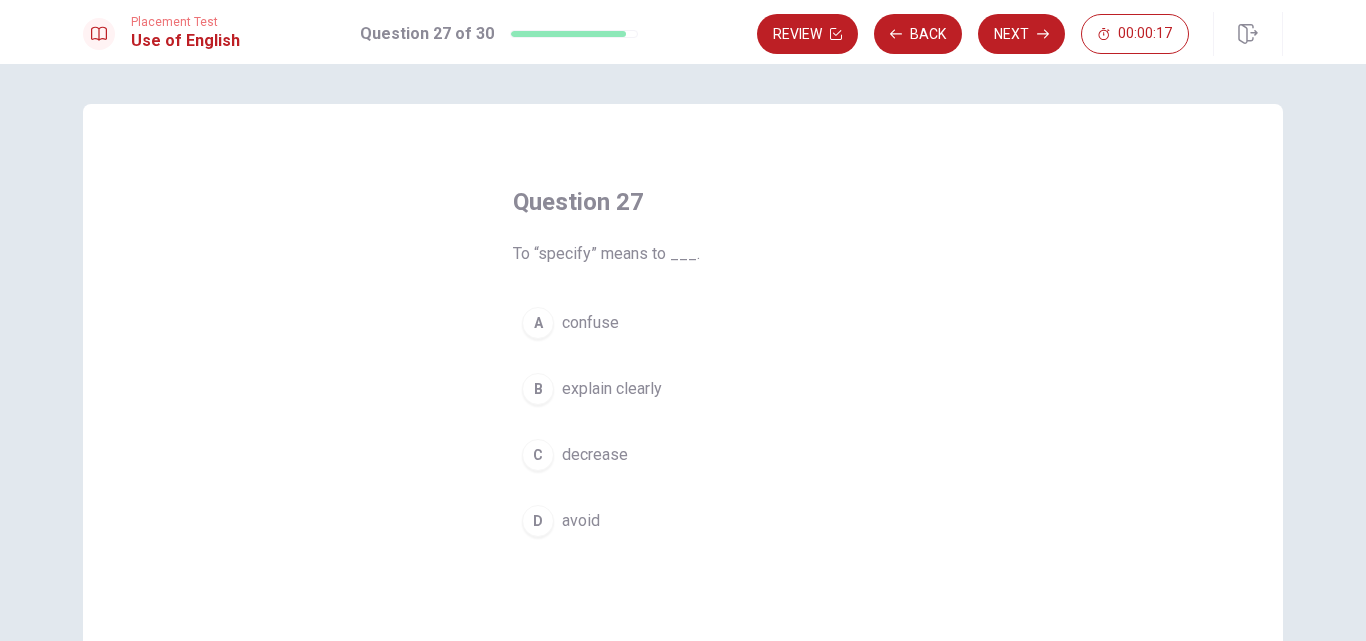 click on "explain clearly" at bounding box center [612, 389] 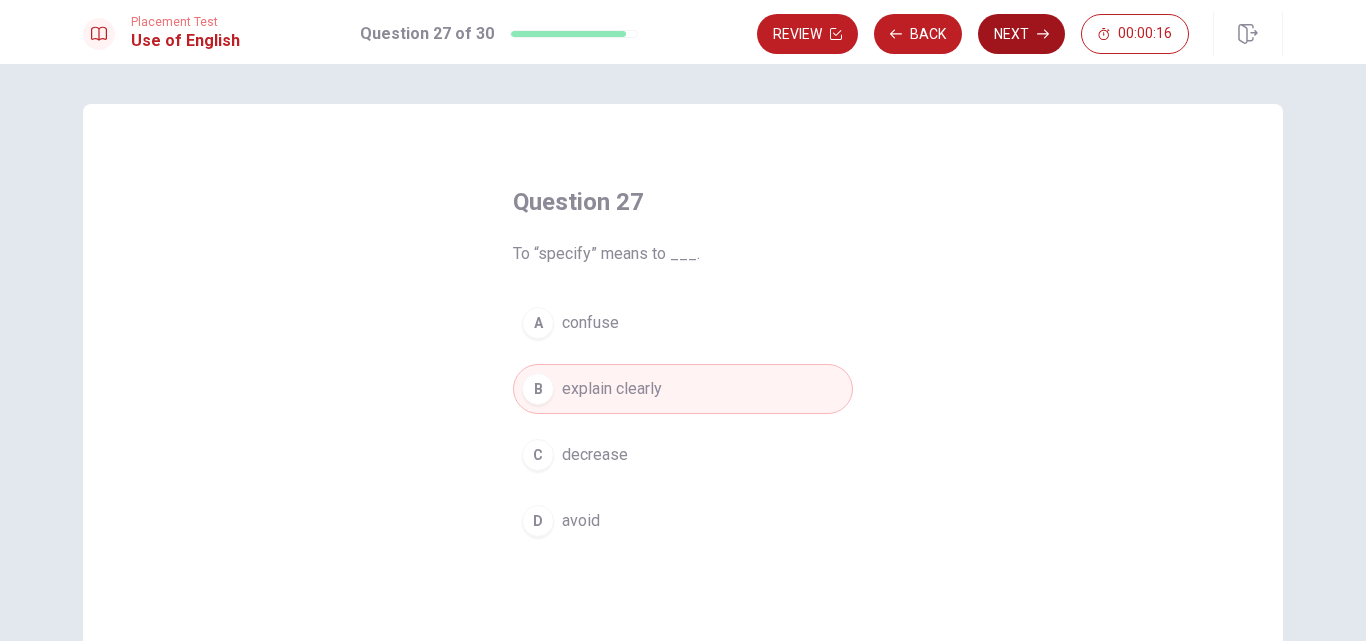 click on "Next" at bounding box center (1021, 34) 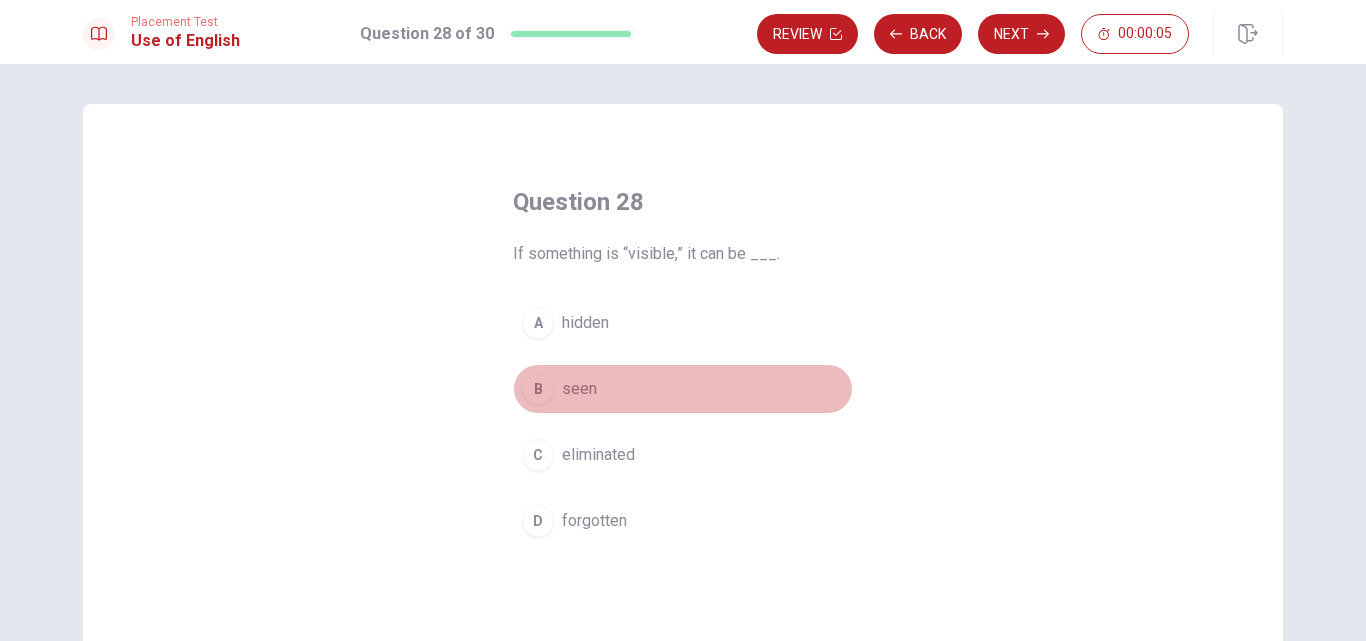click on "seen" at bounding box center (579, 389) 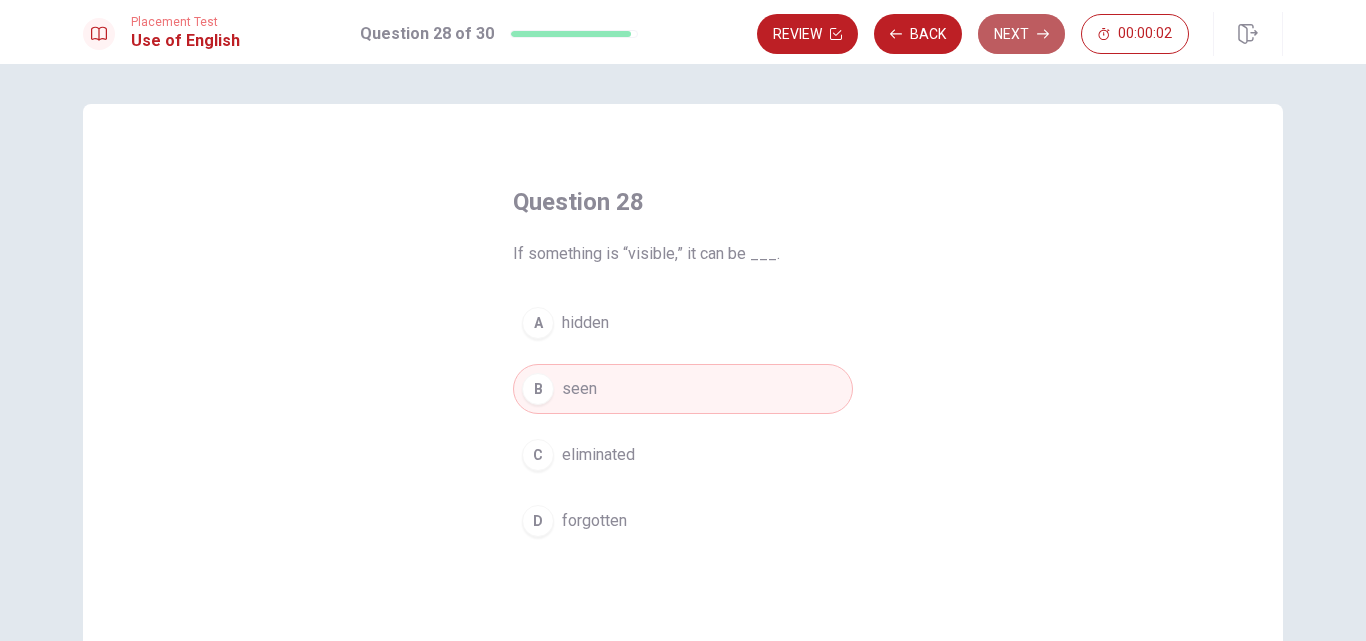 click on "Next" at bounding box center (1021, 34) 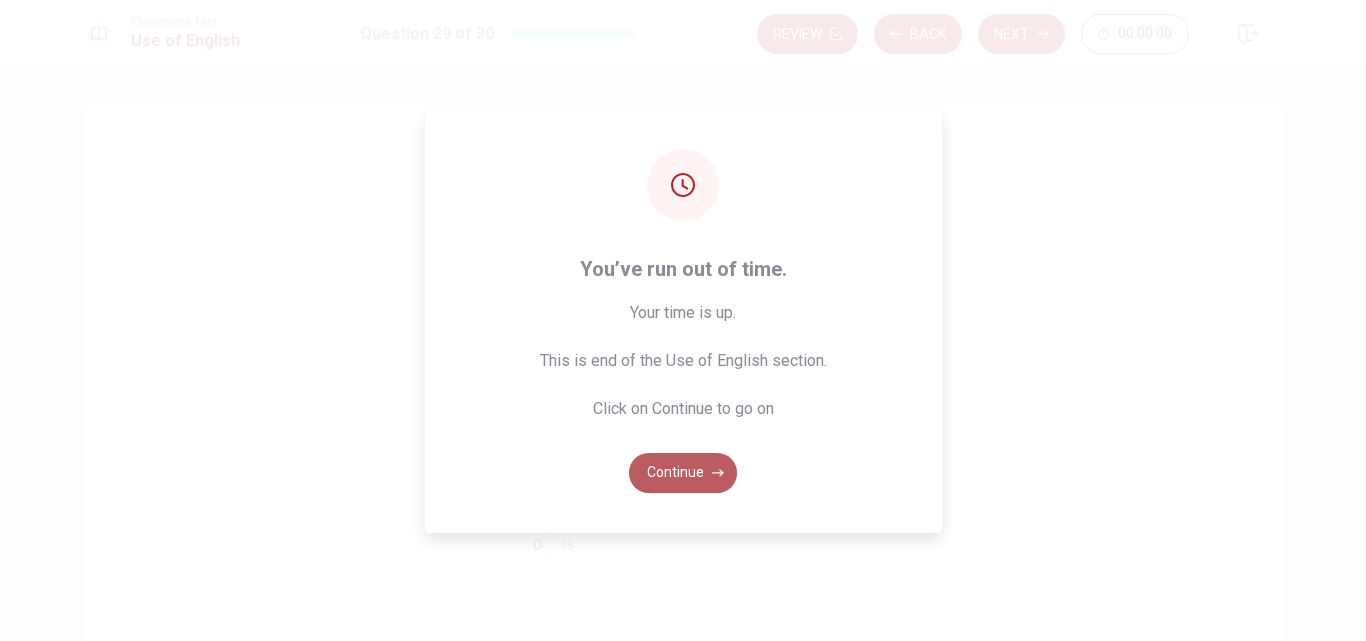 click on "Continue" at bounding box center [683, 473] 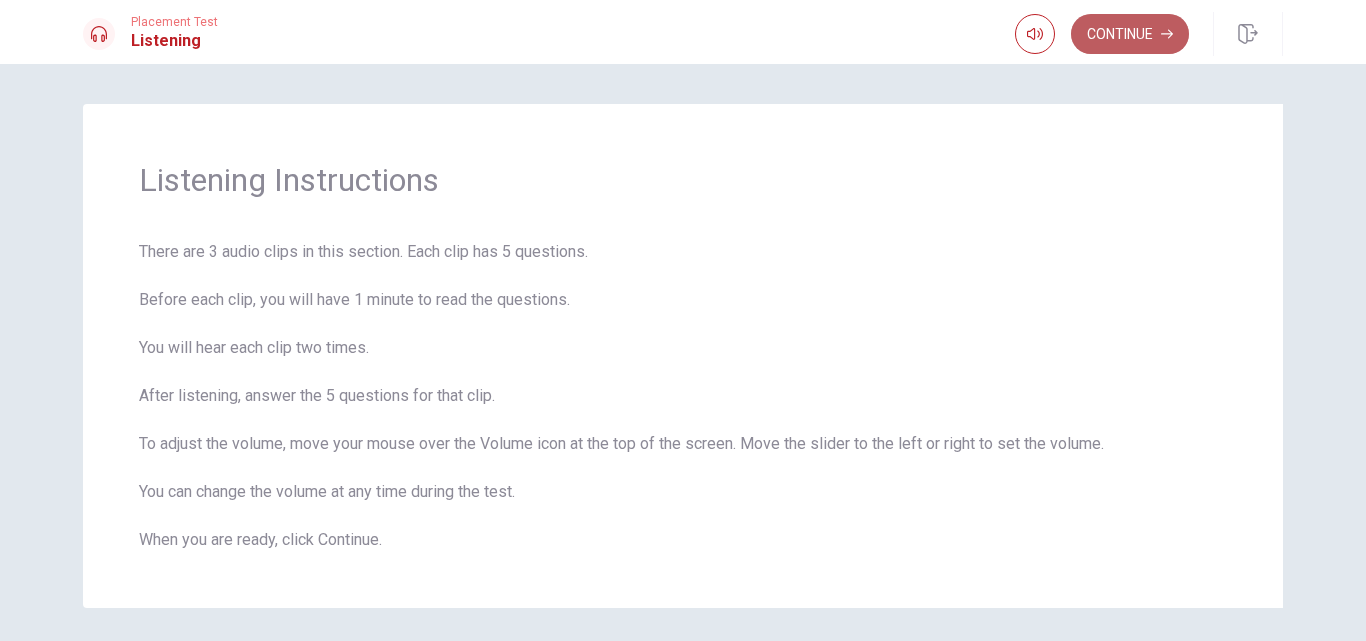 click on "Continue" at bounding box center (1130, 34) 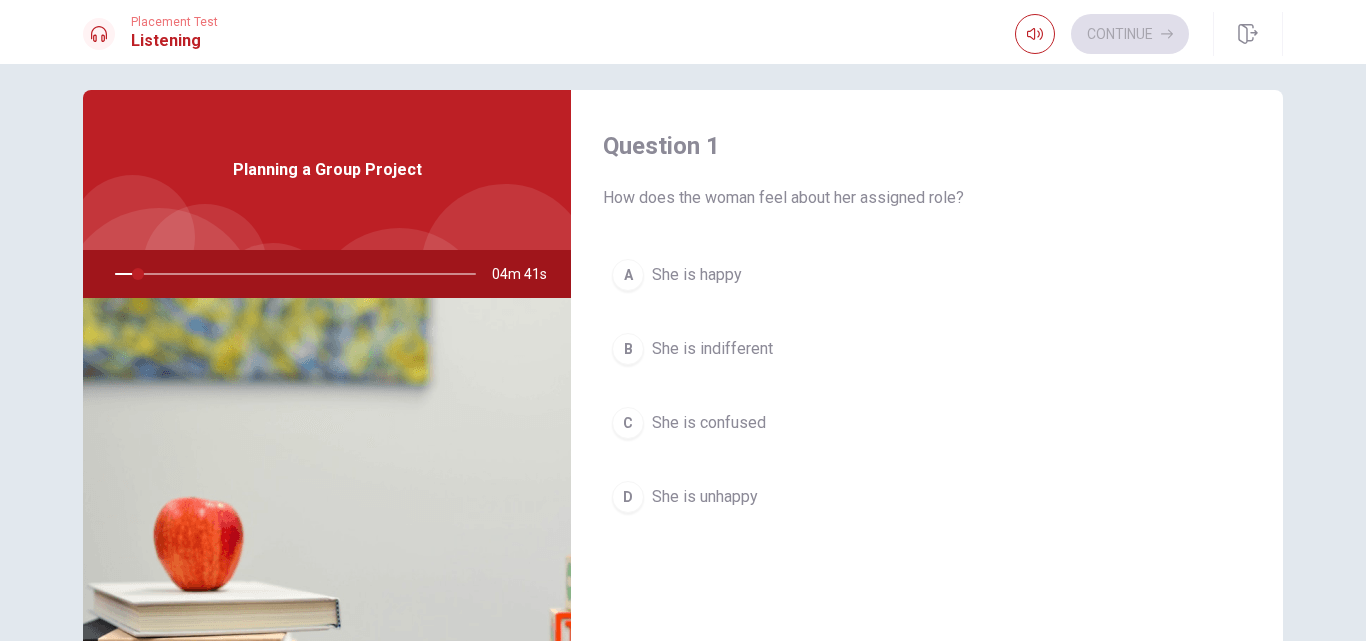 scroll, scrollTop: 0, scrollLeft: 0, axis: both 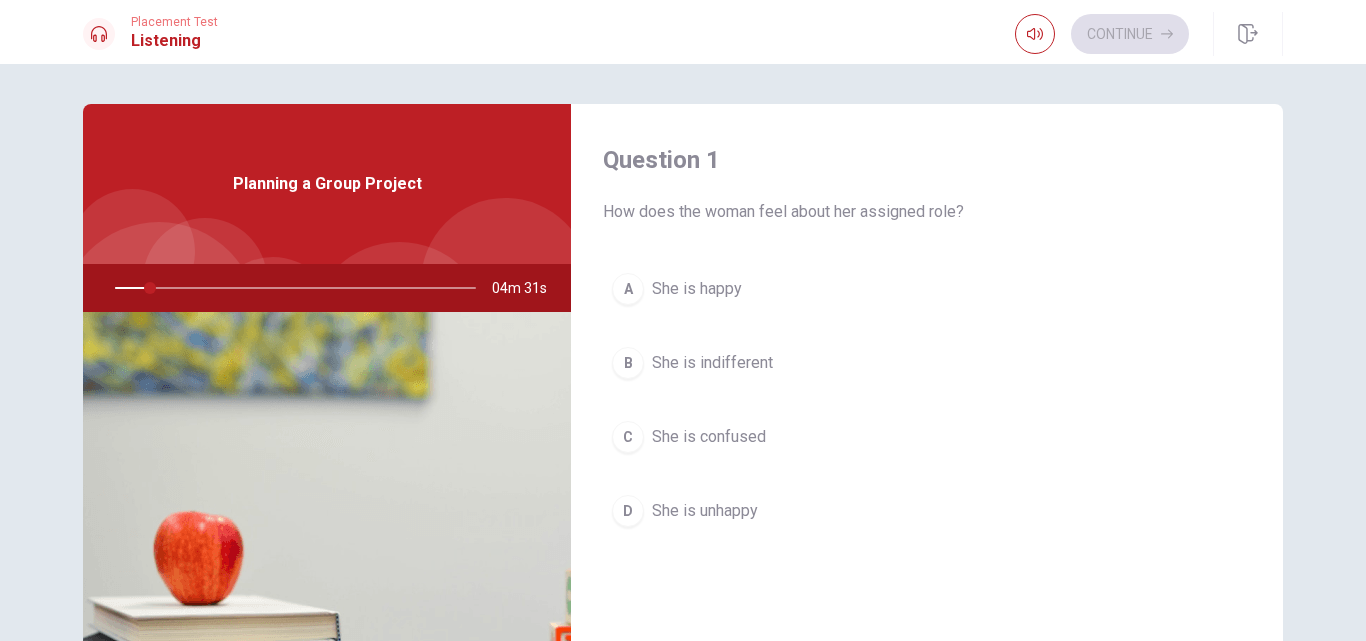 drag, startPoint x: 142, startPoint y: 283, endPoint x: 160, endPoint y: 284, distance: 18.027756 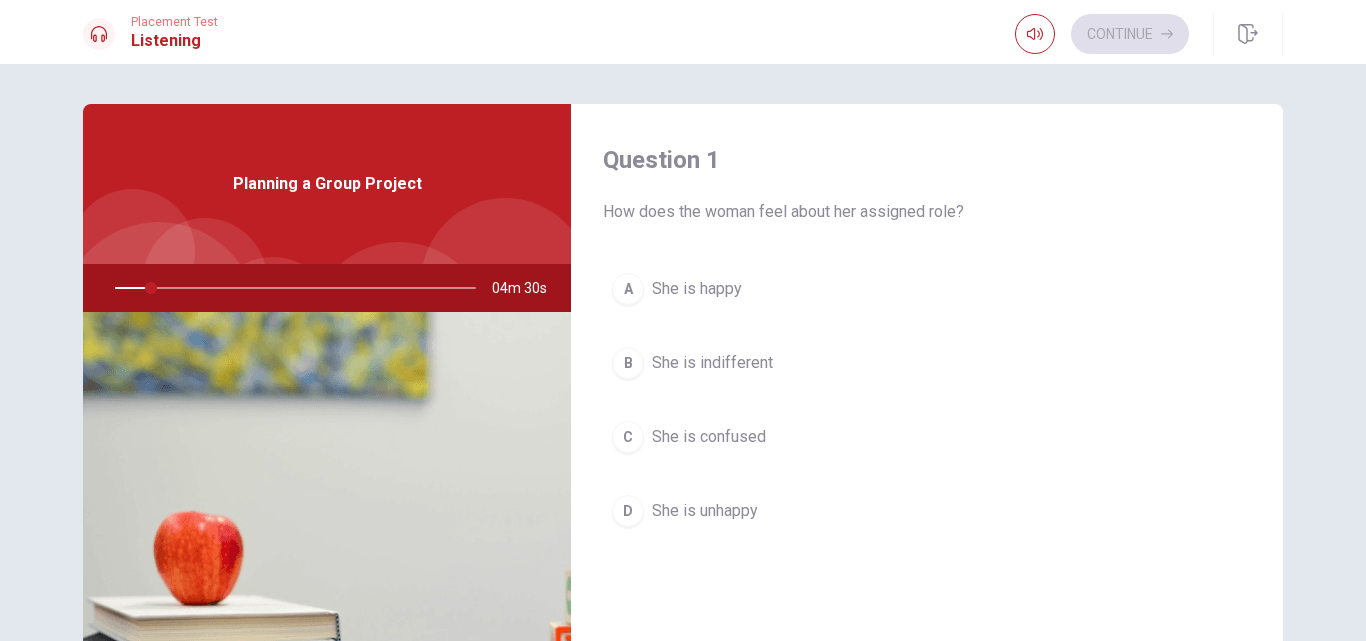click at bounding box center [291, 288] 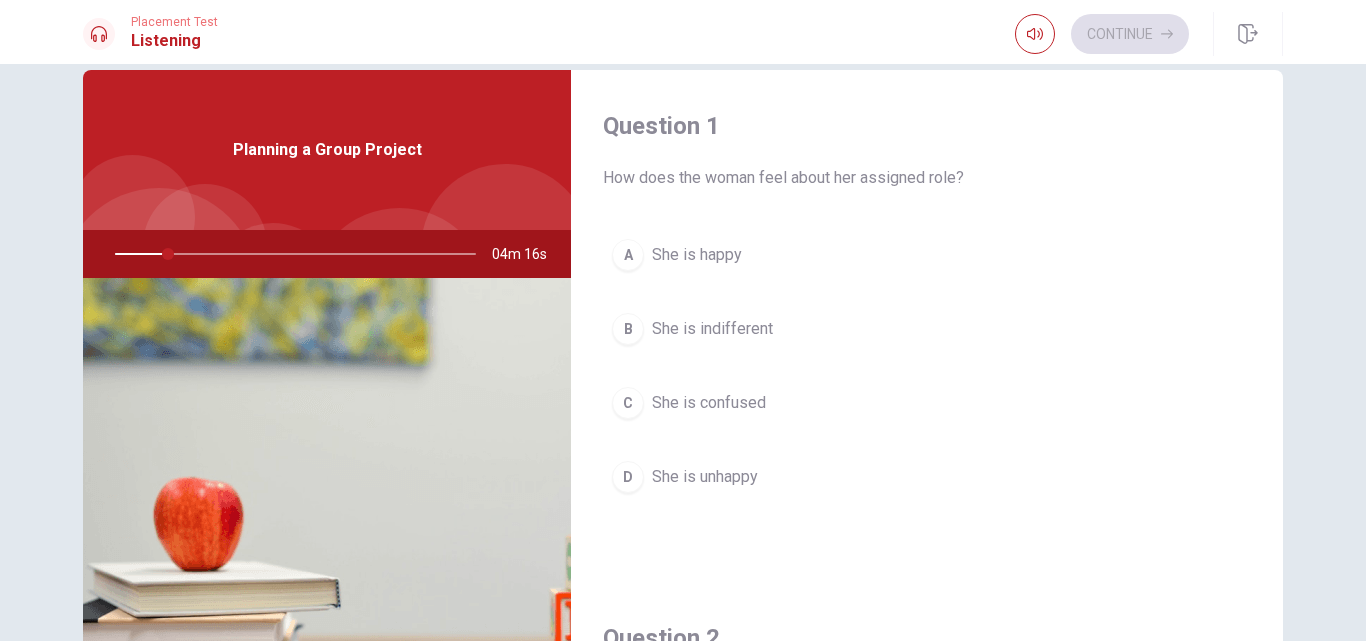 scroll, scrollTop: 0, scrollLeft: 0, axis: both 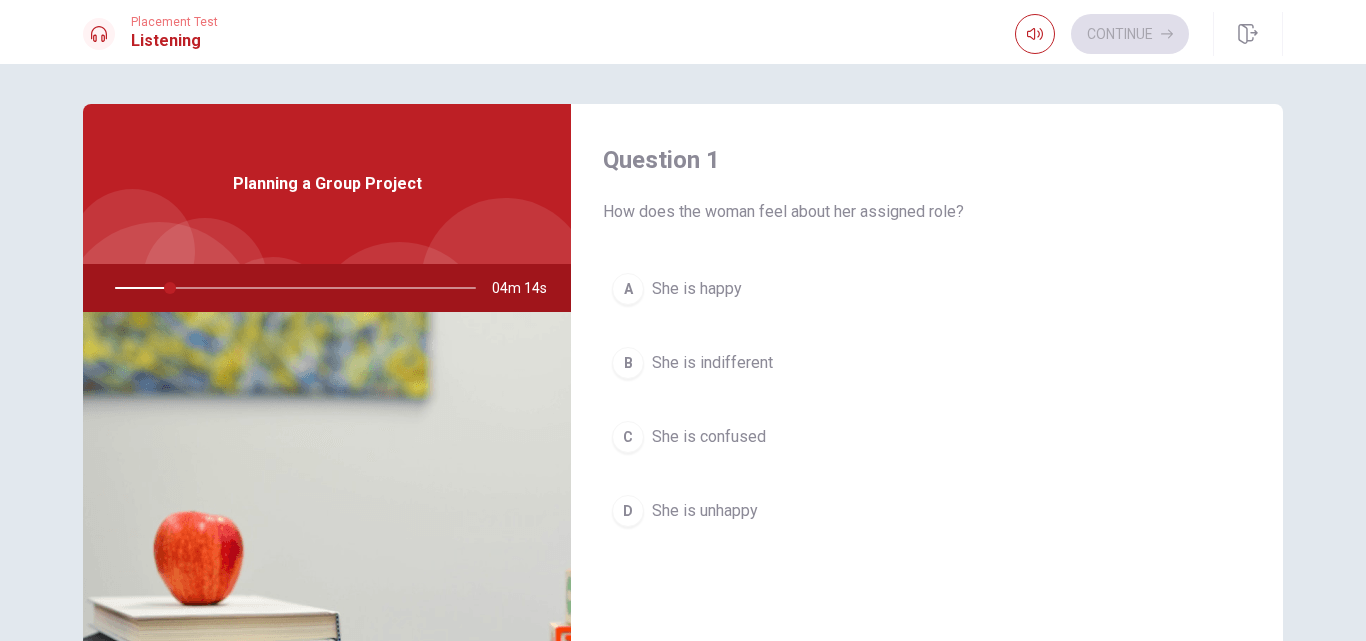 drag, startPoint x: 168, startPoint y: 285, endPoint x: 196, endPoint y: 285, distance: 28 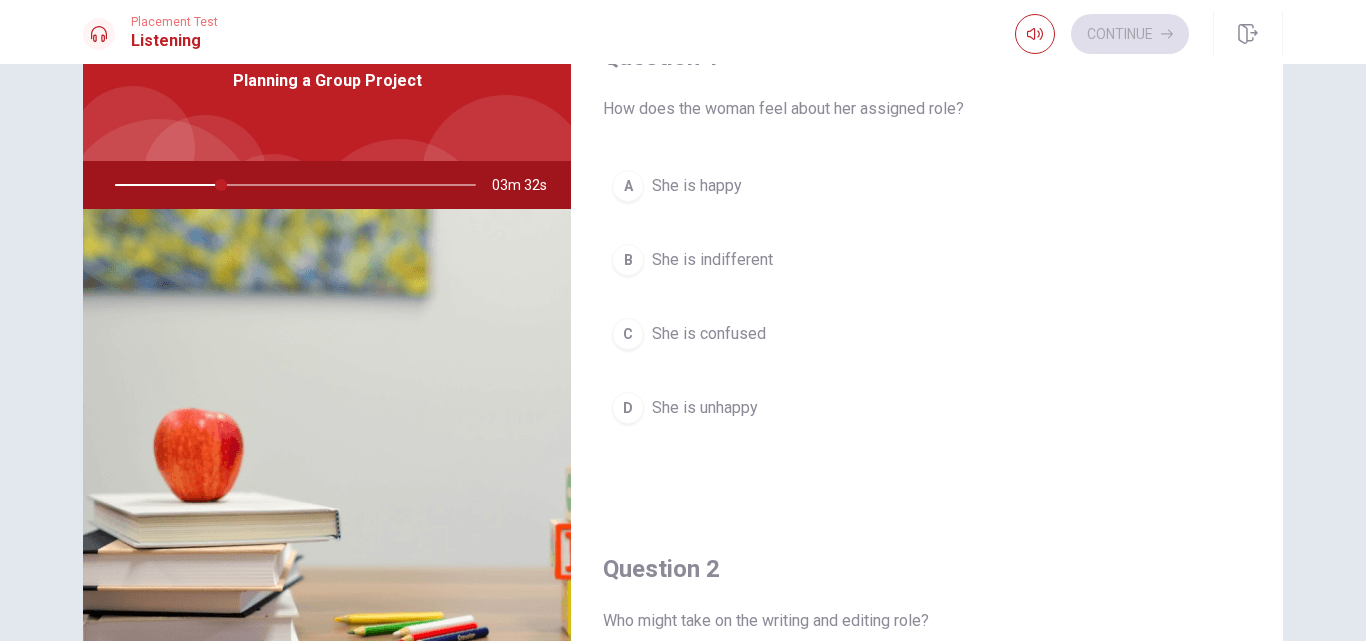 scroll, scrollTop: 0, scrollLeft: 0, axis: both 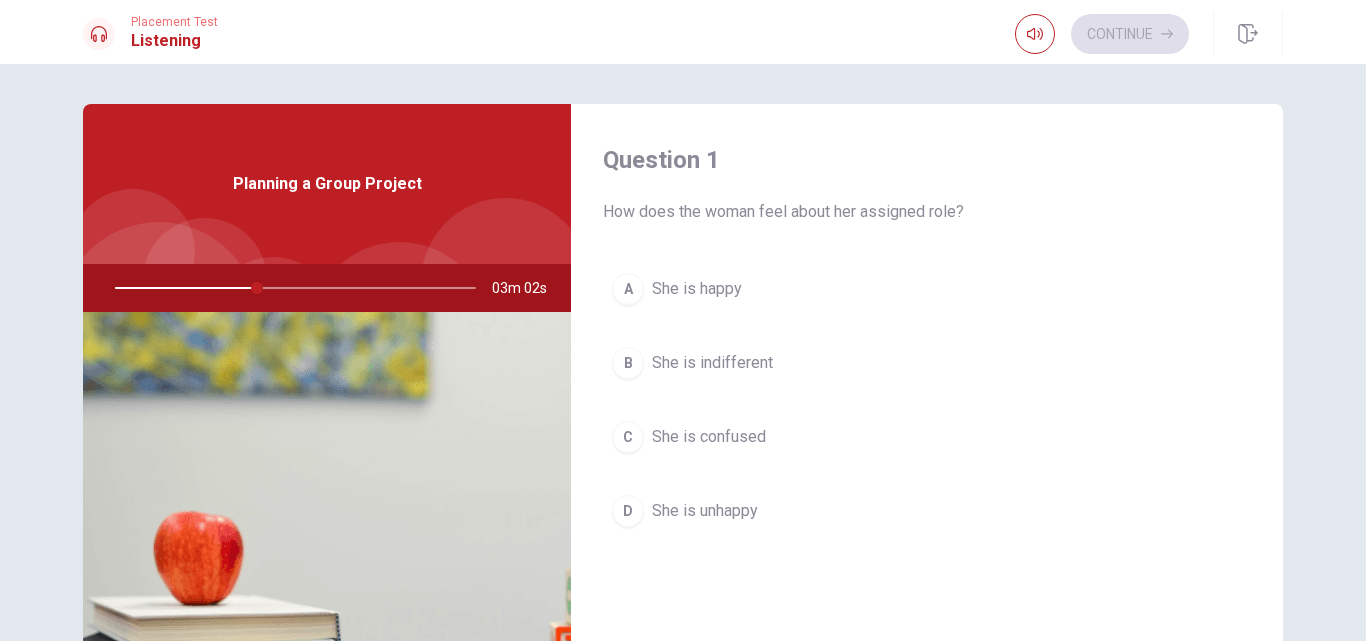 click on "She is happy" at bounding box center (697, 289) 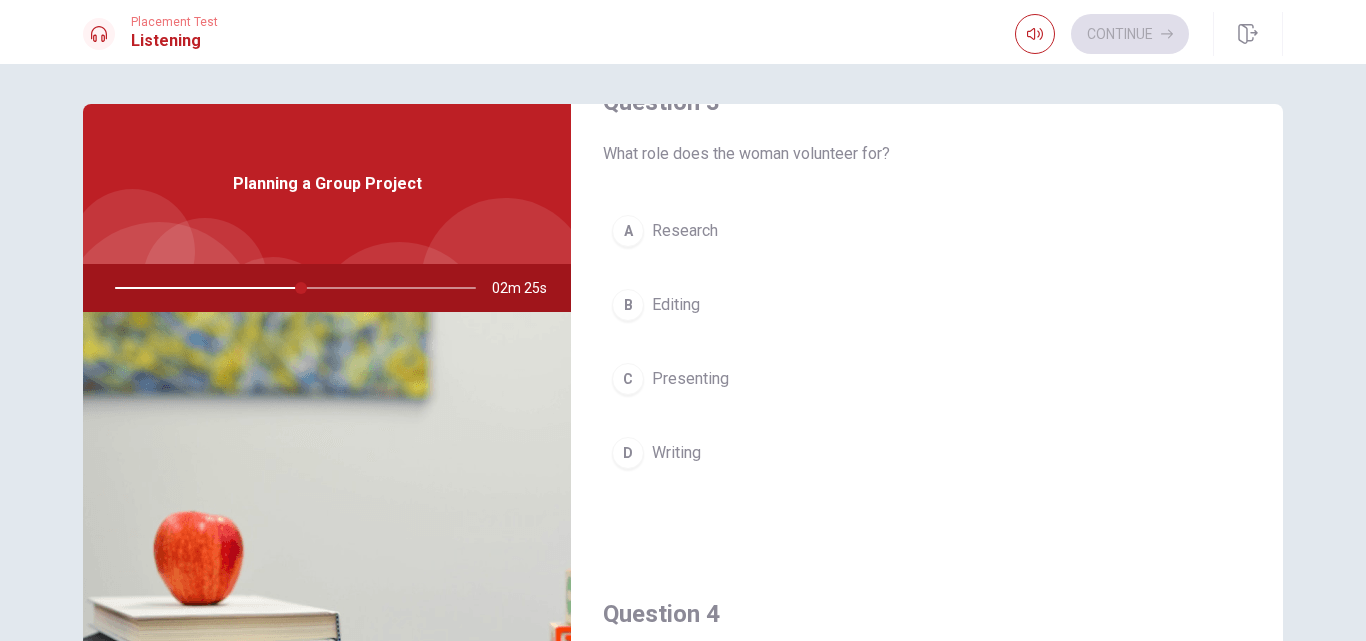 scroll, scrollTop: 965, scrollLeft: 0, axis: vertical 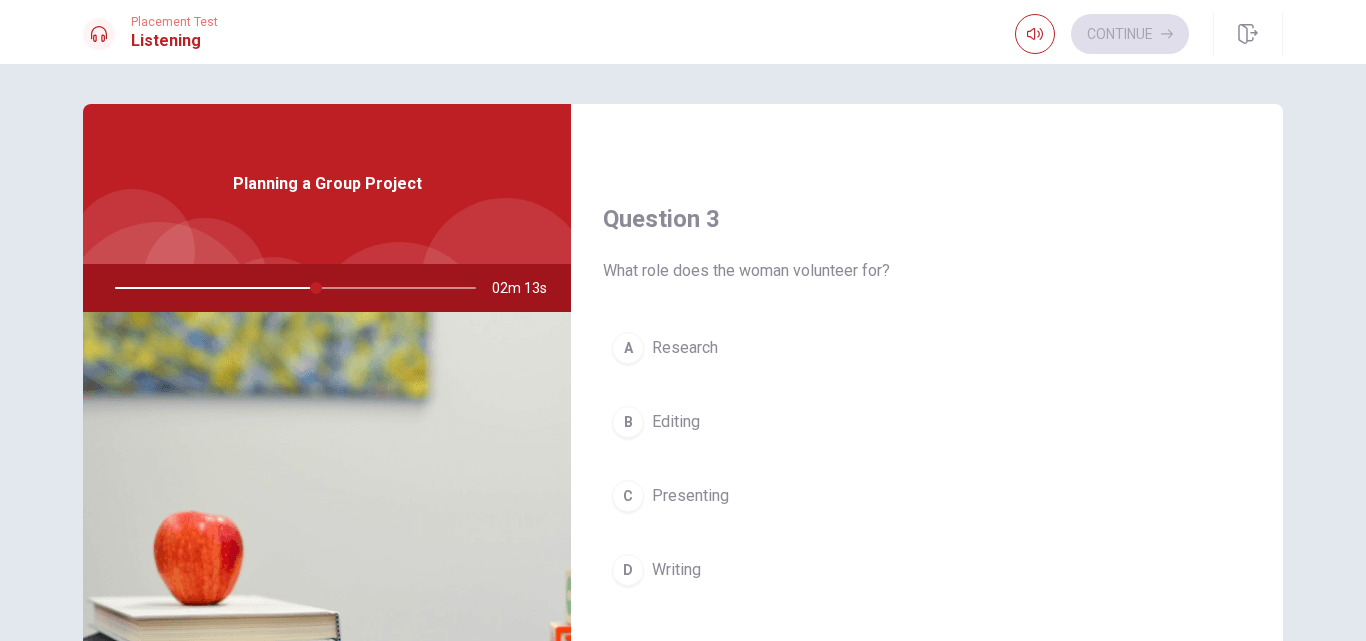 drag, startPoint x: 307, startPoint y: 290, endPoint x: 246, endPoint y: 289, distance: 61.008198 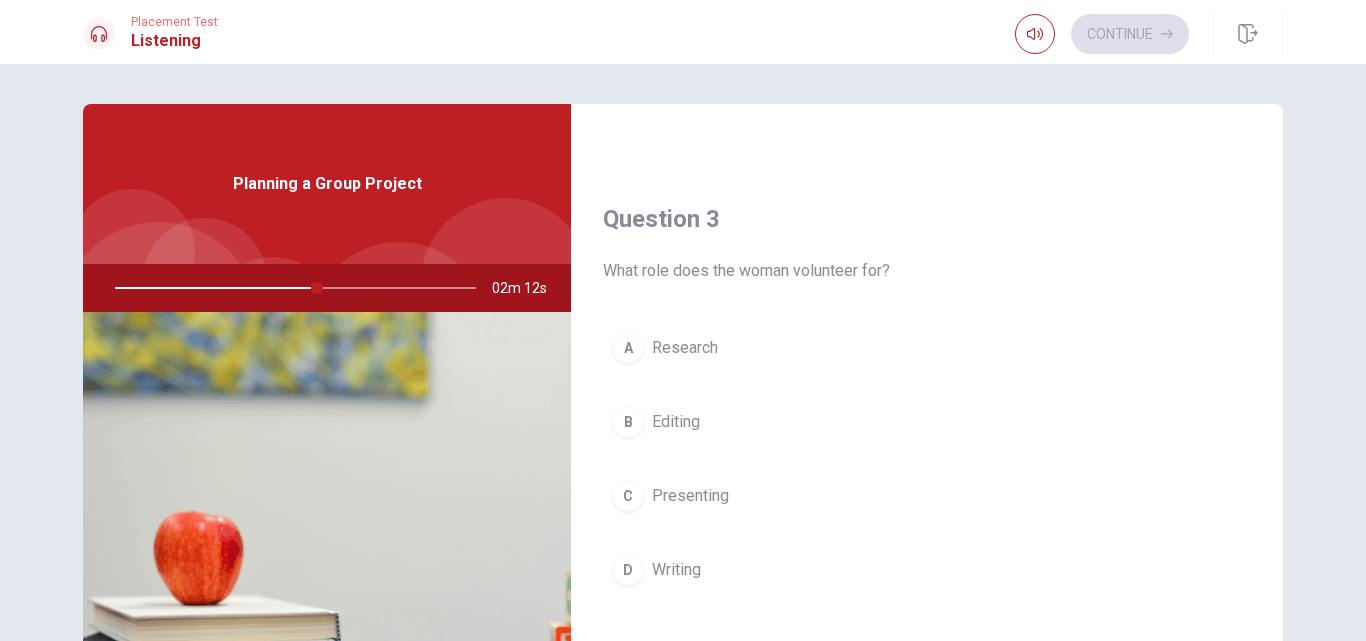 click at bounding box center (291, 288) 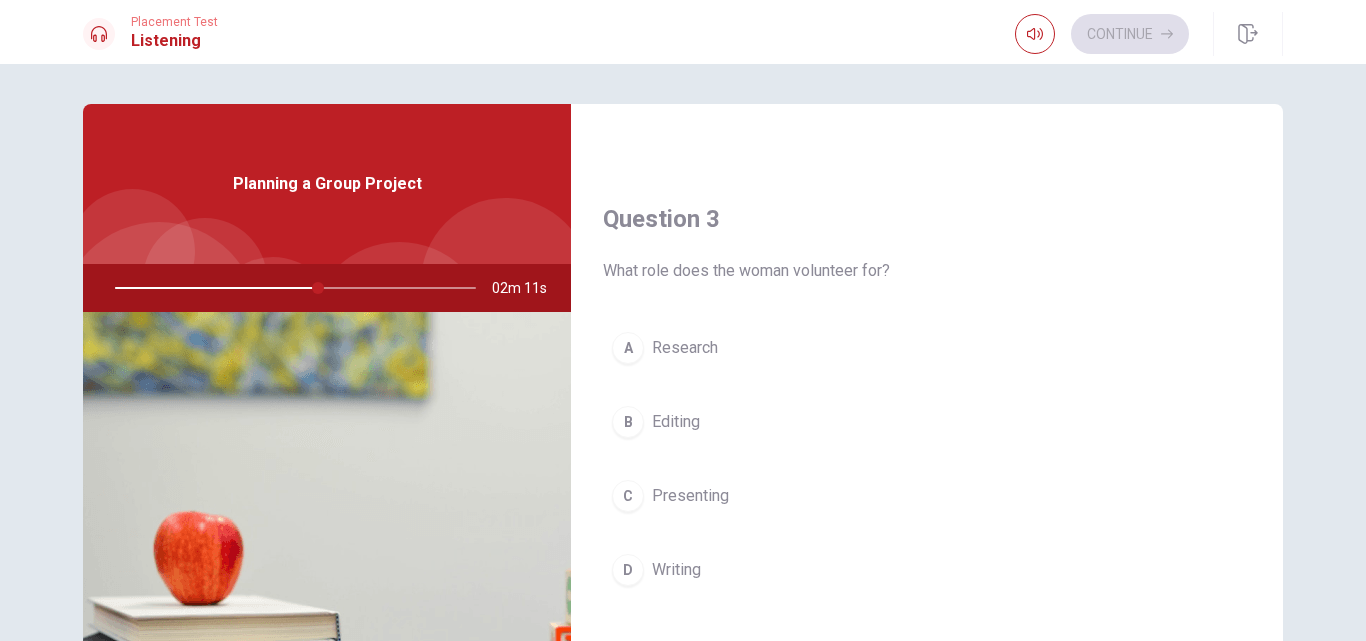 click at bounding box center [291, 288] 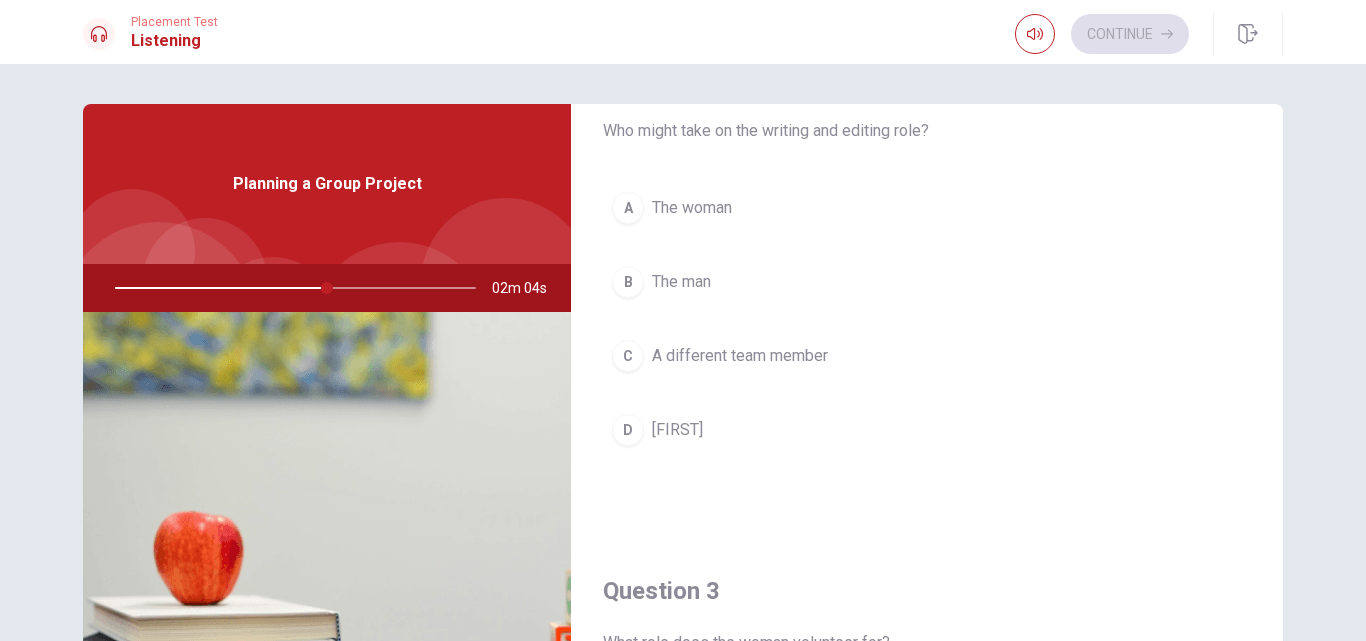 scroll, scrollTop: 565, scrollLeft: 0, axis: vertical 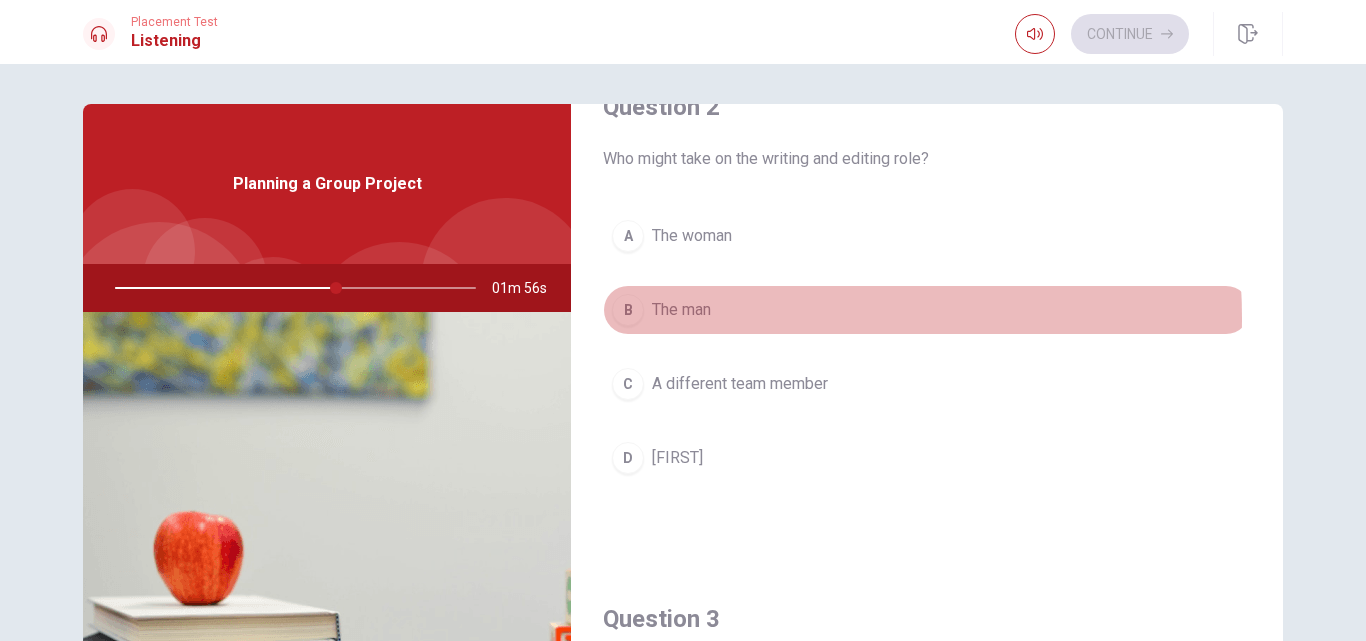 click on "B The man" at bounding box center [927, 310] 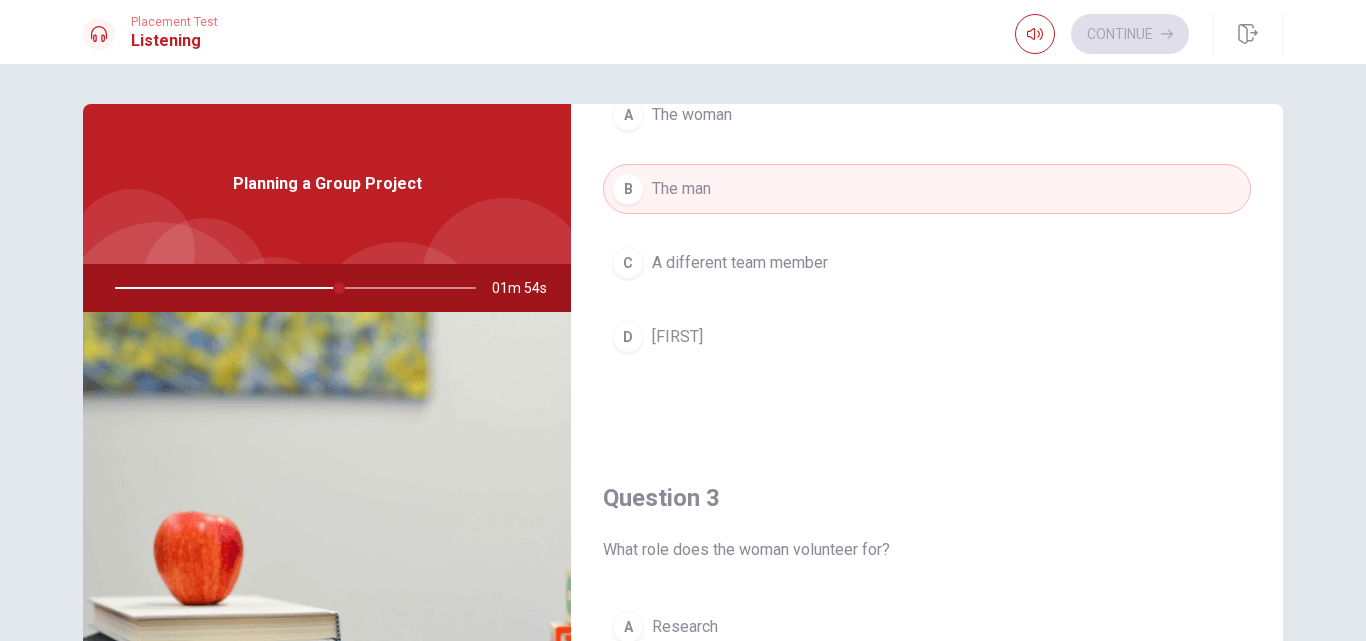 scroll, scrollTop: 665, scrollLeft: 0, axis: vertical 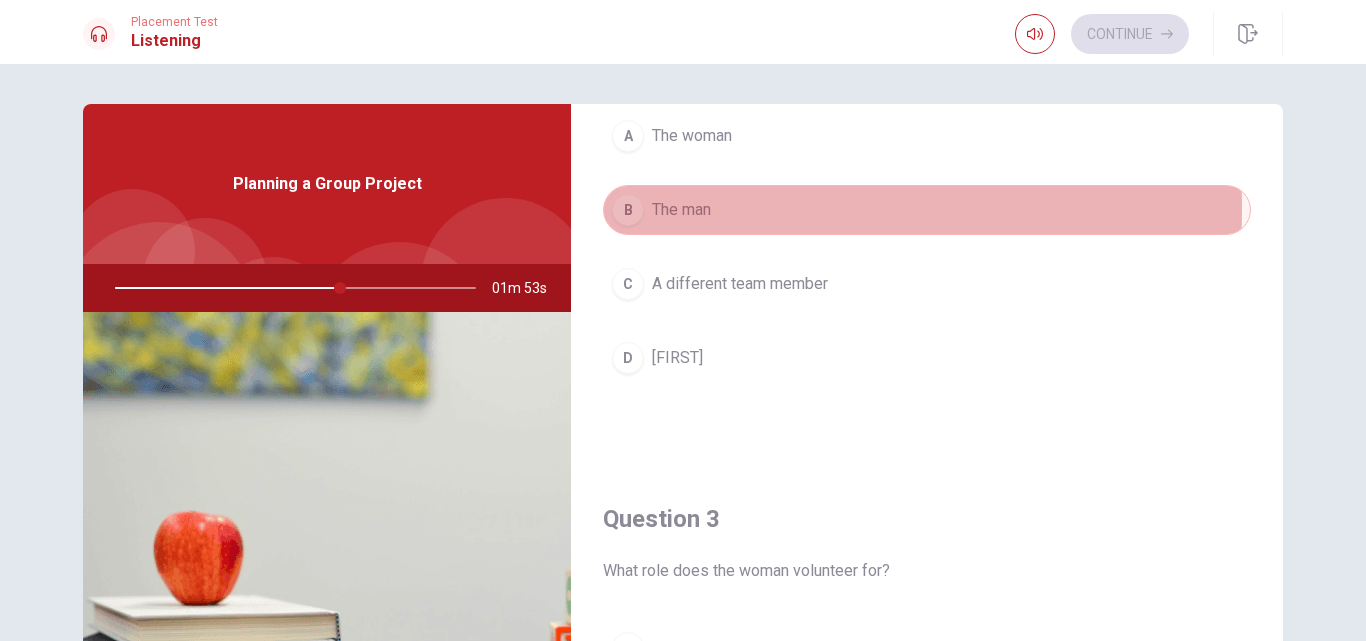 click on "B The man" at bounding box center (927, 210) 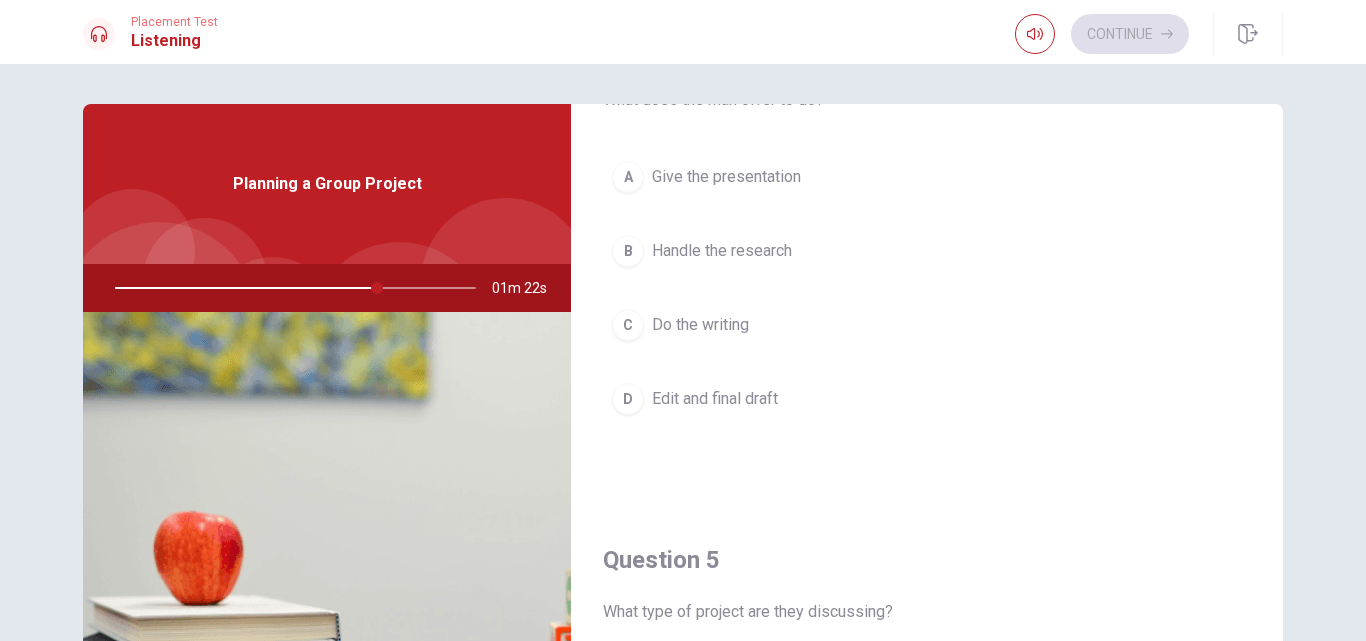 scroll, scrollTop: 1865, scrollLeft: 0, axis: vertical 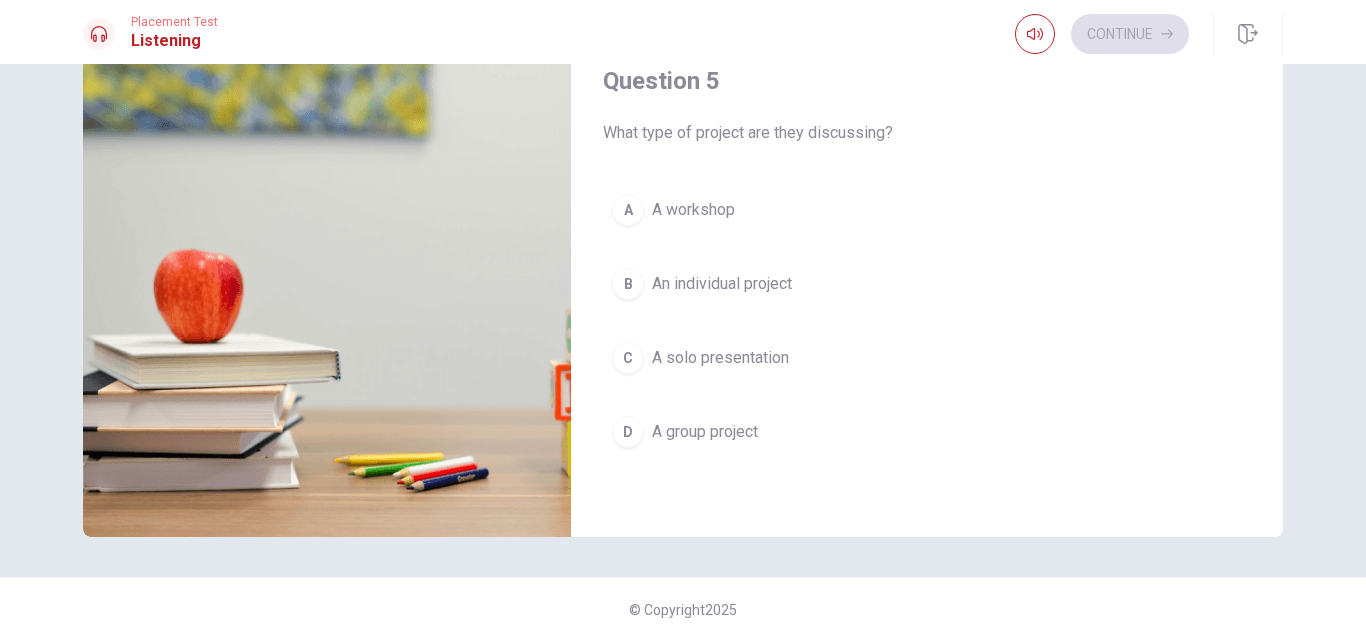 click on "A group project" at bounding box center (705, 432) 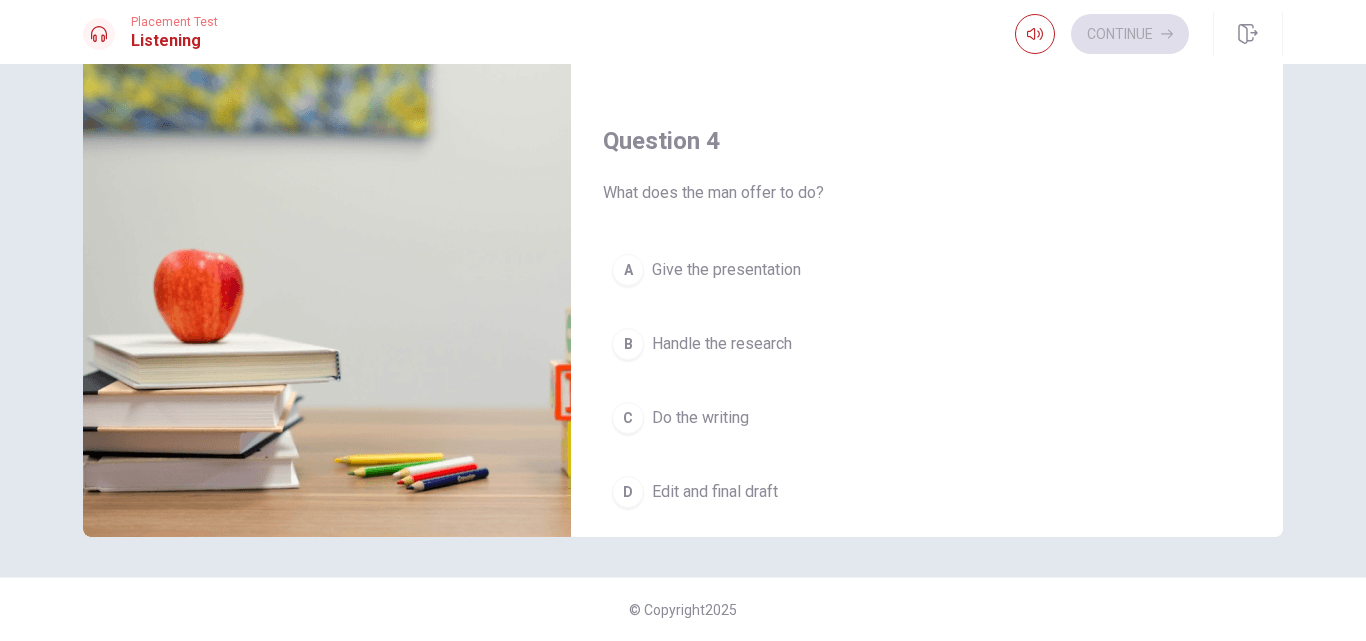 scroll, scrollTop: 1265, scrollLeft: 0, axis: vertical 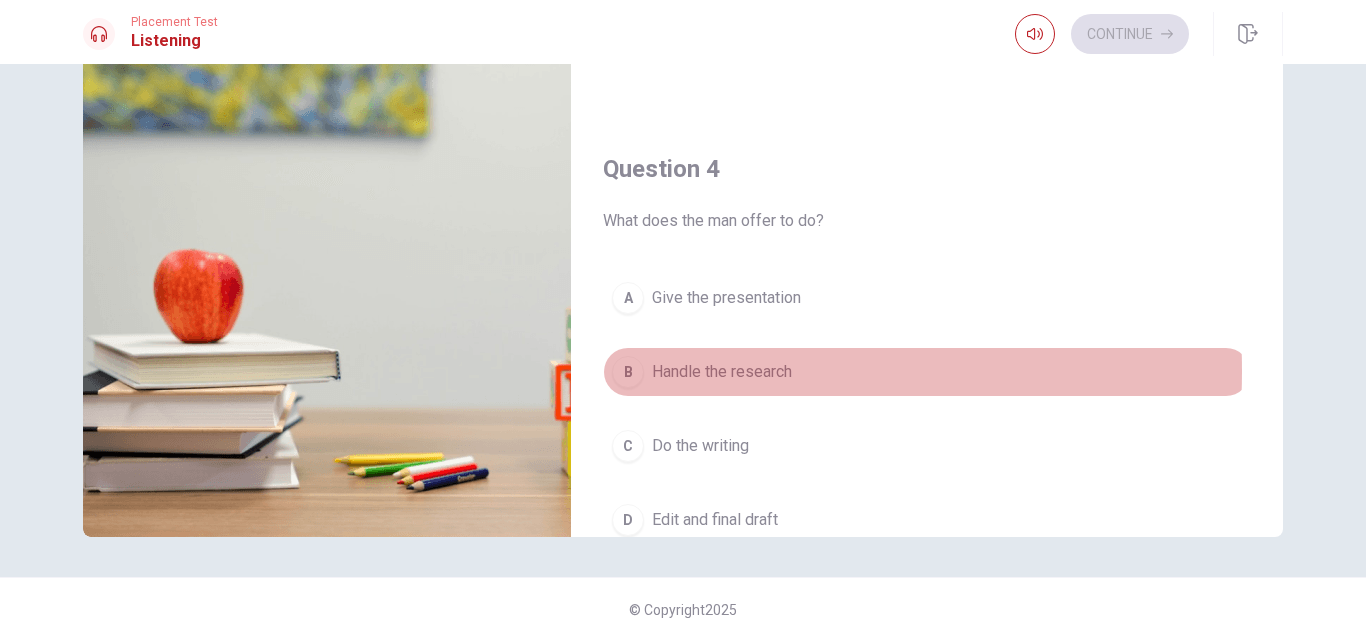 click on "Handle the research" at bounding box center [722, 372] 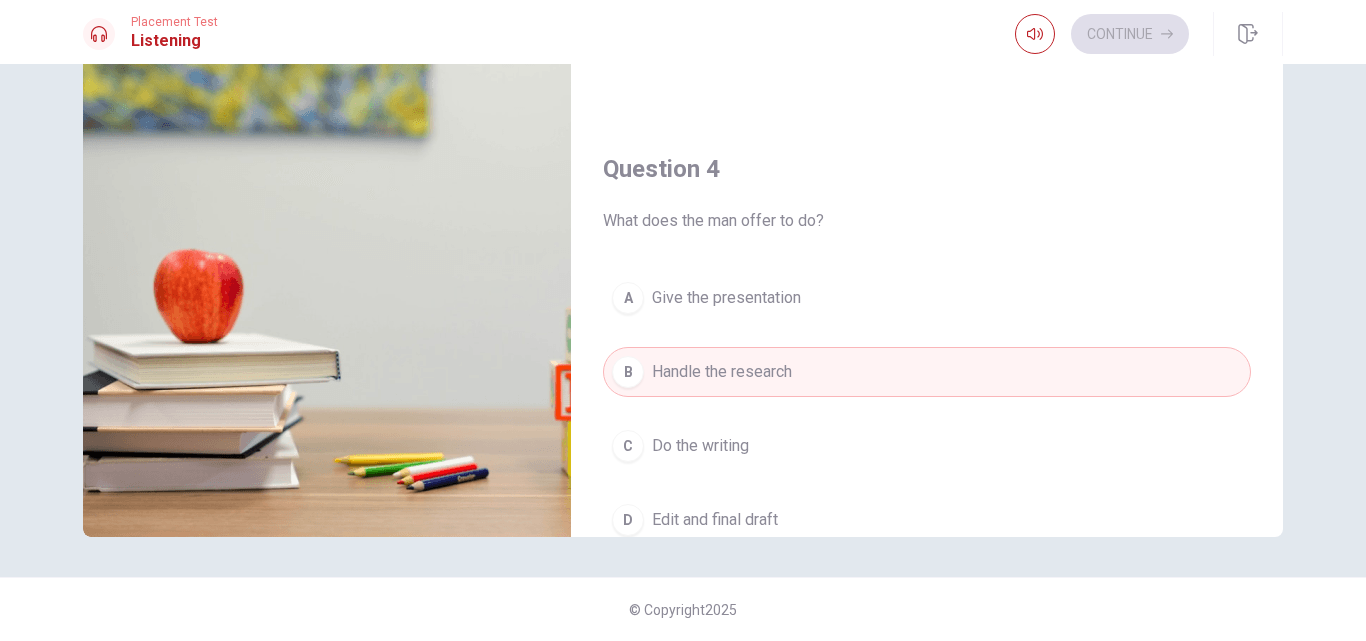 click on "A Give the presentation" at bounding box center [927, 298] 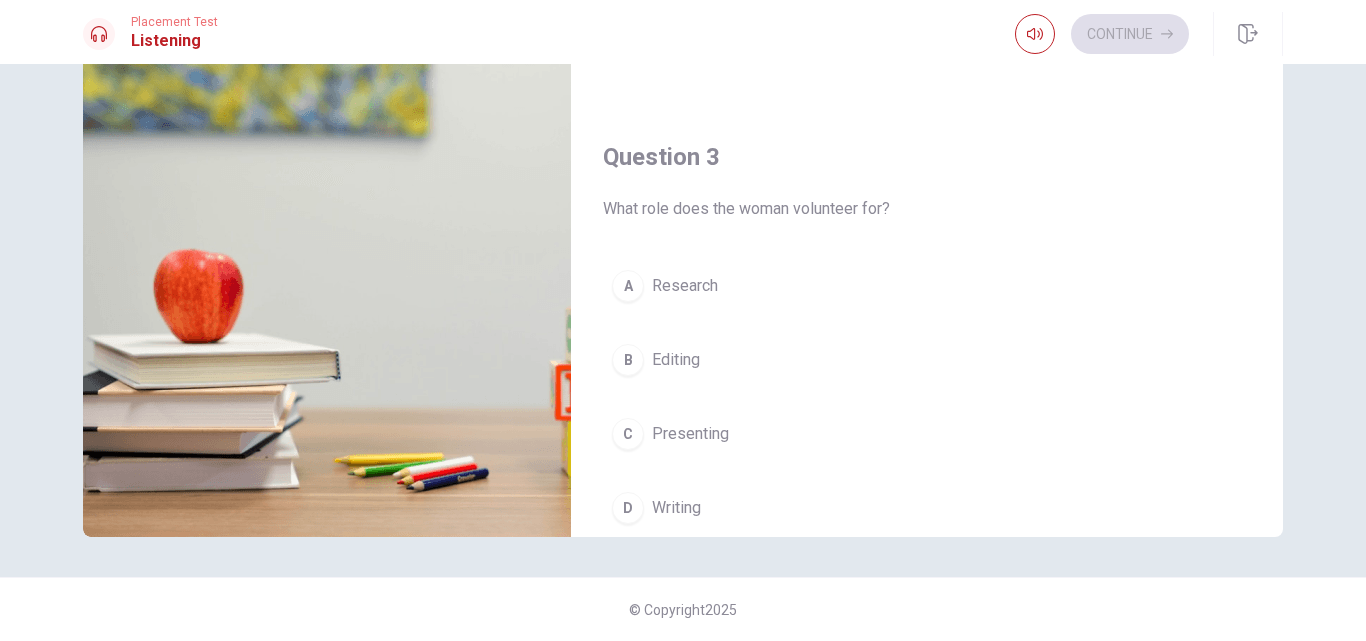 scroll, scrollTop: 865, scrollLeft: 0, axis: vertical 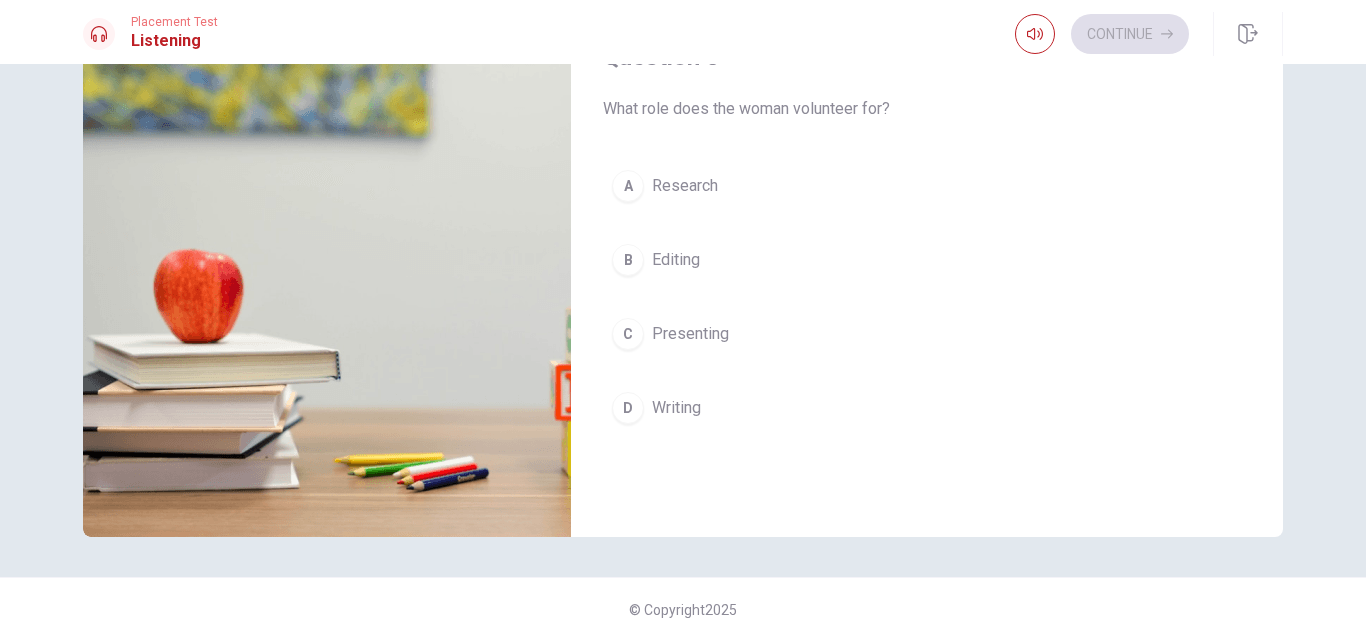 click on "Research" at bounding box center [685, 186] 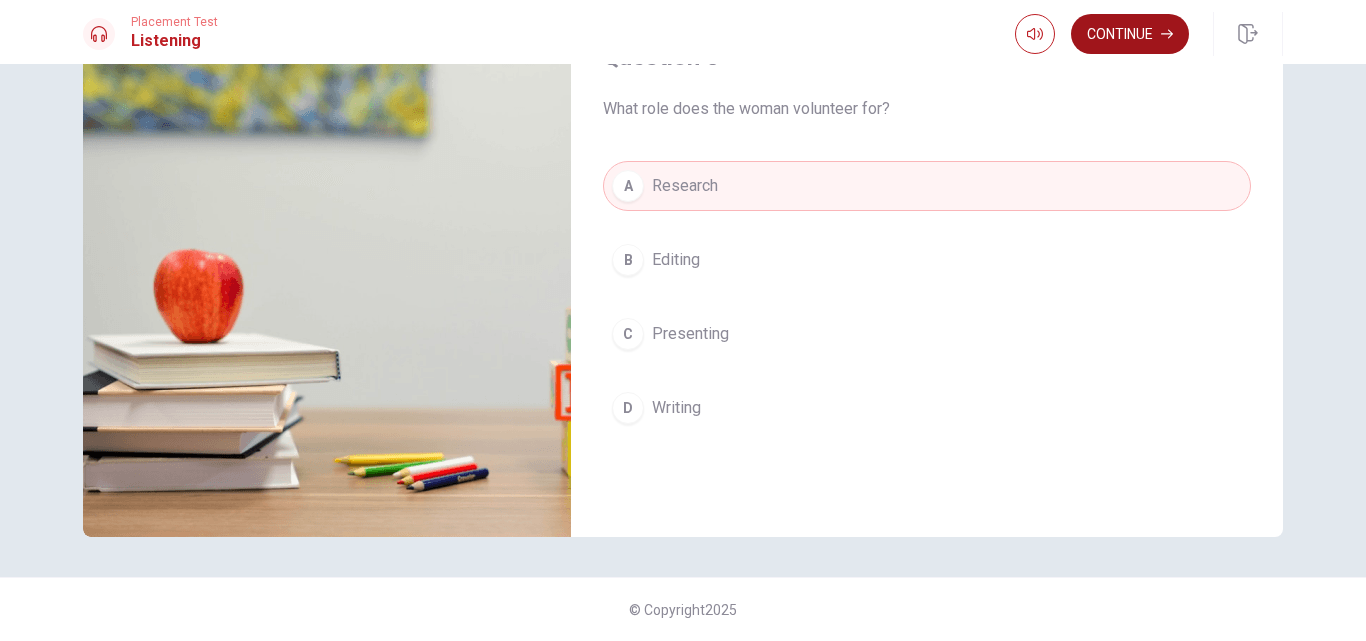 click on "Continue" at bounding box center [1130, 34] 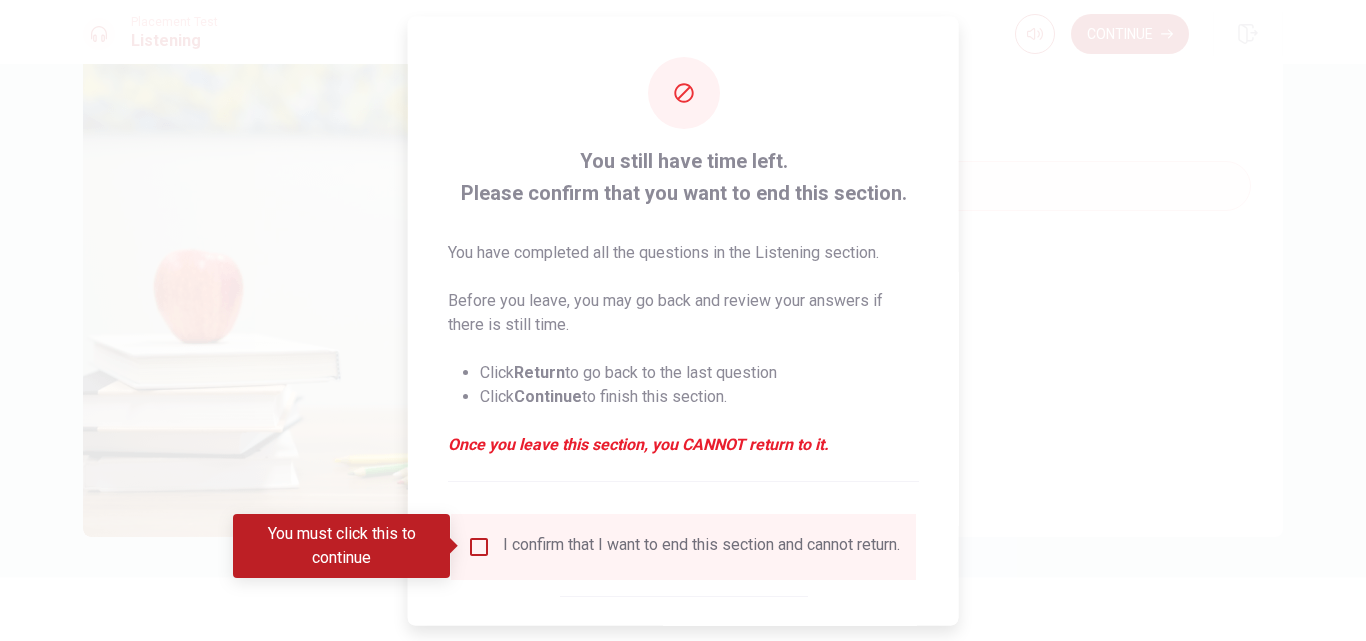 click at bounding box center [479, 546] 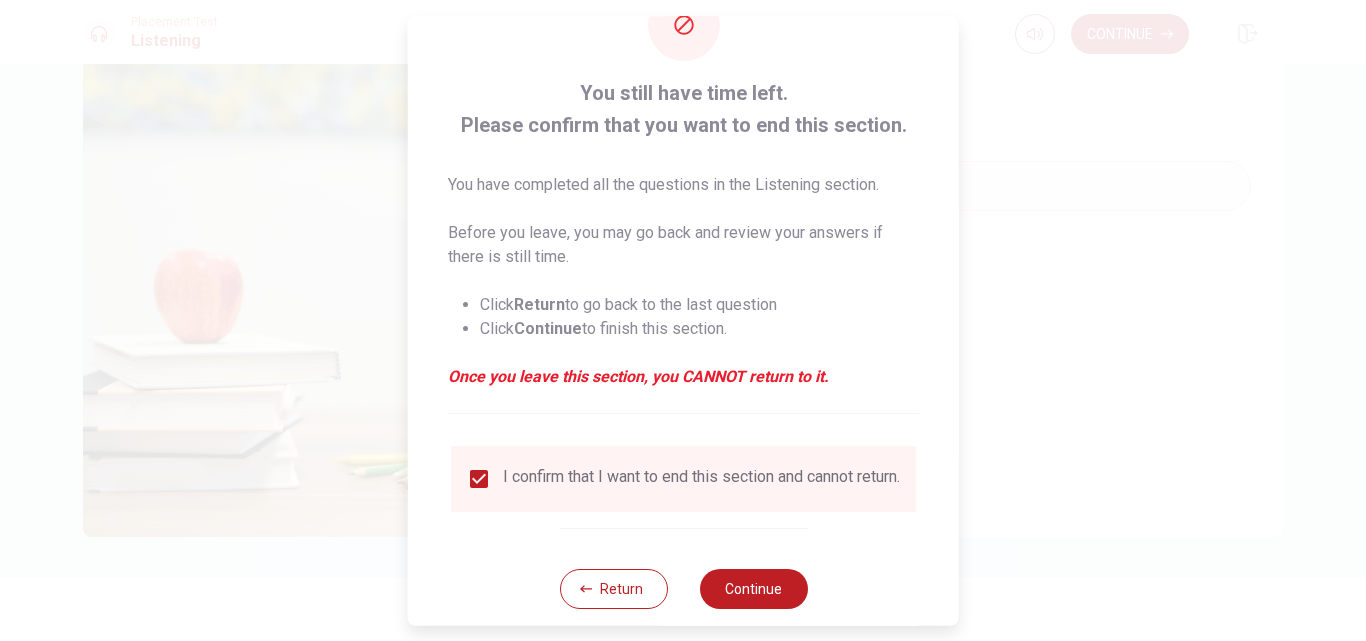 scroll, scrollTop: 105, scrollLeft: 0, axis: vertical 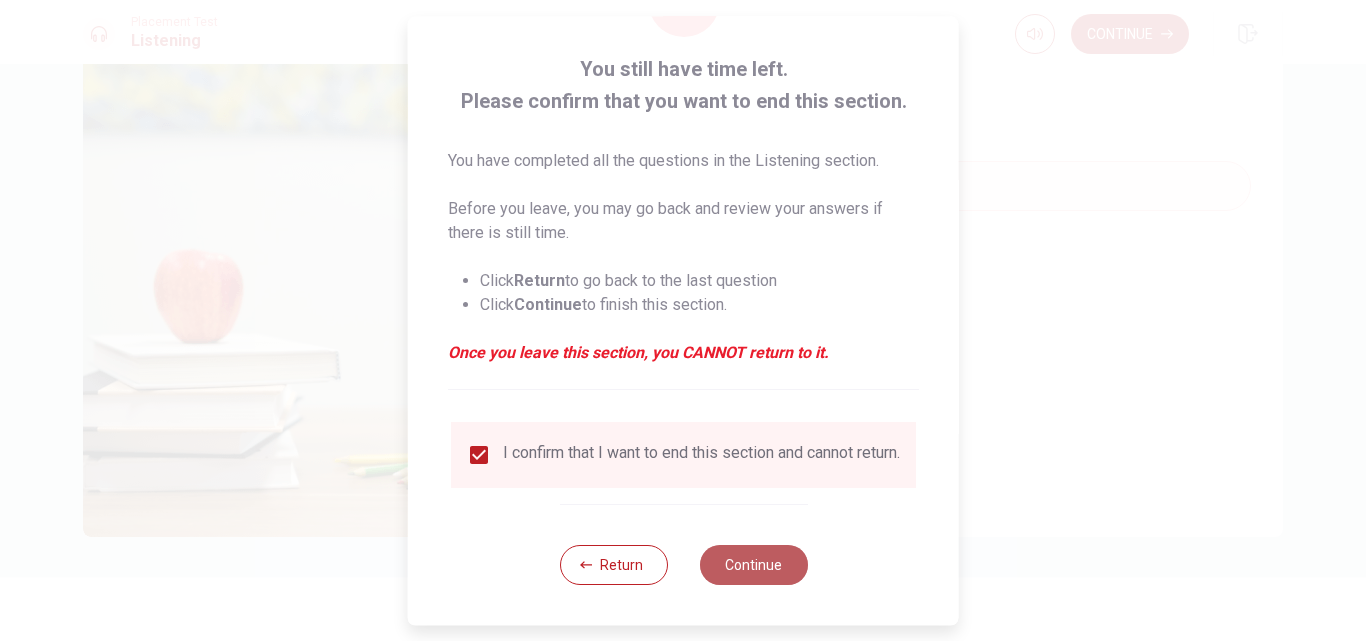 click on "Continue" at bounding box center (753, 565) 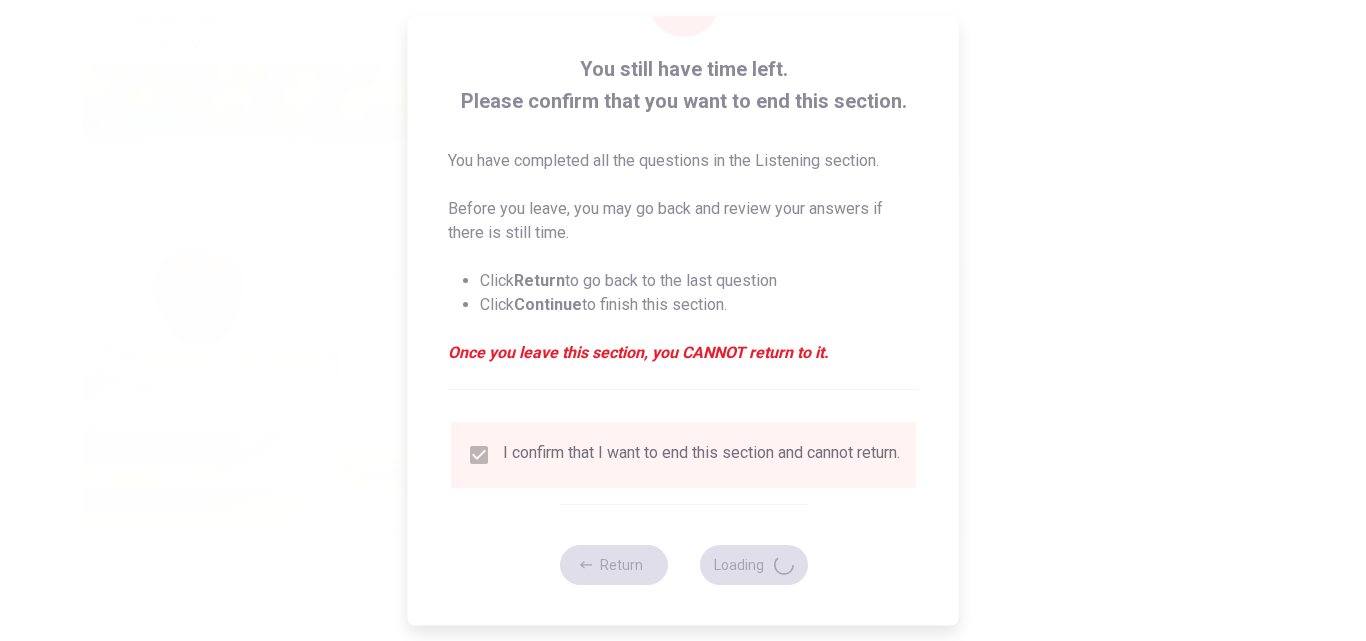 type on "87" 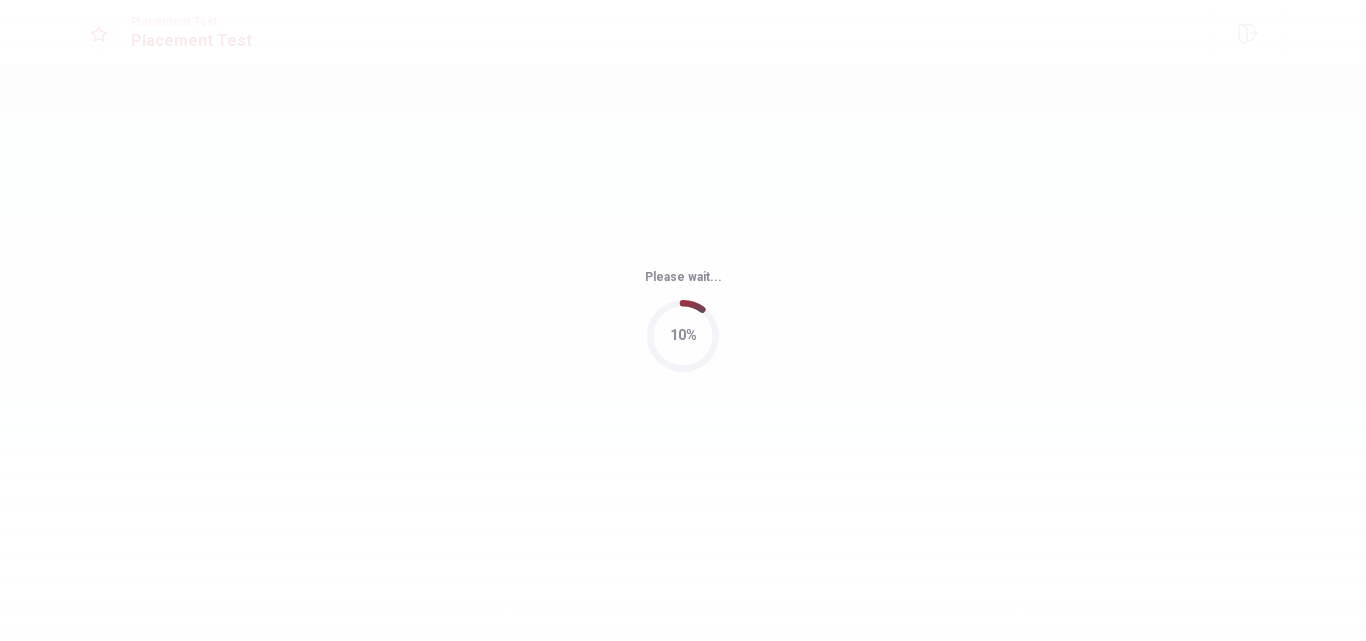 scroll, scrollTop: 0, scrollLeft: 0, axis: both 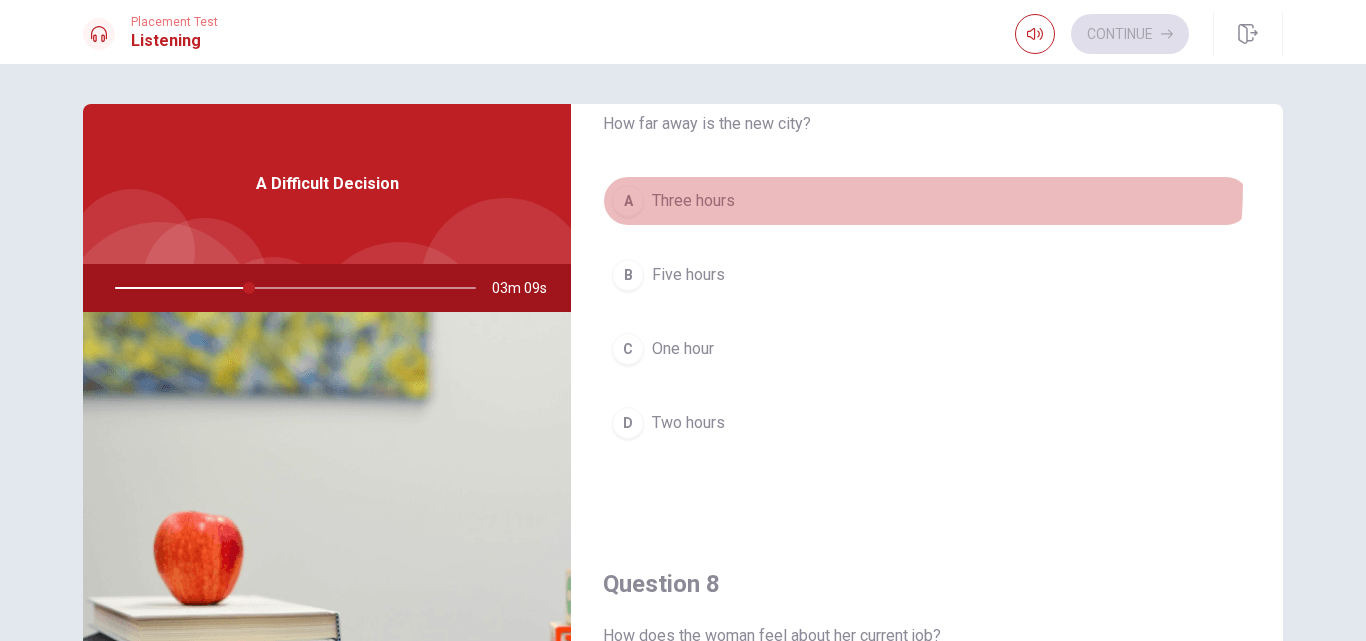 click on "A Three hours" at bounding box center [927, 201] 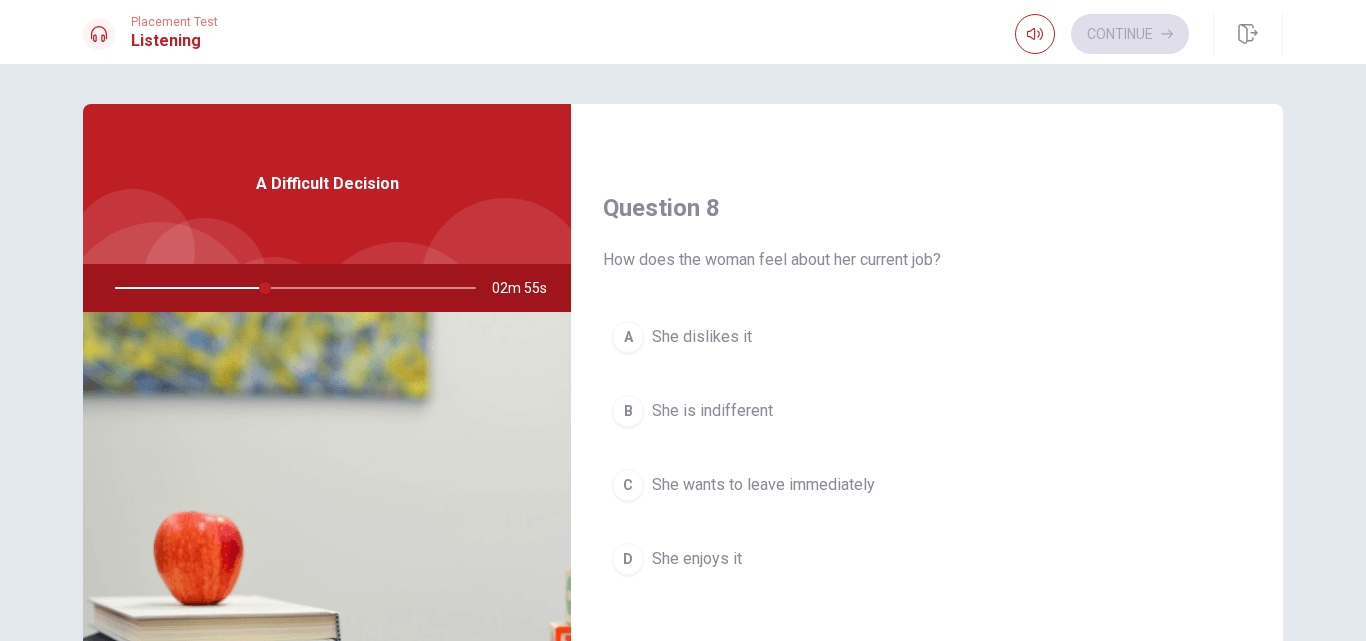 scroll, scrollTop: 1000, scrollLeft: 0, axis: vertical 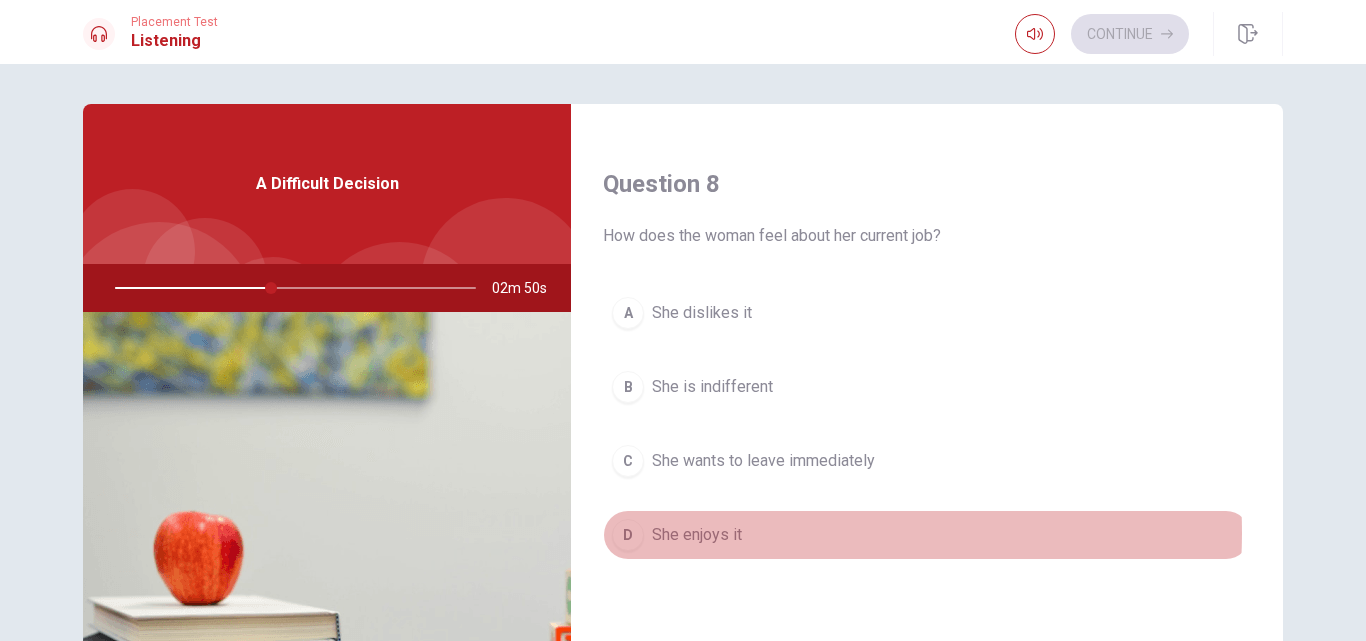 click on "D She enjoys it" at bounding box center [927, 535] 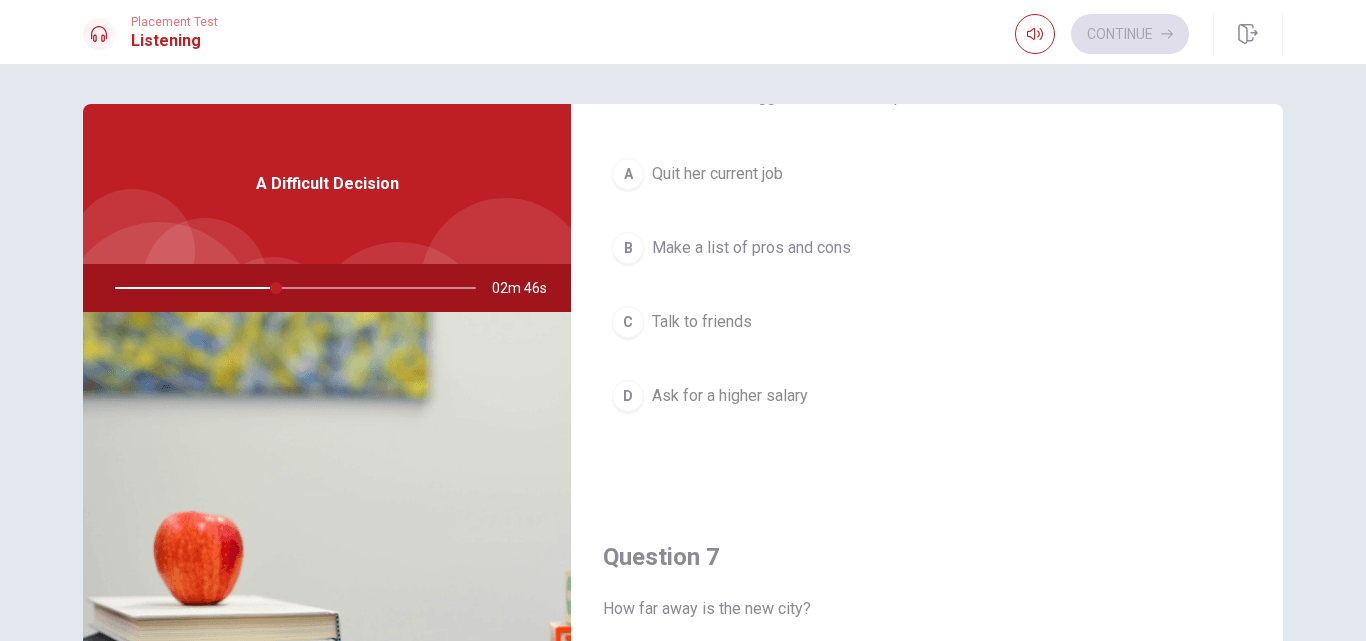 scroll, scrollTop: 0, scrollLeft: 0, axis: both 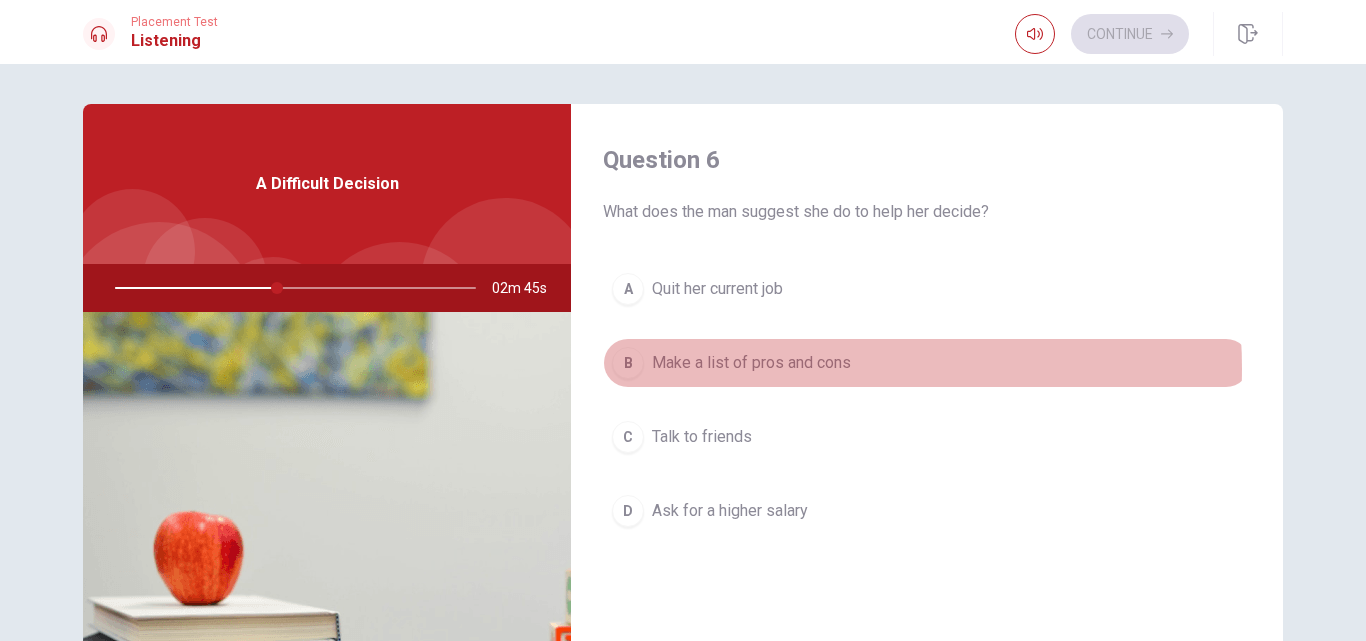 click on "Make a list of pros and cons" at bounding box center (751, 363) 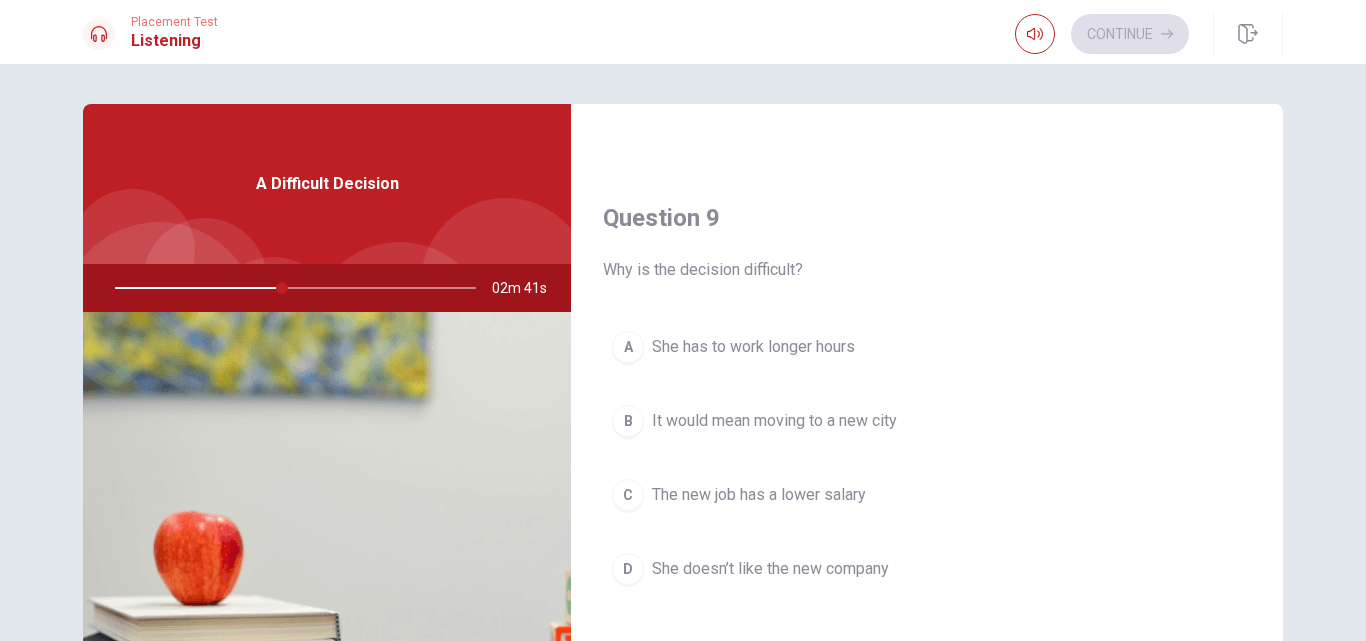 scroll, scrollTop: 1500, scrollLeft: 0, axis: vertical 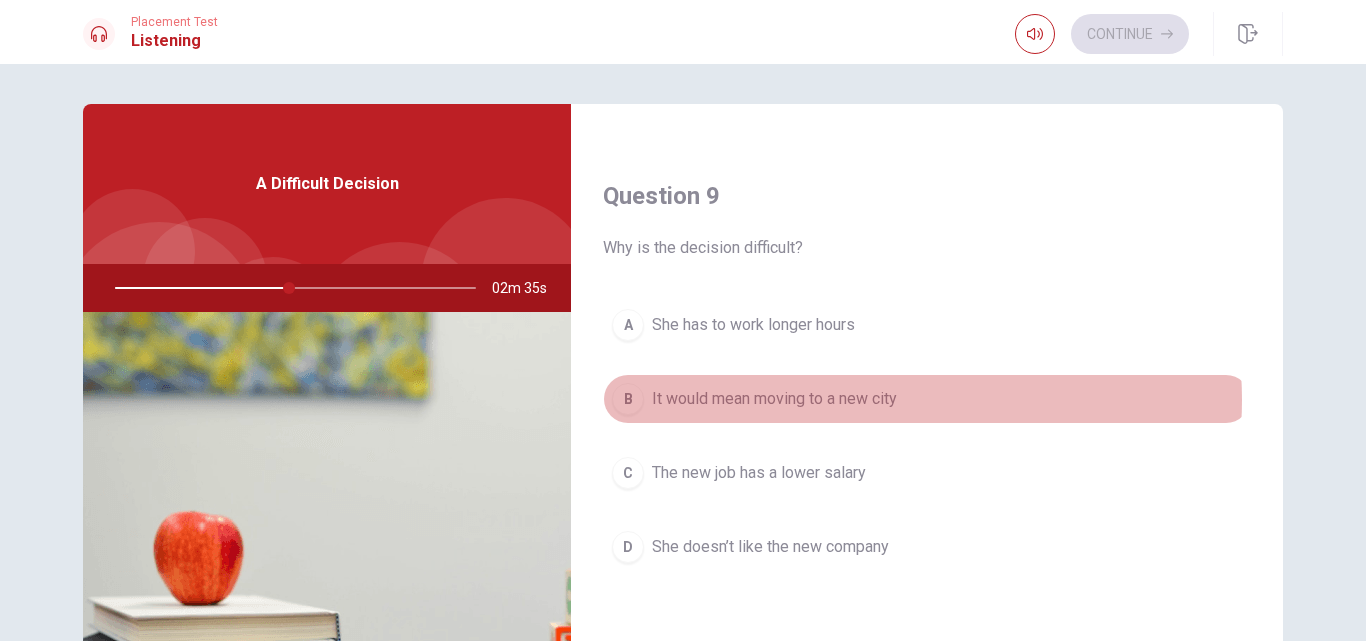 click on "It would mean moving to a new city" at bounding box center (774, 399) 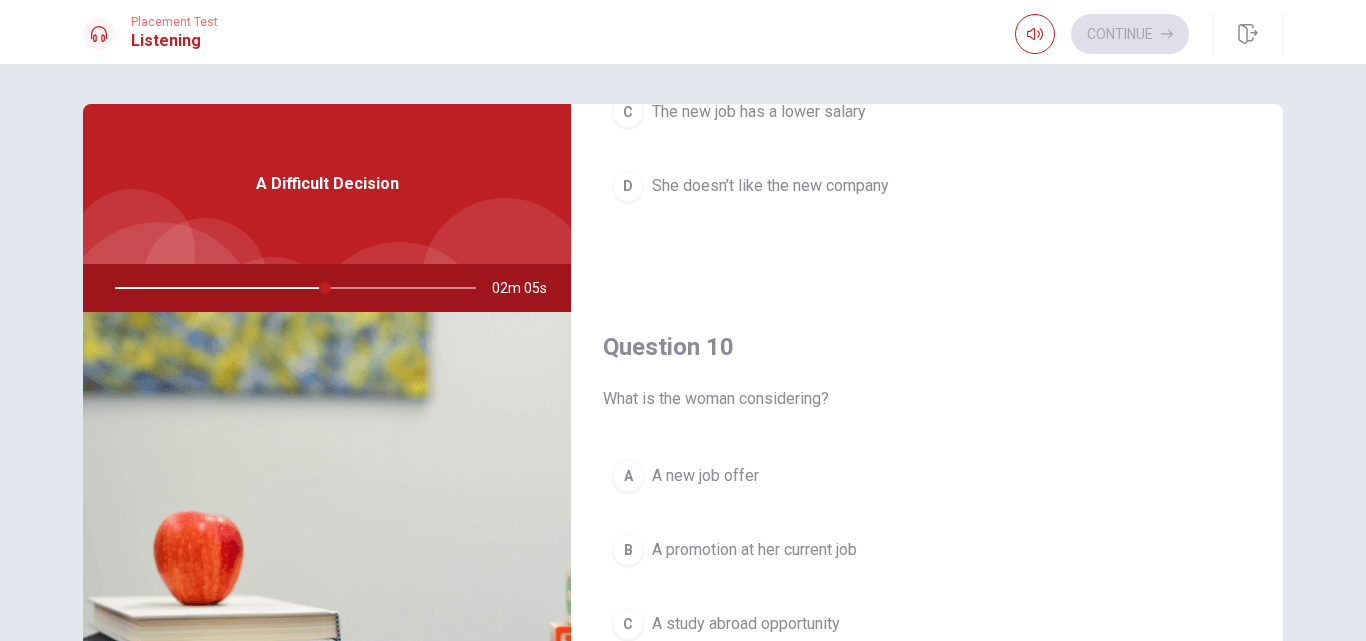scroll, scrollTop: 1865, scrollLeft: 0, axis: vertical 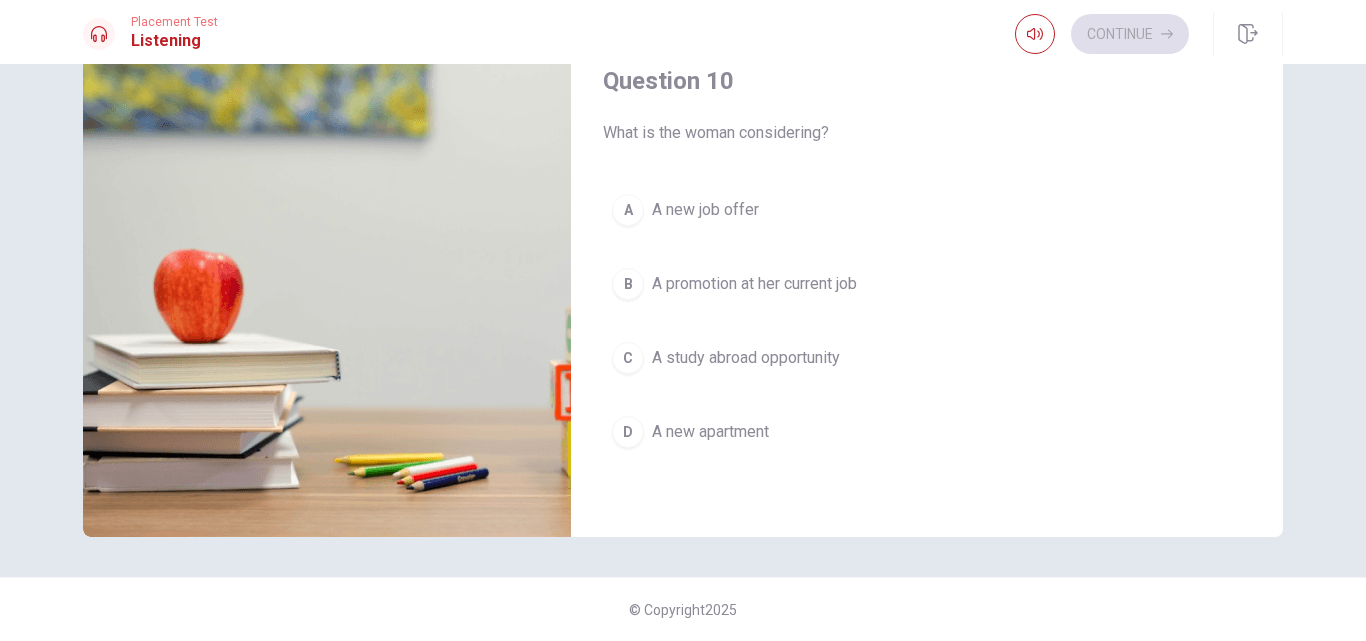 click on "A new job offer" at bounding box center (705, 210) 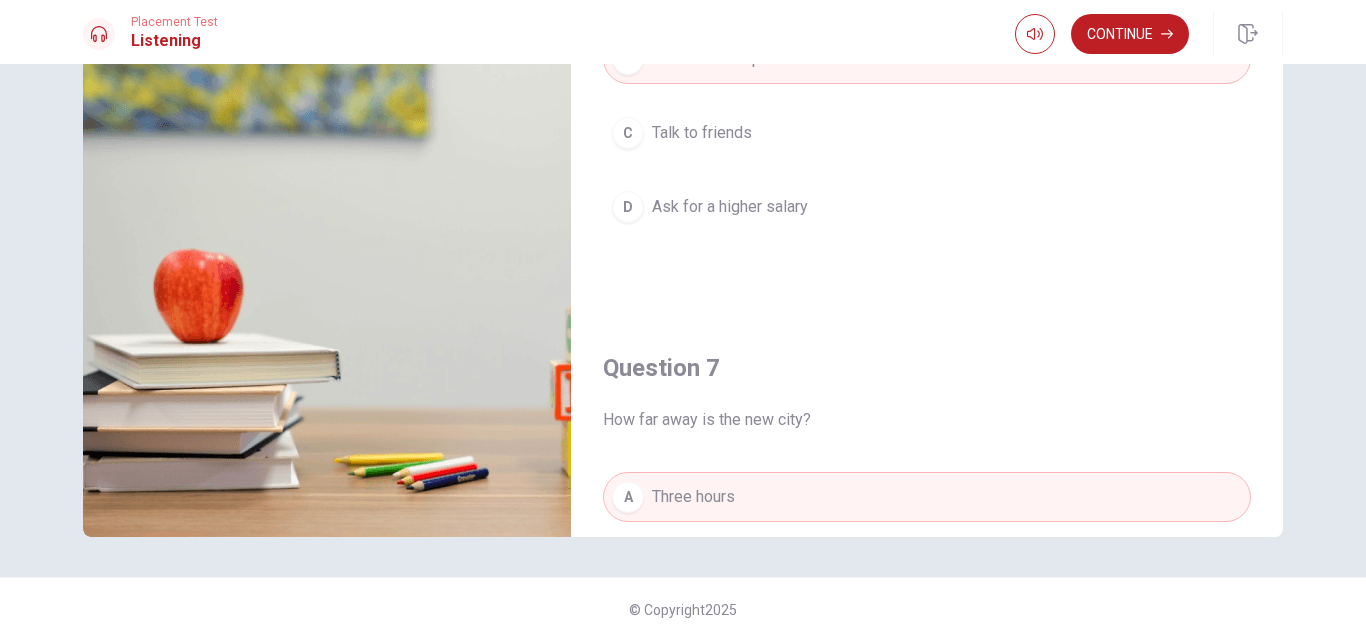 scroll, scrollTop: 0, scrollLeft: 0, axis: both 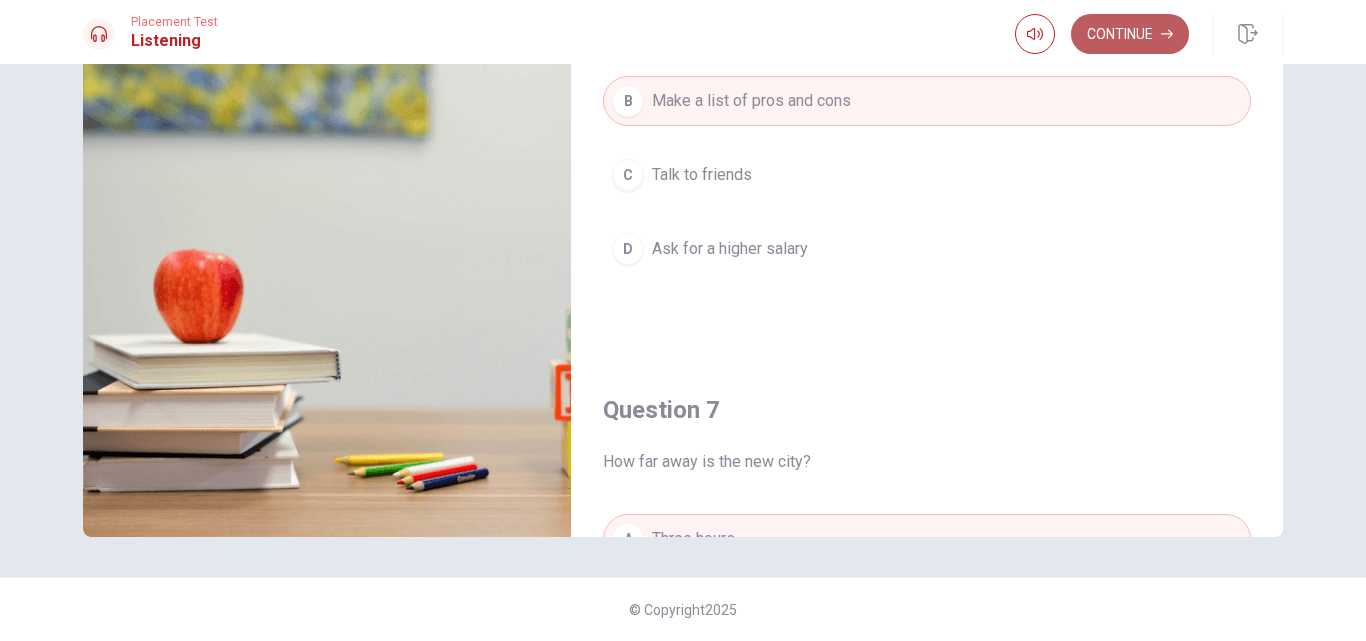click on "Continue" at bounding box center [1130, 34] 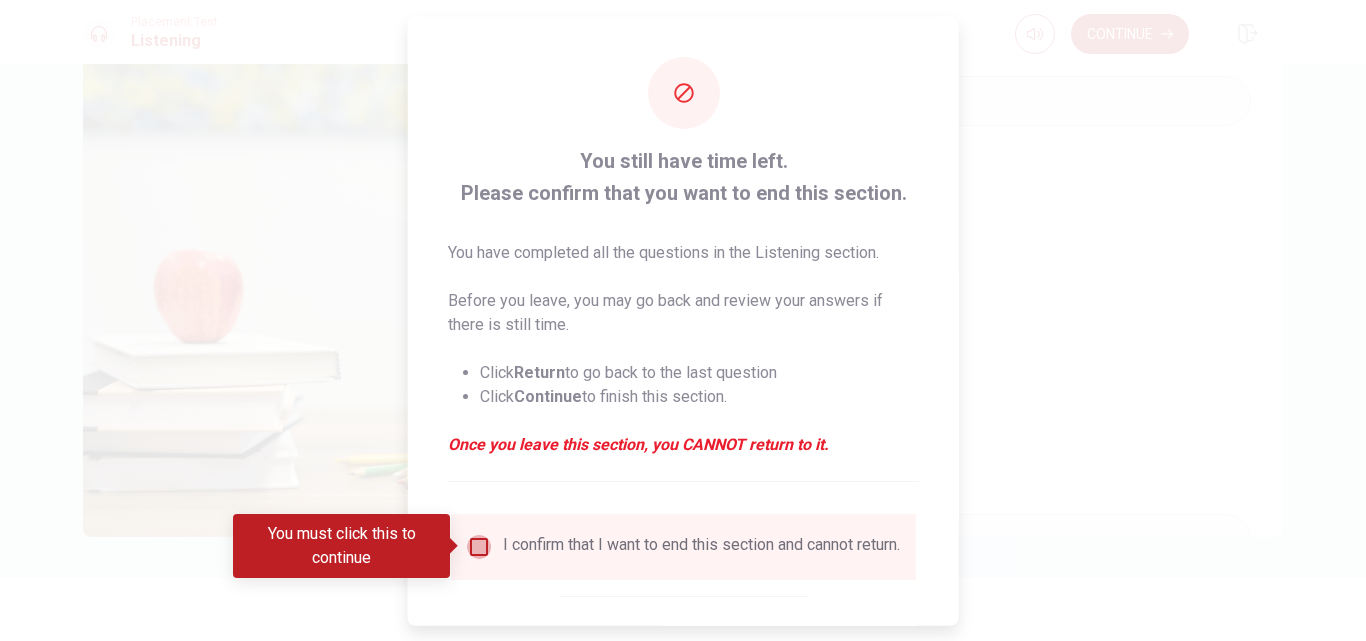 click at bounding box center (479, 546) 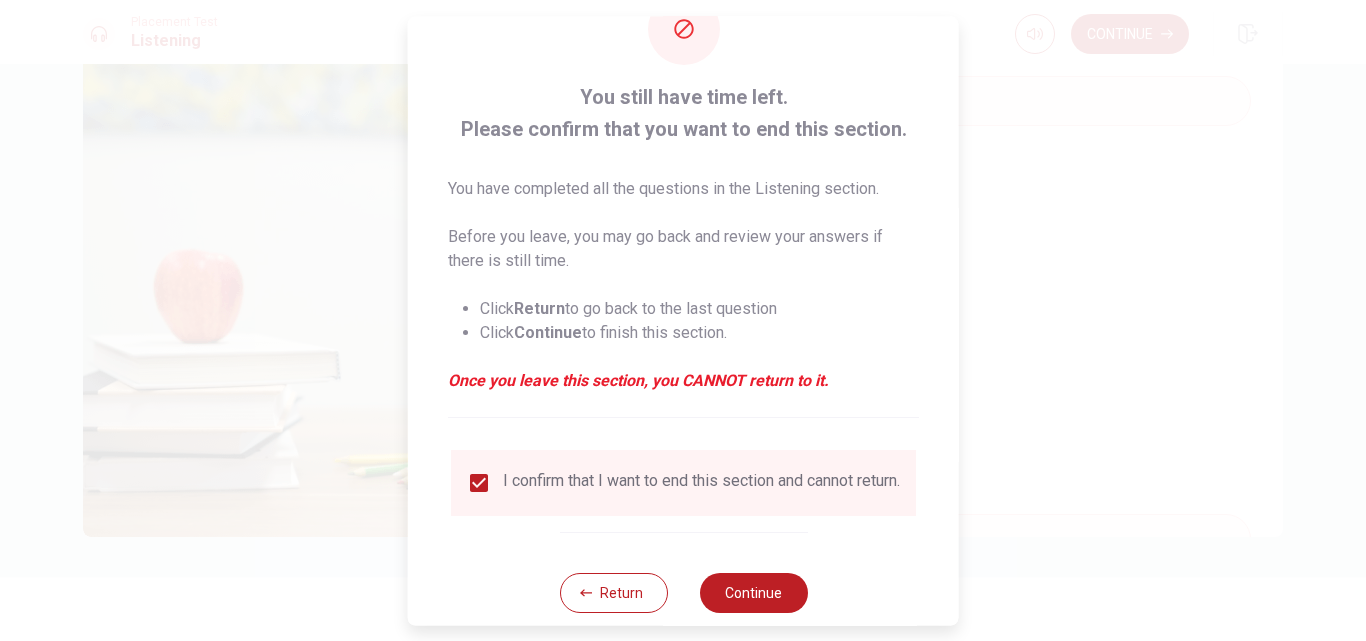 scroll, scrollTop: 105, scrollLeft: 0, axis: vertical 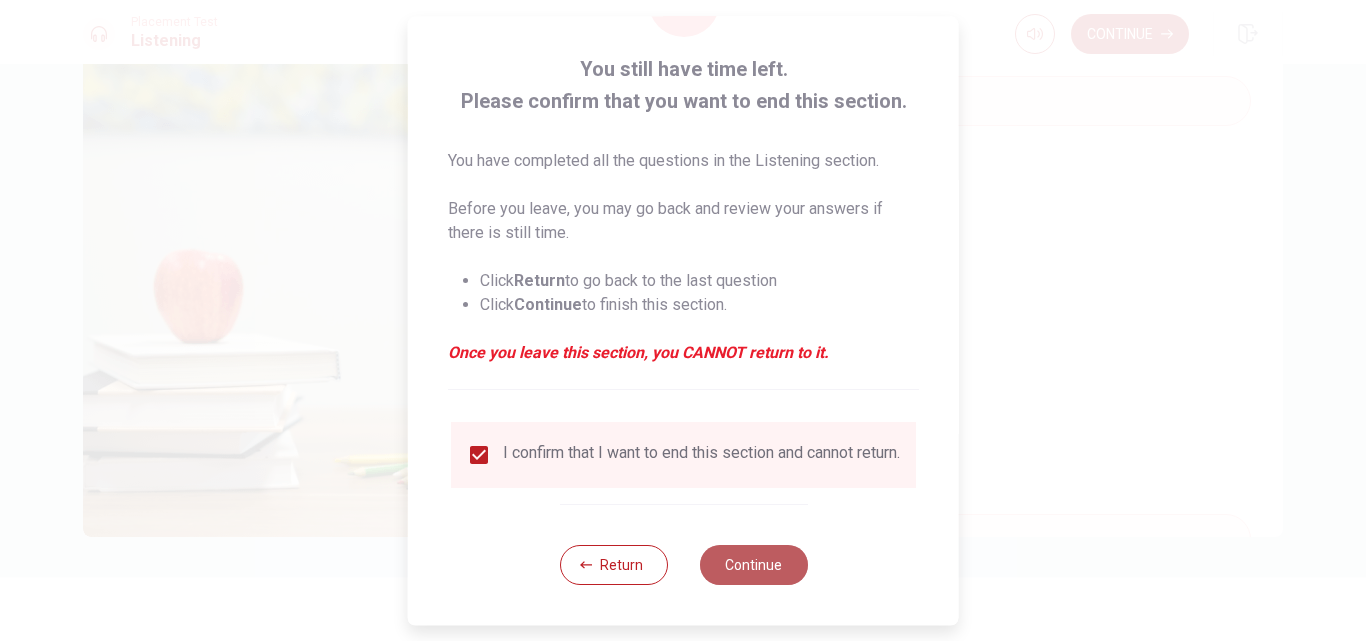 click on "Continue" at bounding box center (753, 565) 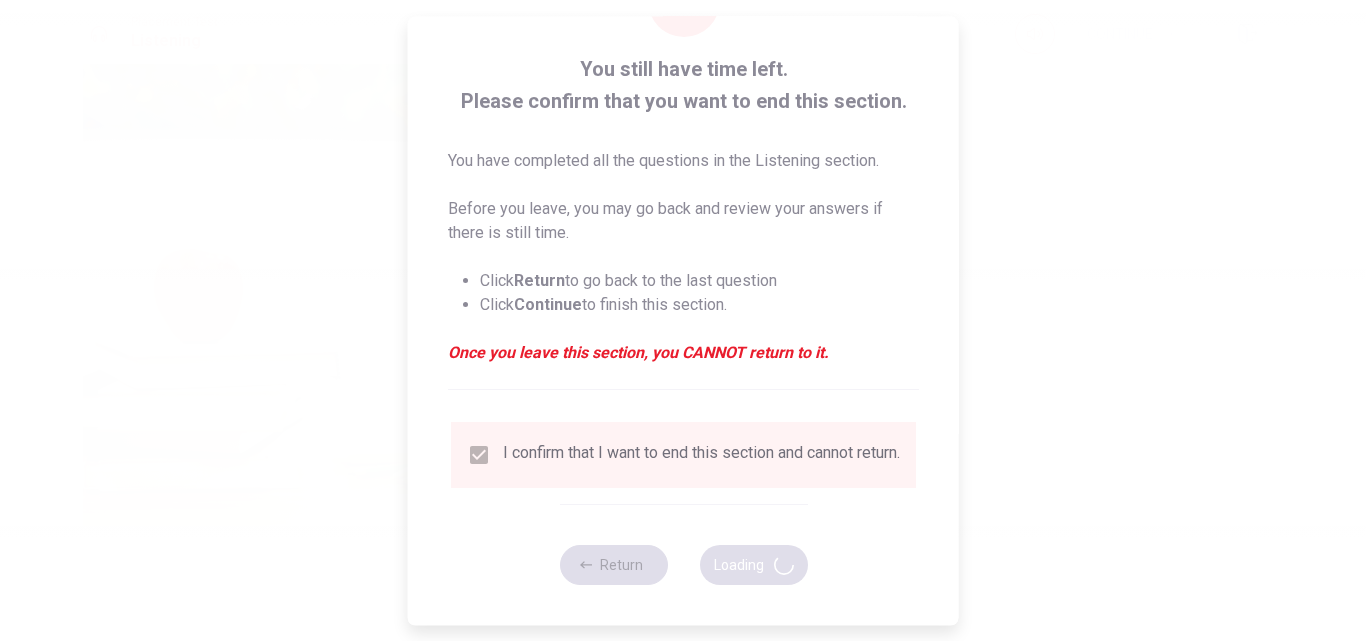 type on "68" 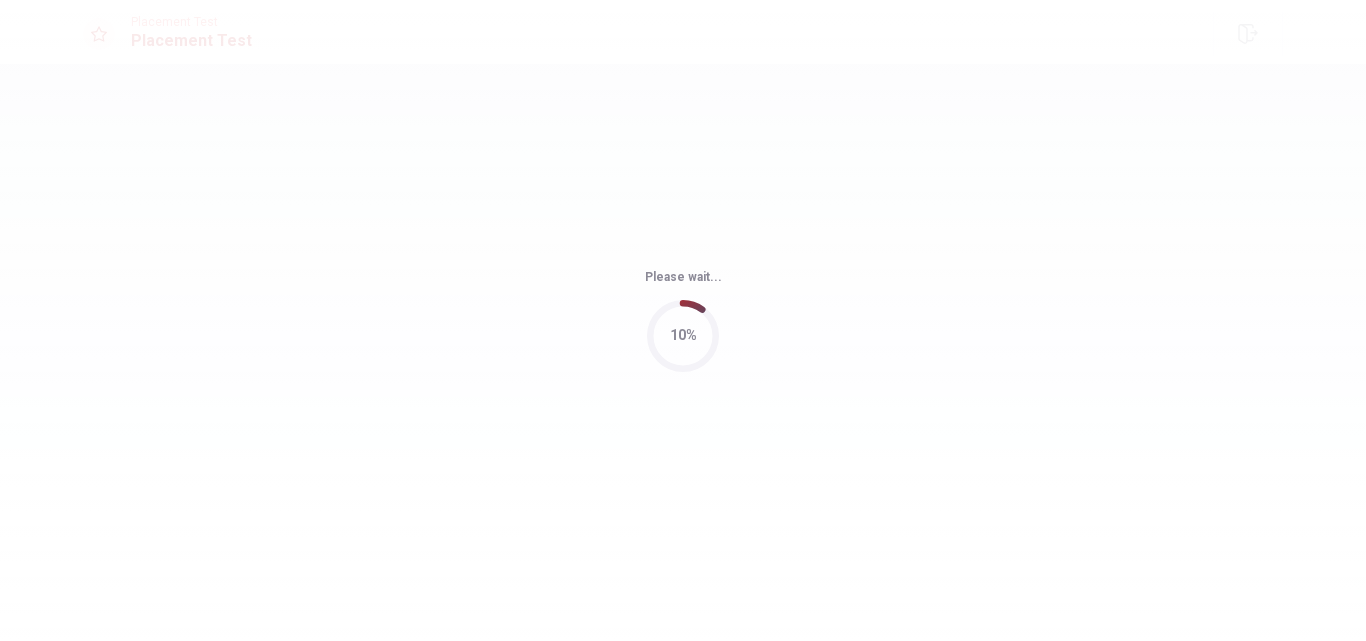 scroll, scrollTop: 0, scrollLeft: 0, axis: both 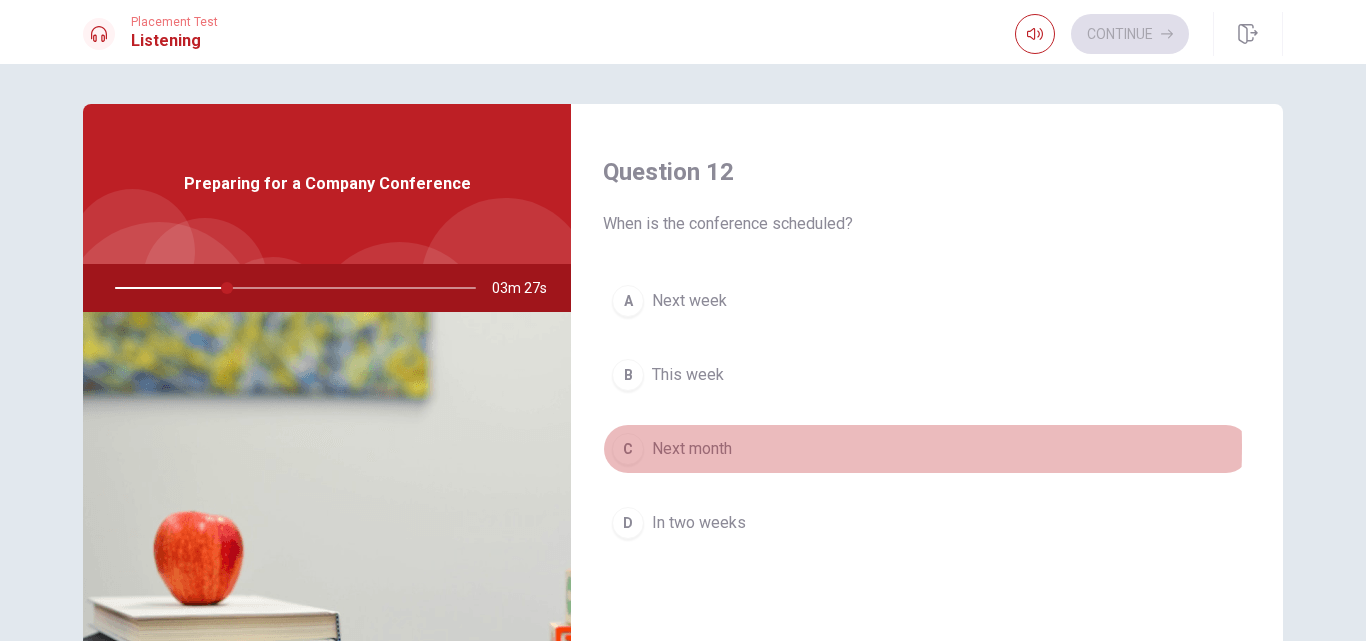 click on "Next month" at bounding box center (692, 449) 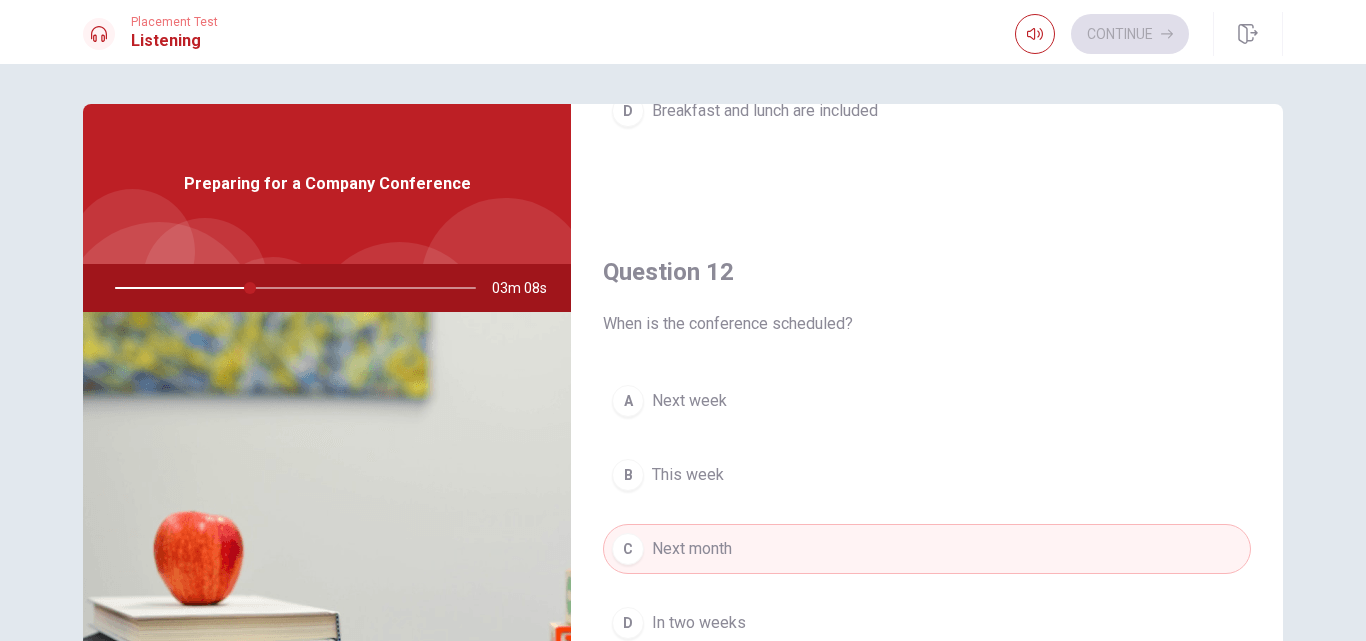 scroll, scrollTop: 0, scrollLeft: 0, axis: both 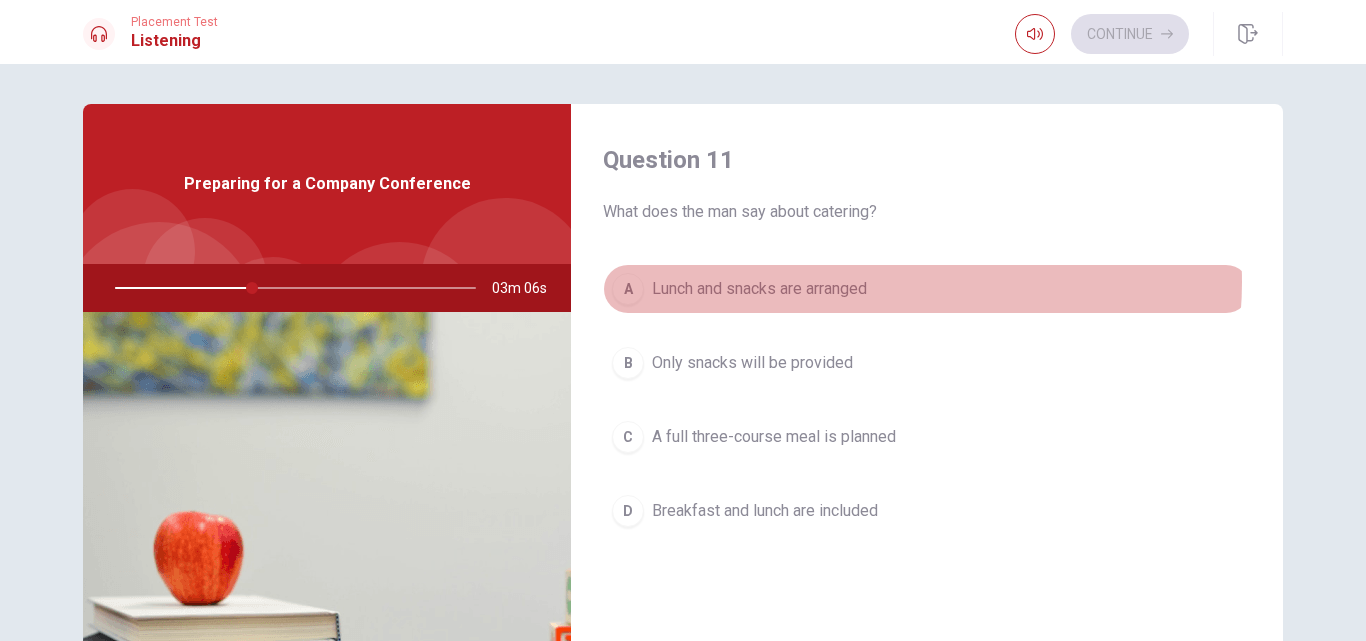 click on "A Lunch and snacks are arranged" at bounding box center (927, 289) 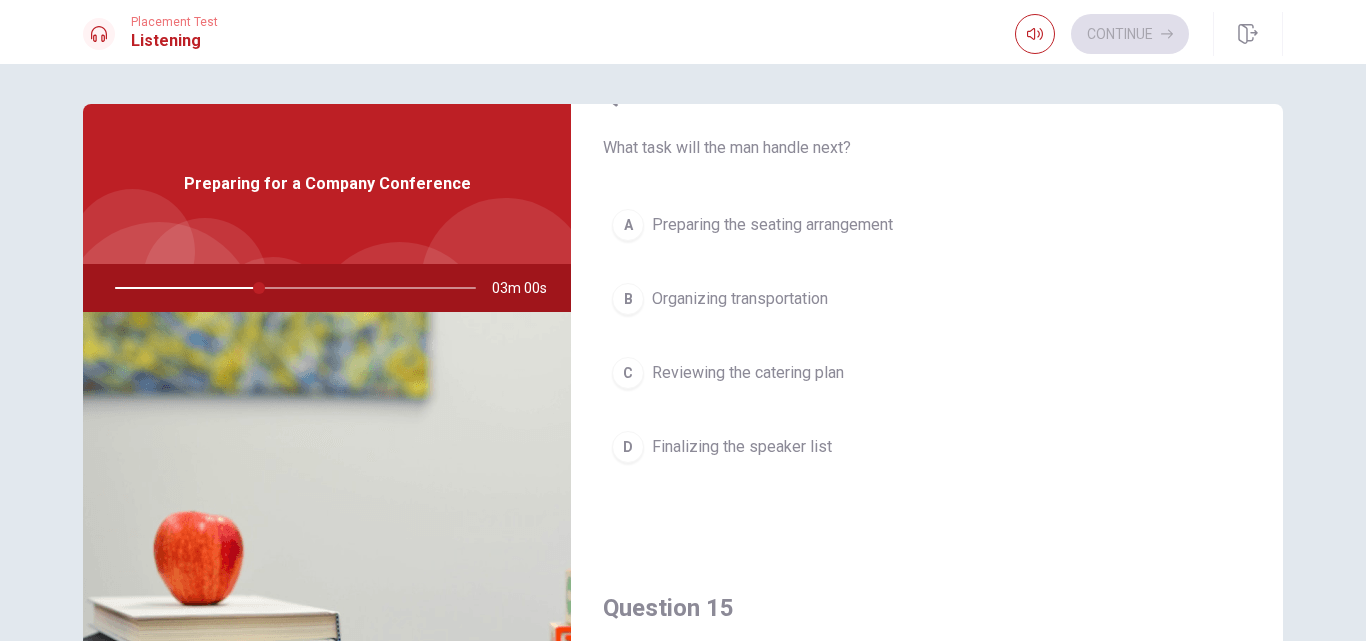 scroll, scrollTop: 1865, scrollLeft: 0, axis: vertical 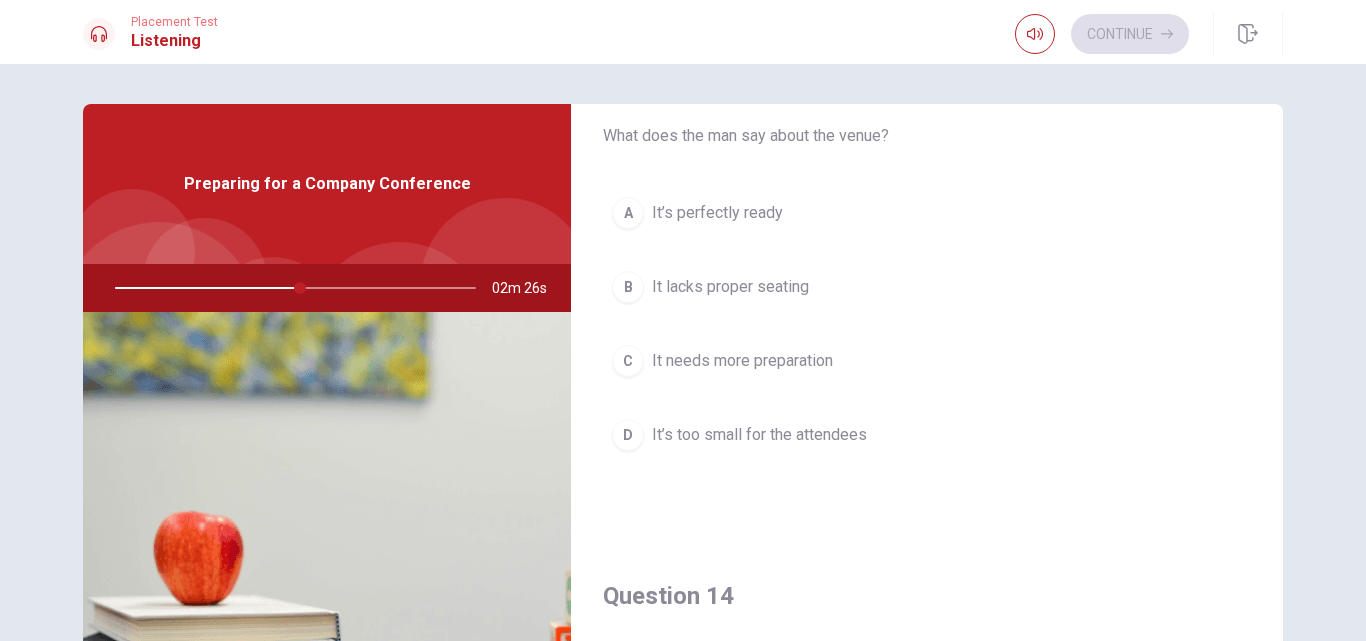 click on "It’s perfectly ready" at bounding box center (717, 213) 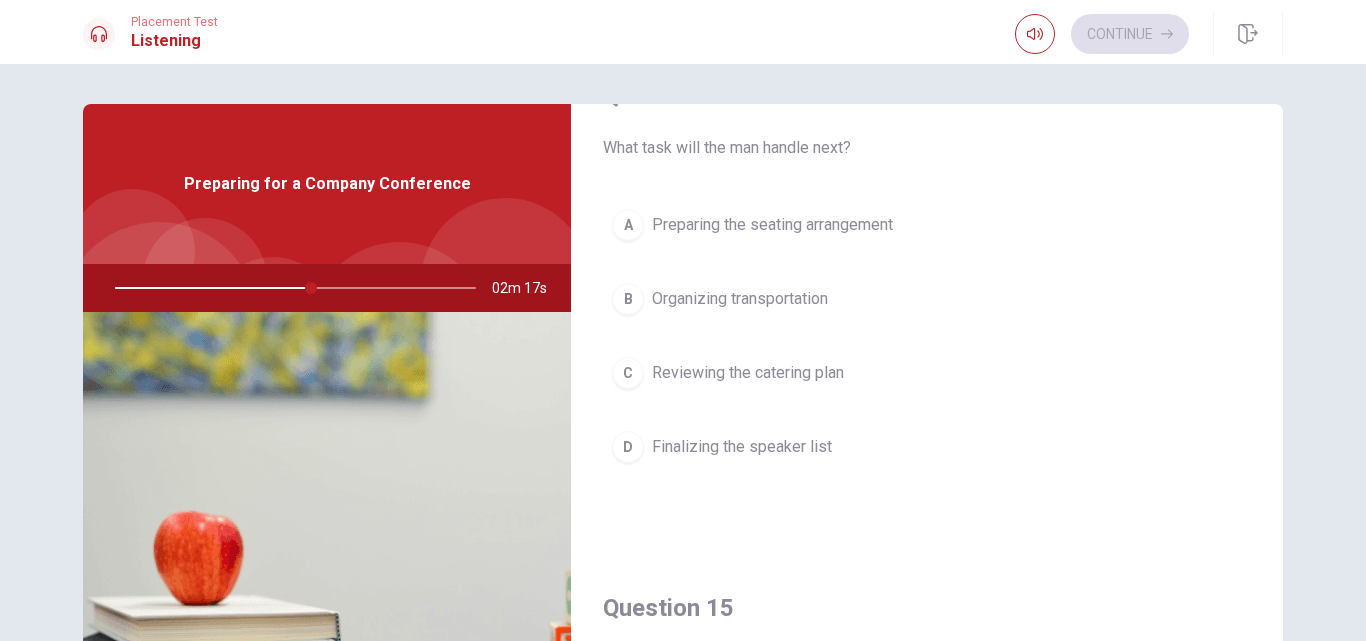 scroll, scrollTop: 1865, scrollLeft: 0, axis: vertical 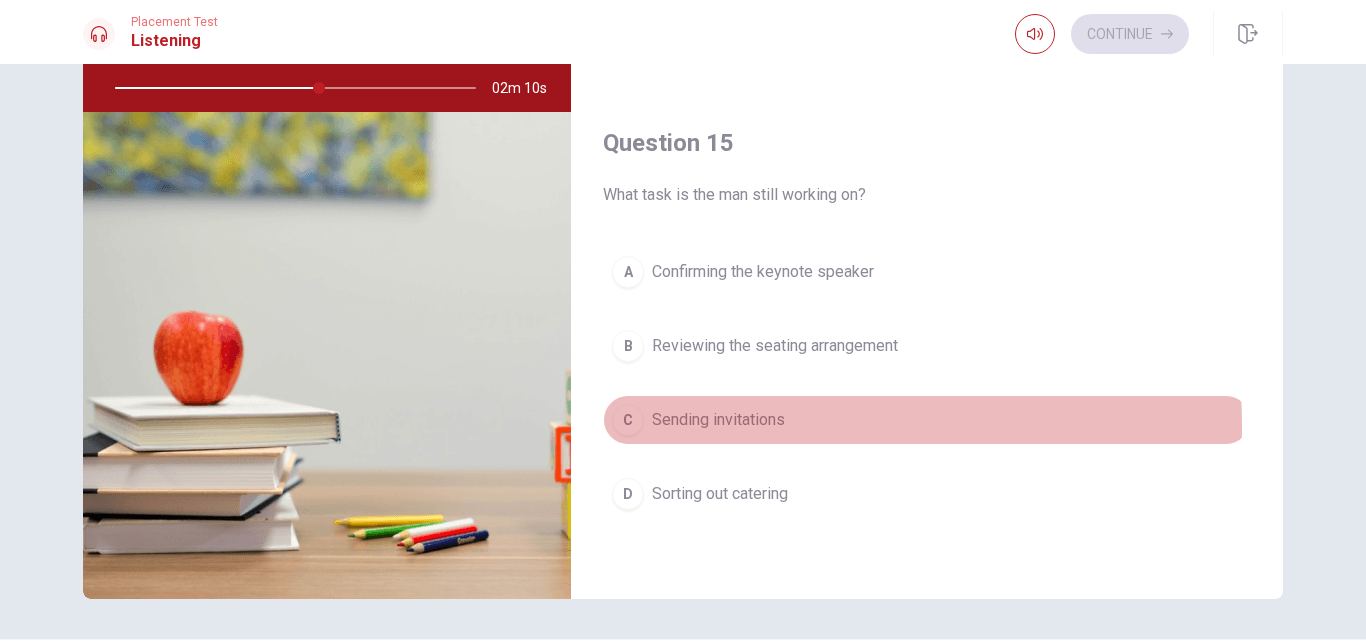 click on "C Sending invitations" at bounding box center (927, 420) 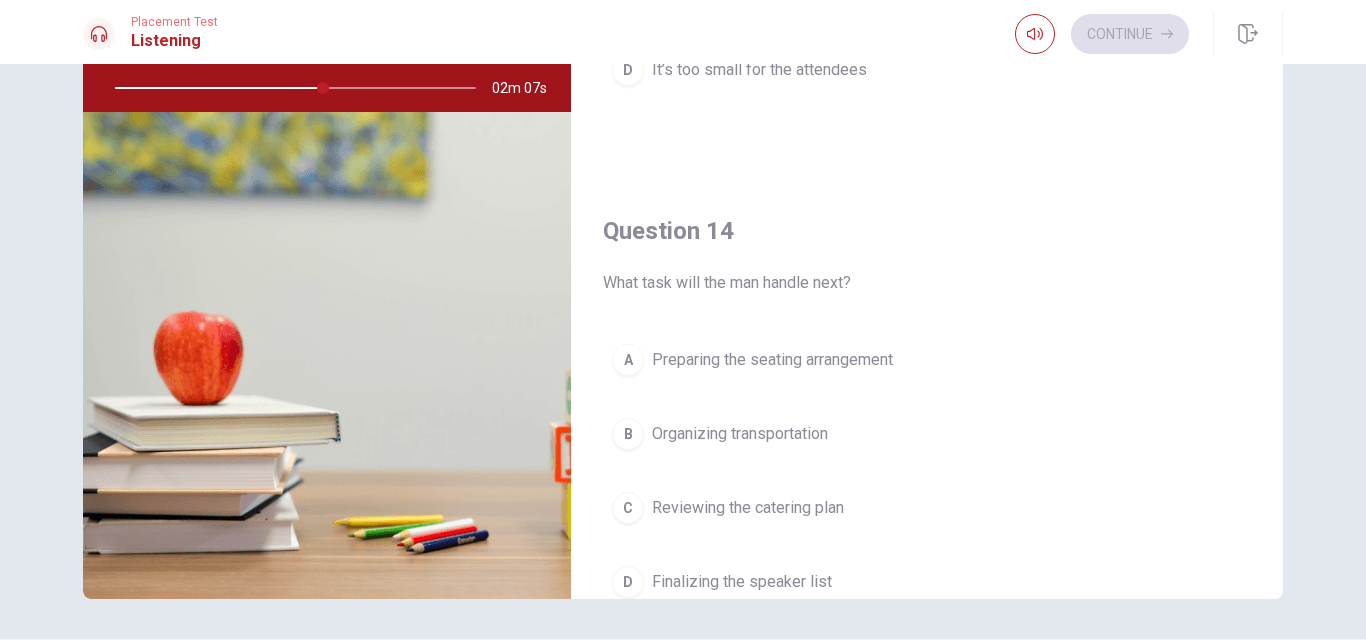 scroll, scrollTop: 1365, scrollLeft: 0, axis: vertical 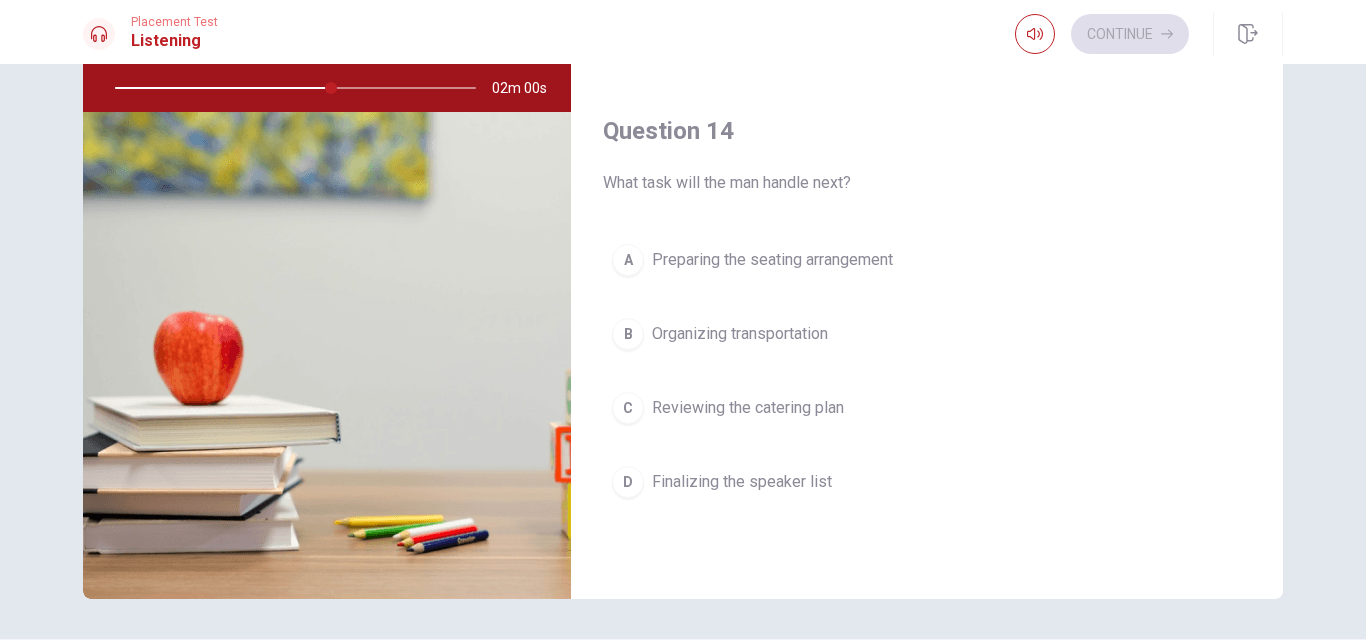 click on "Finalizing the speaker list" at bounding box center (742, 482) 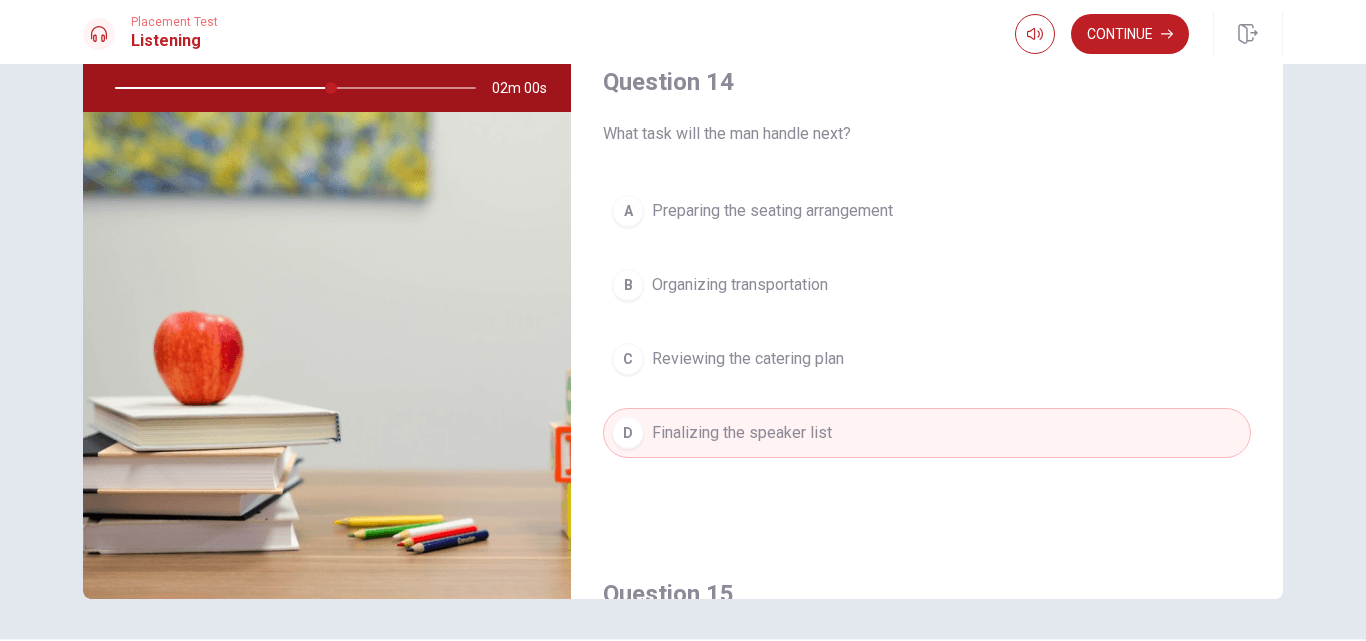 scroll, scrollTop: 1865, scrollLeft: 0, axis: vertical 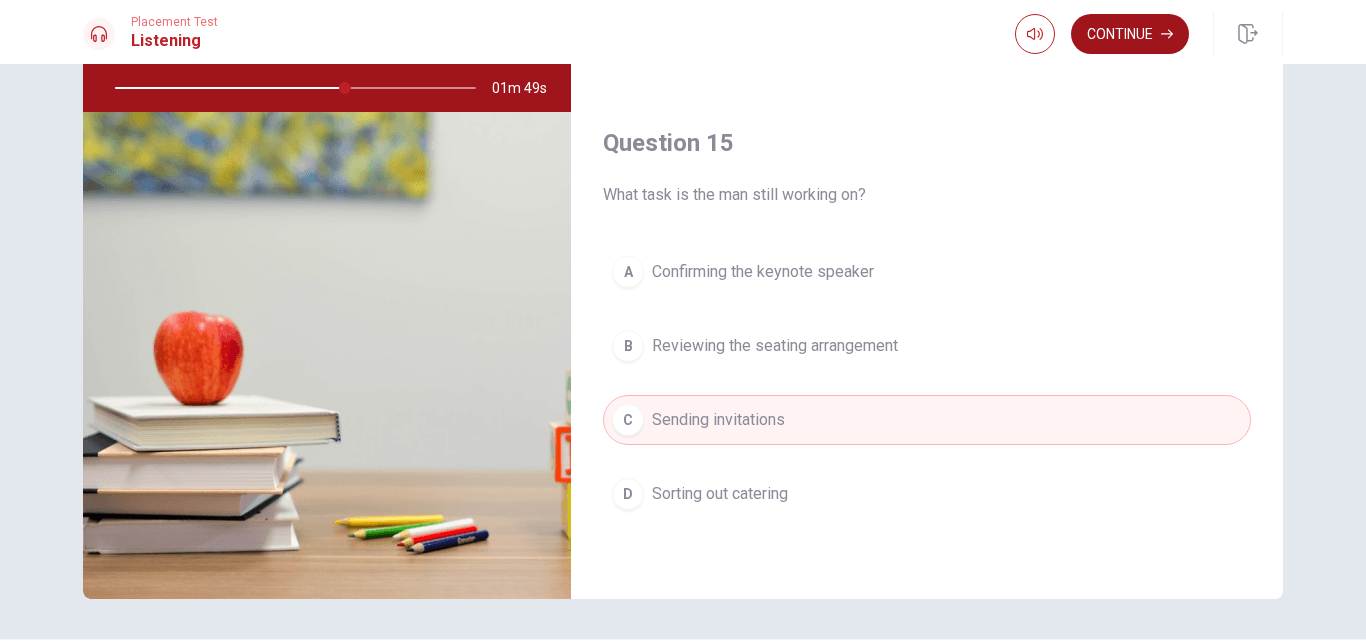 click on "Continue" at bounding box center [1130, 34] 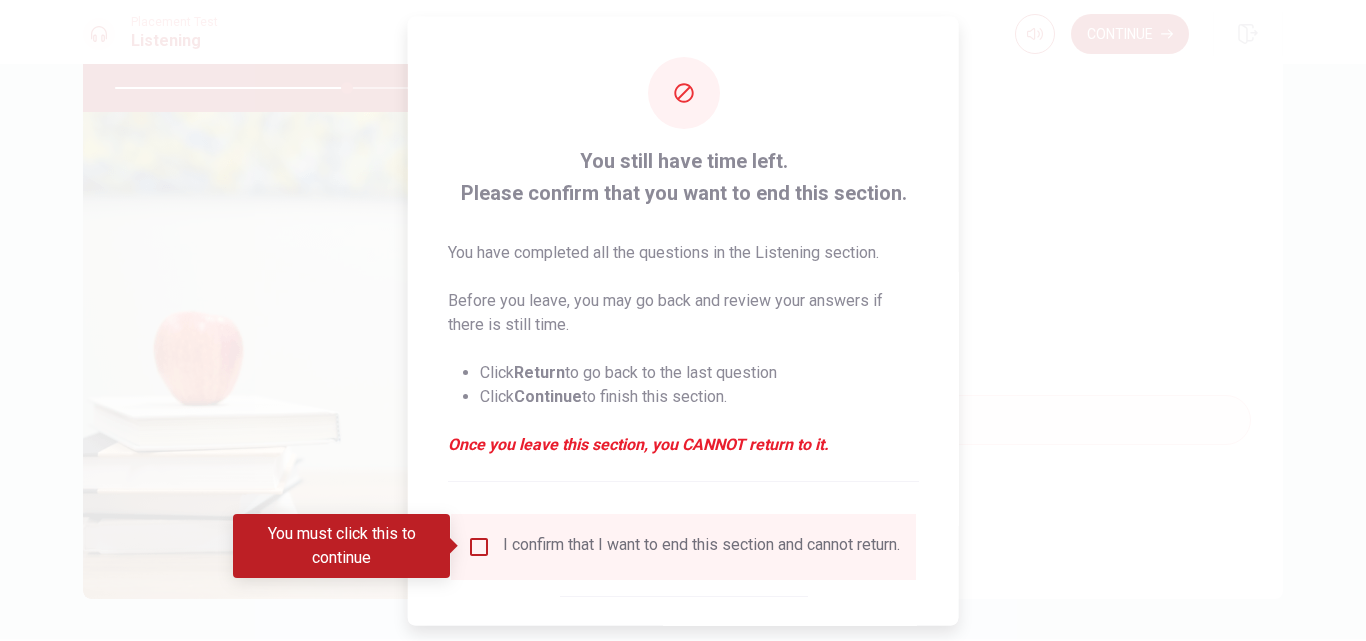 click at bounding box center [479, 546] 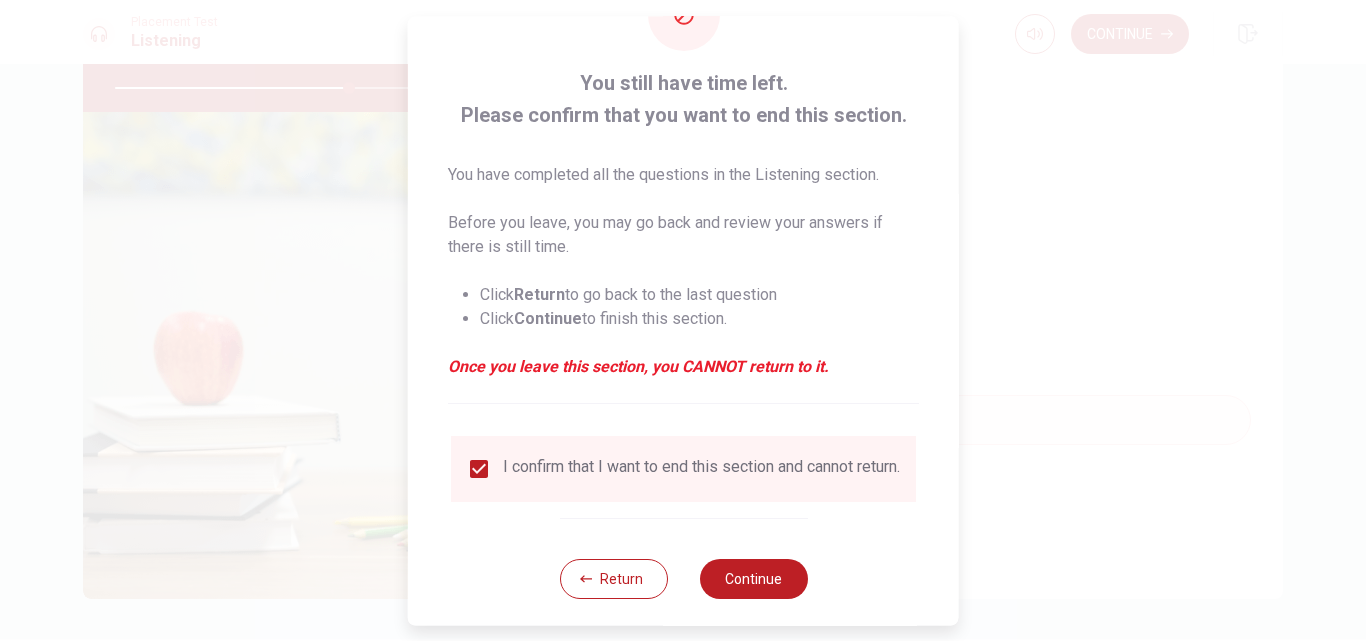 scroll, scrollTop: 100, scrollLeft: 0, axis: vertical 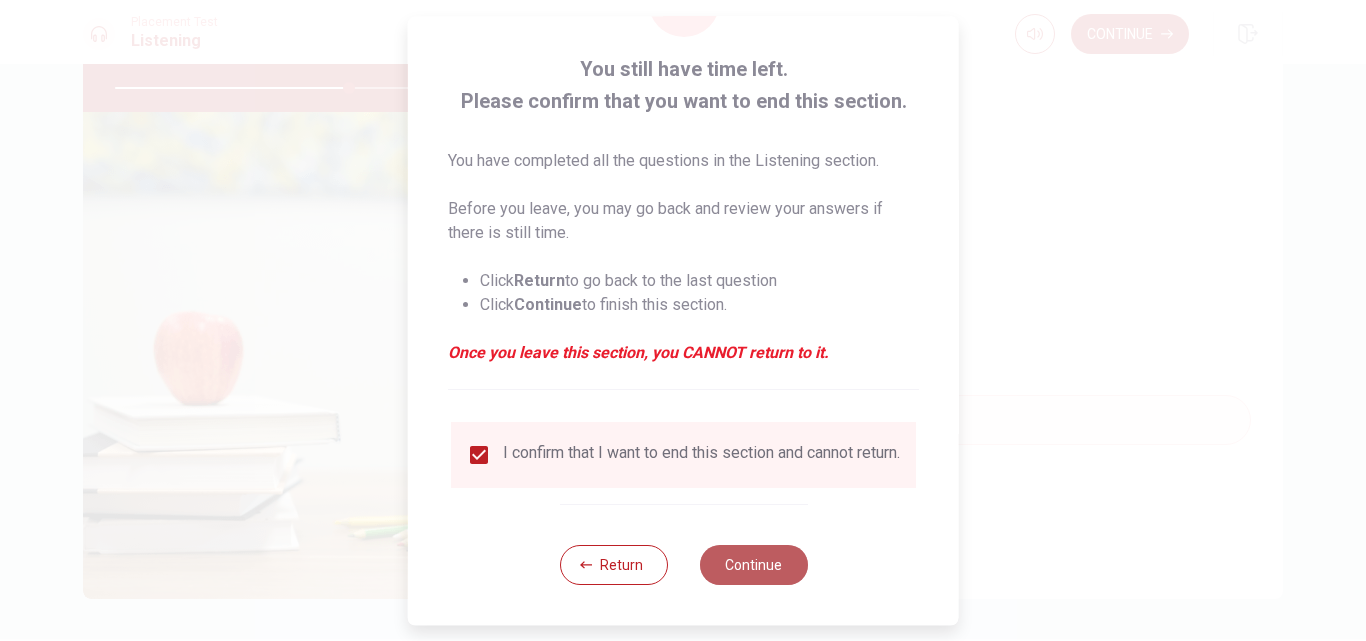 click on "Continue" at bounding box center [753, 565] 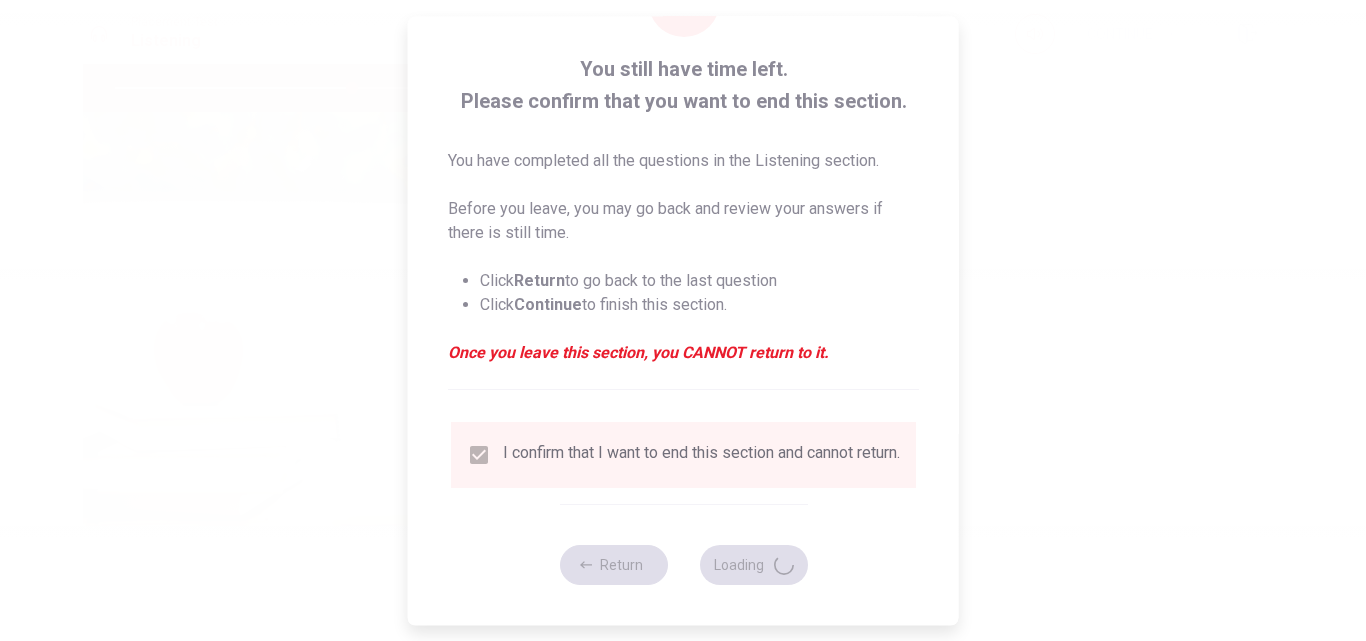 type on "66" 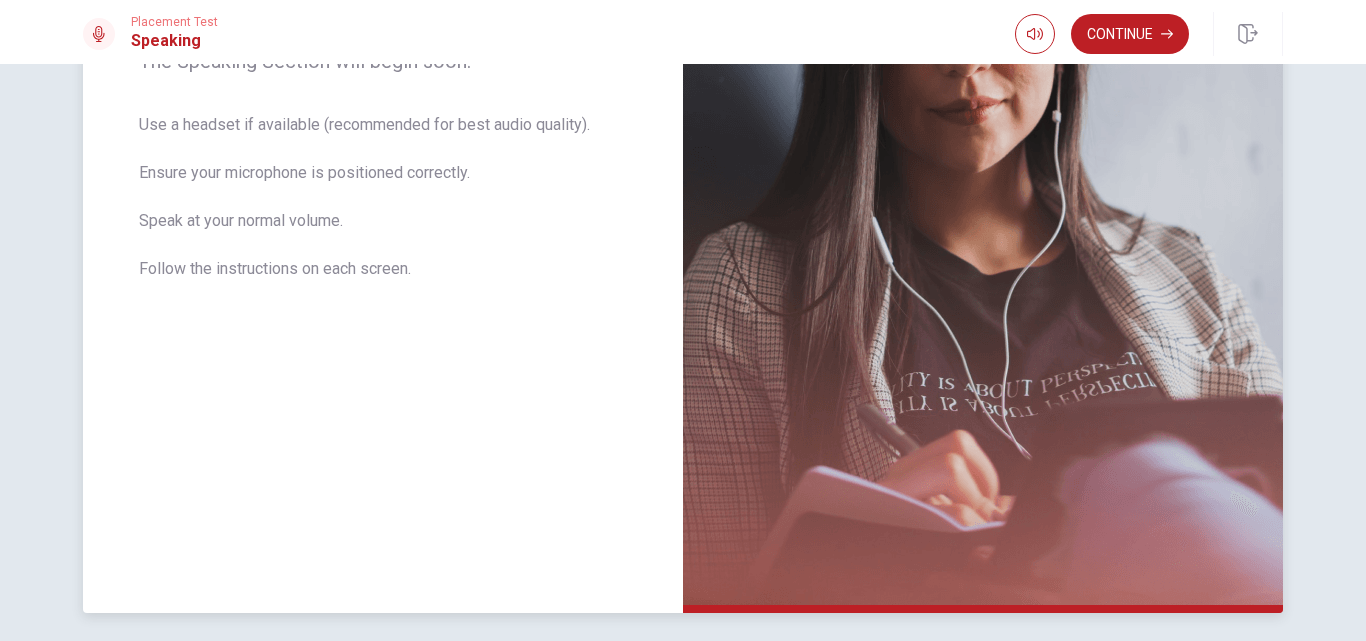 scroll, scrollTop: 439, scrollLeft: 0, axis: vertical 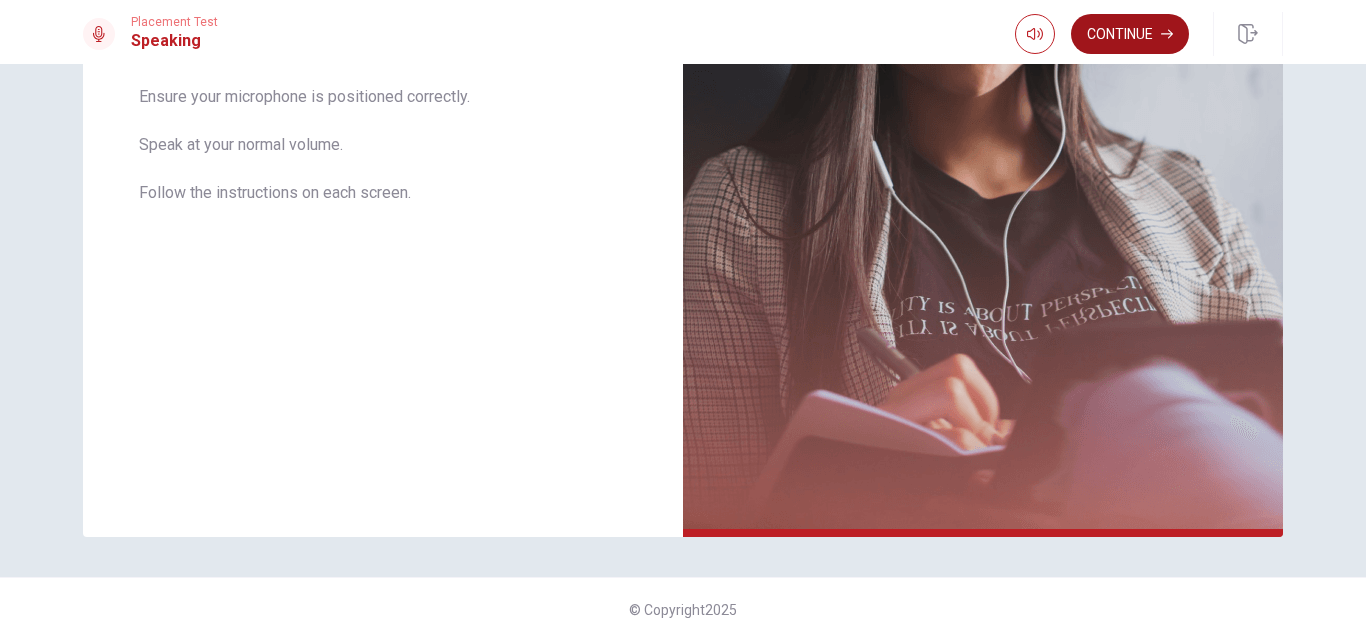 click on "Continue" at bounding box center [1130, 34] 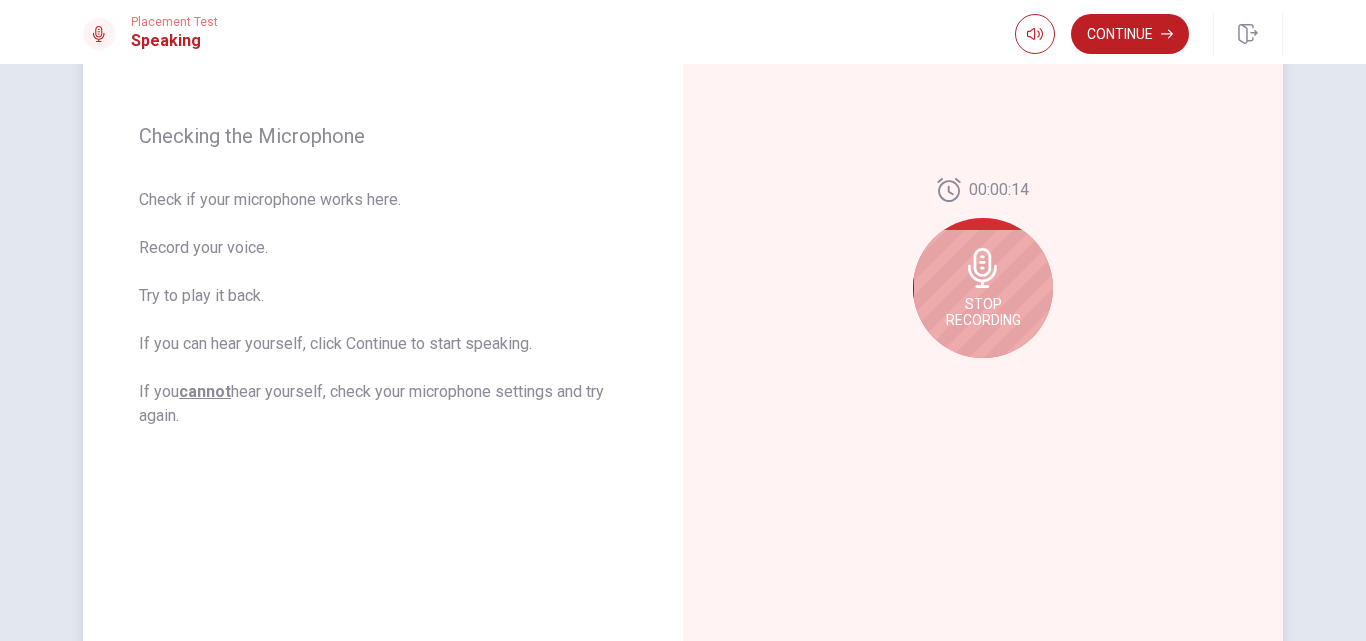 scroll, scrollTop: 239, scrollLeft: 0, axis: vertical 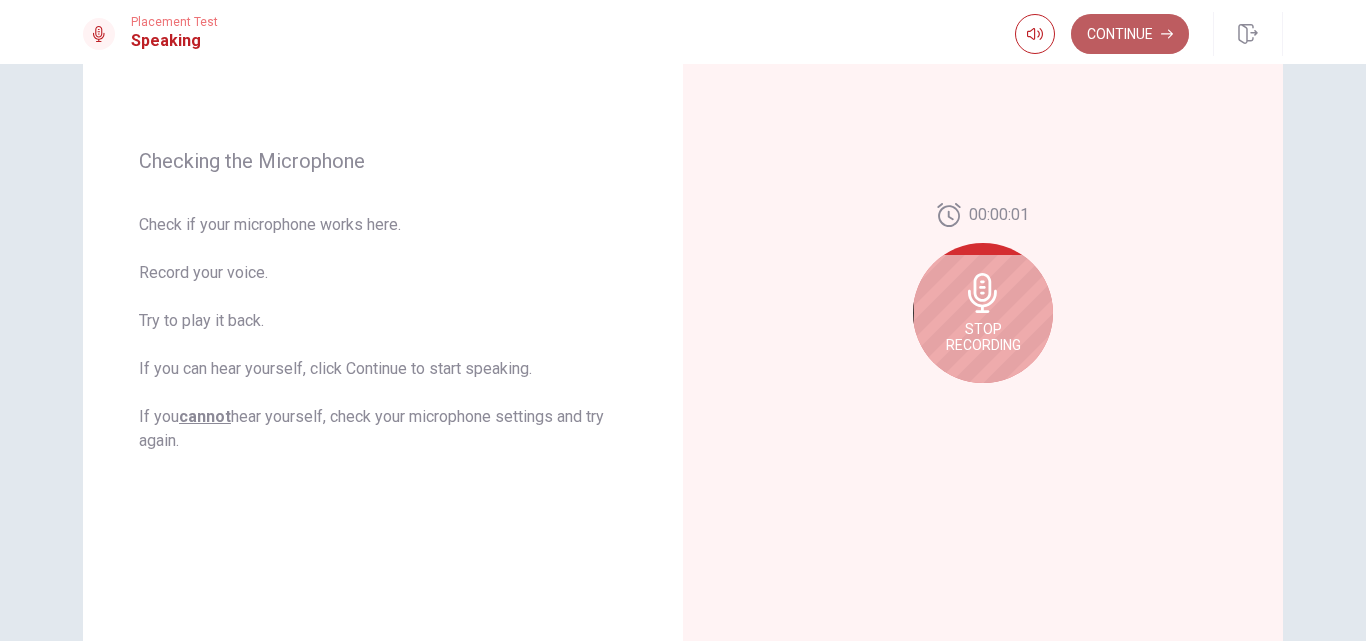 click on "Continue" at bounding box center [1130, 34] 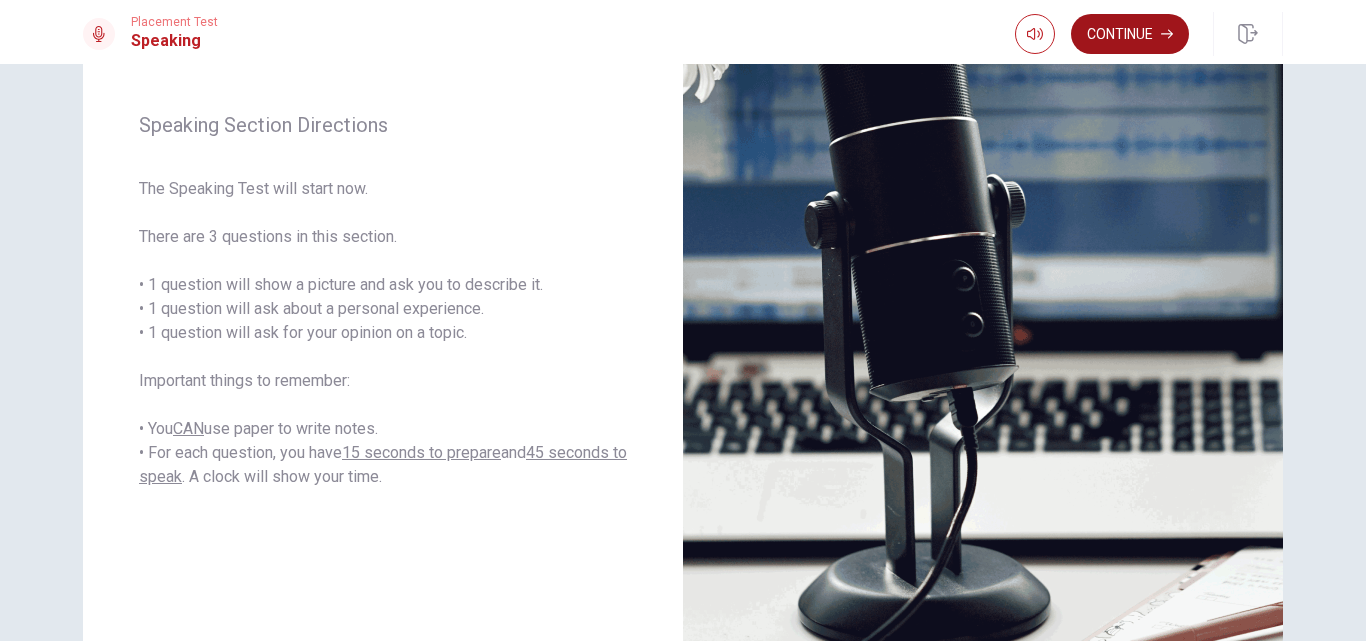 click on "Continue" at bounding box center (1130, 34) 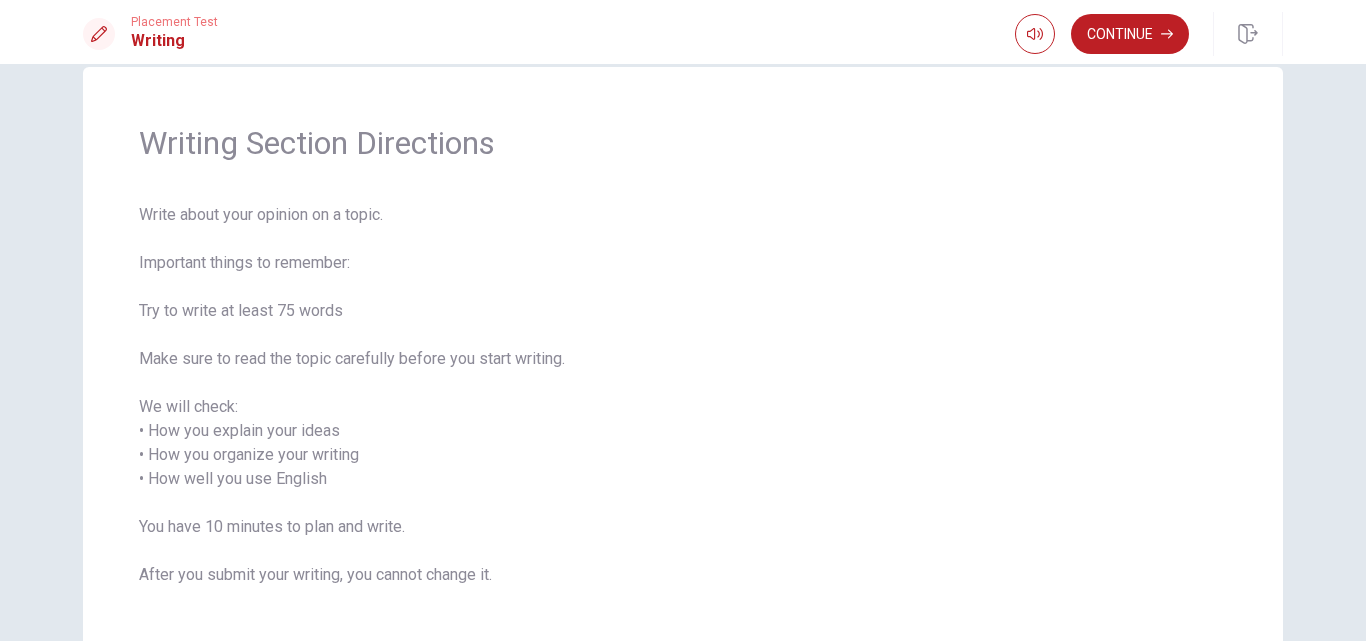 scroll, scrollTop: 100, scrollLeft: 0, axis: vertical 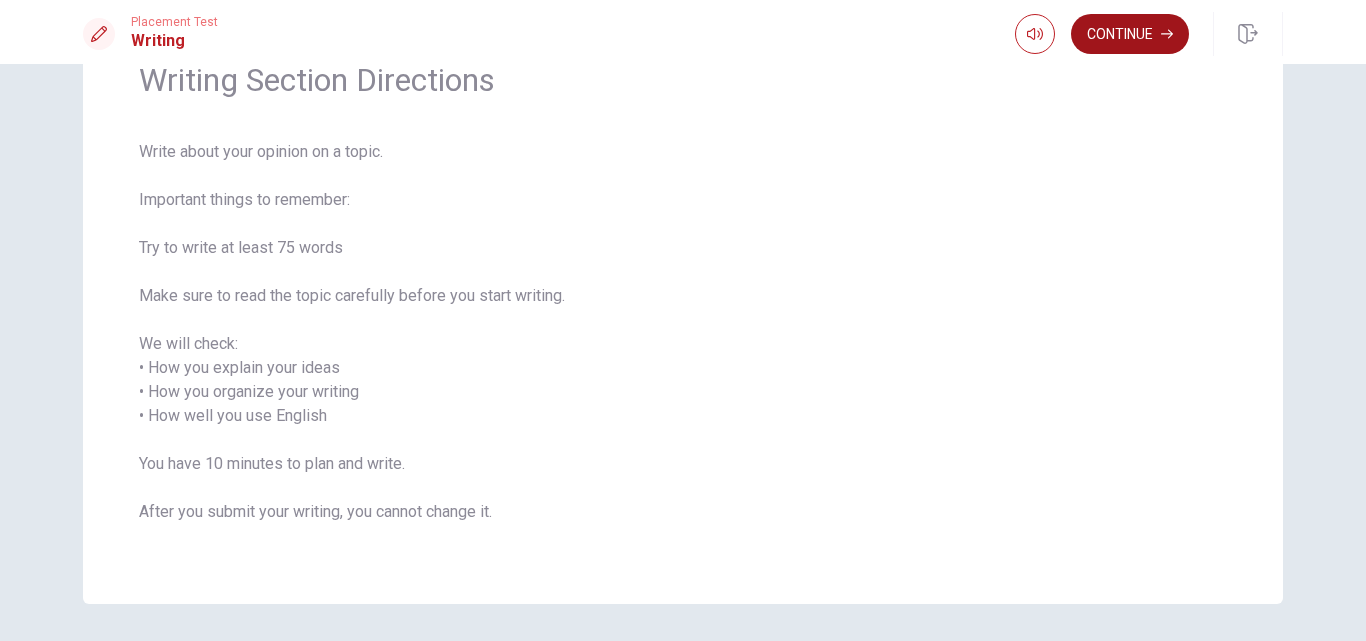click on "Continue" at bounding box center [1130, 34] 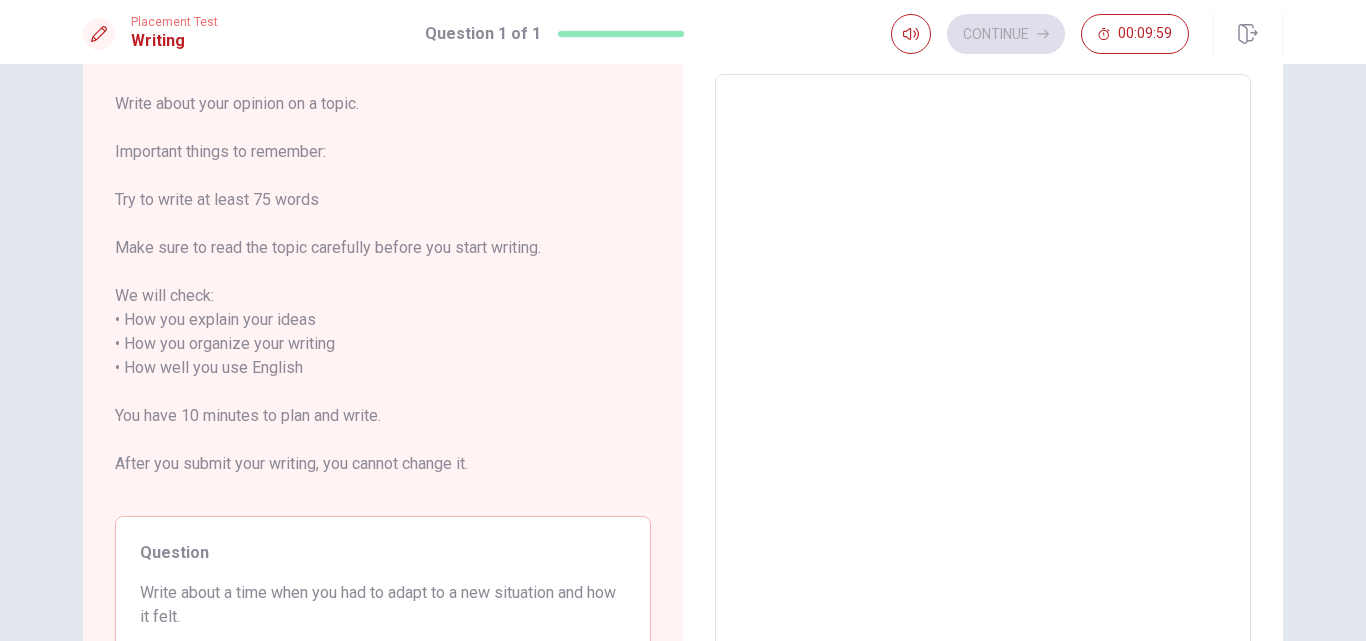 scroll, scrollTop: 0, scrollLeft: 0, axis: both 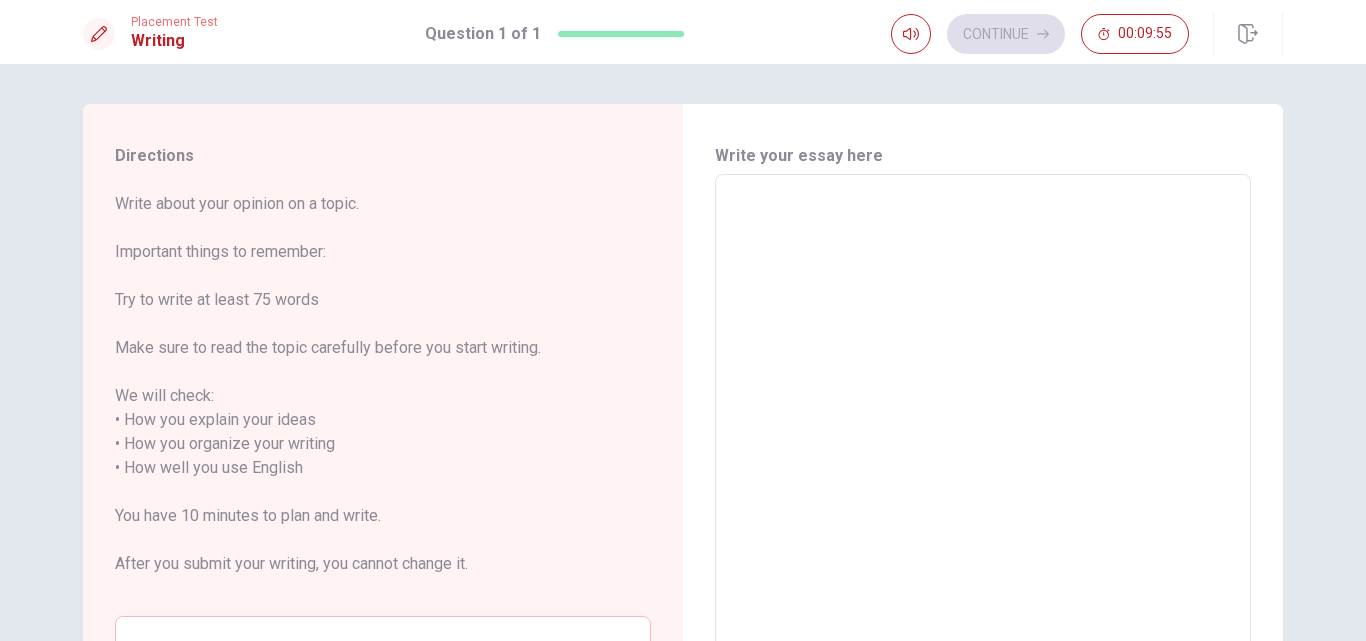 click at bounding box center [983, 468] 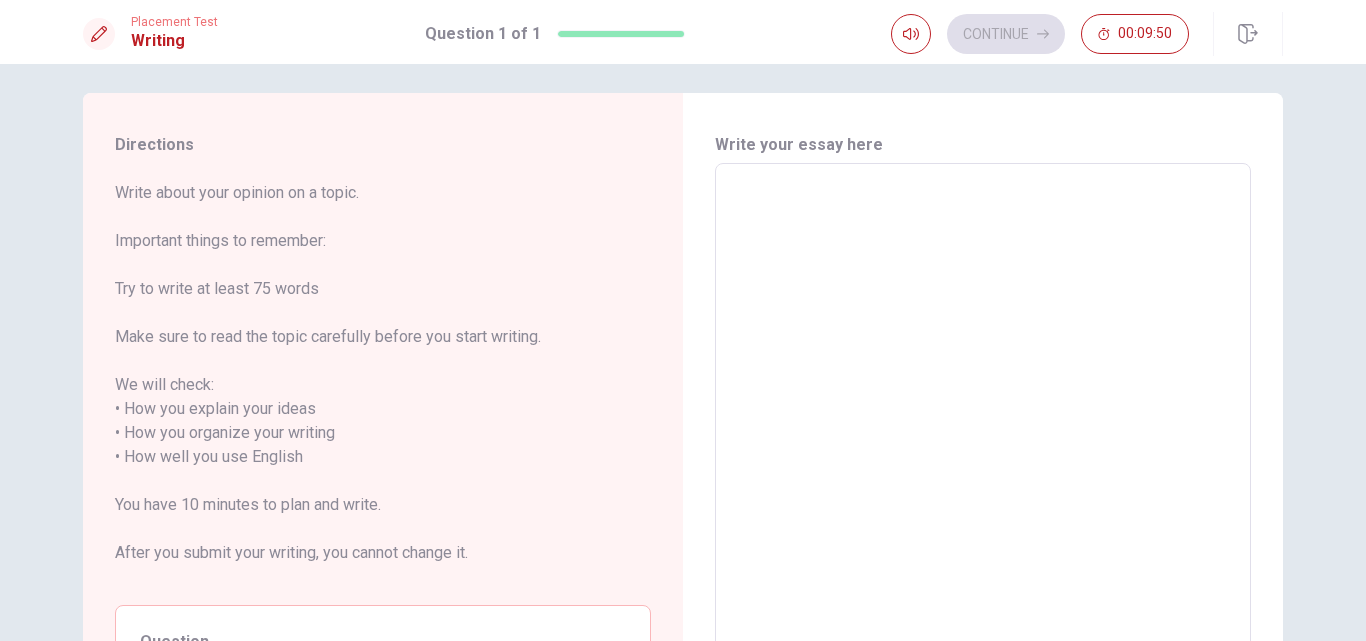 scroll, scrollTop: 0, scrollLeft: 0, axis: both 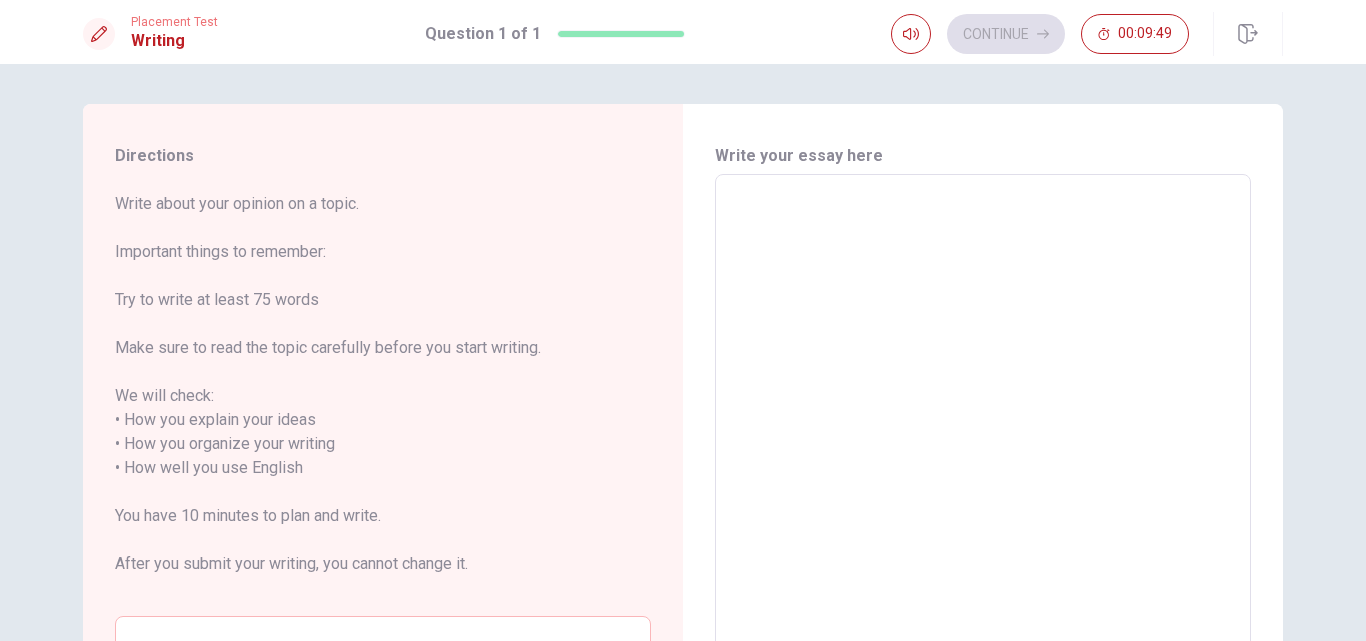 type on "k" 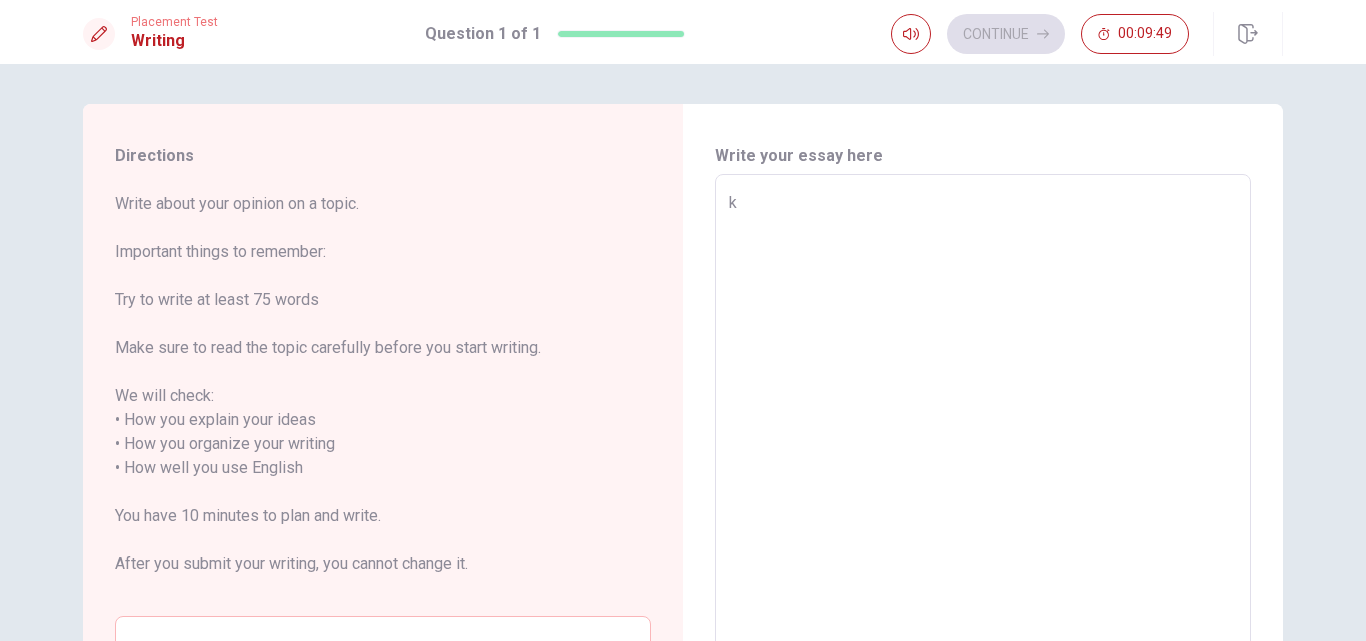 type on "x" 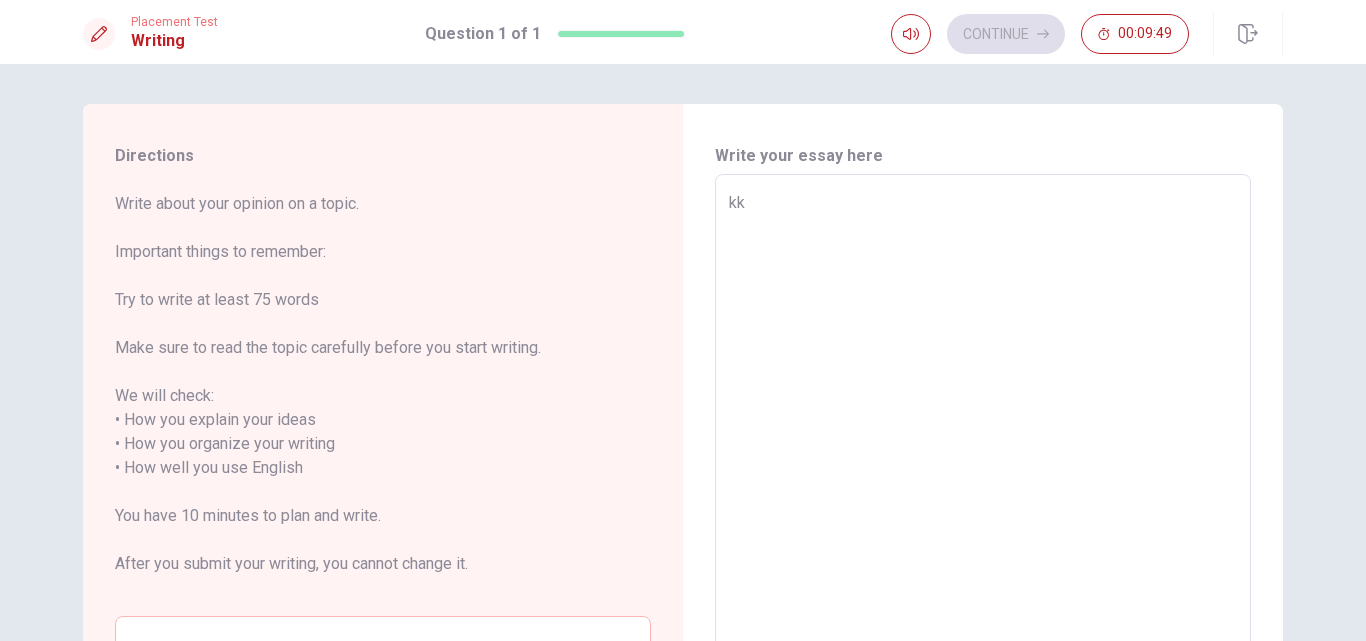 type on "x" 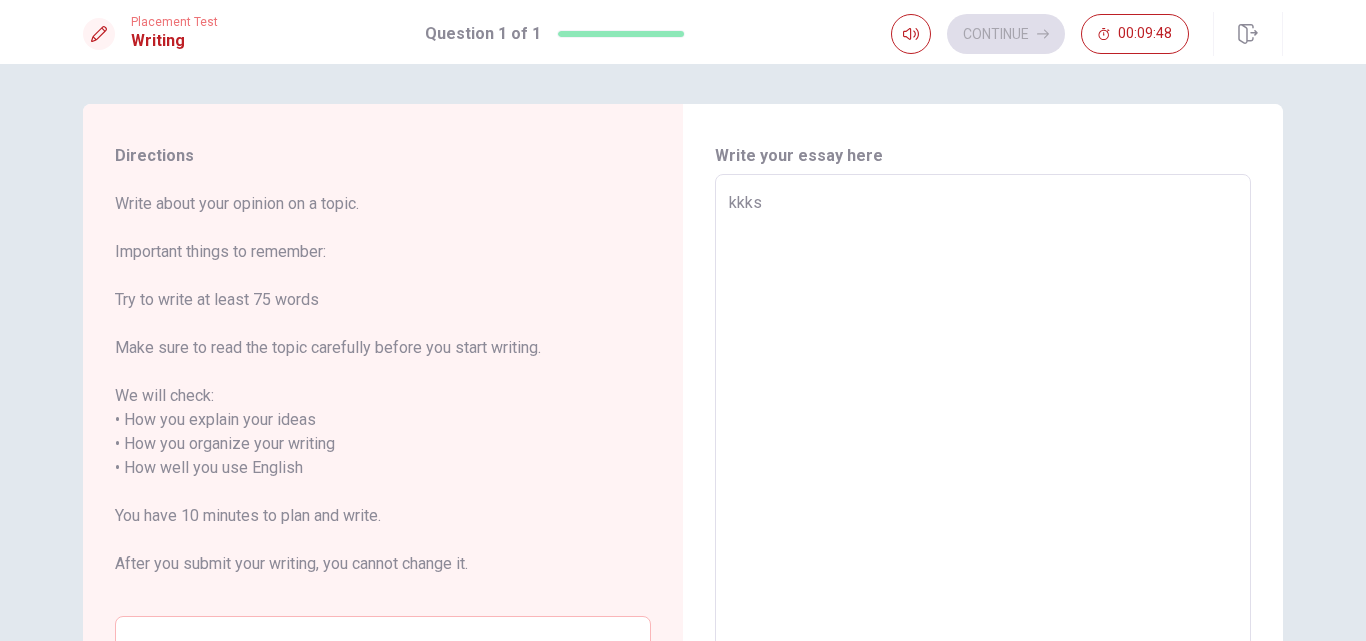 type on "kkksq" 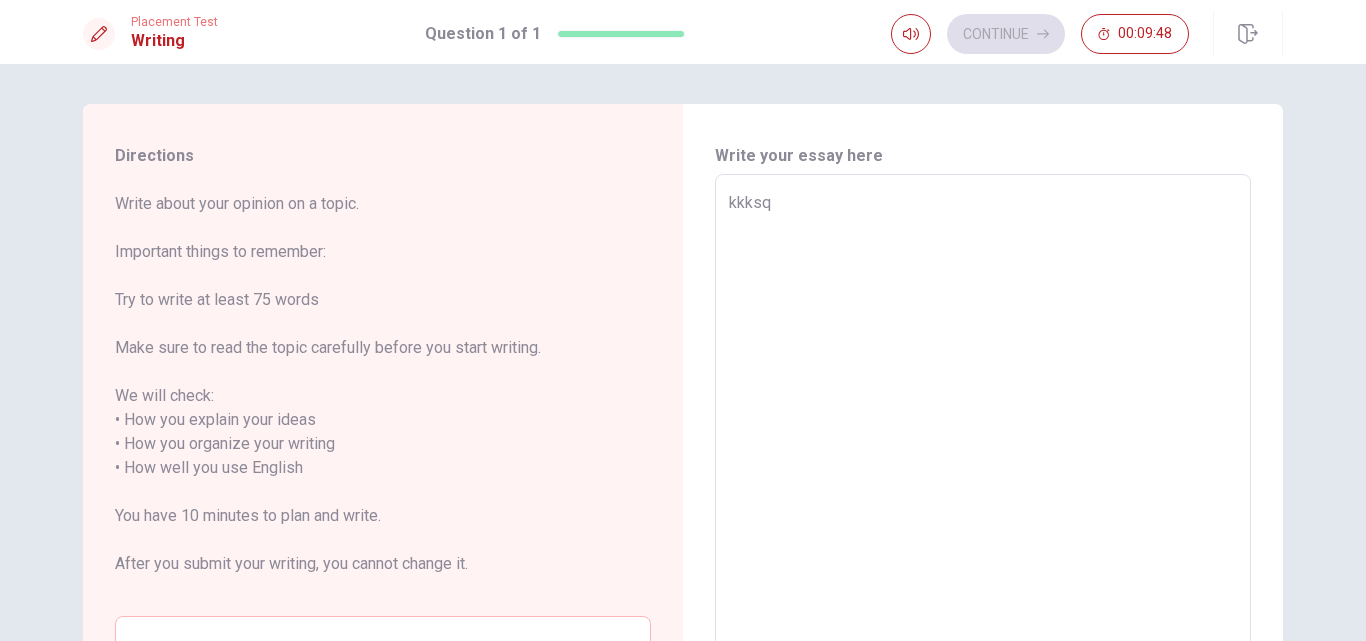 type on "x" 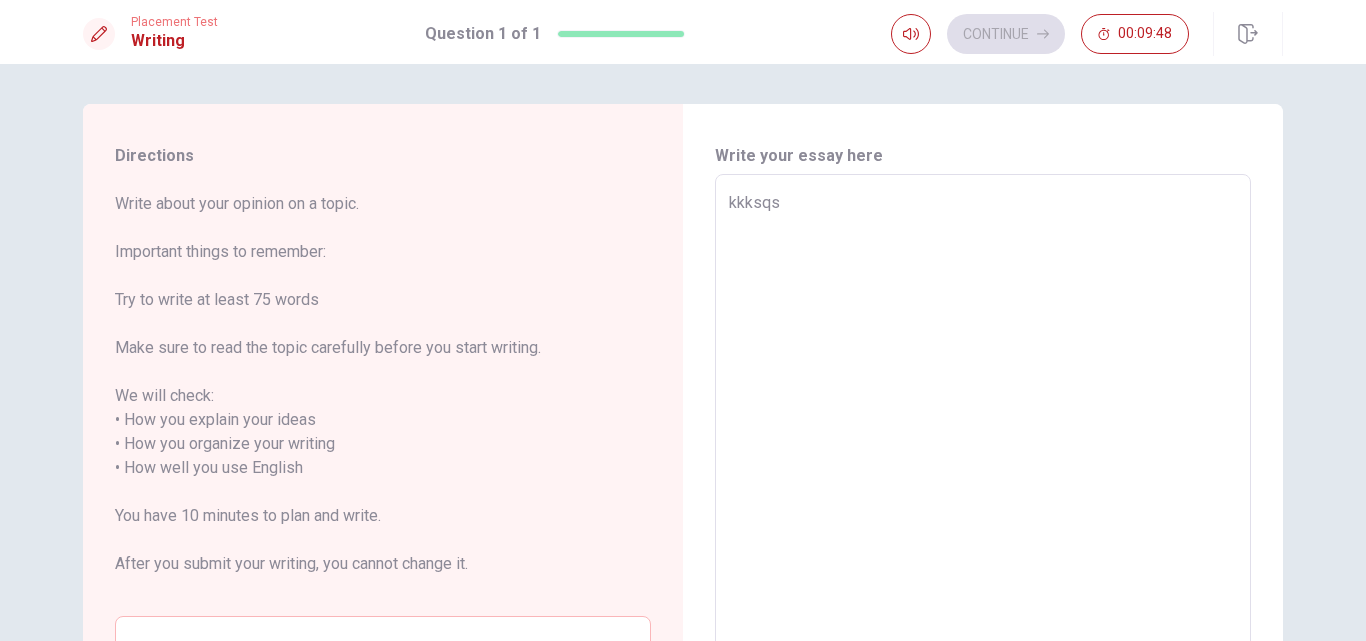 type on "x" 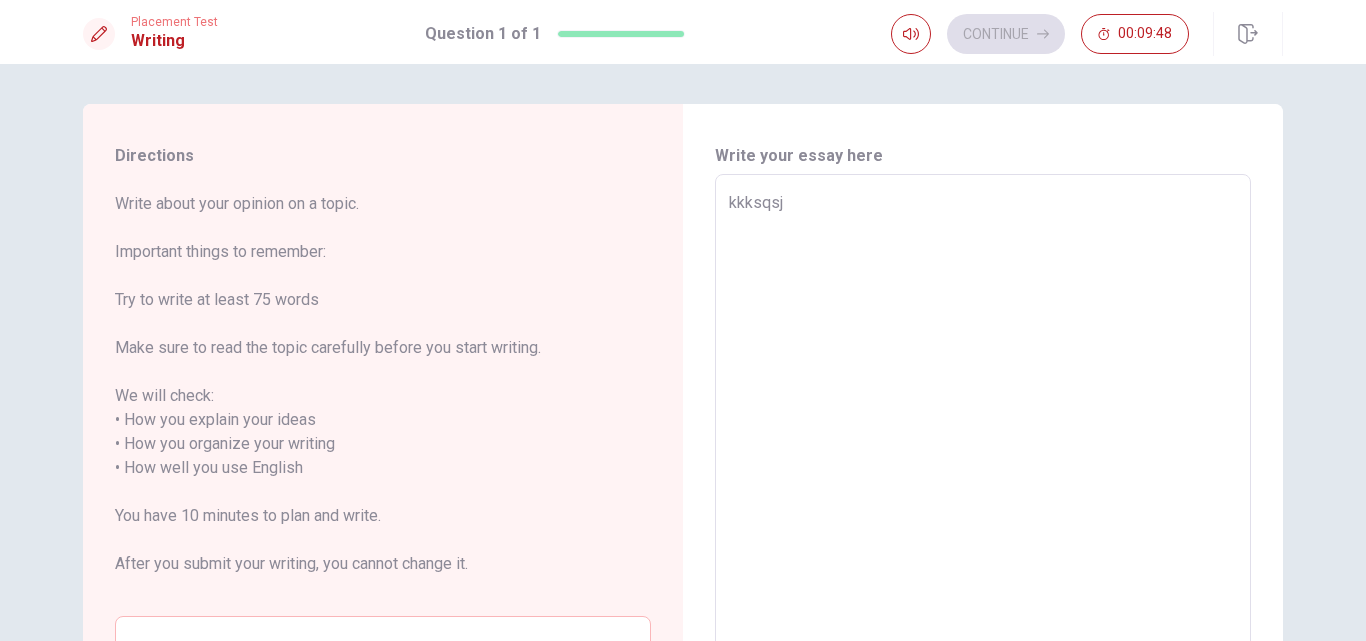 type on "x" 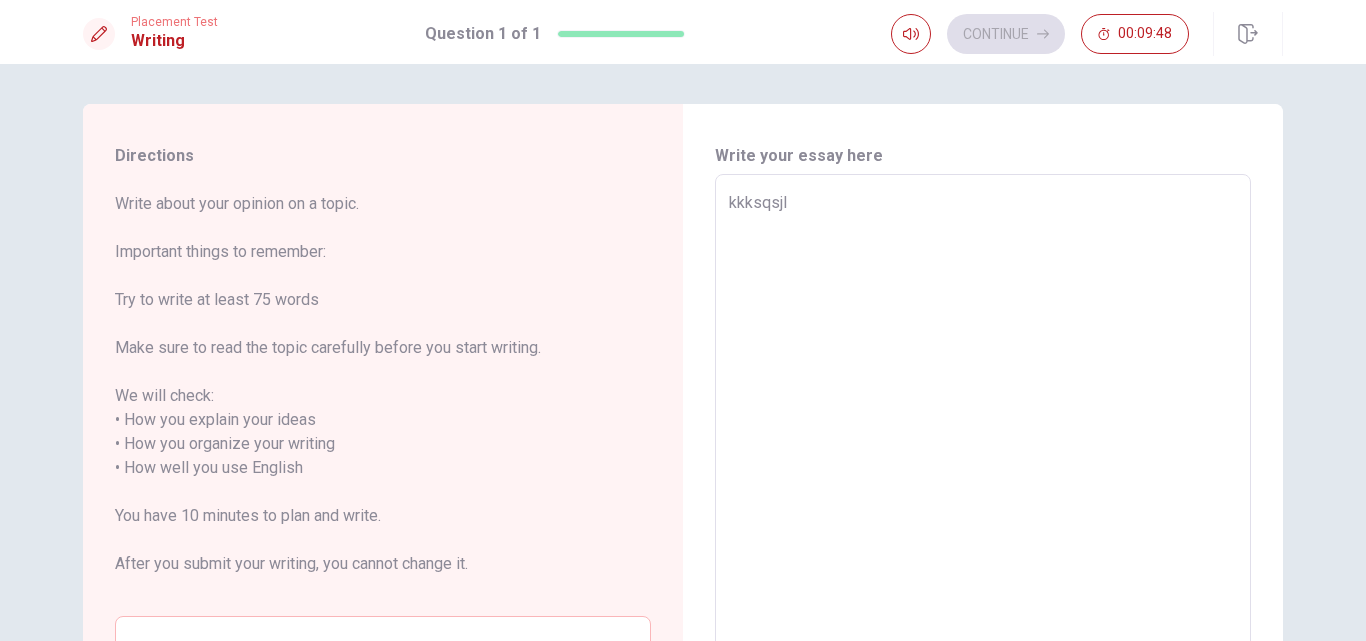 type on "x" 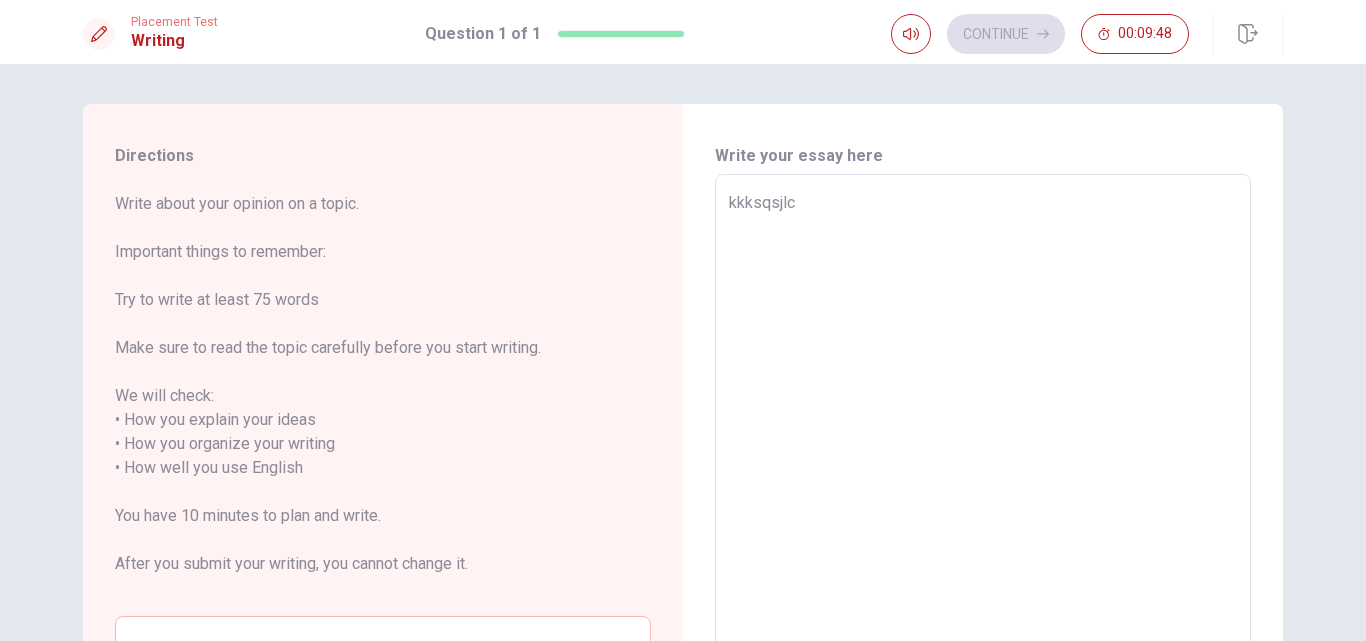 type on "x" 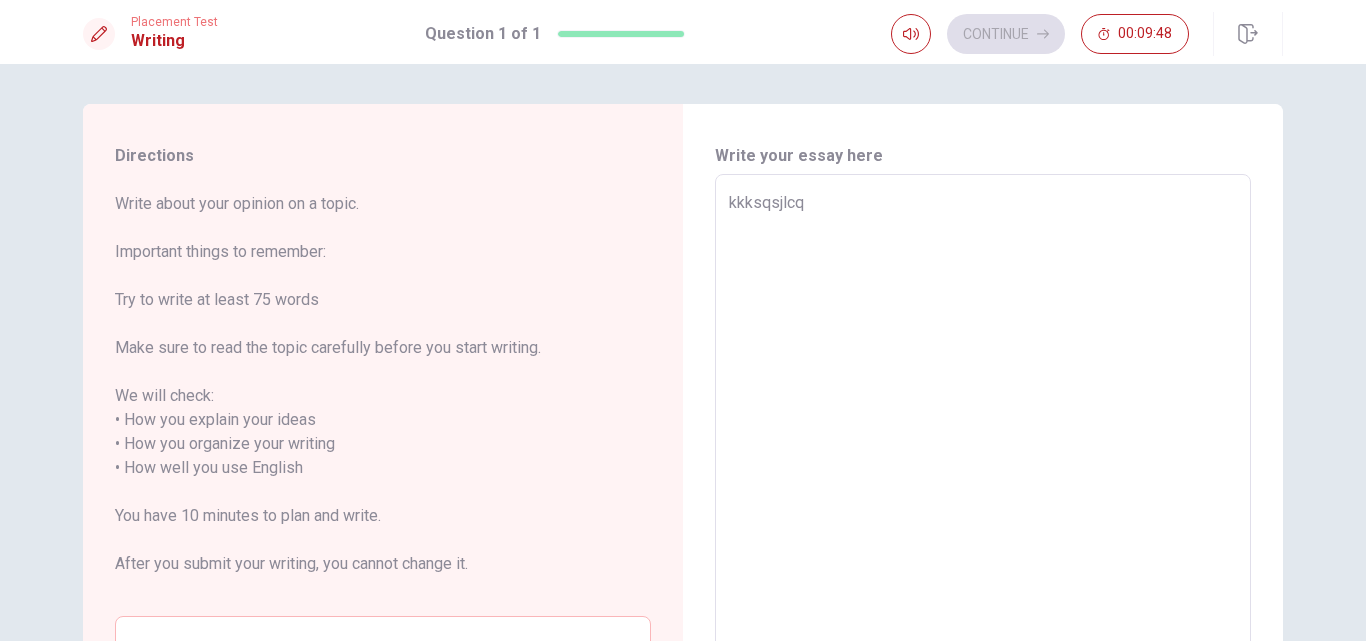 type on "kkksqsjlcqs" 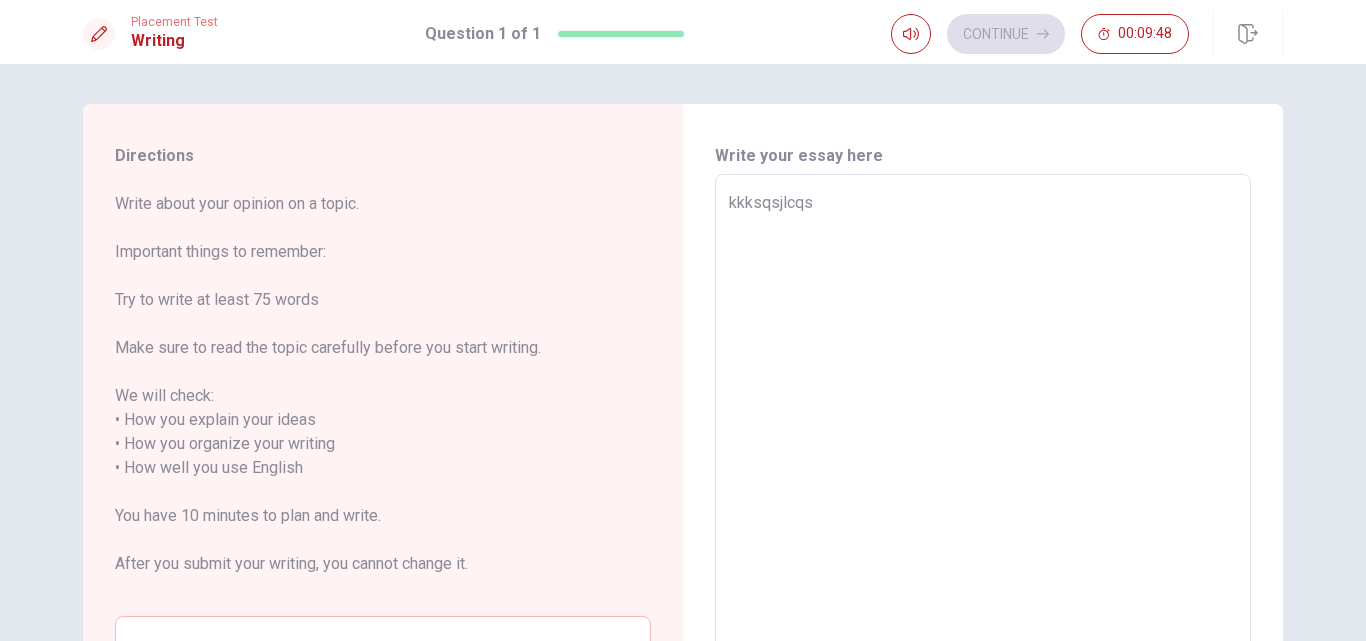 type on "x" 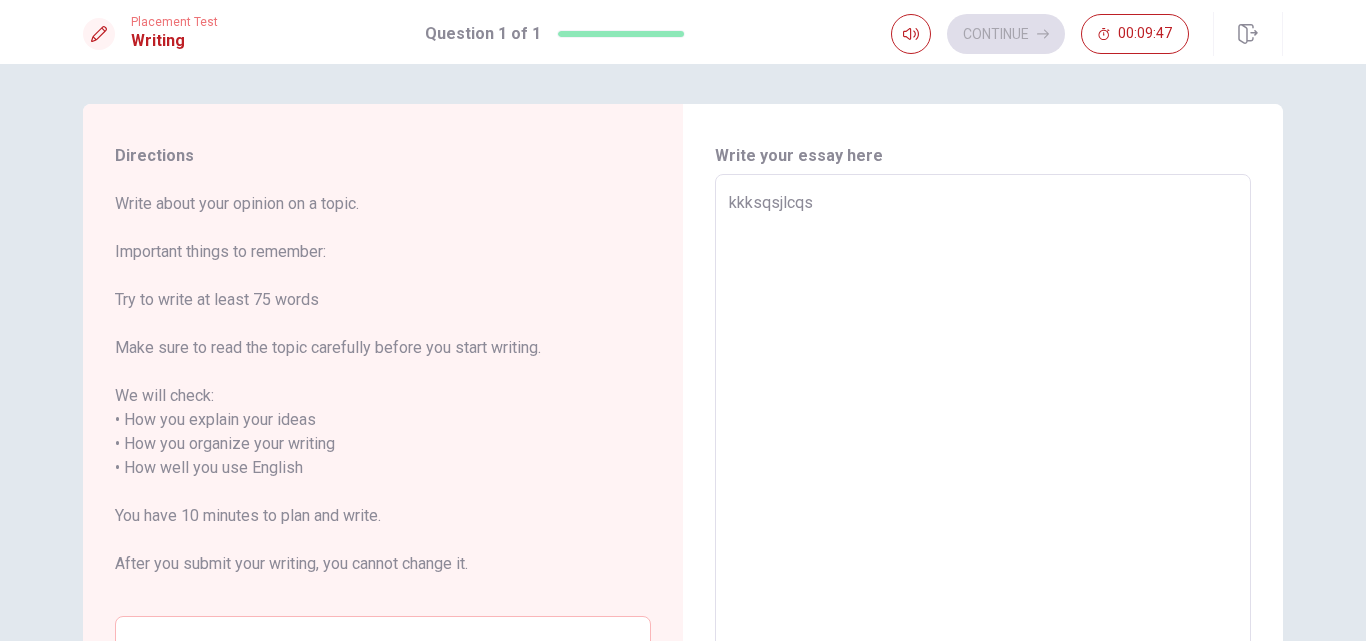 type on "kkksqsjlcq" 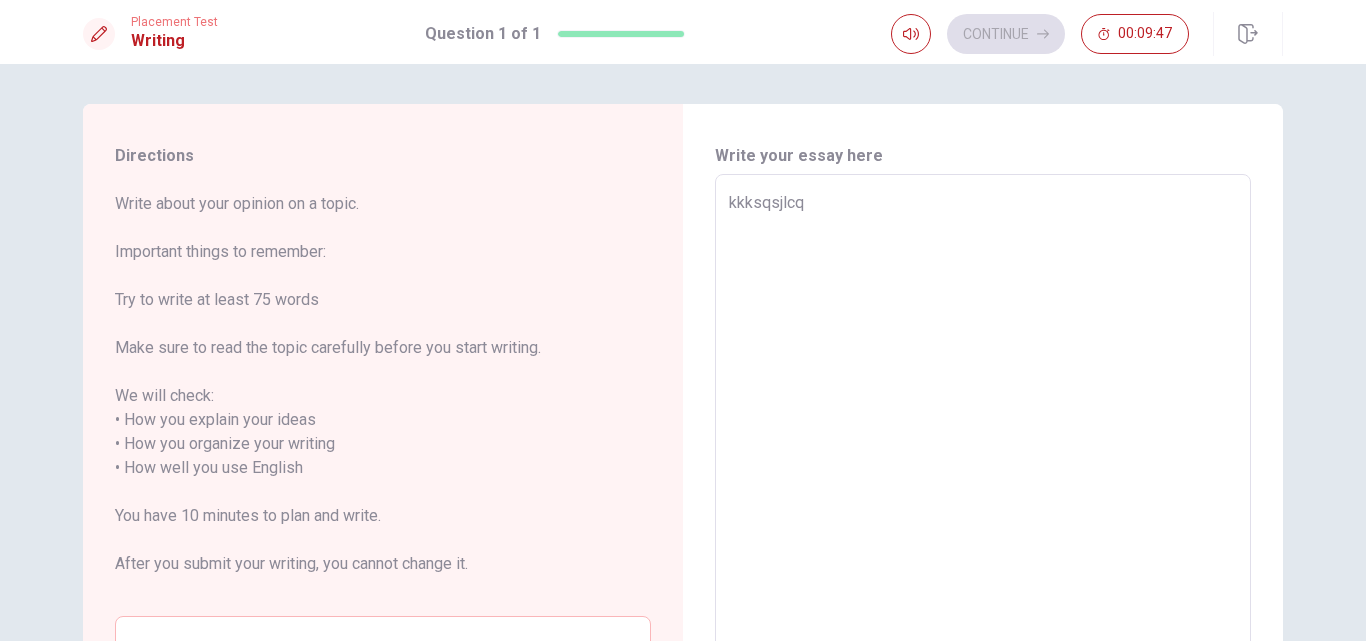 type on "x" 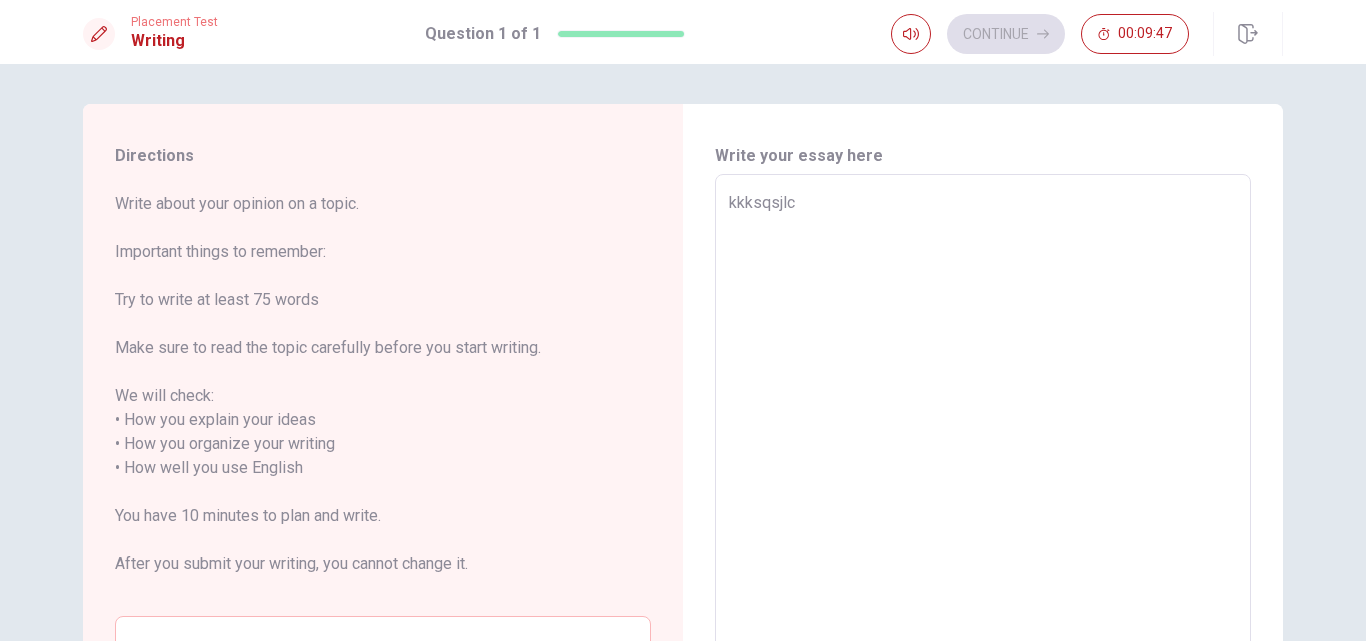type on "kkksqsjl" 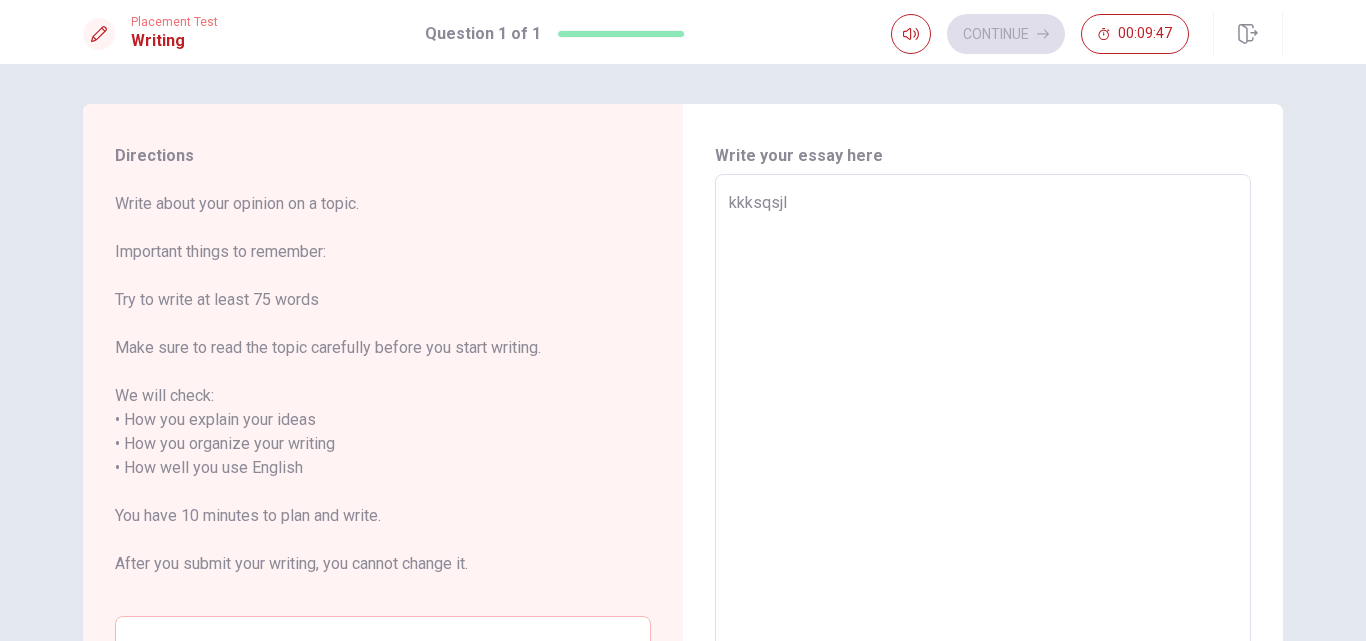 type on "kkksqsj" 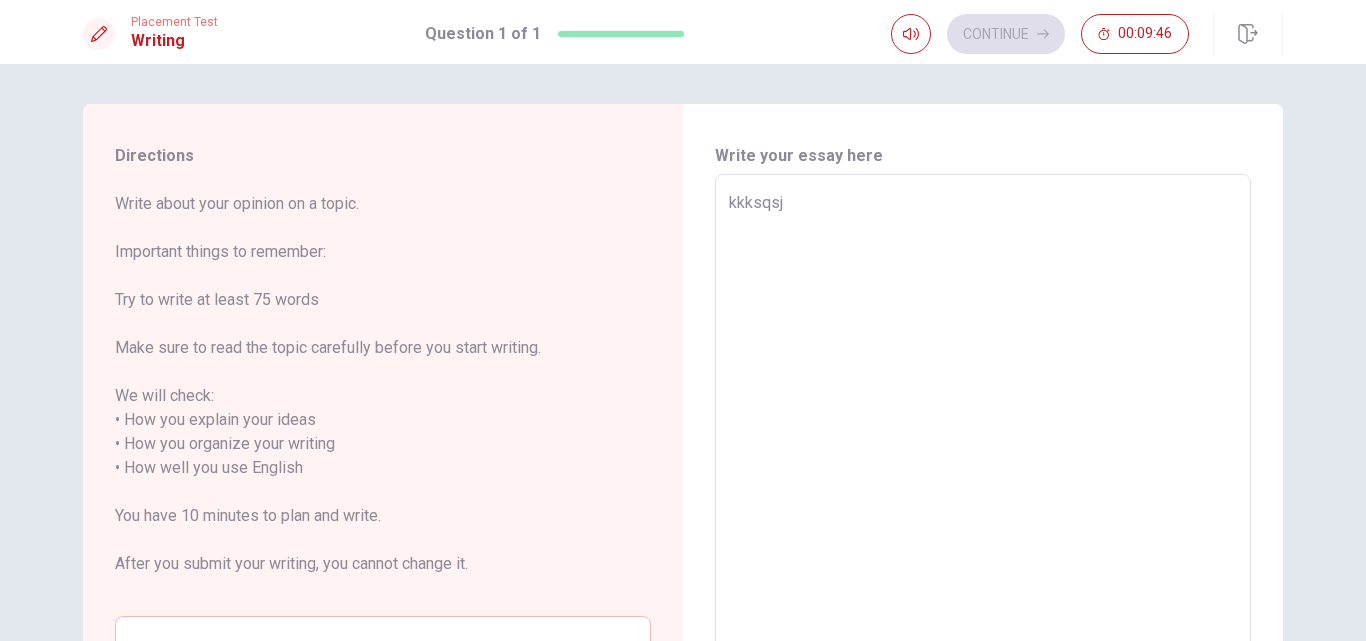 type on "kkksqs" 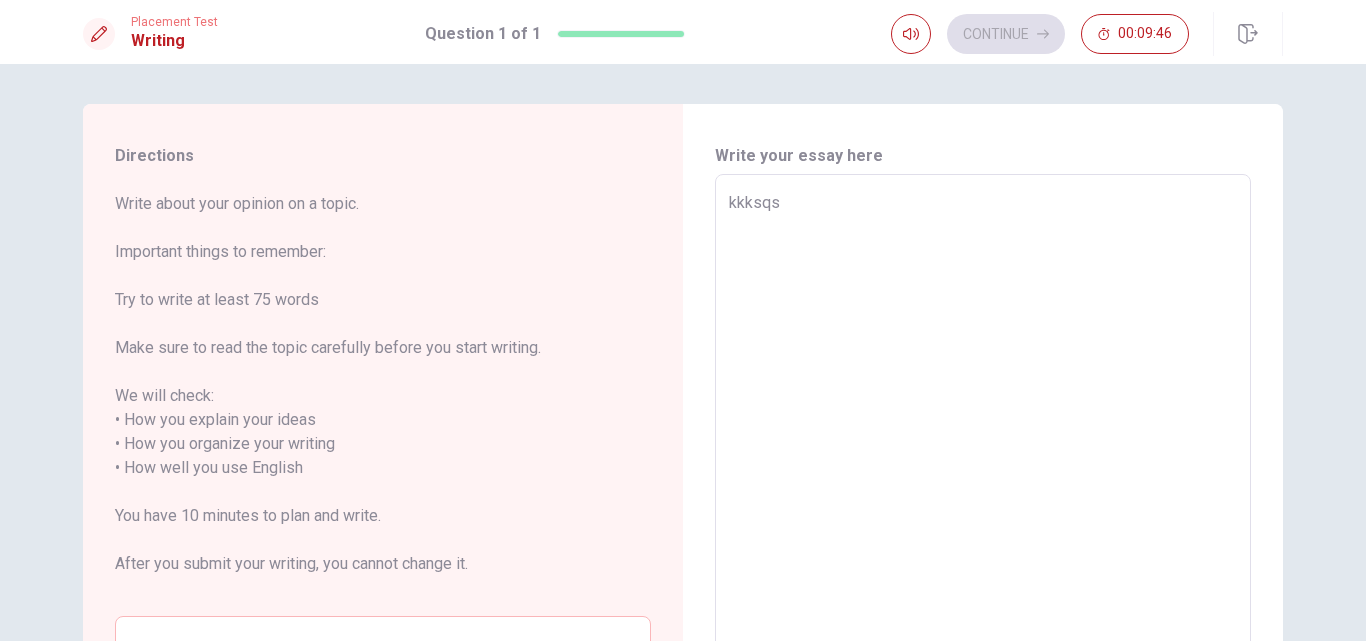 type on "x" 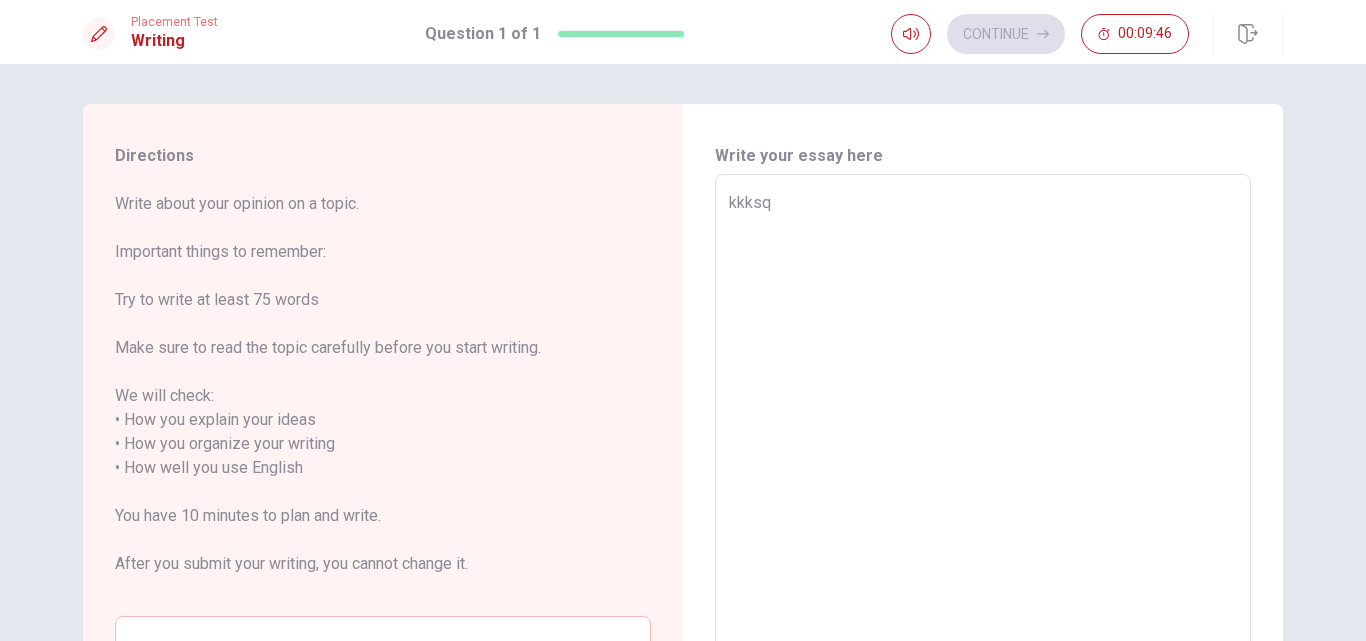 type on "kkks" 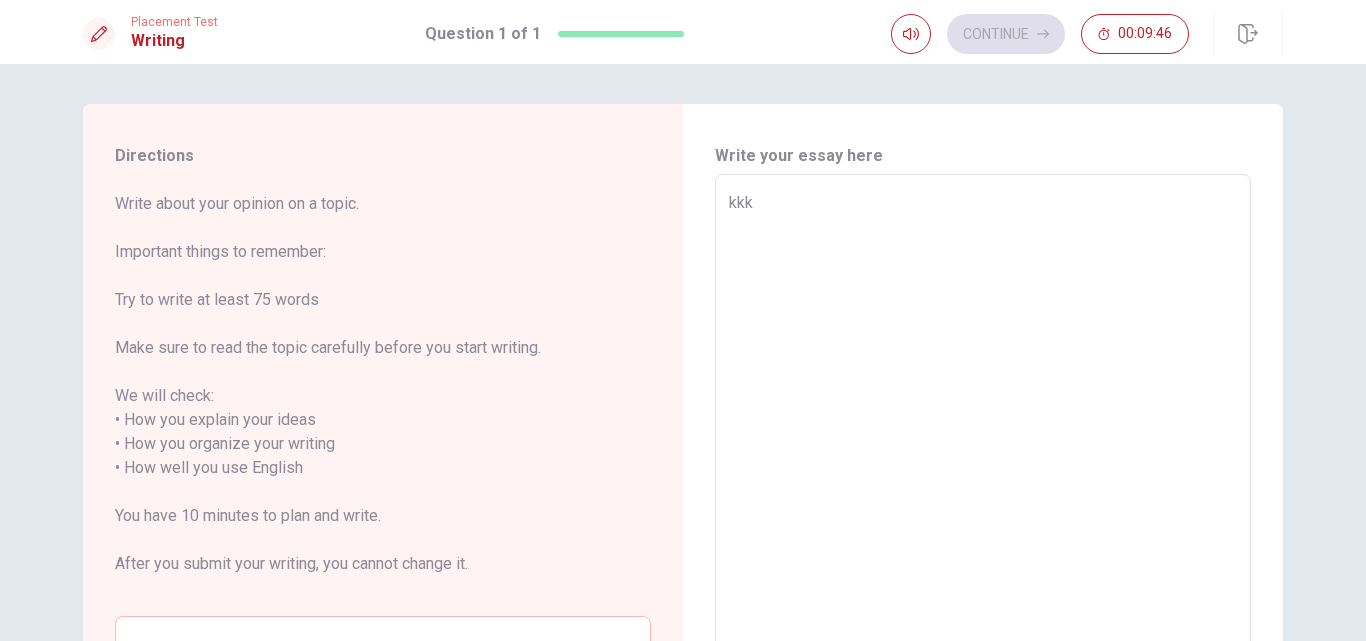 type on "kk" 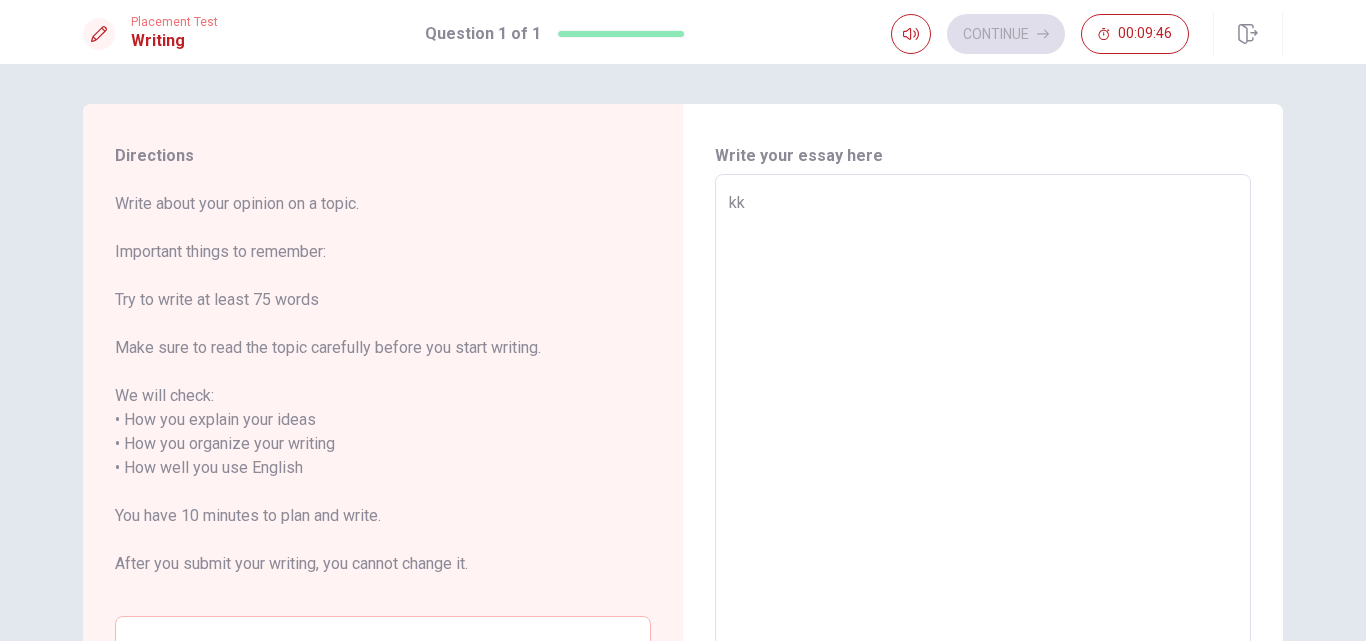 type on "k" 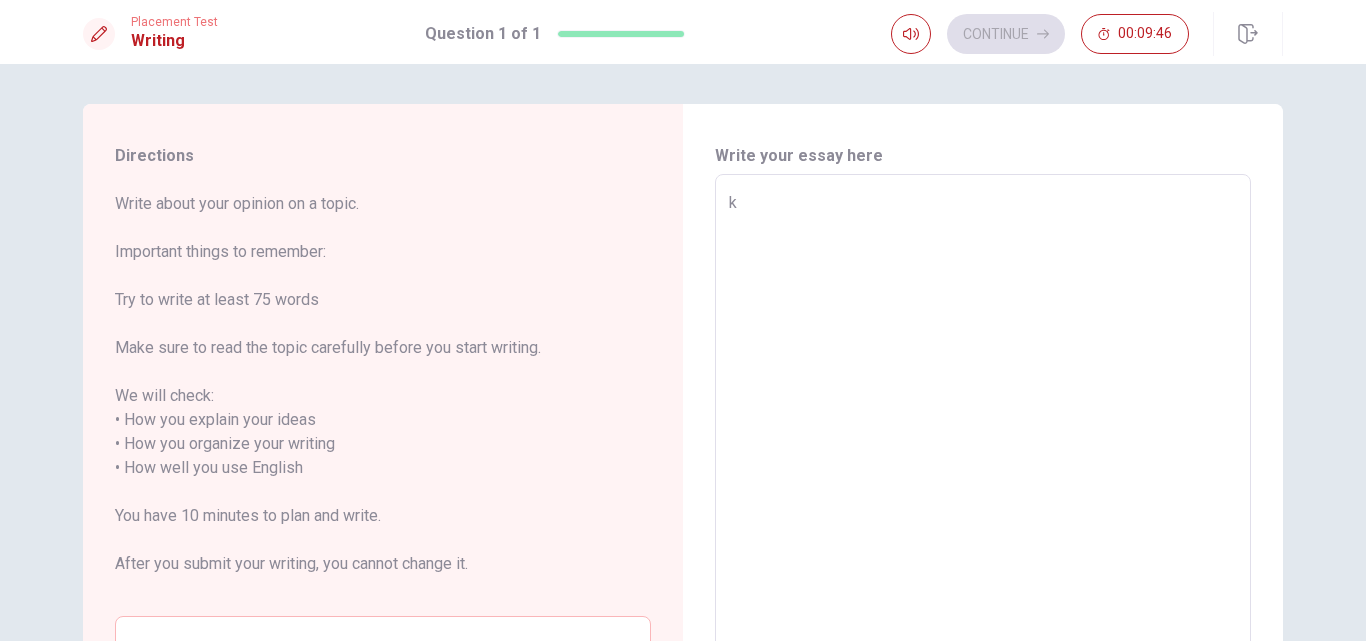 type on "x" 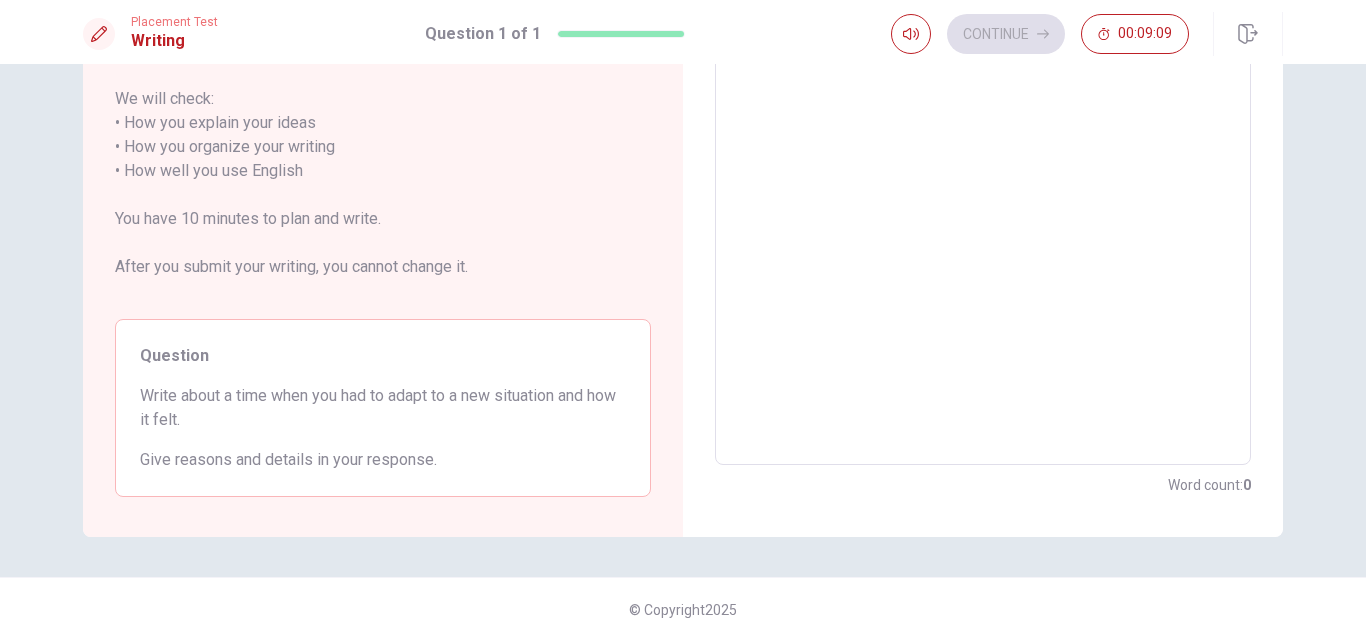 scroll, scrollTop: 0, scrollLeft: 0, axis: both 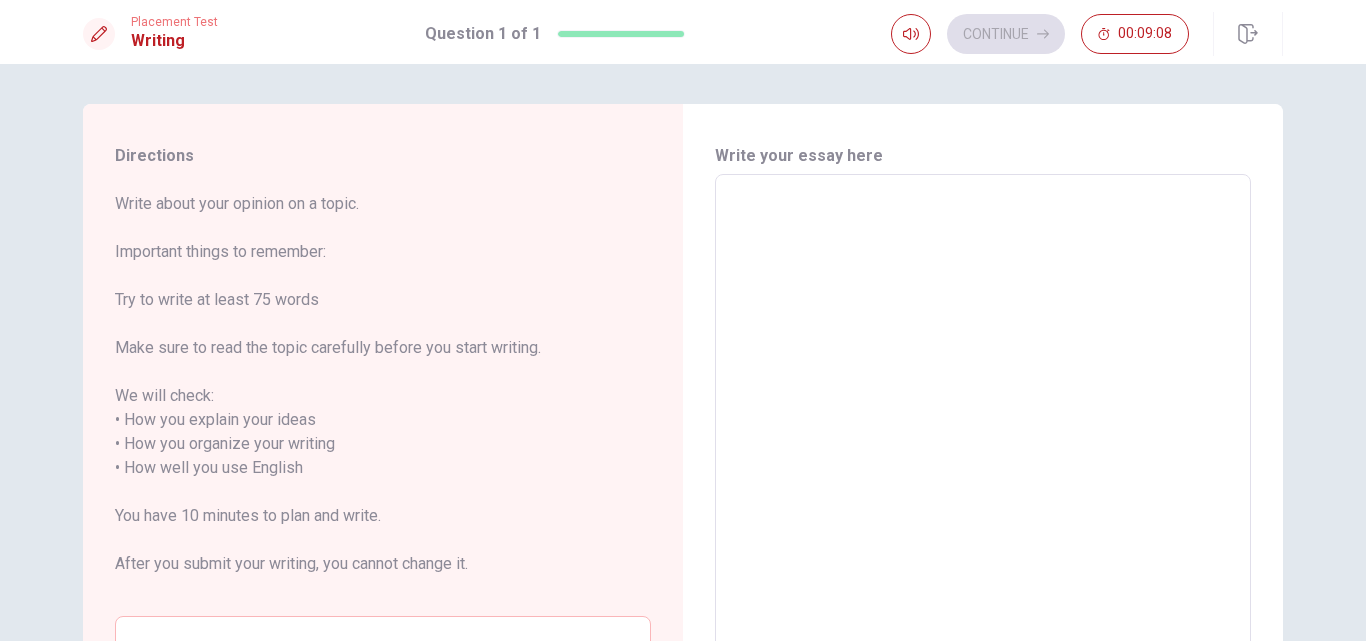 type on "S" 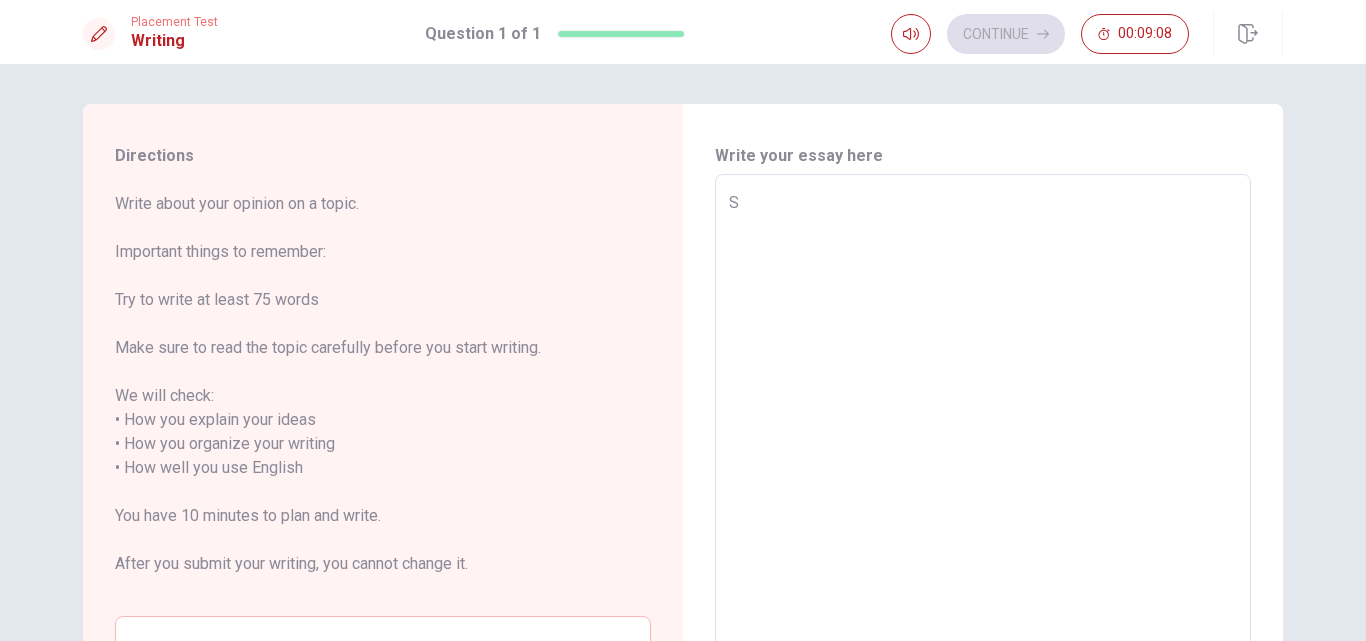 type on "x" 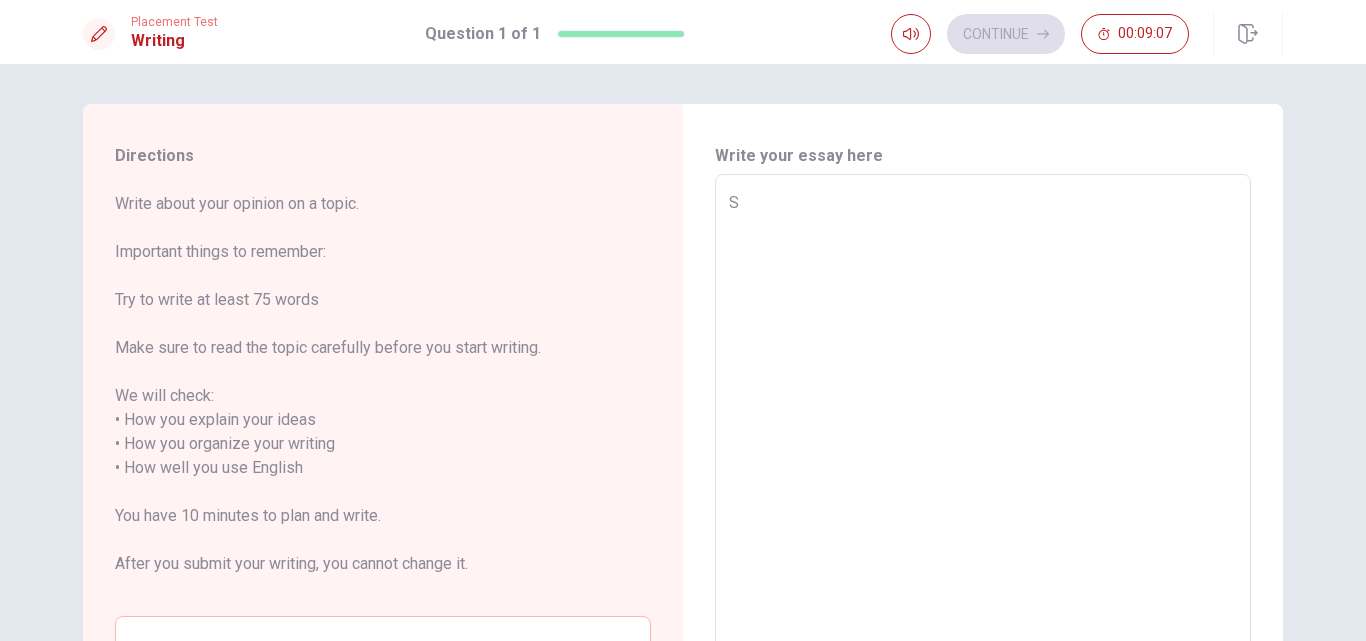 type on "SO" 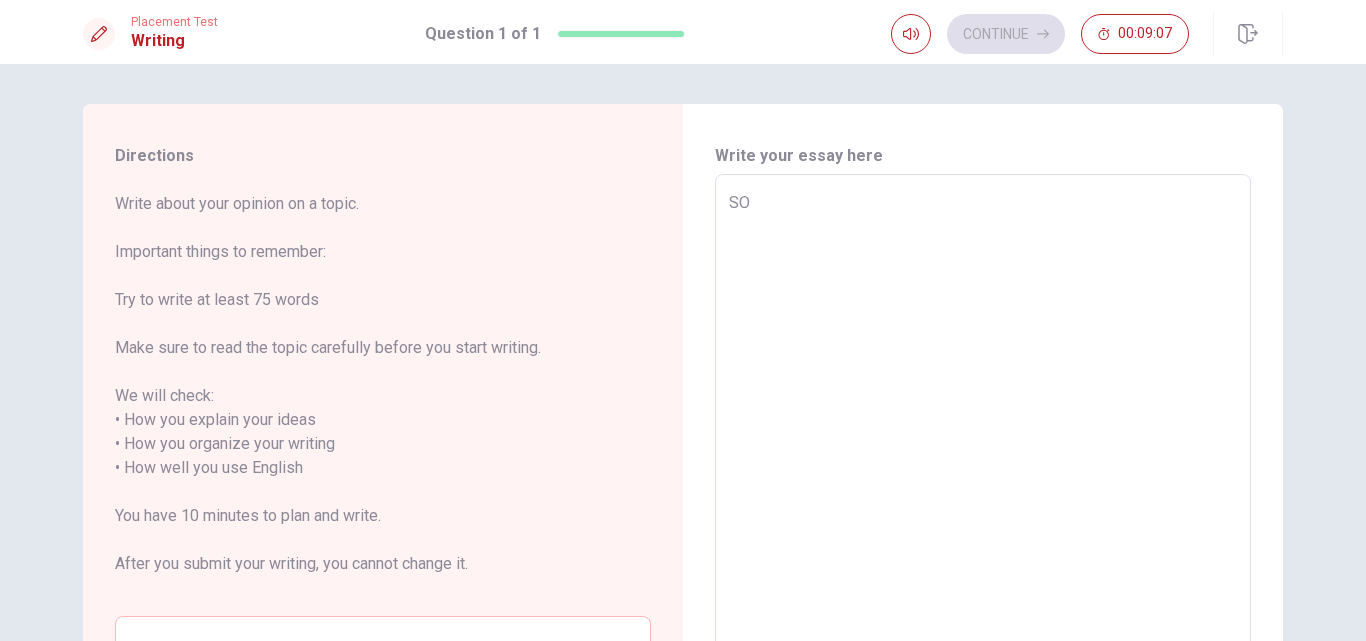 type on "x" 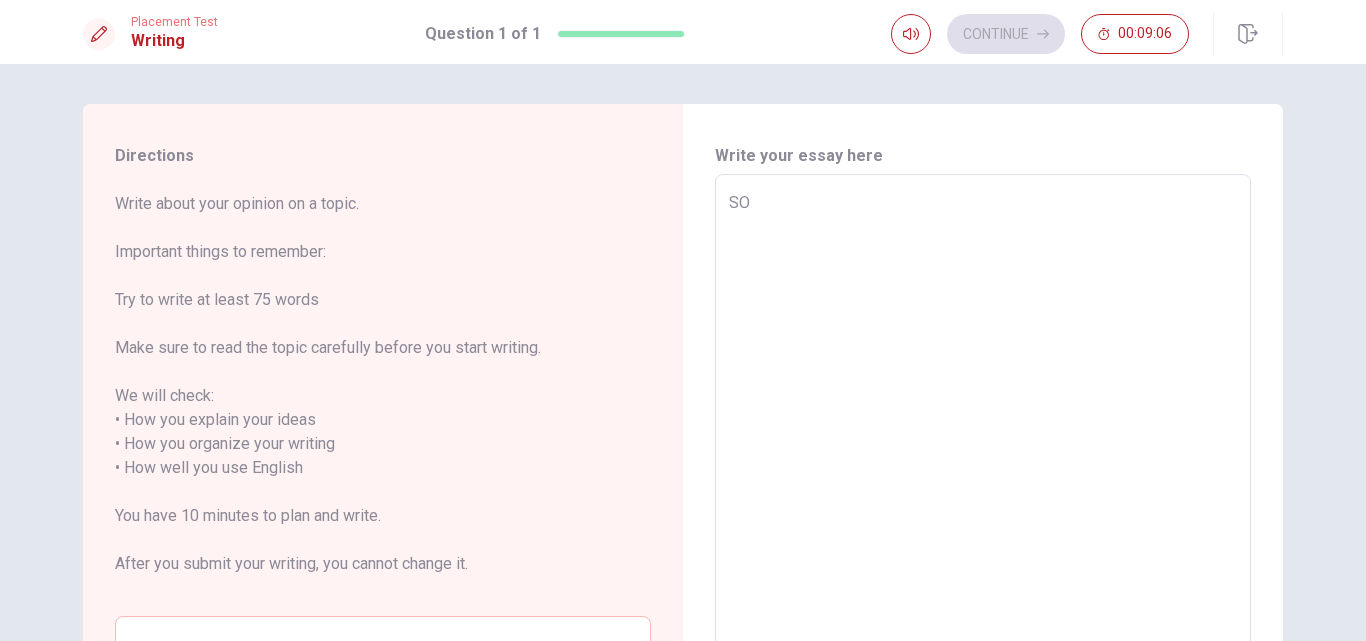 type on "S" 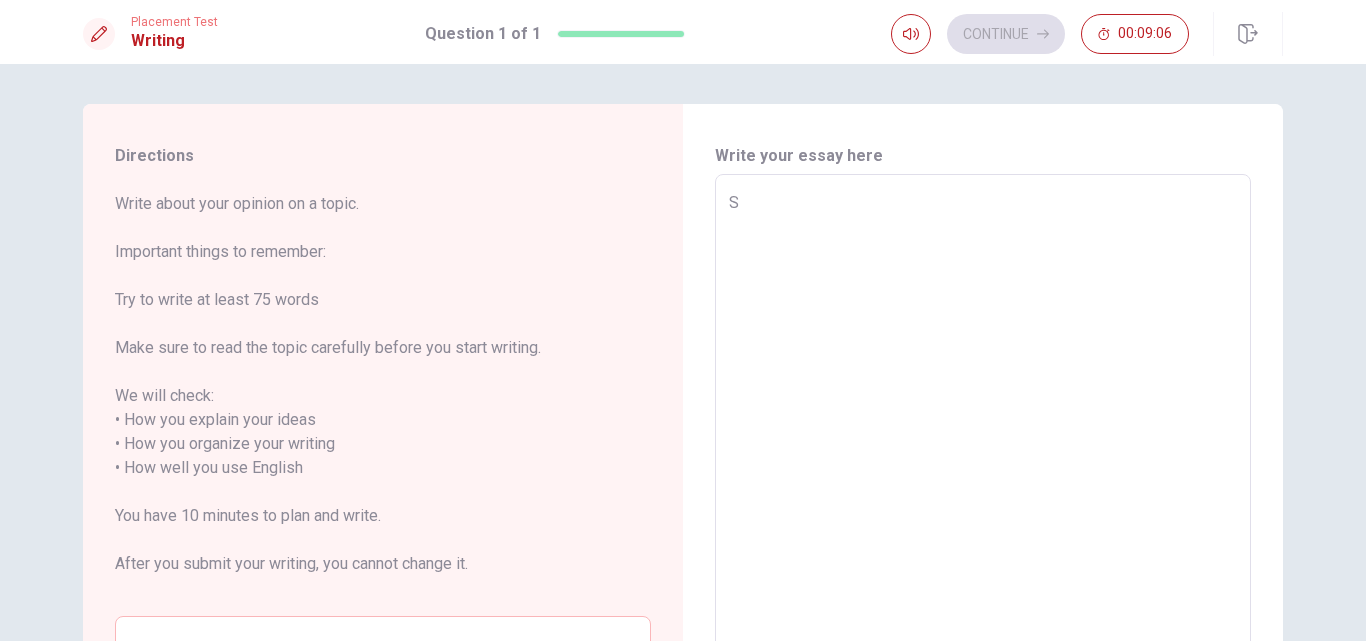 type on "x" 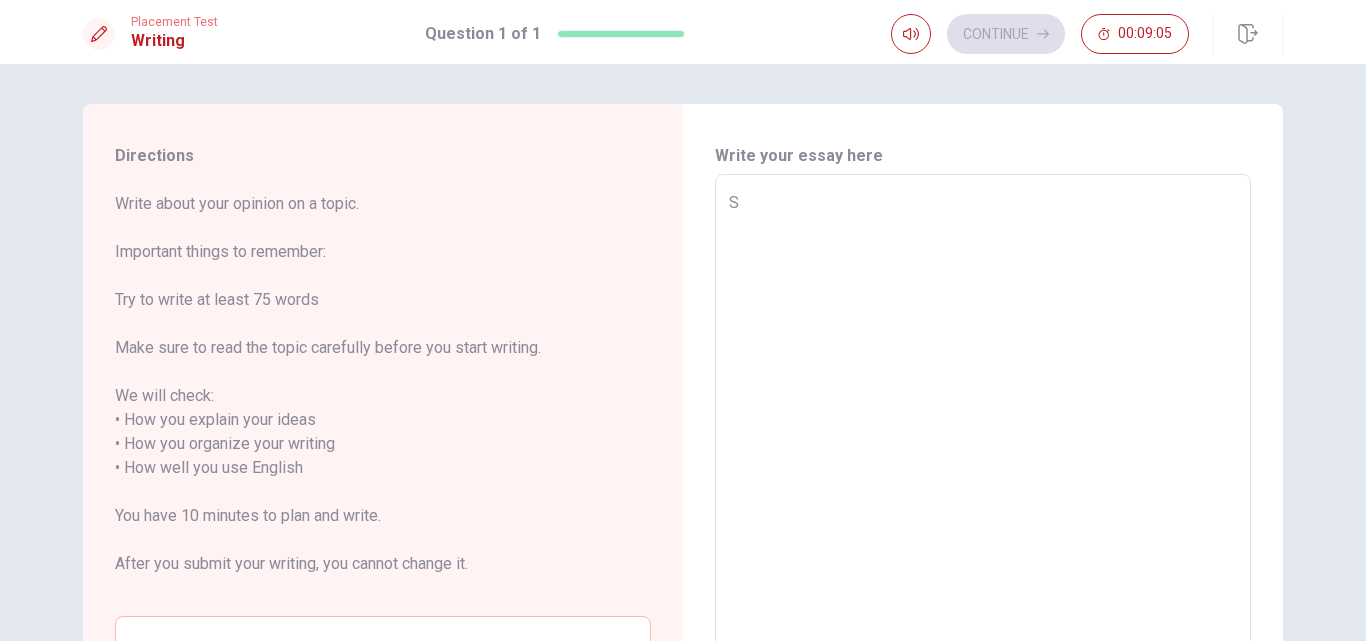 type on "So" 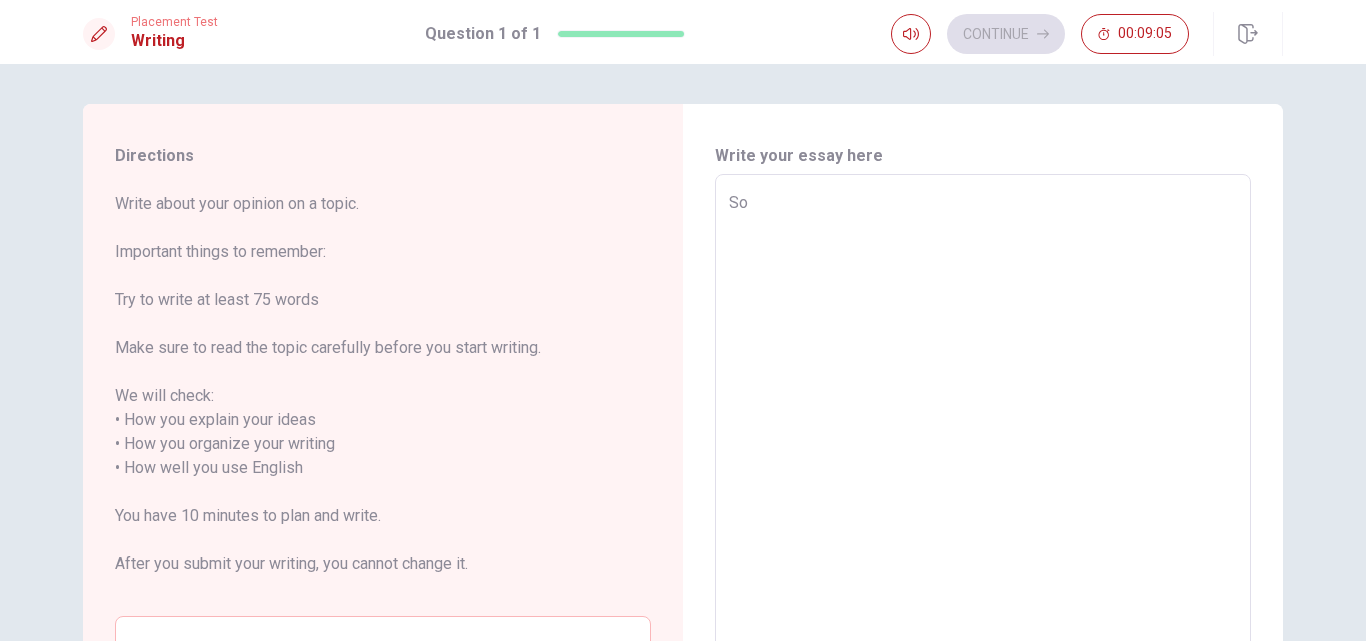 type on "x" 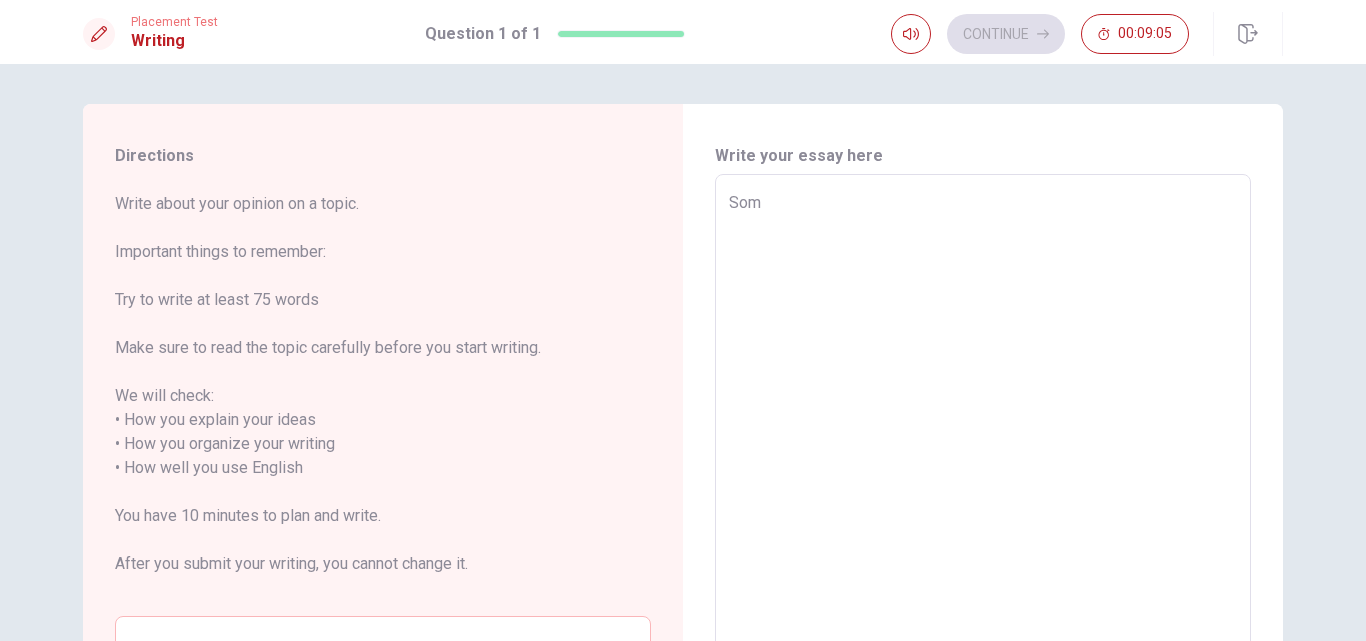 type on "x" 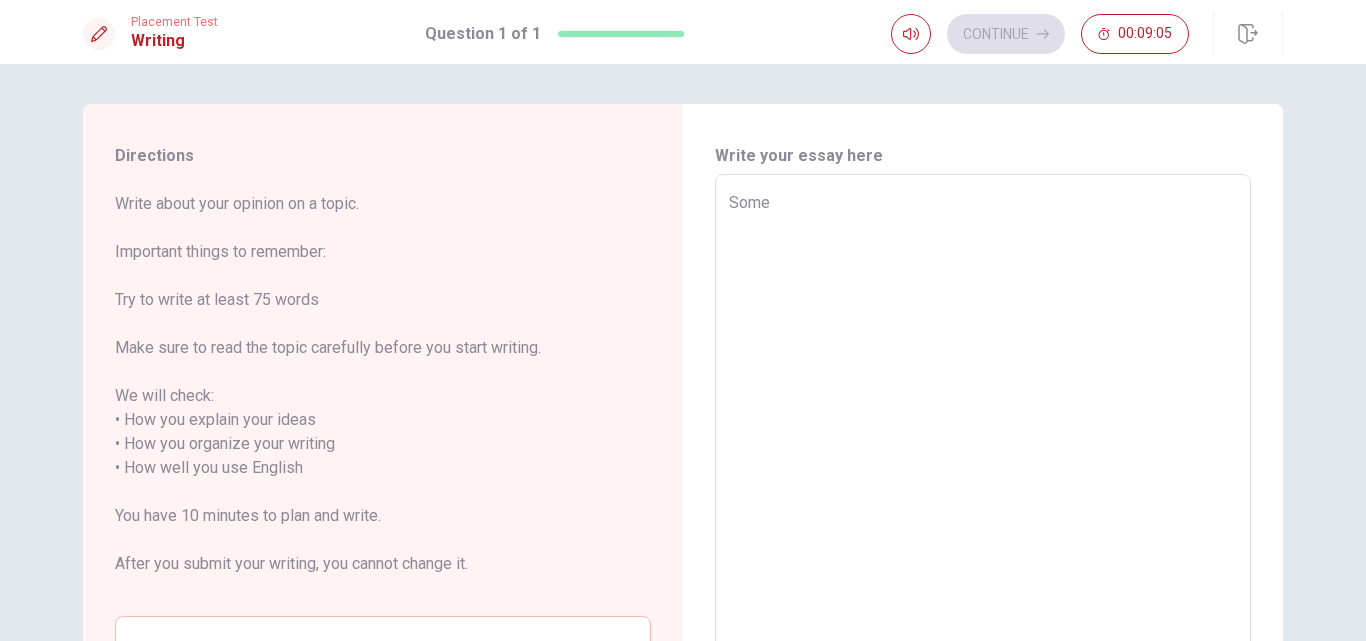 type on "x" 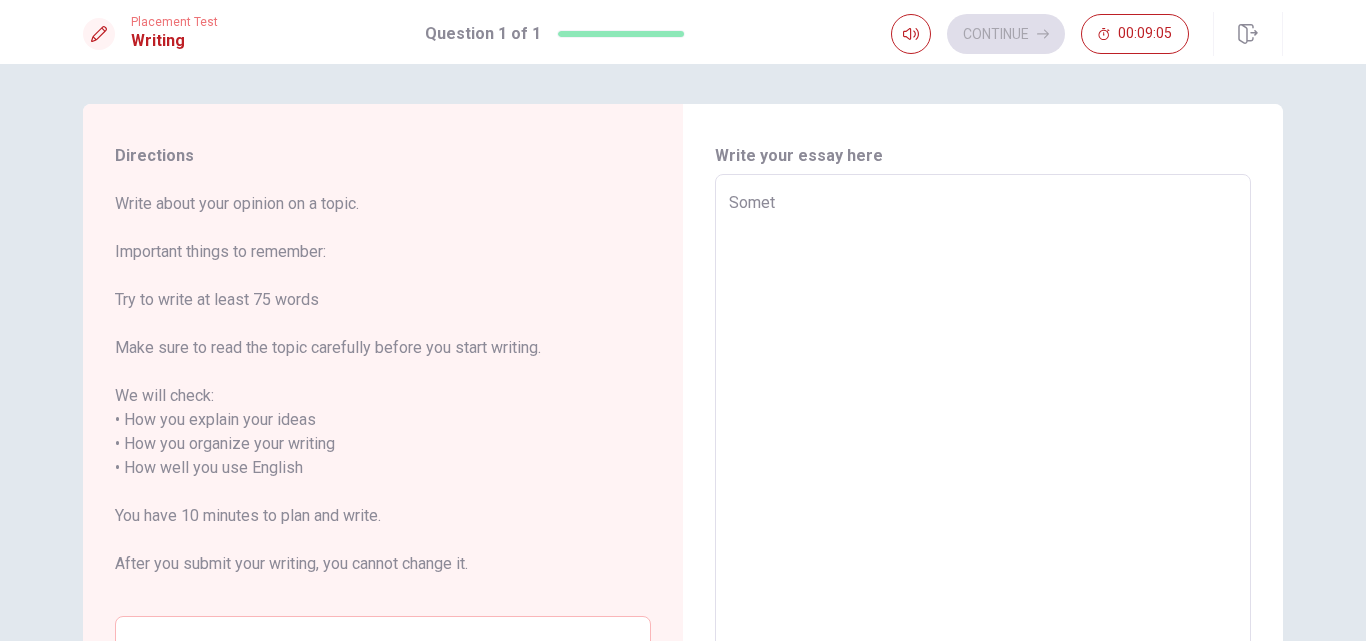 type on "x" 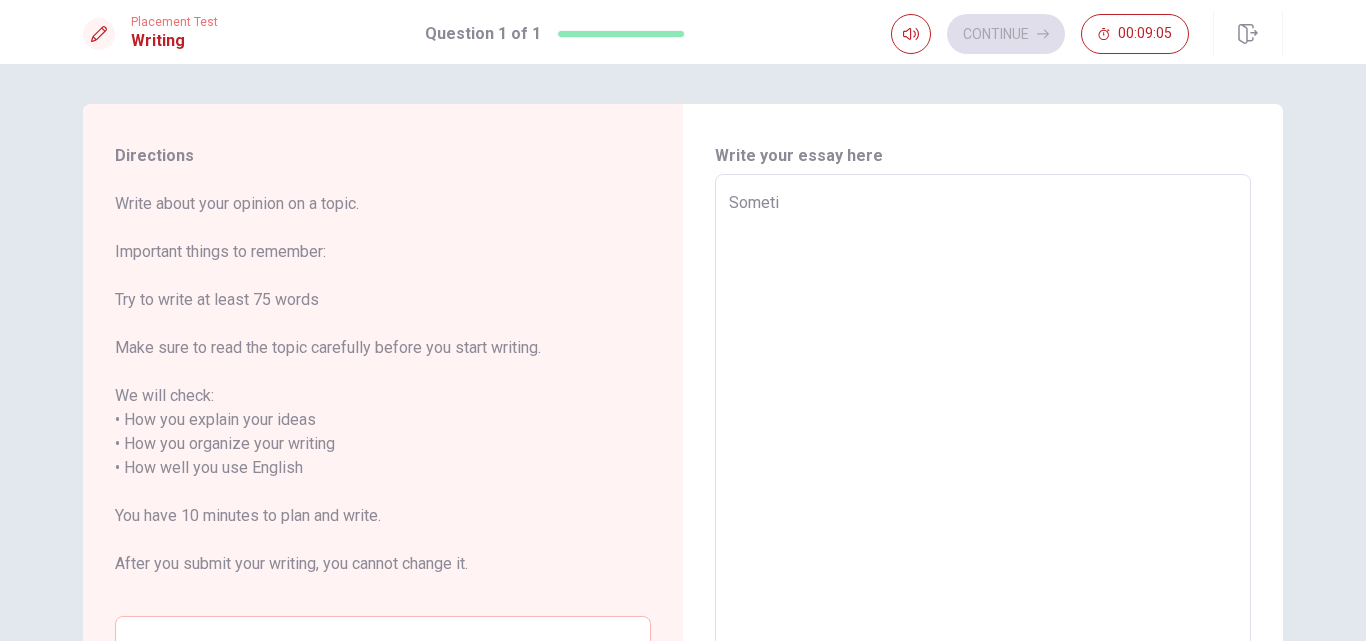 type on "x" 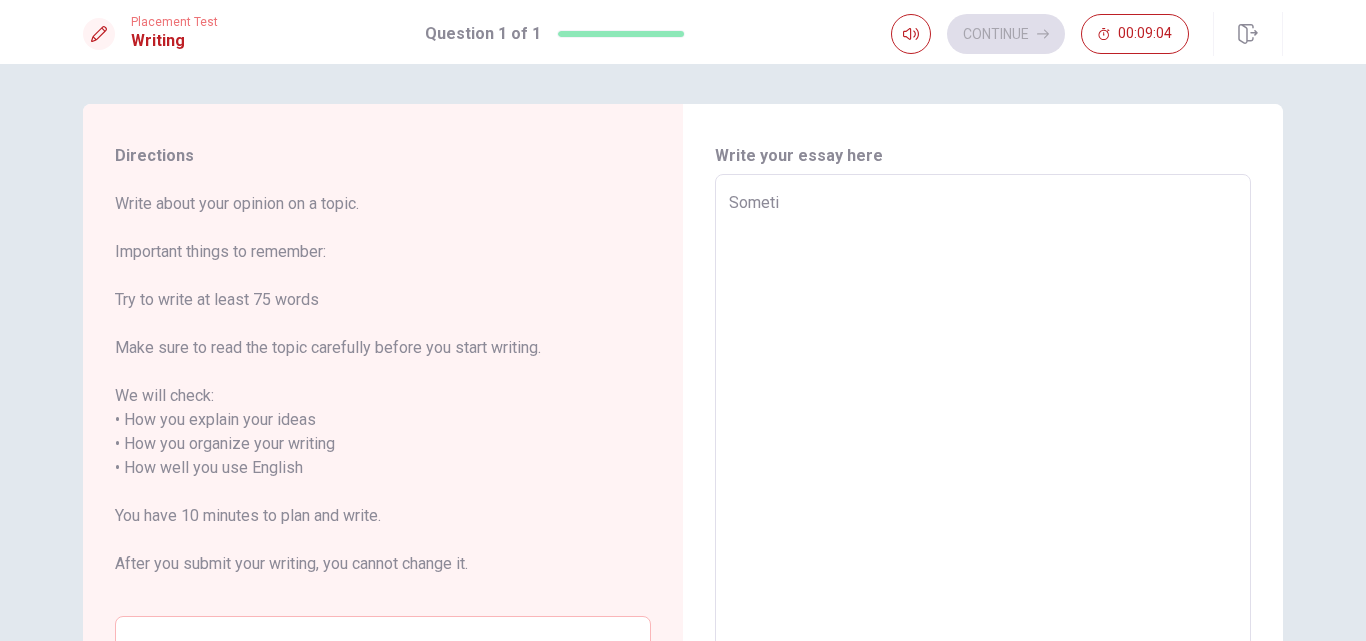 type on "Sometim" 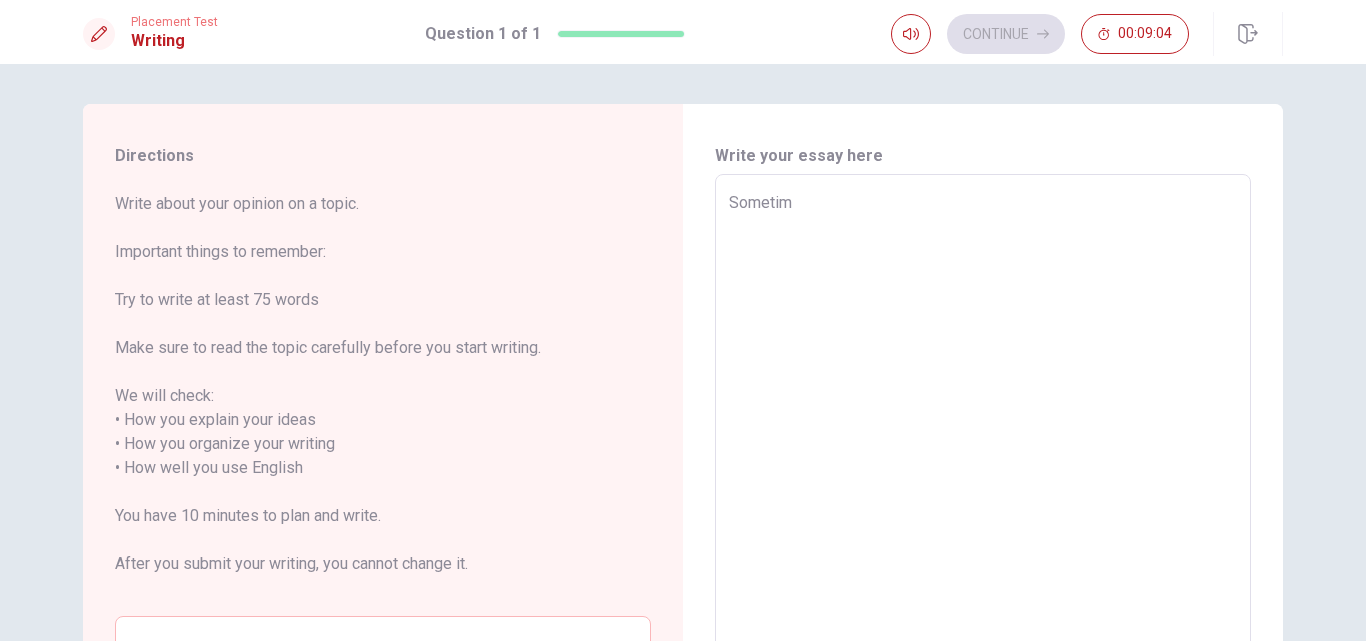 type on "x" 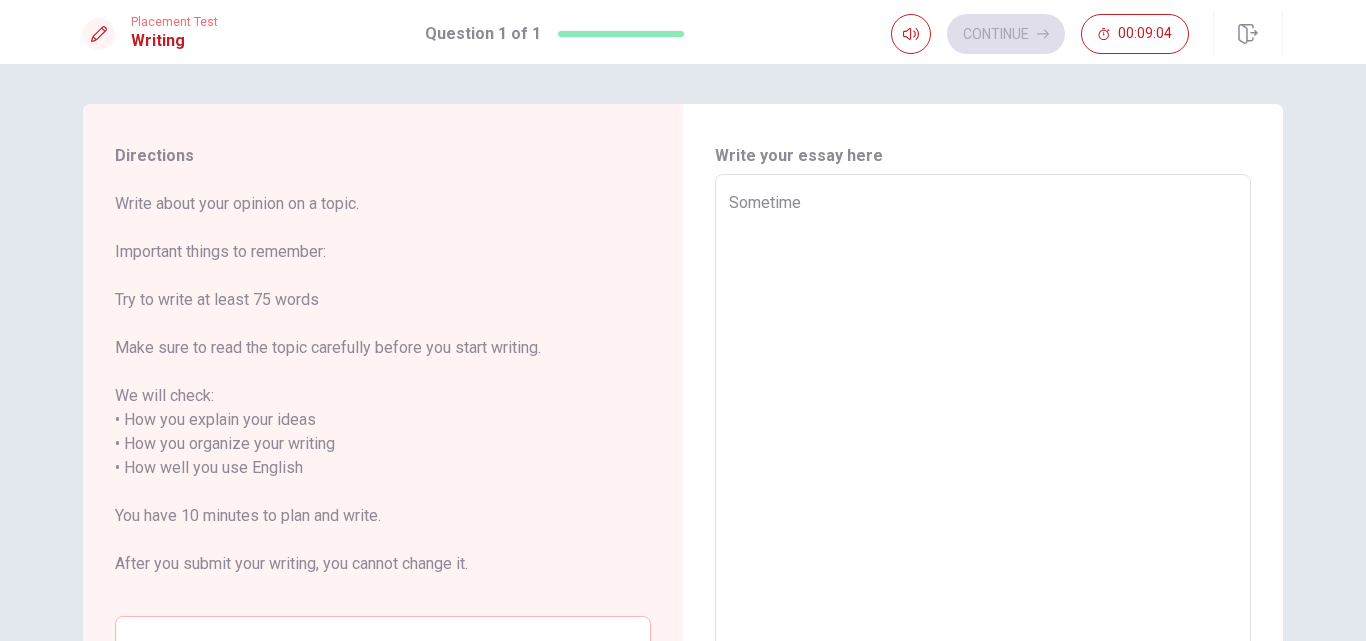type on "x" 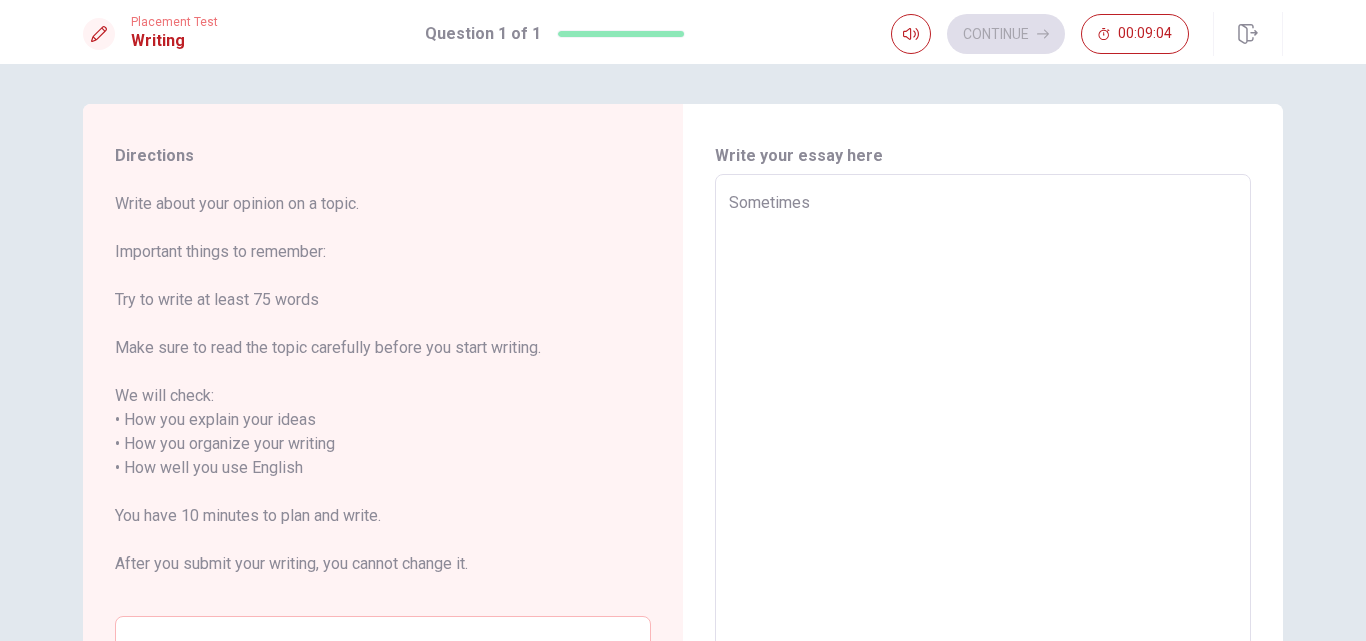 type on "x" 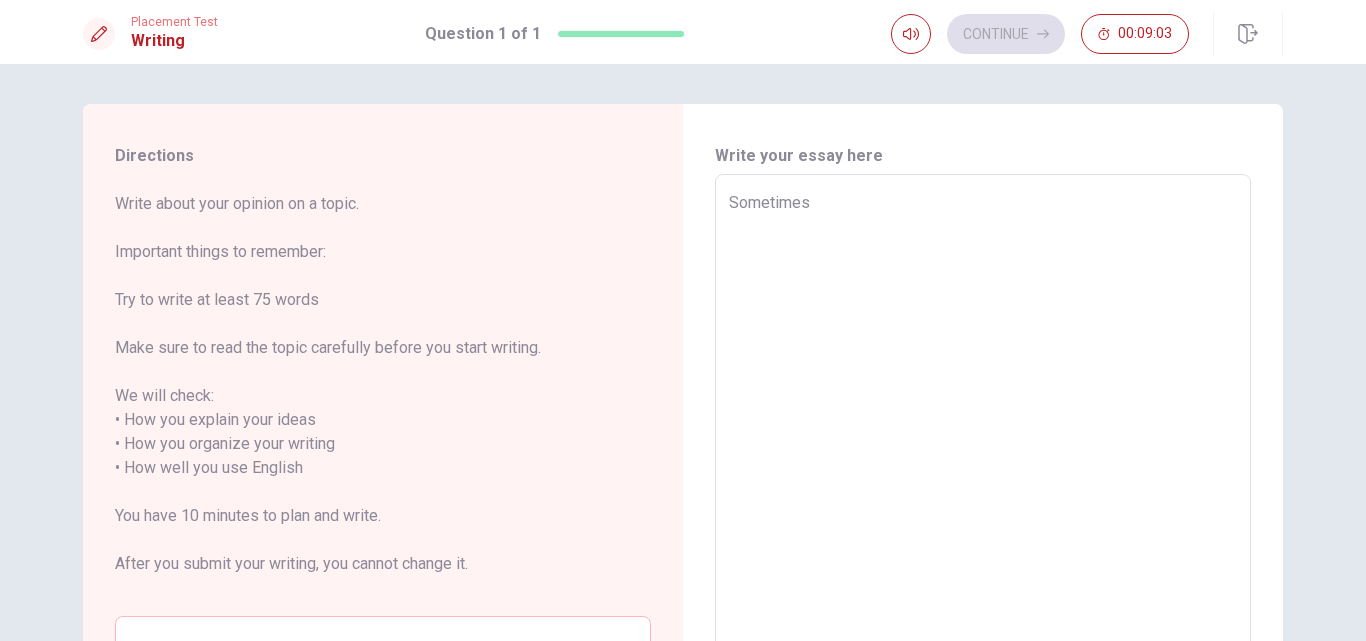 type on "Sometimes t" 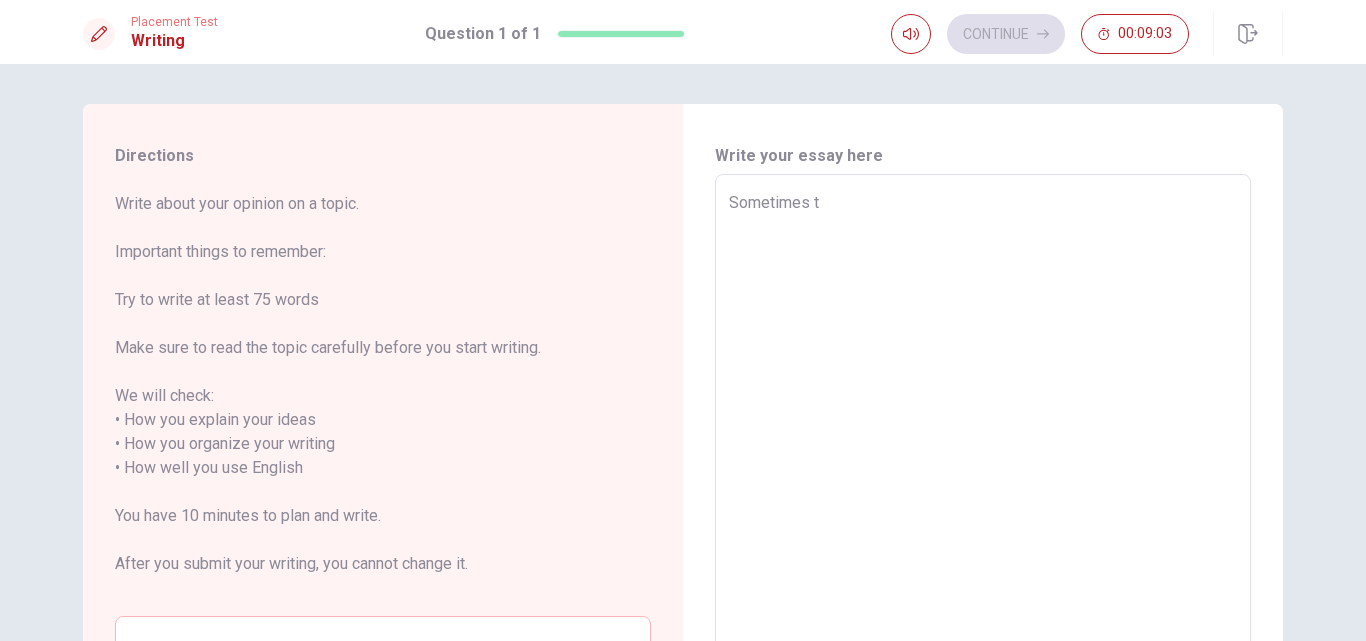 type on "x" 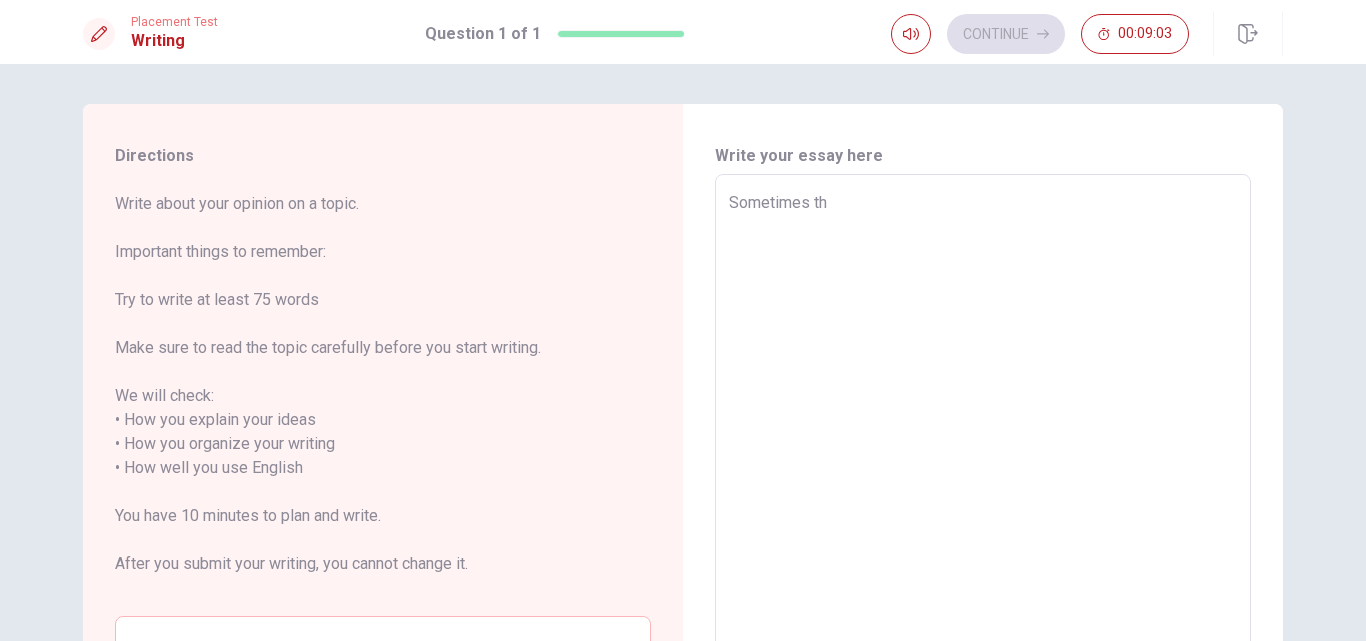 type on "x" 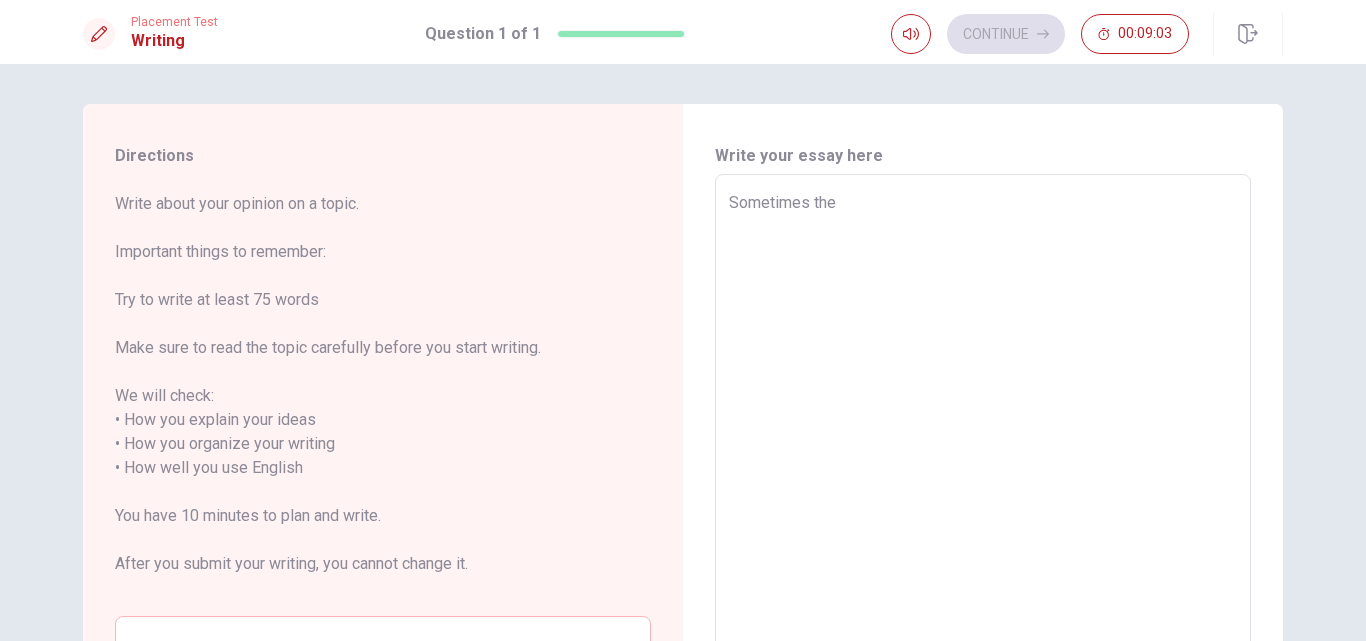type on "x" 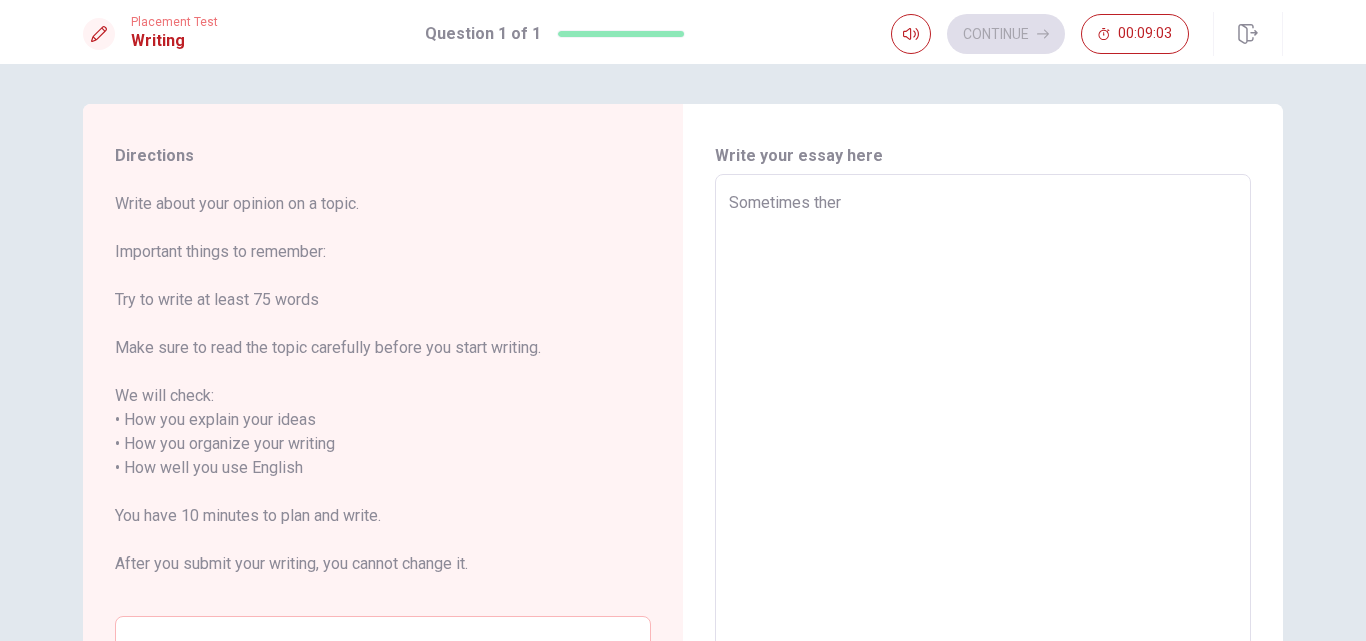 type on "x" 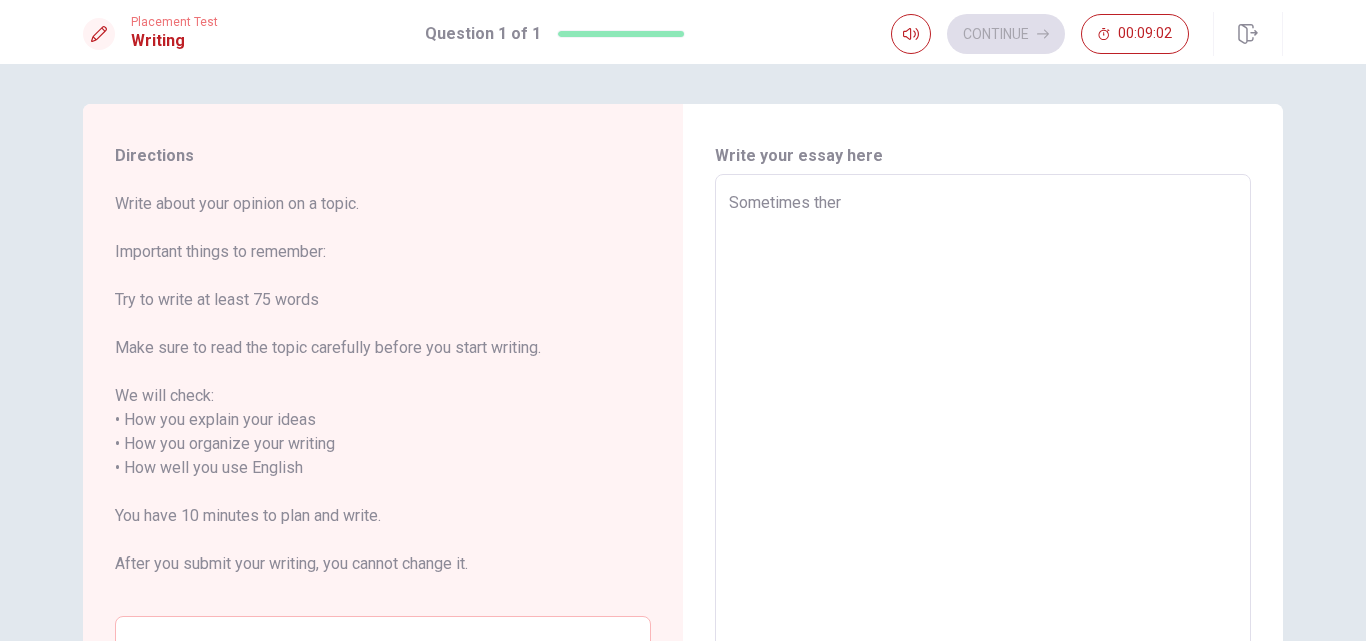 type on "Sometimes ther a" 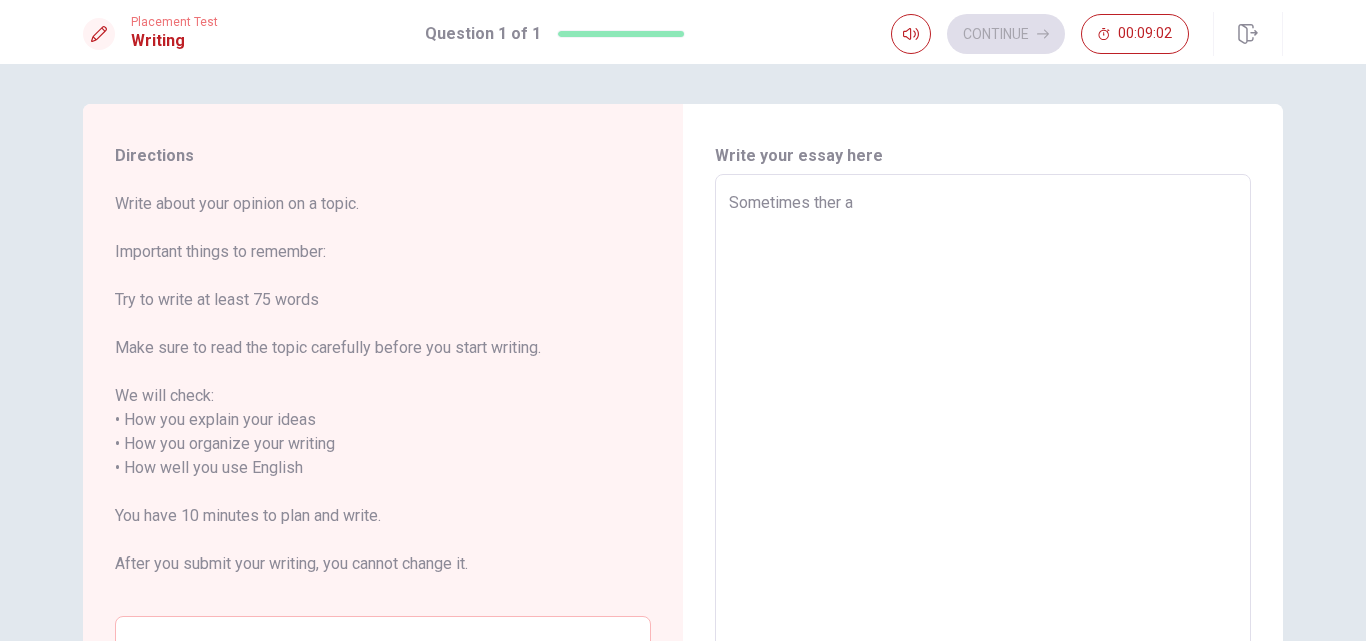 type on "x" 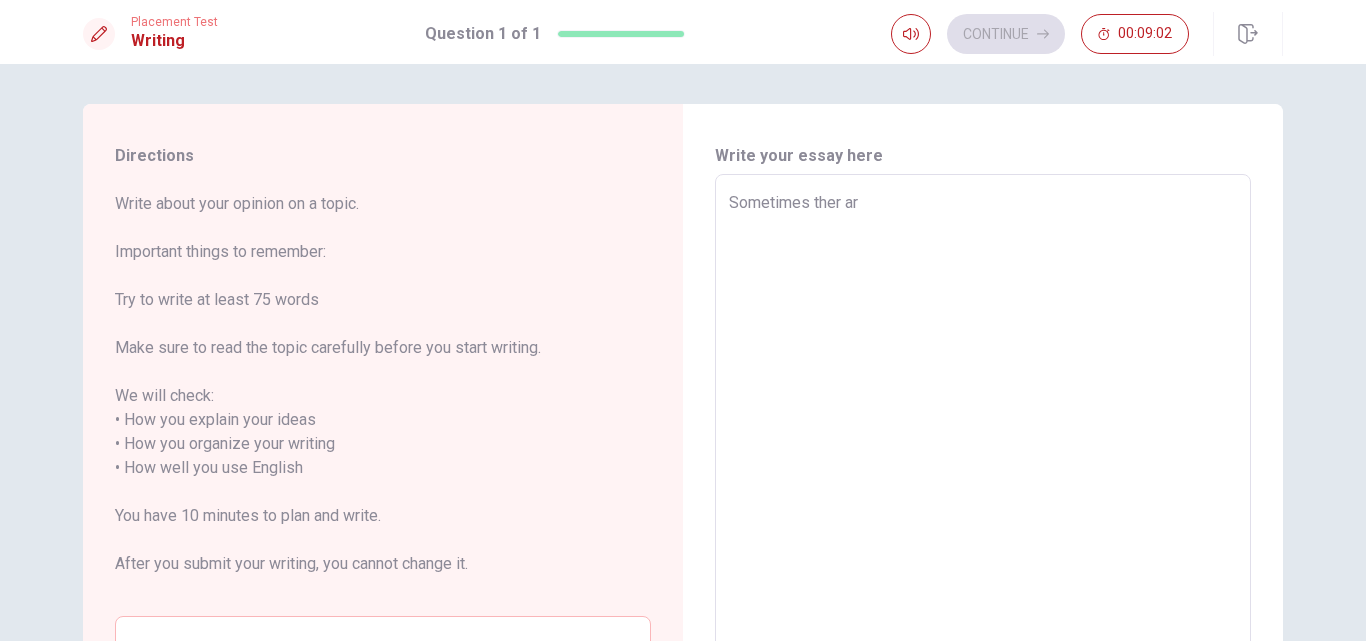 type on "x" 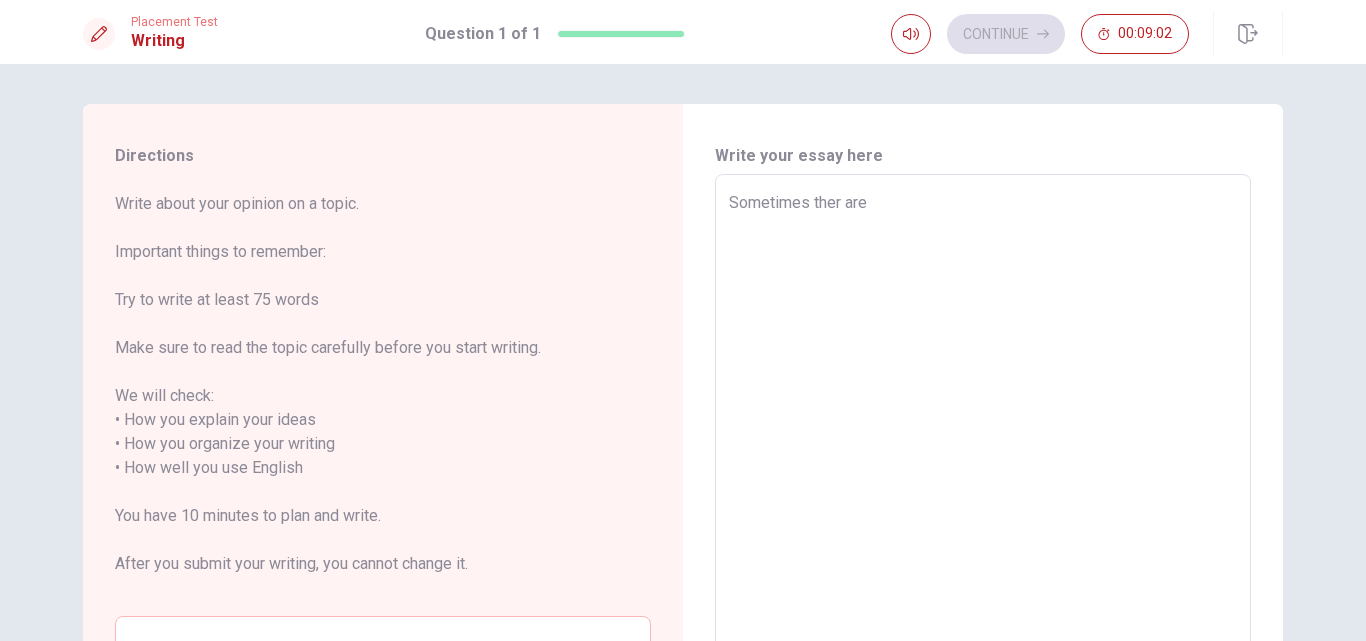type on "x" 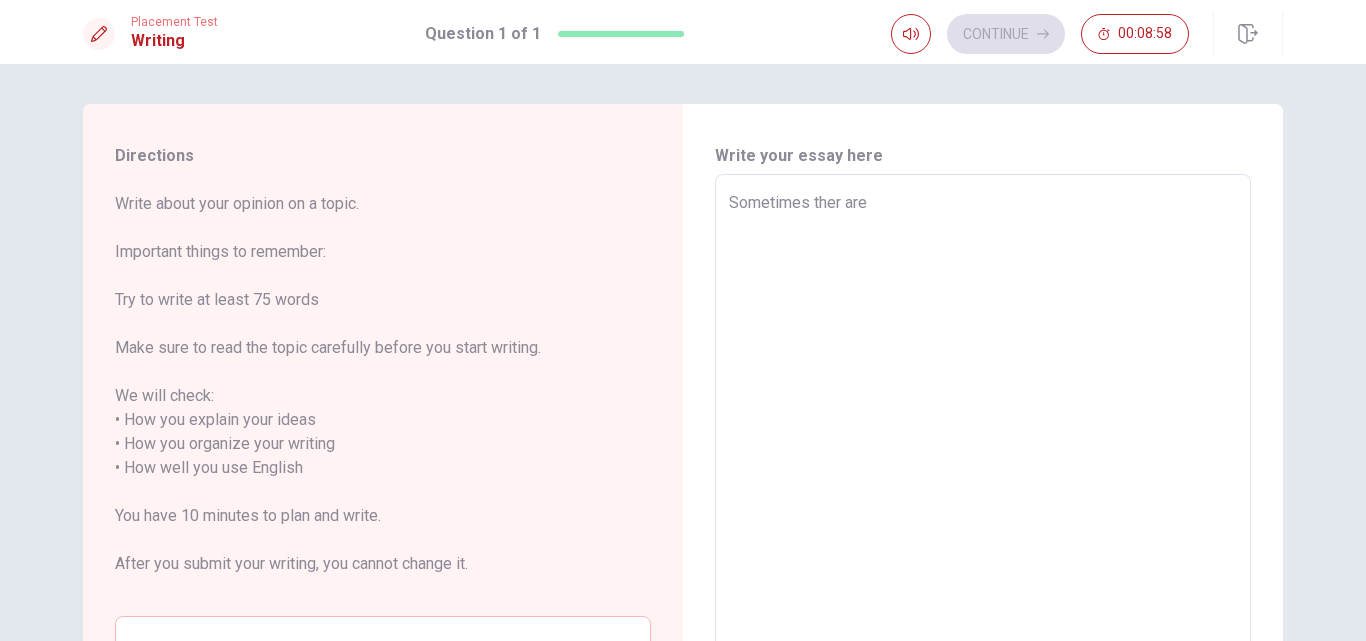 type on "x" 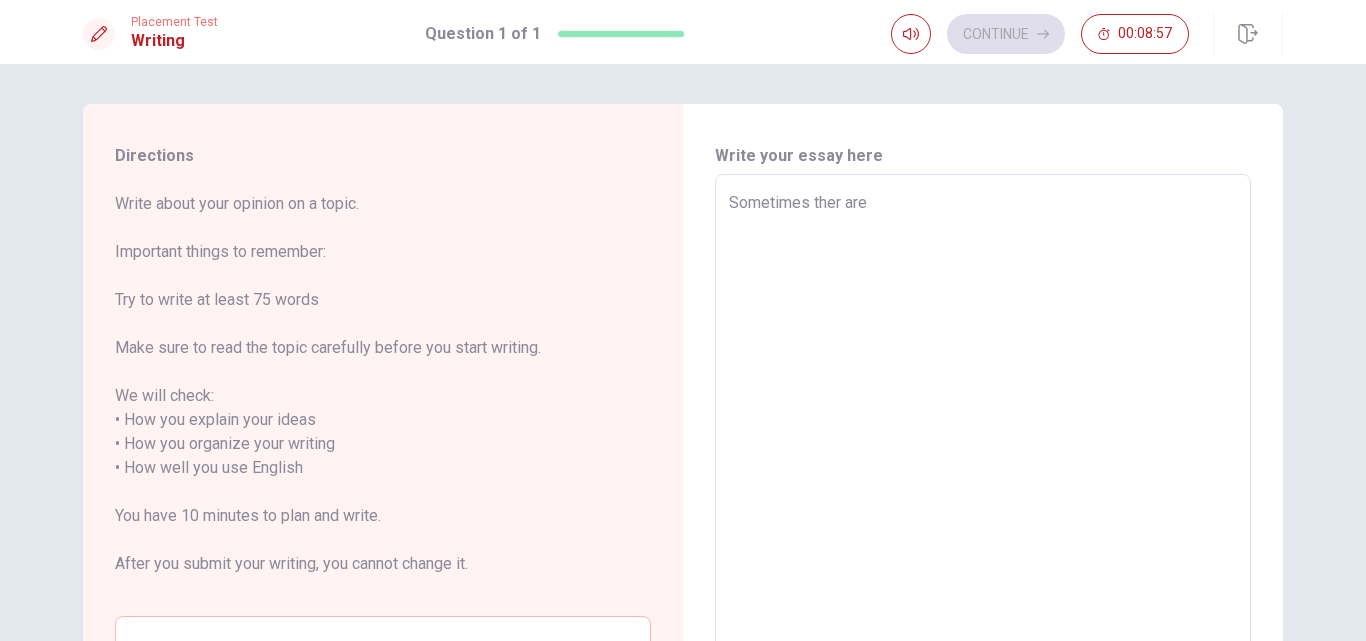 type on "Sometimes ther are s" 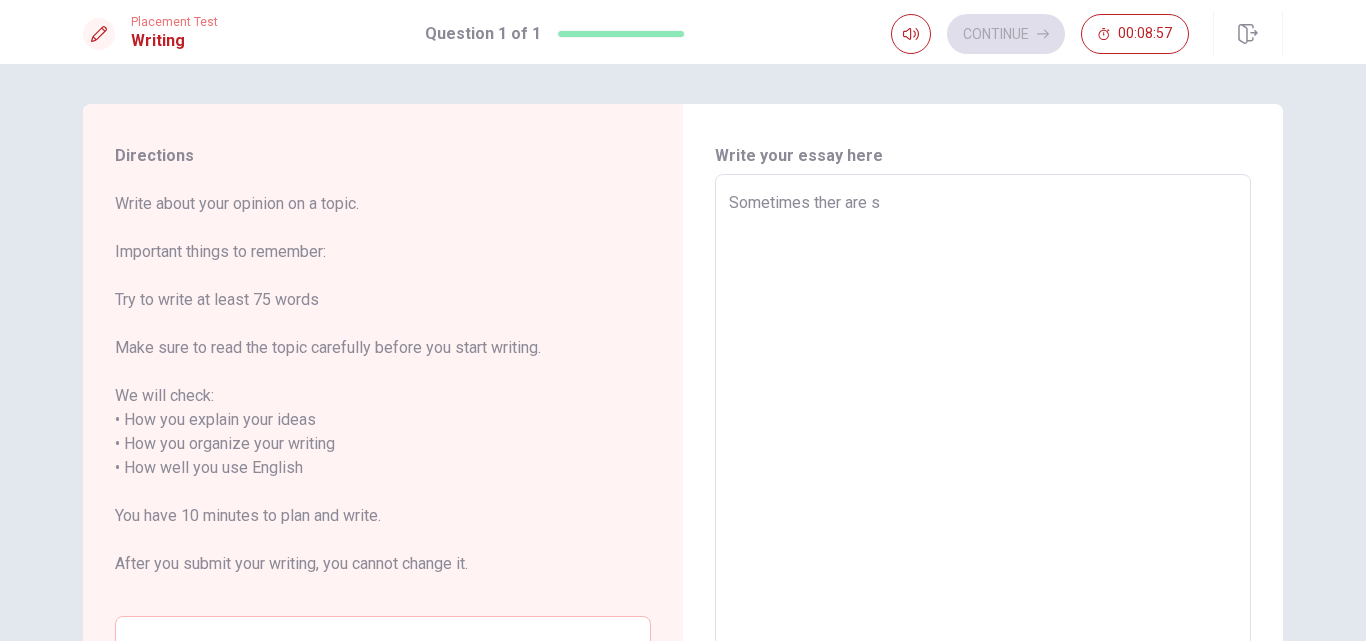 type on "x" 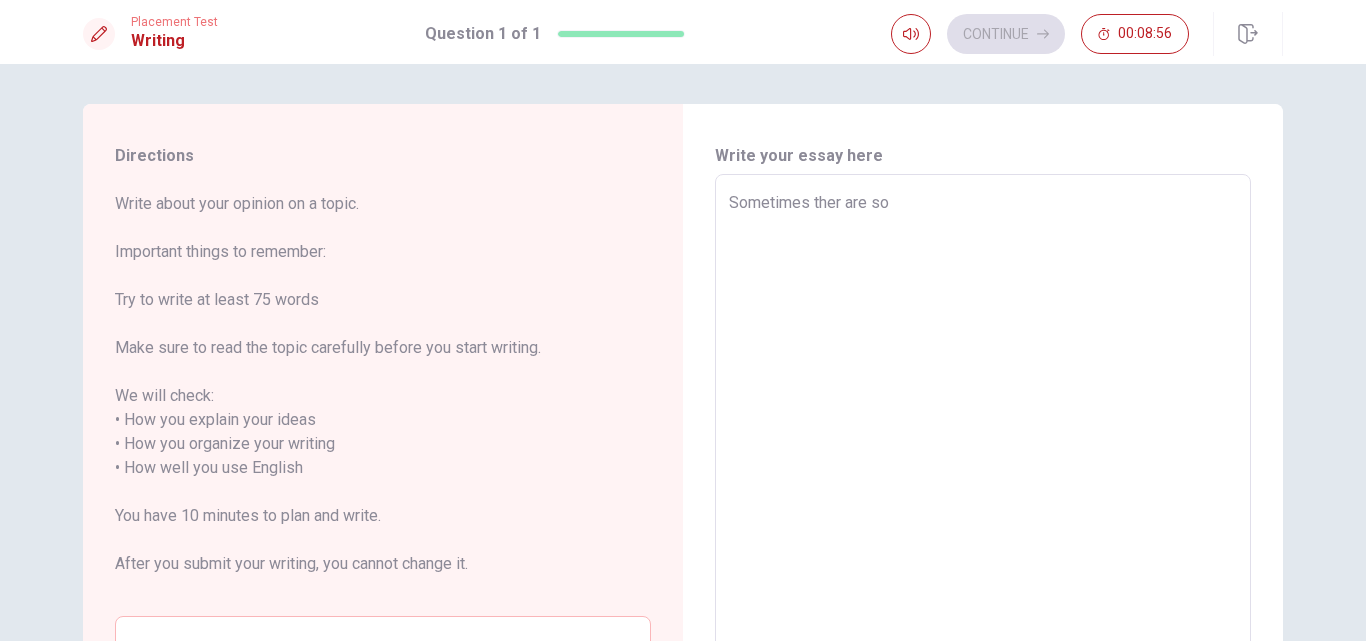 type on "x" 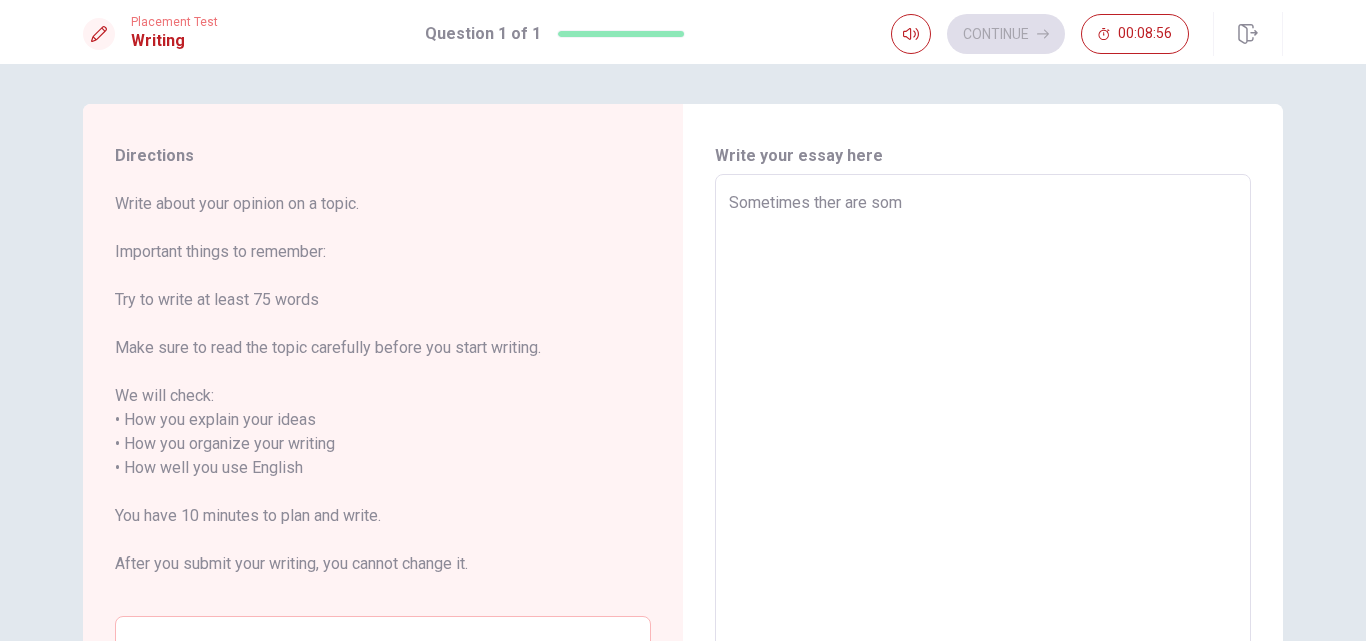 type on "x" 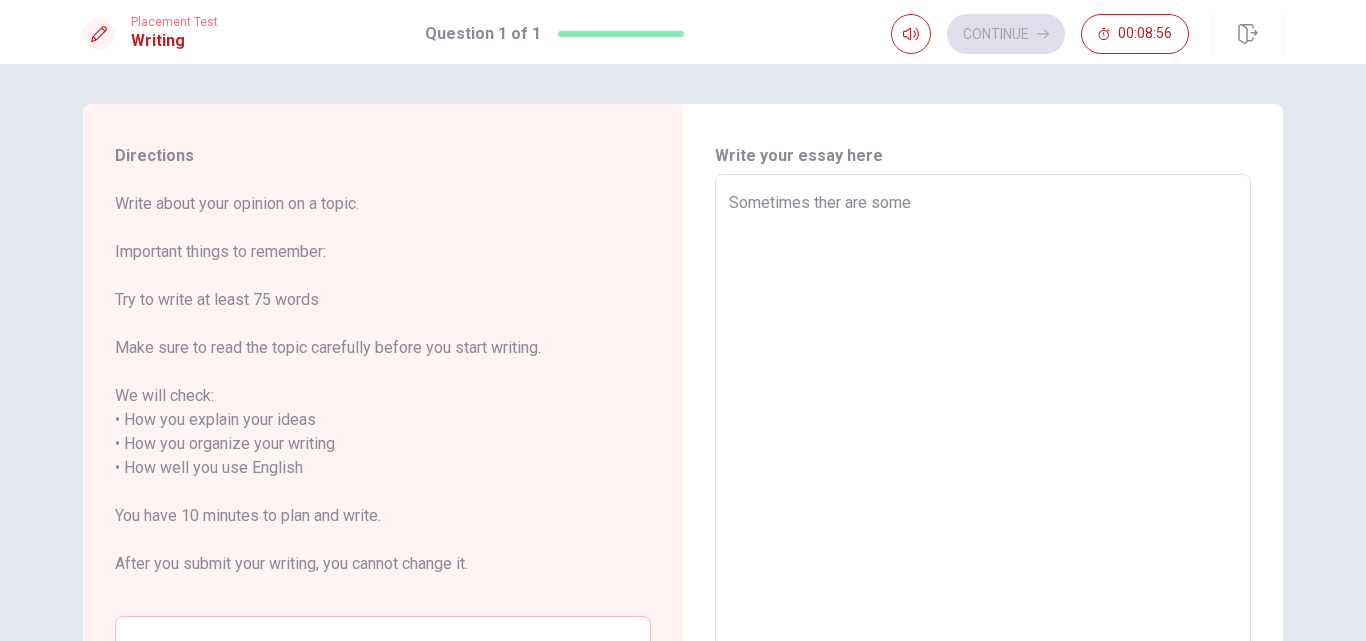type on "x" 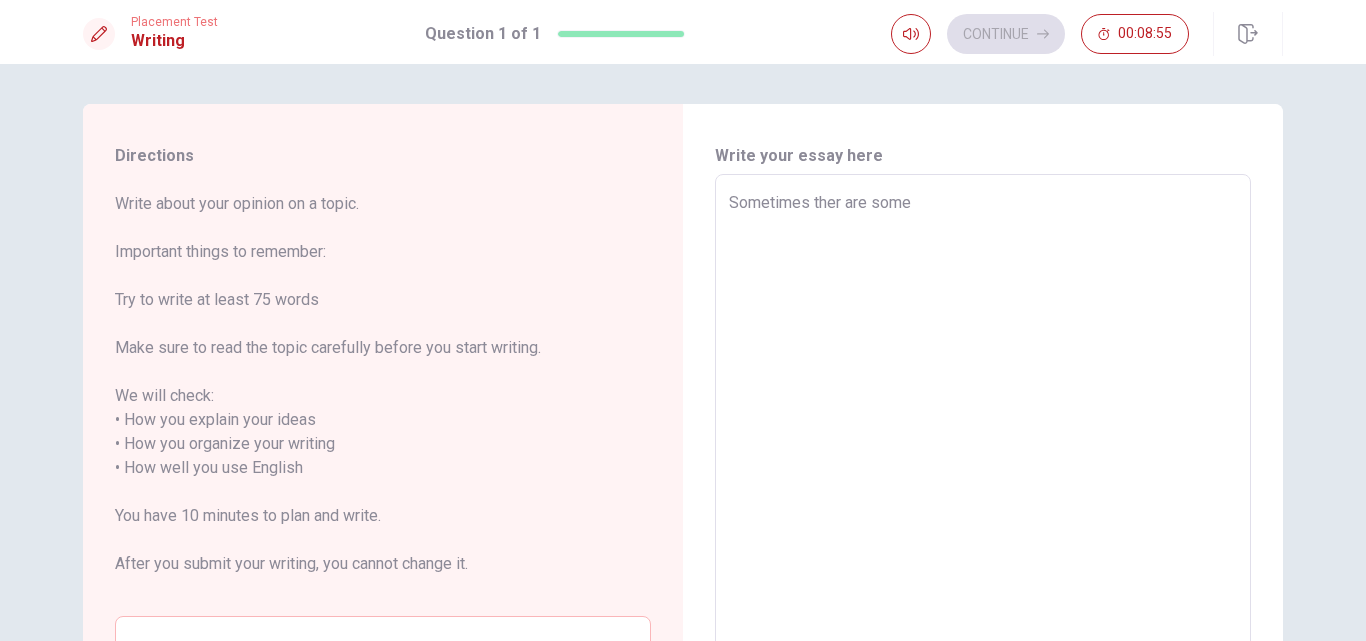 type on "Sometimes ther are somet" 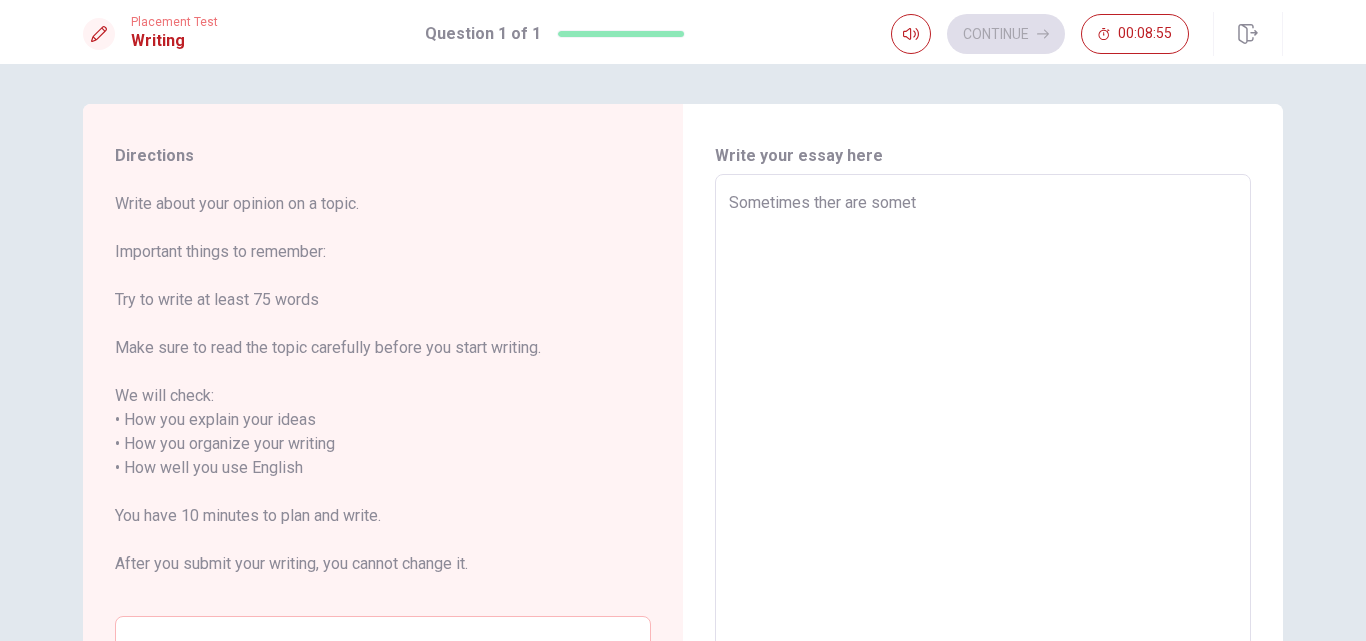 type on "x" 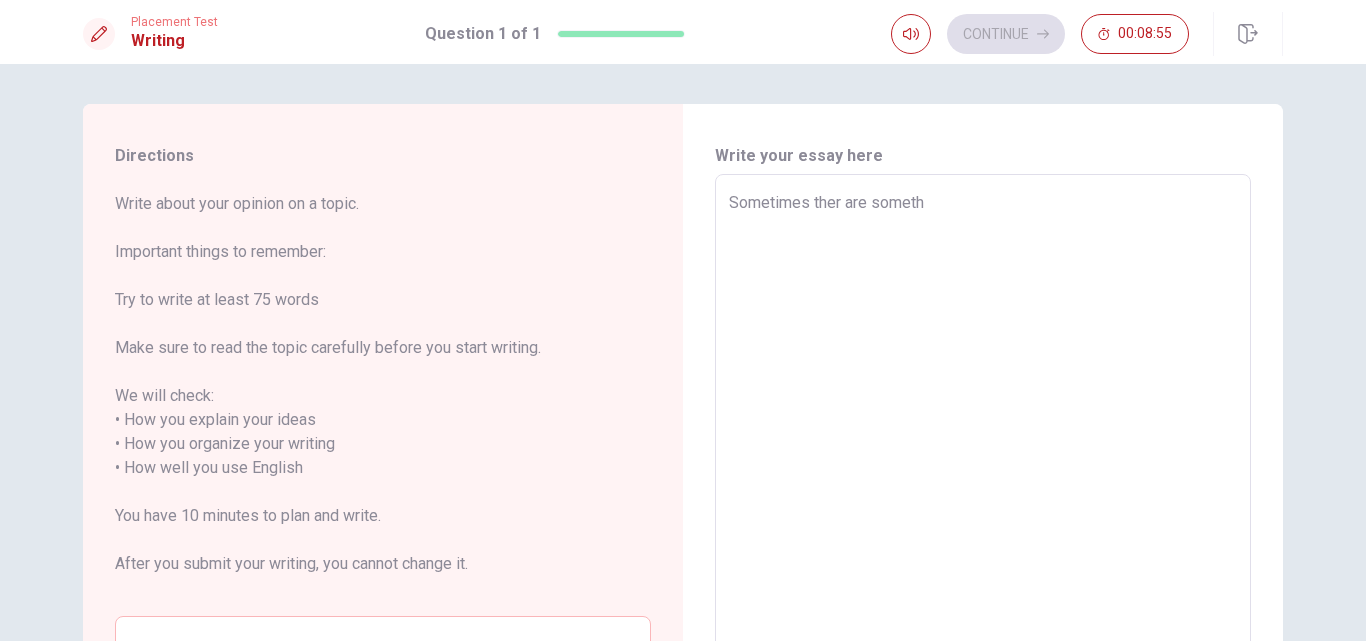 type on "x" 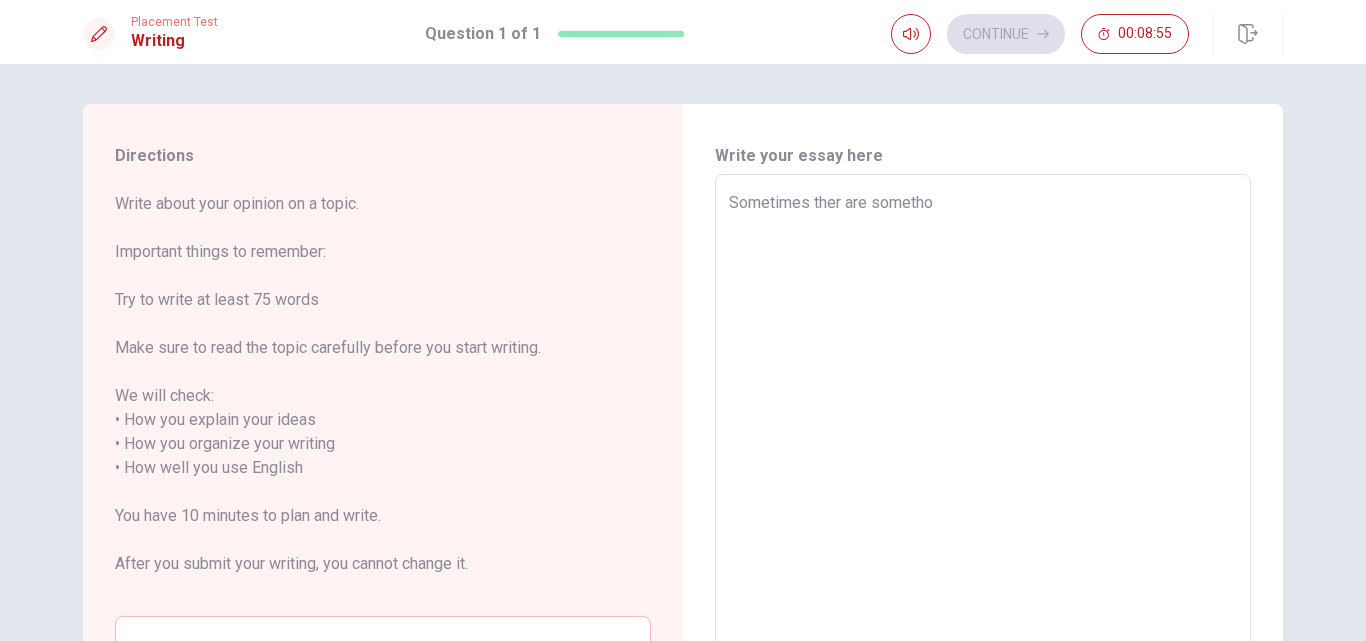 type on "Sometimes ther are somethoi" 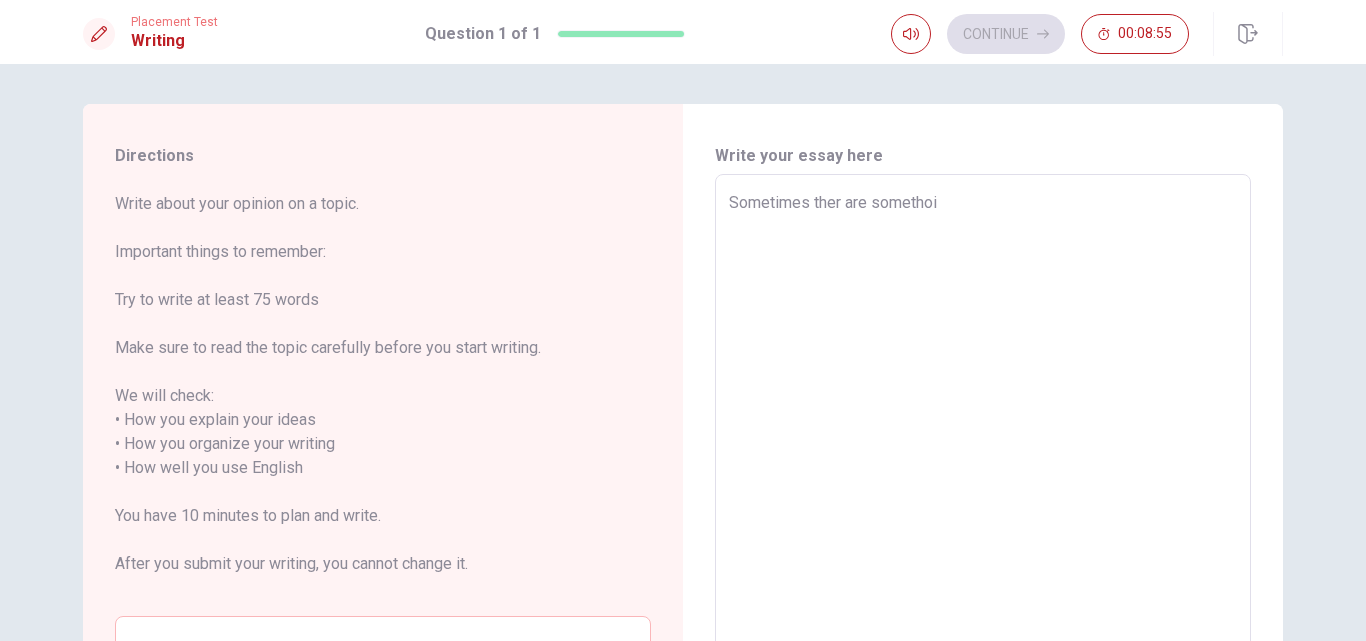 type on "x" 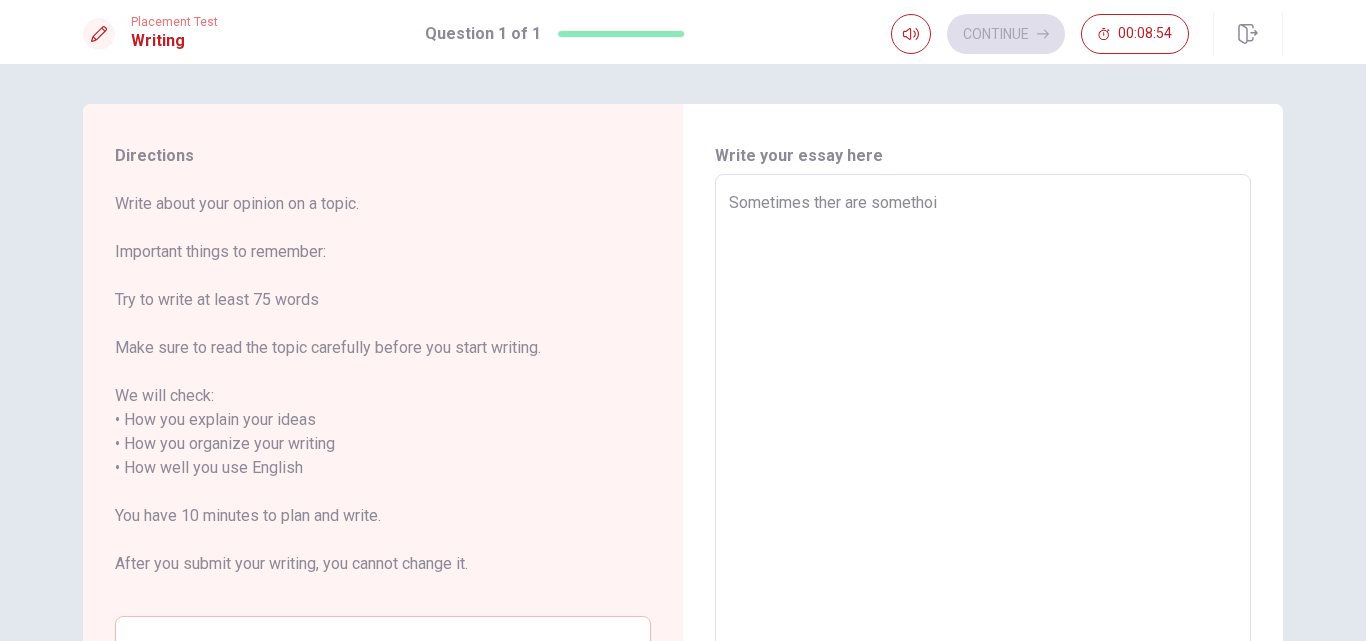 type on "Sometimes ther are sometho" 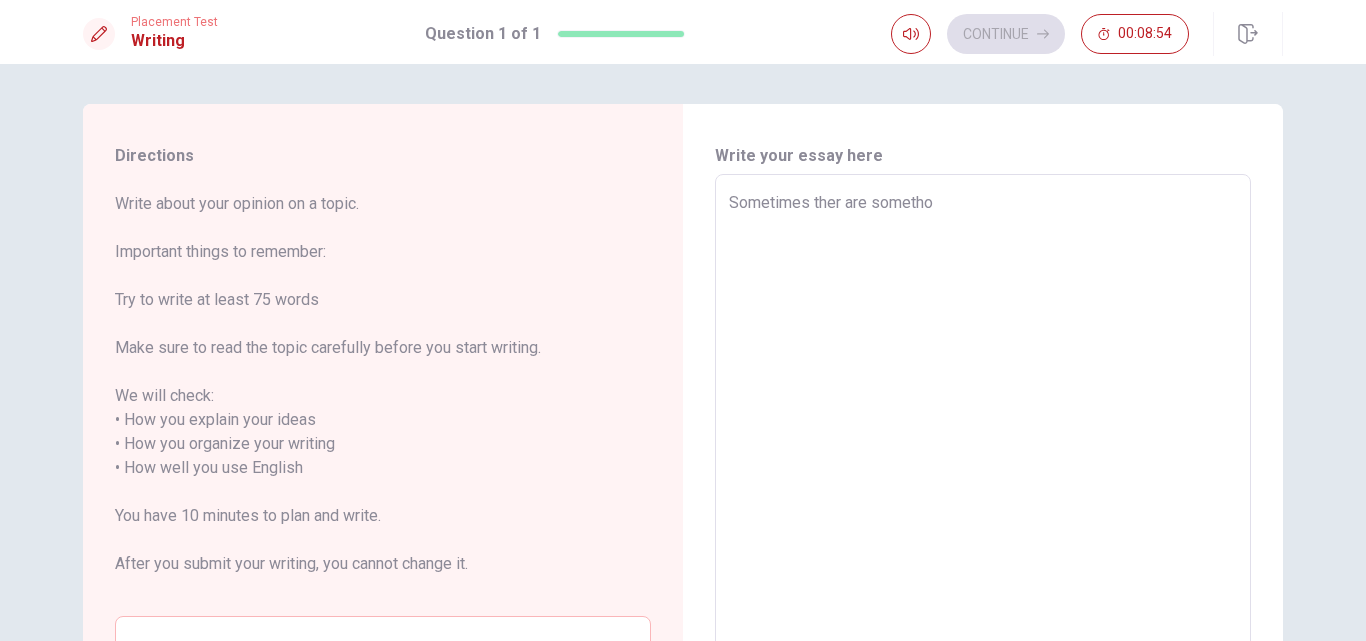 type on "x" 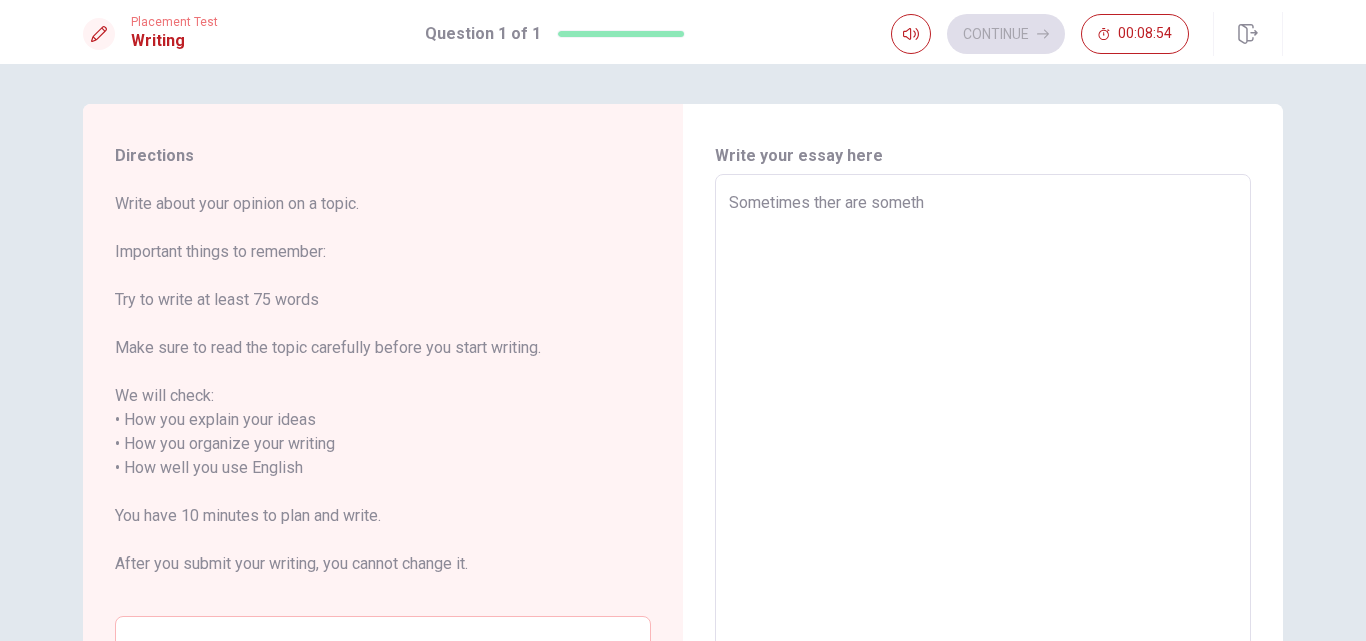 type on "x" 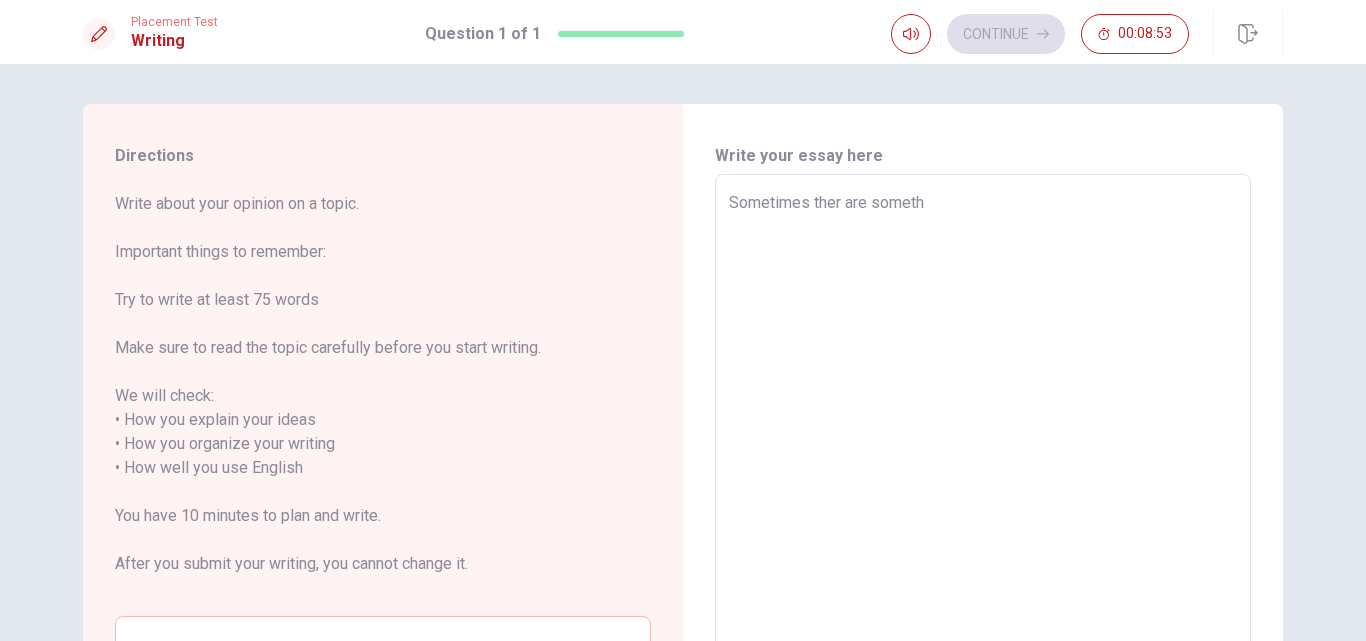 type on "Sometimes ther are somethi" 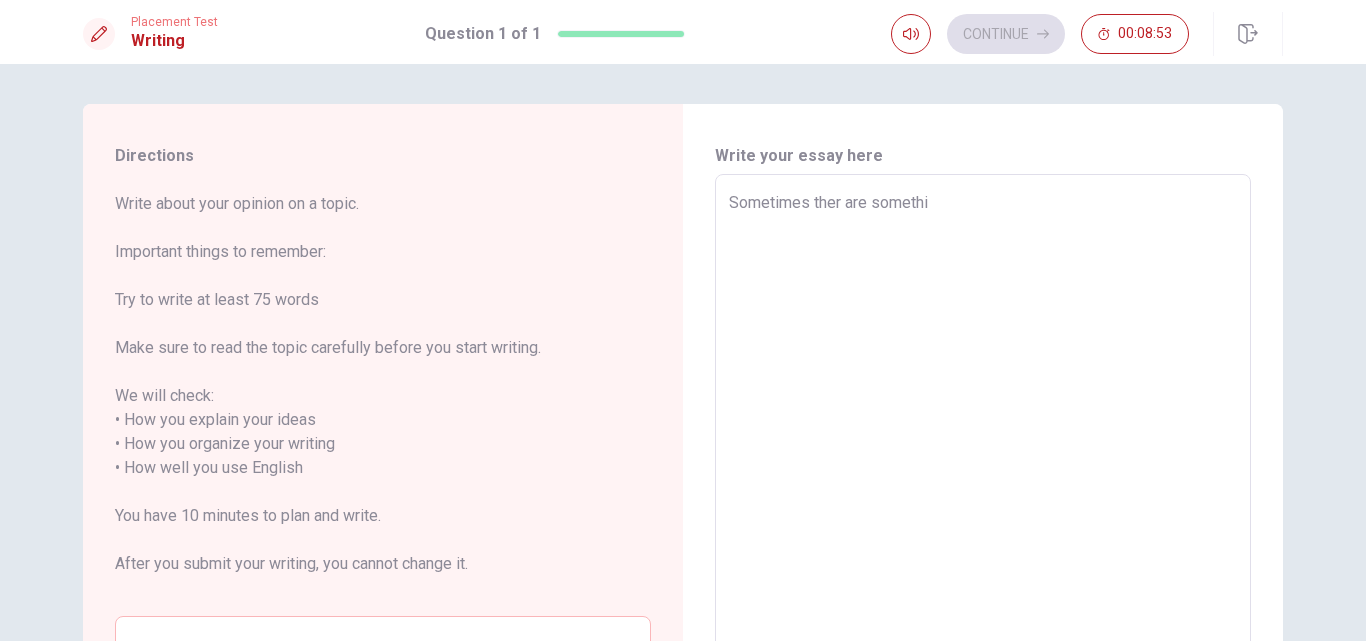 type on "x" 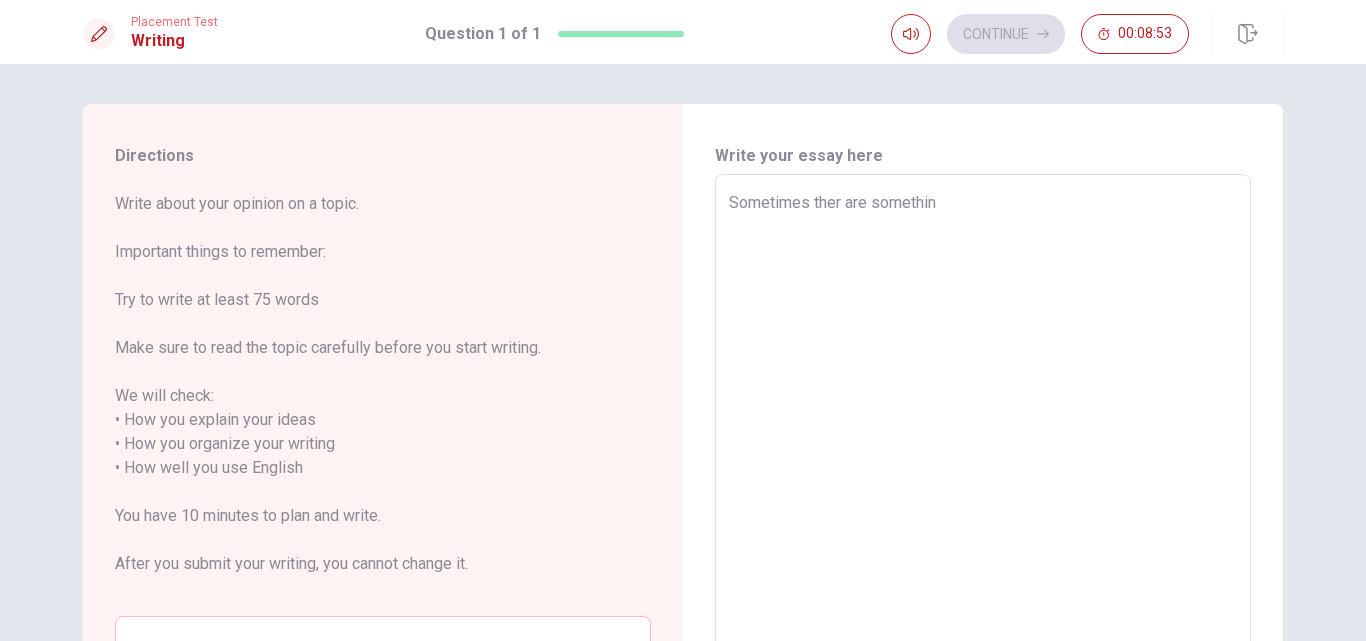 type on "x" 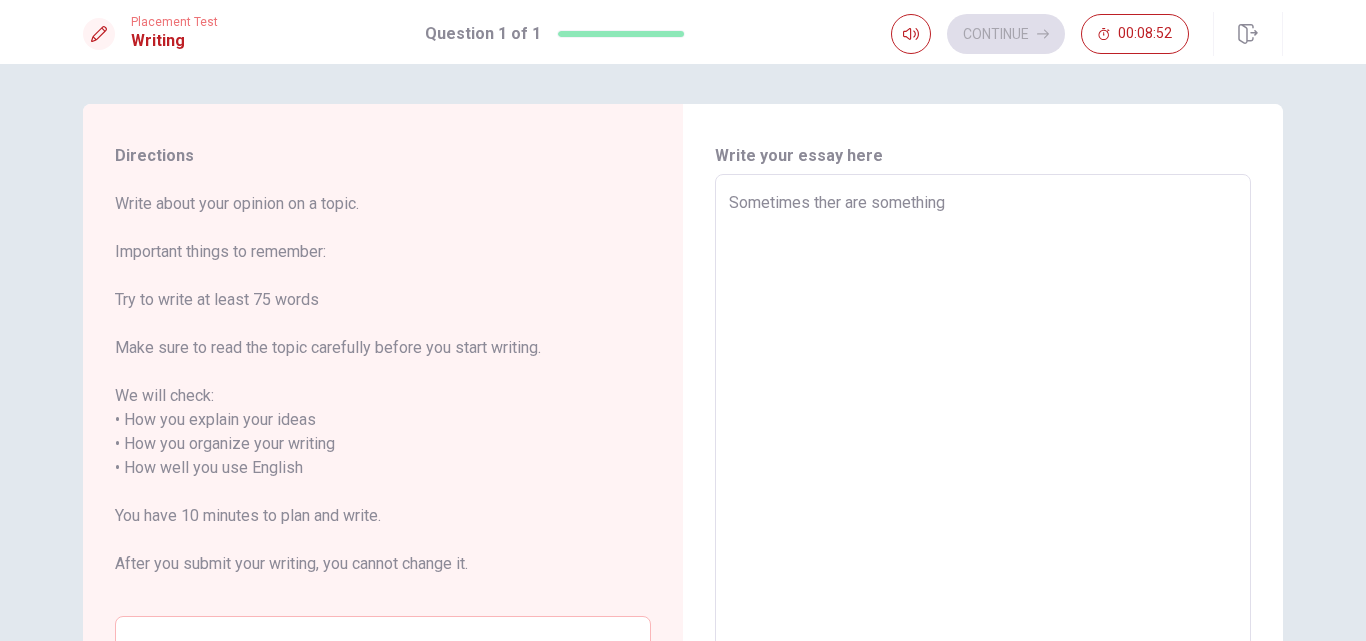 type on "x" 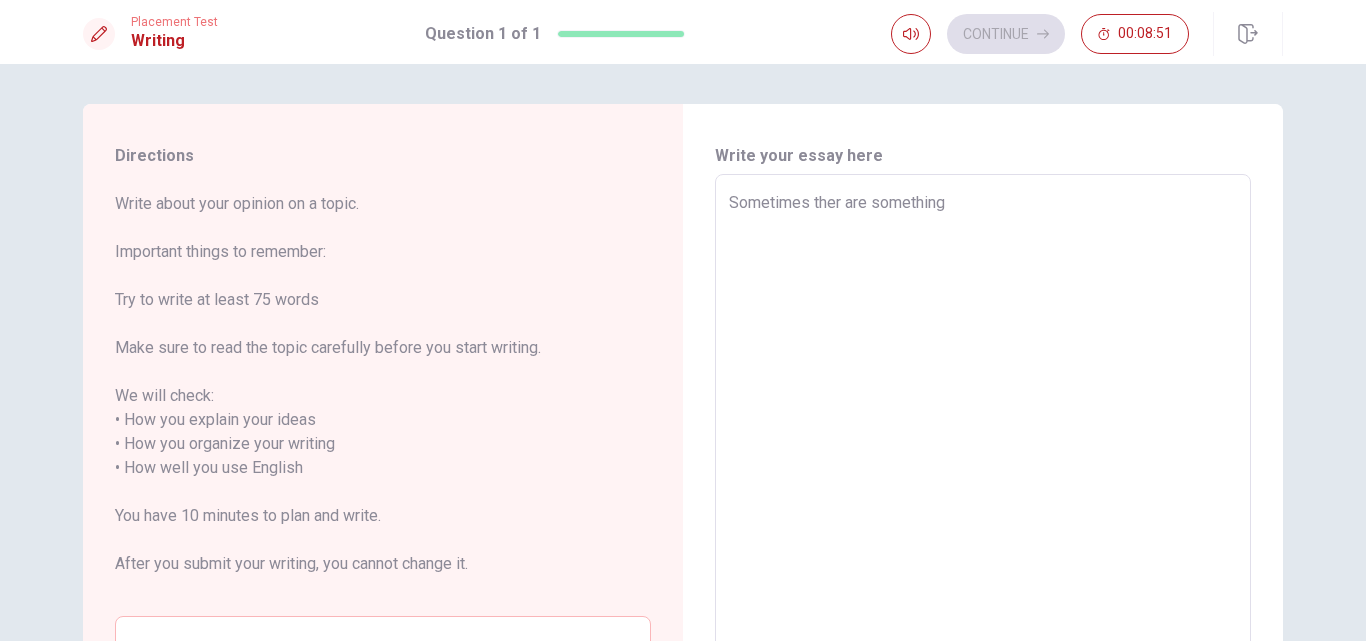 type on "Sometimes ther are something" 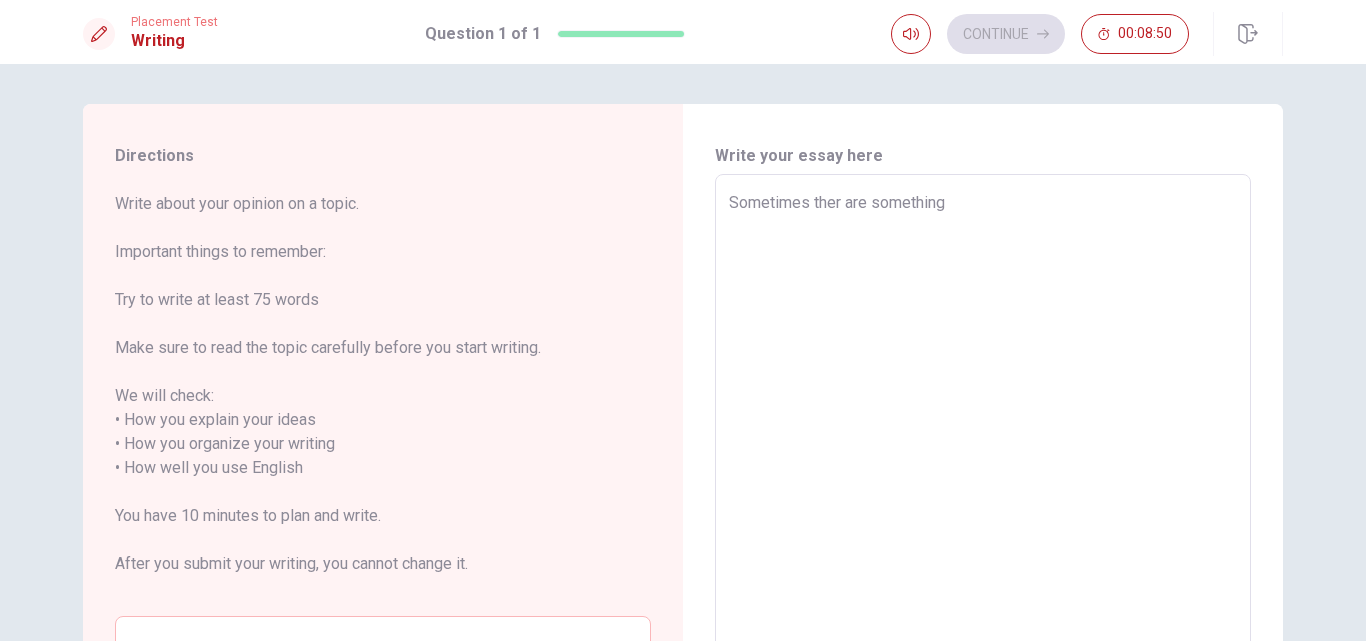 type on "Sometimes ther are something t" 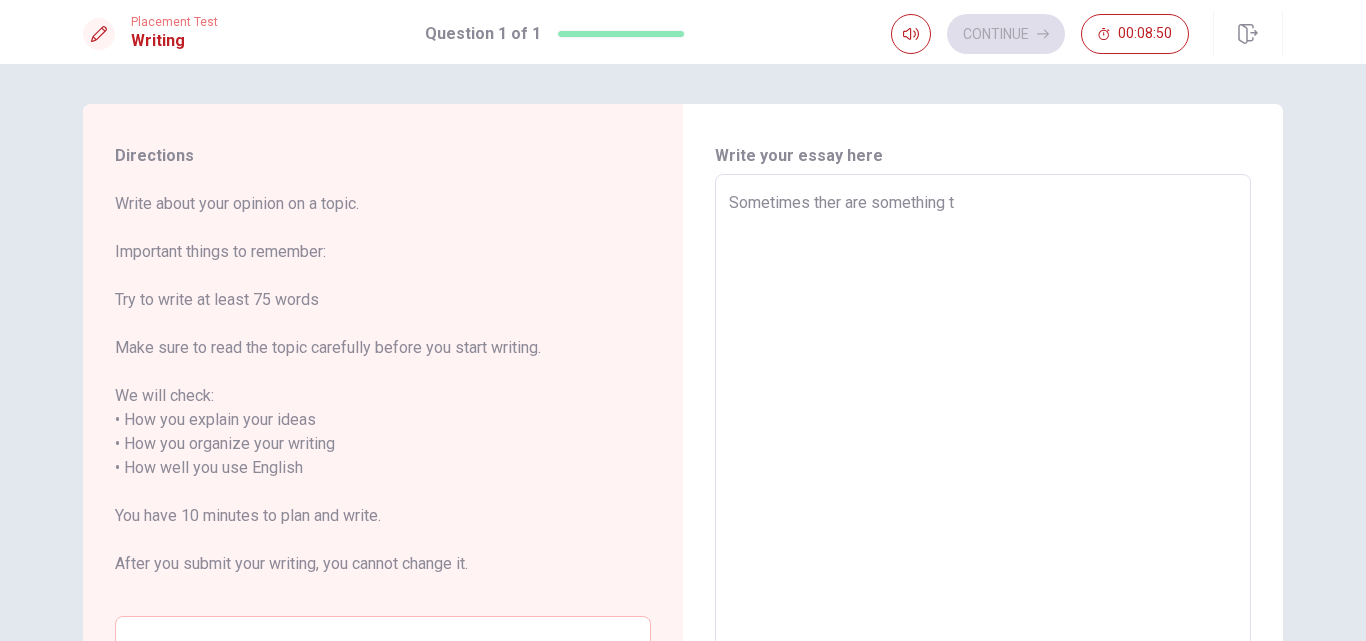 type on "x" 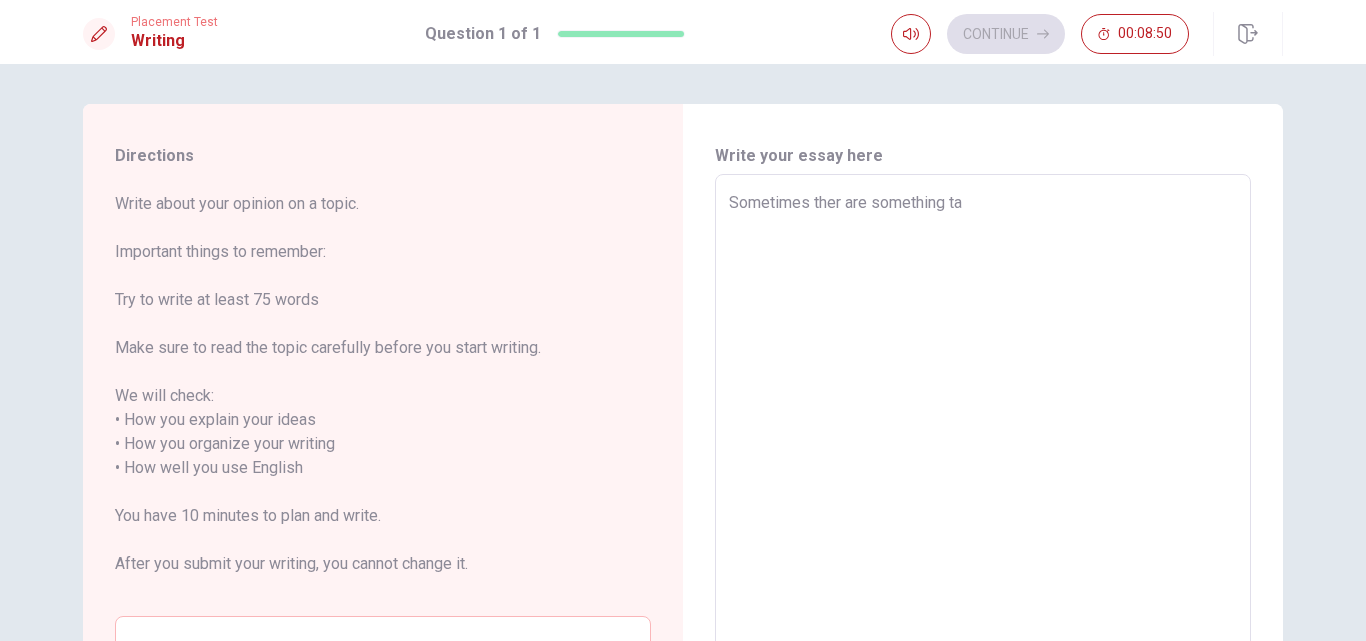 type on "x" 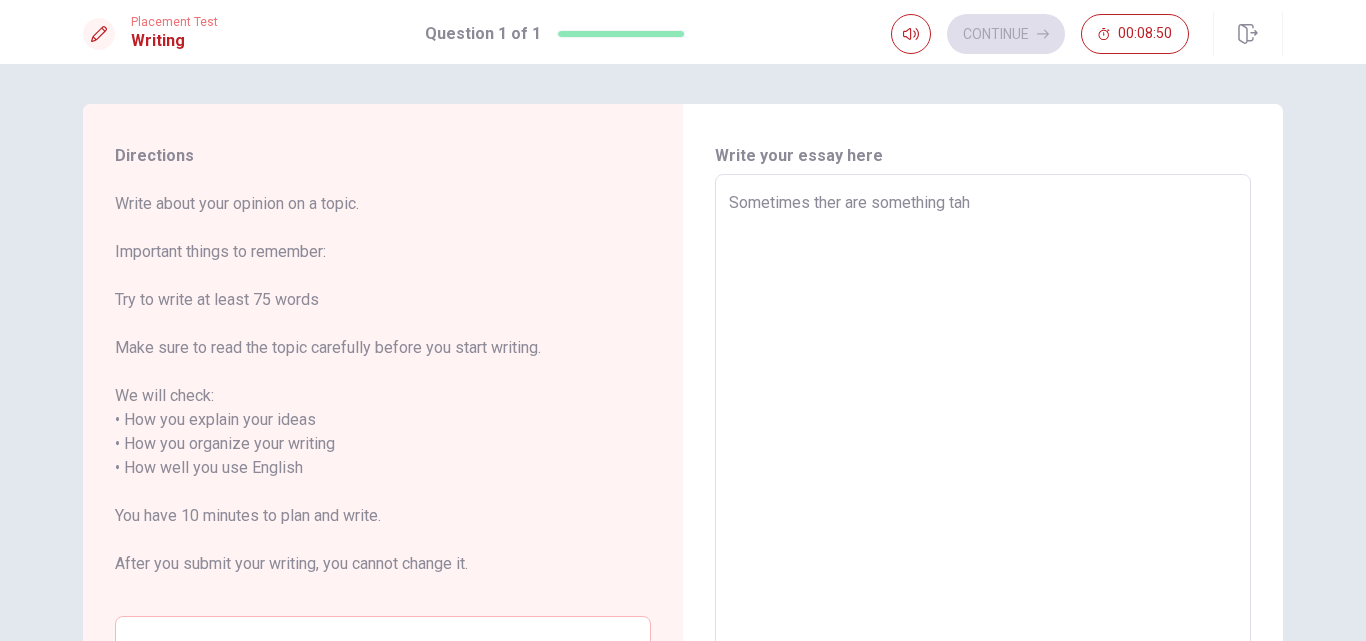 type on "x" 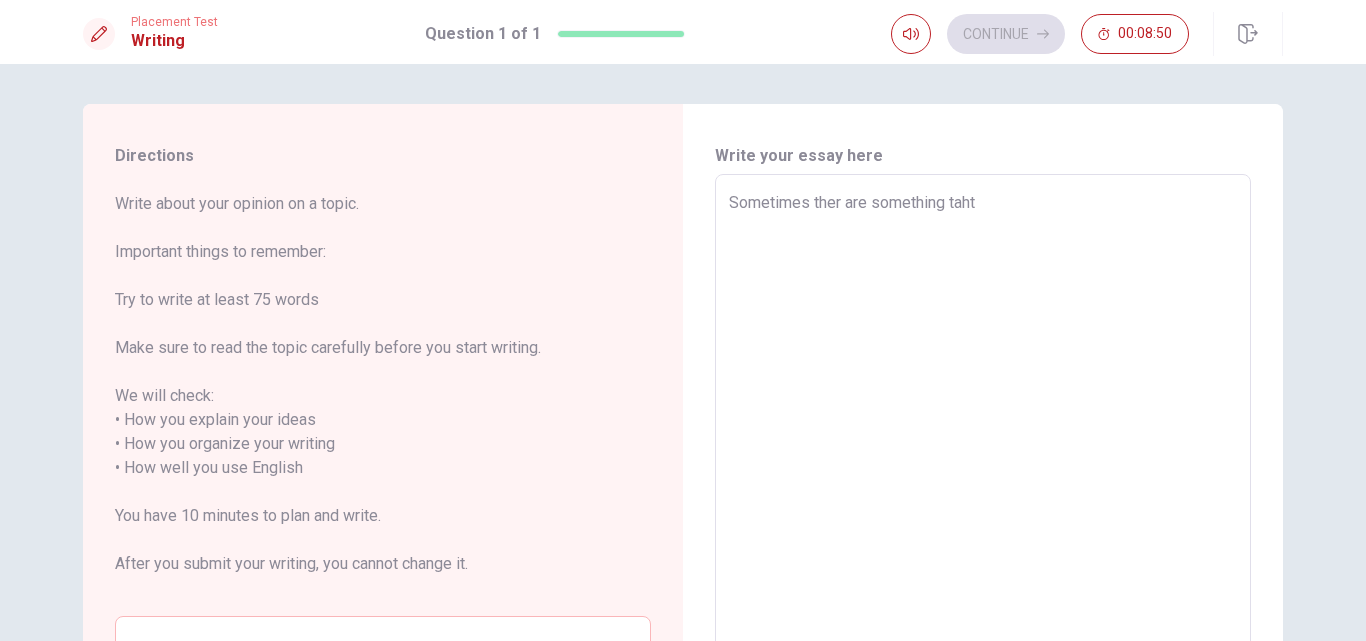 type on "x" 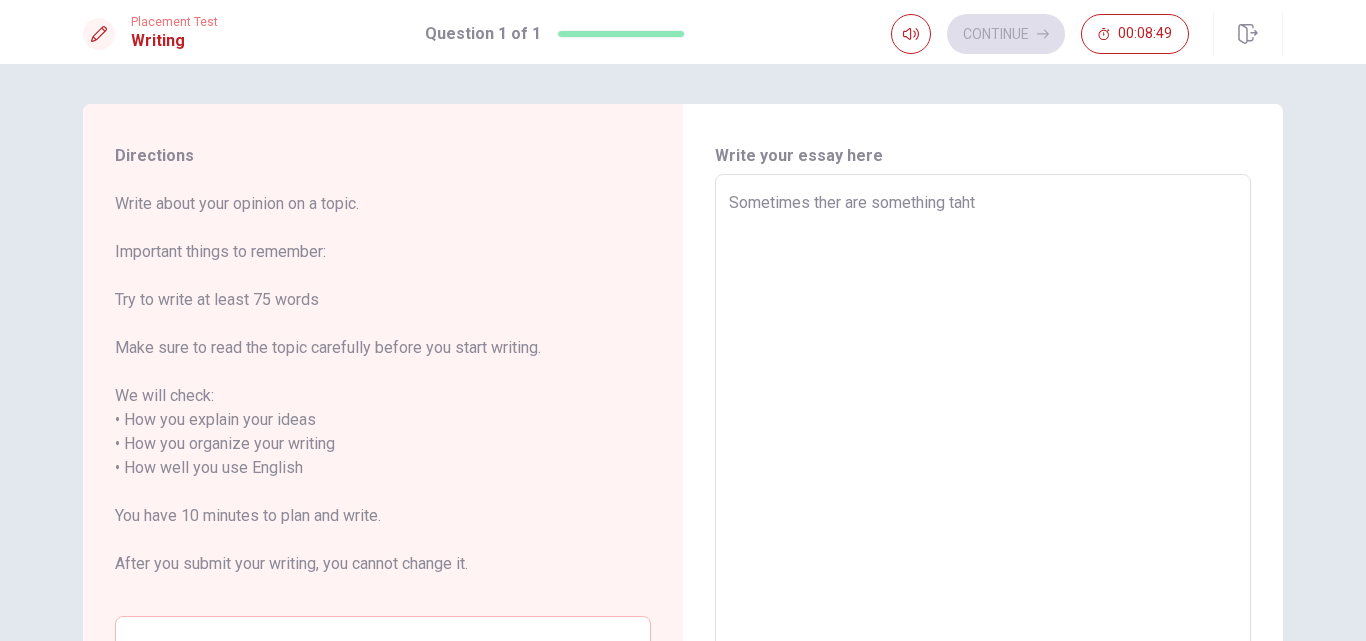type on "Sometimes ther are something tah" 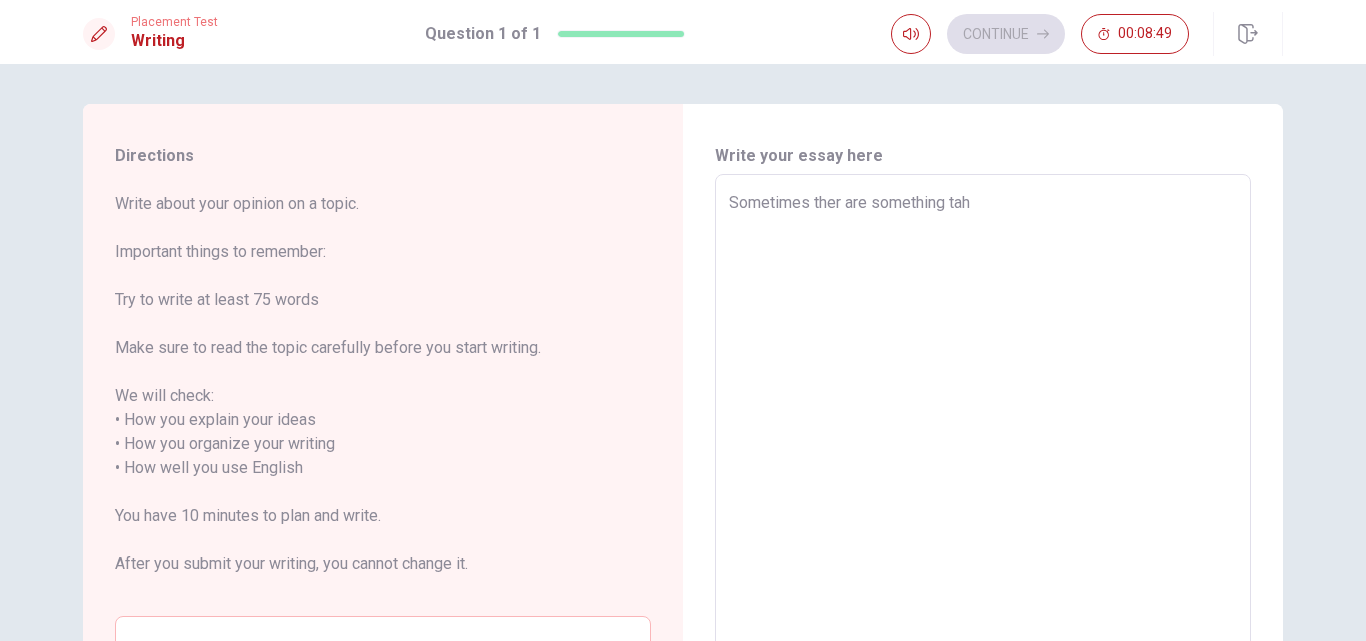 type on "x" 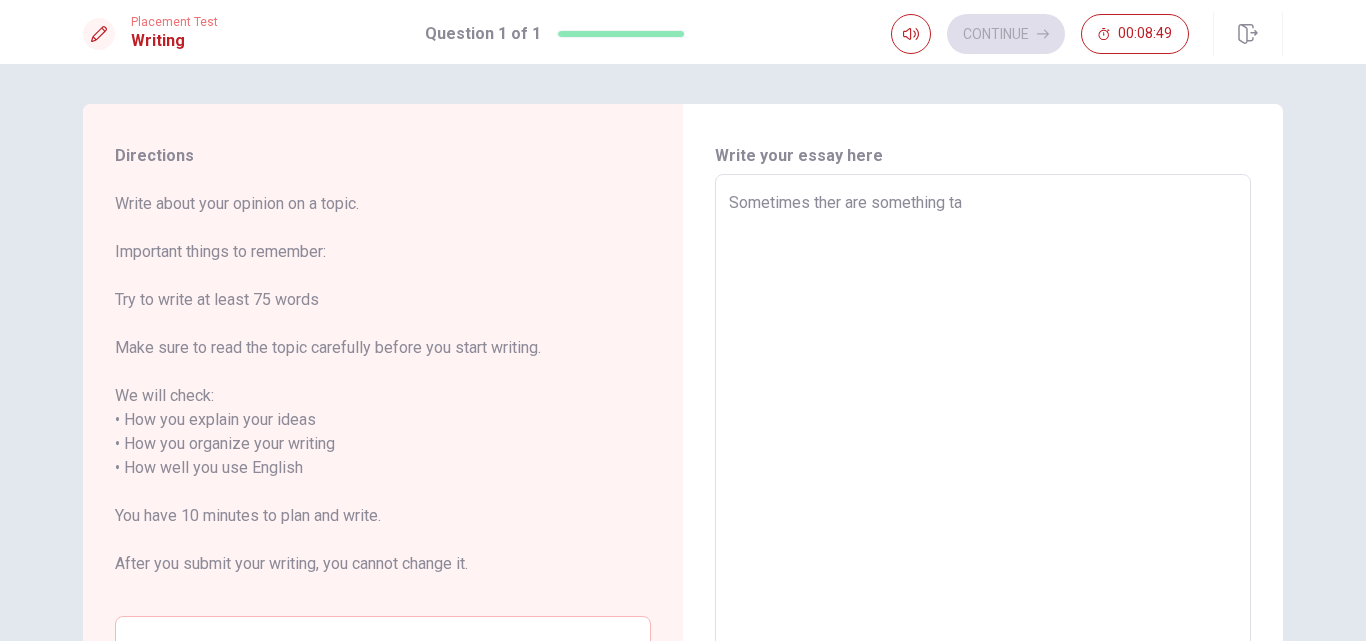 type on "x" 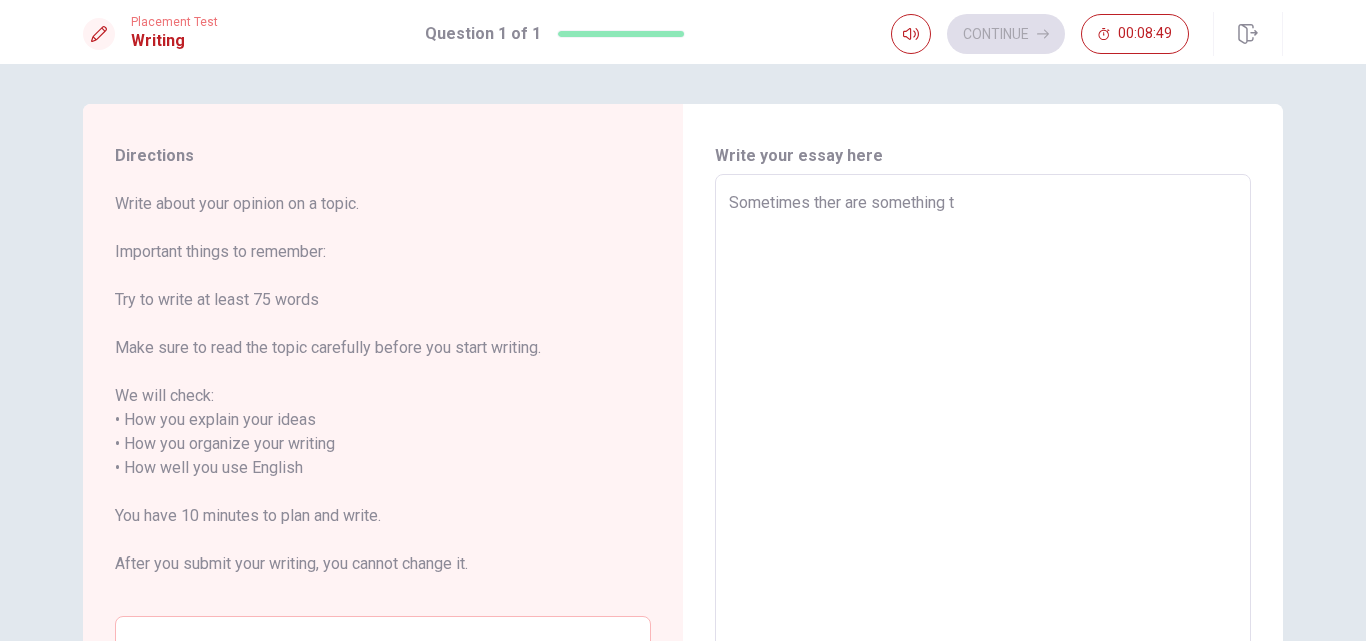 type on "x" 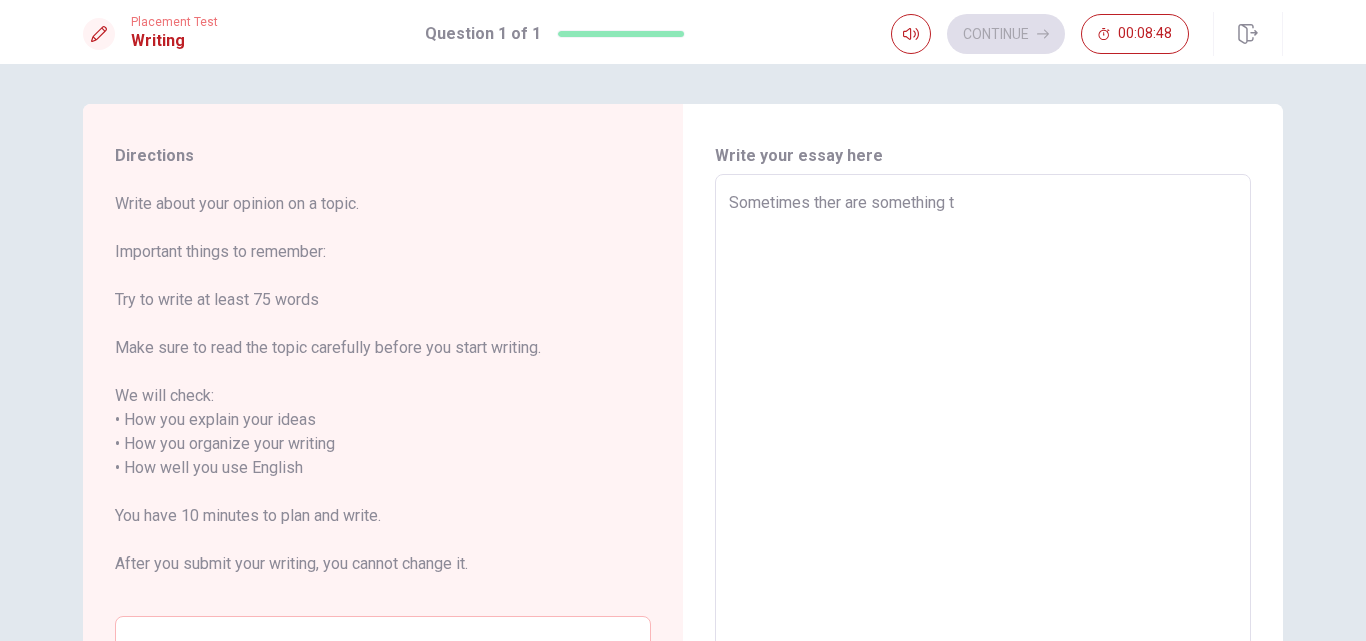 type on "Sometimes ther are something th" 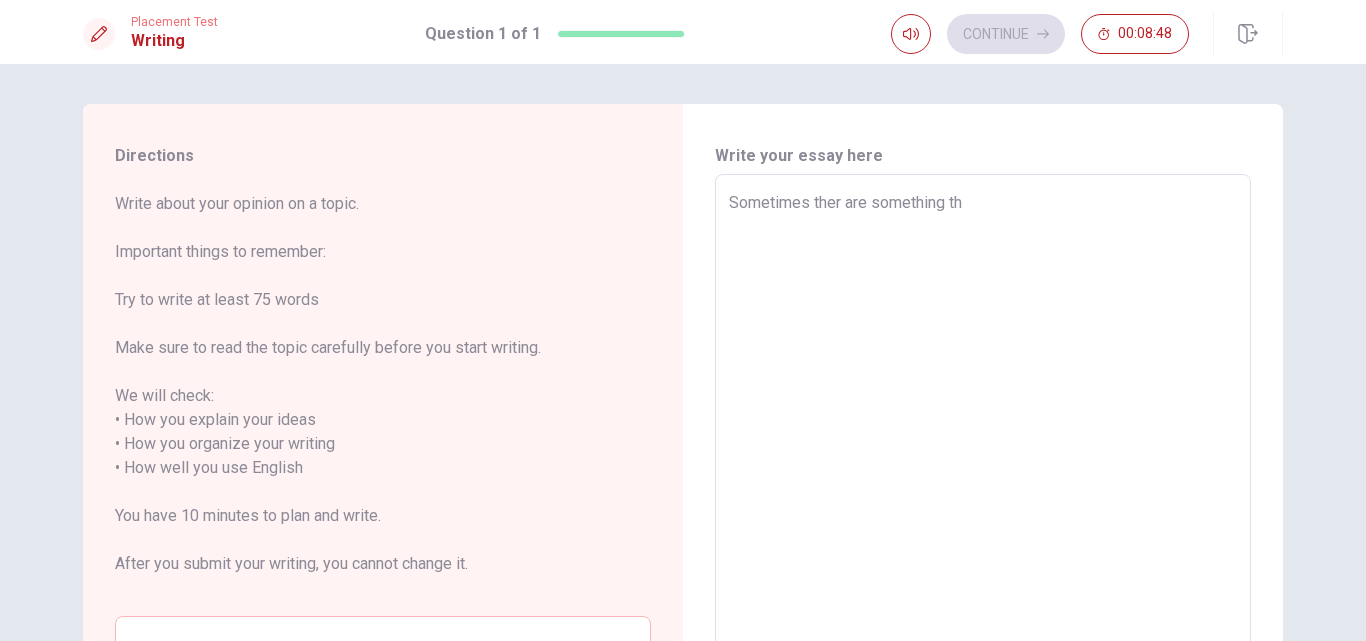 type on "x" 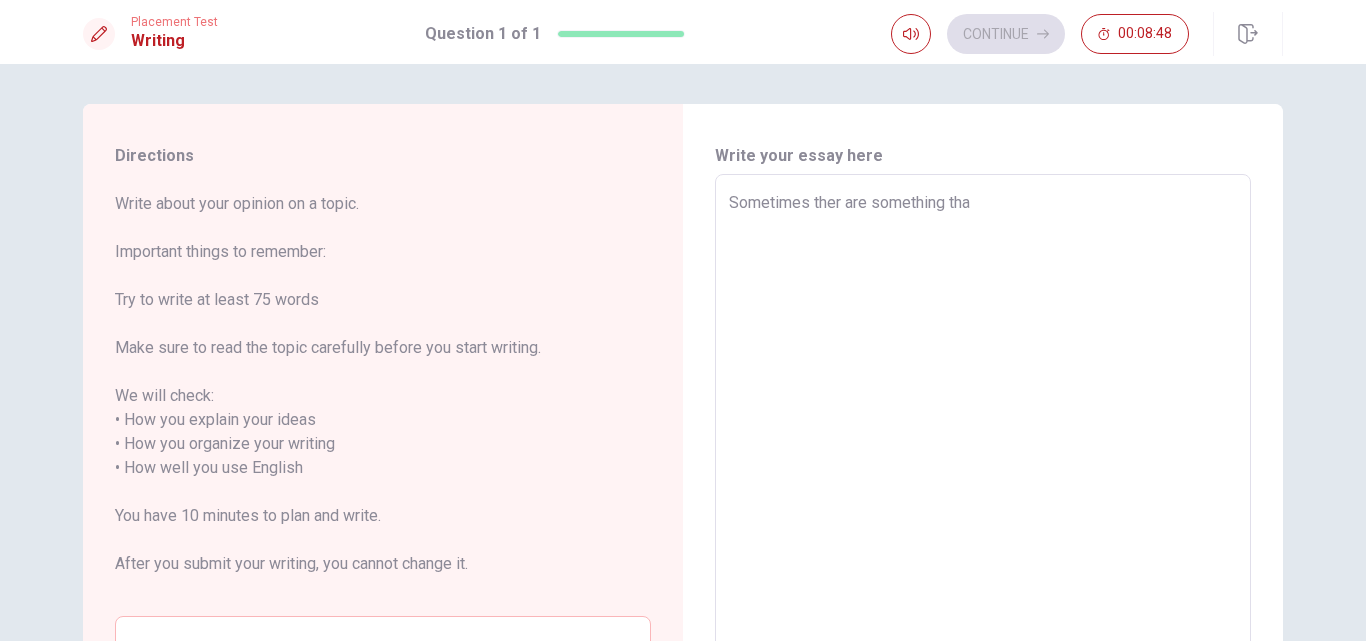type on "x" 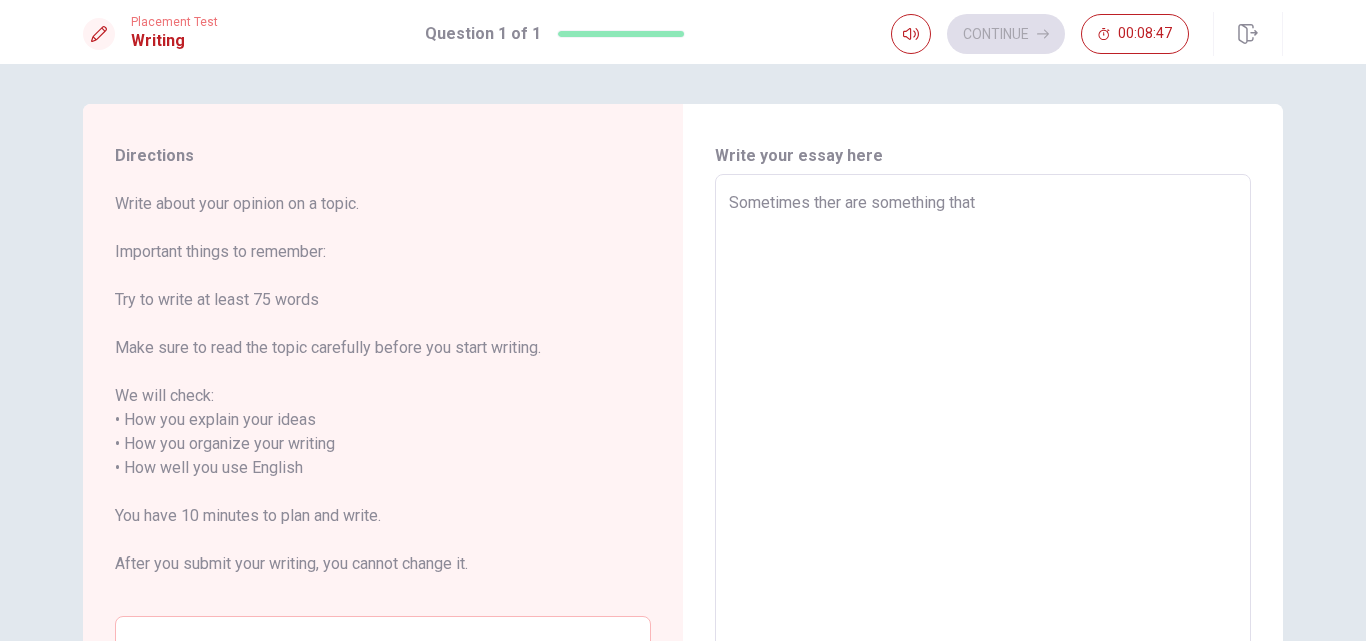 type on "x" 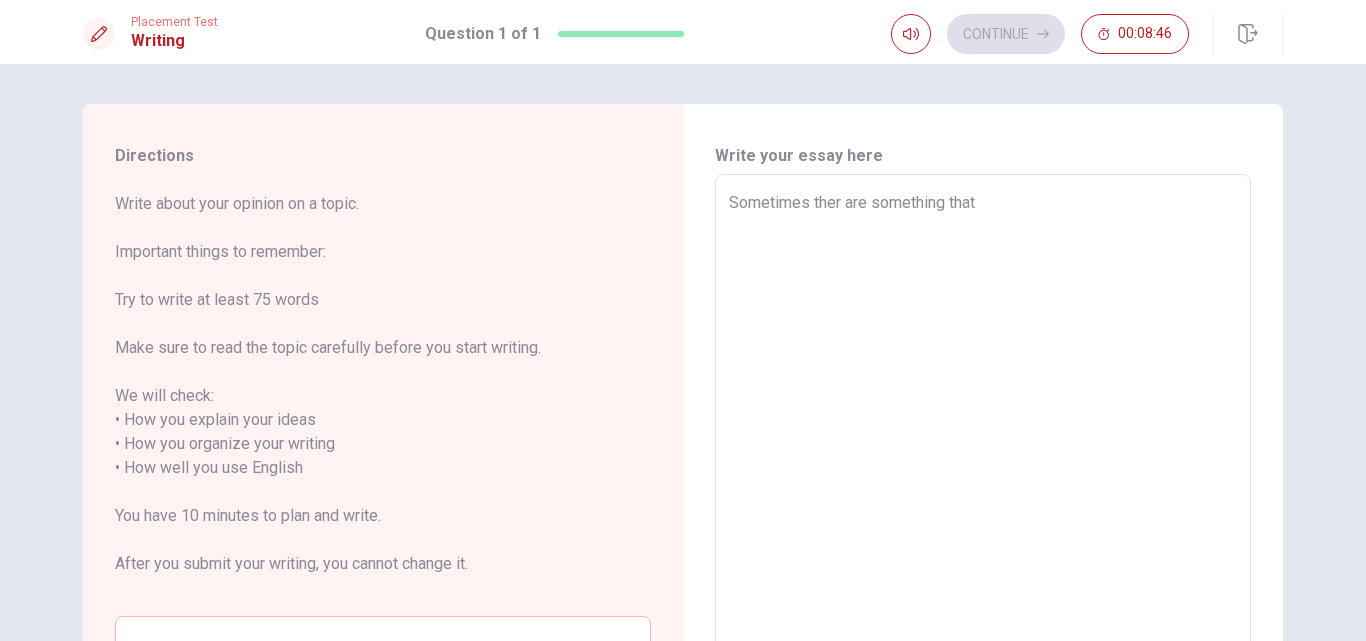 type on "Sometimes ther are something tha" 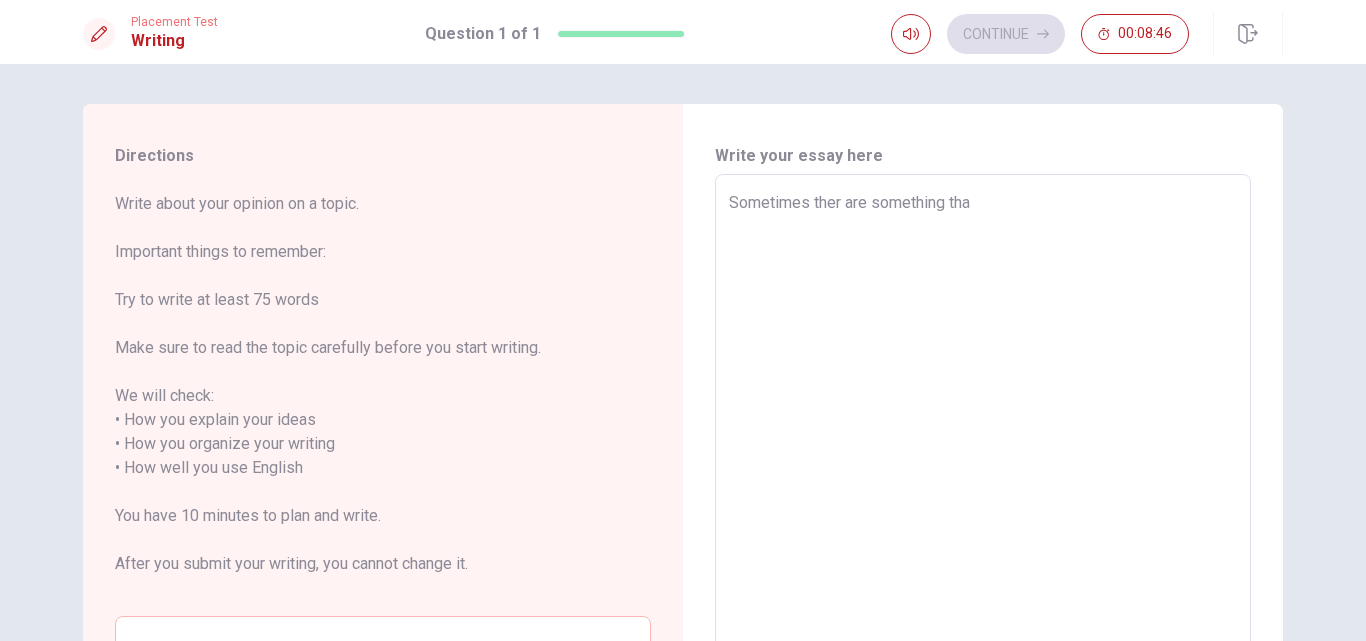 type on "x" 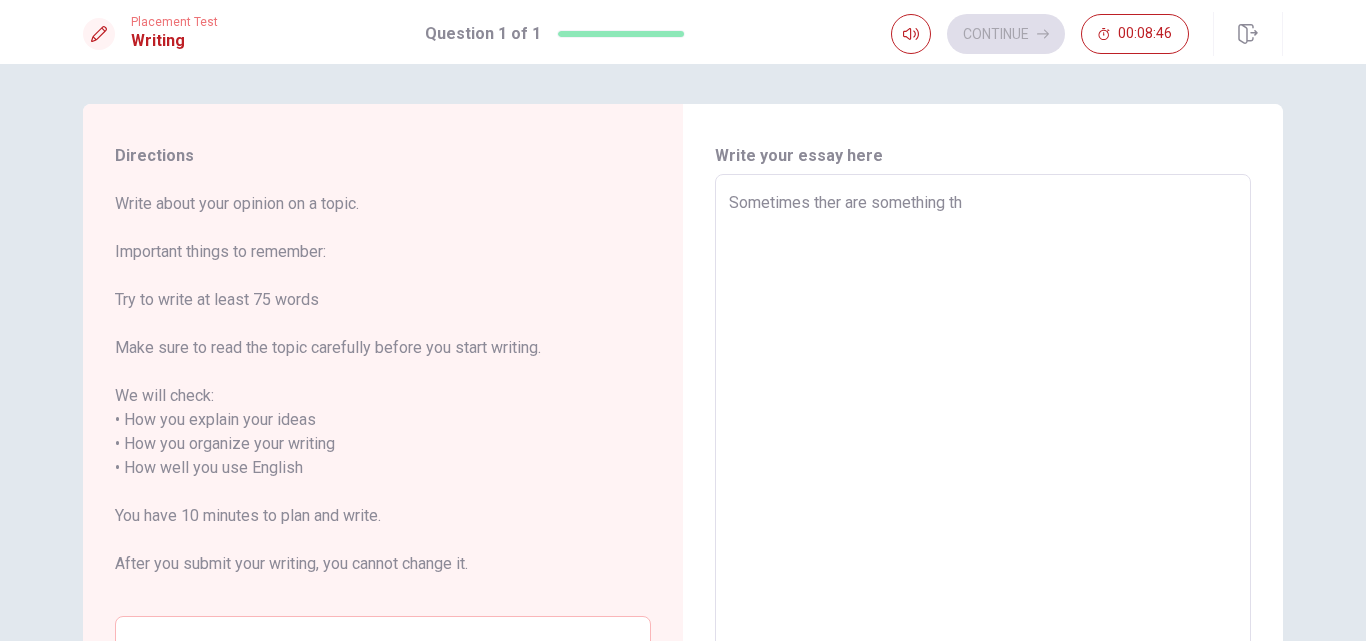 type on "x" 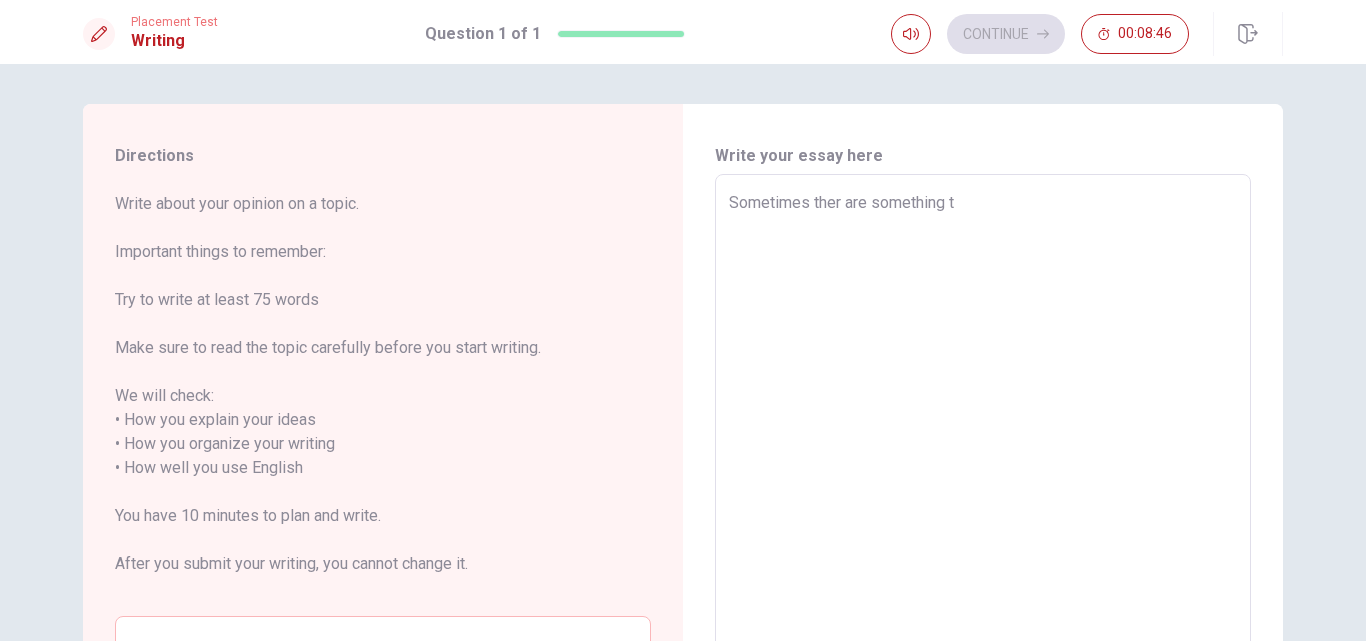 type on "x" 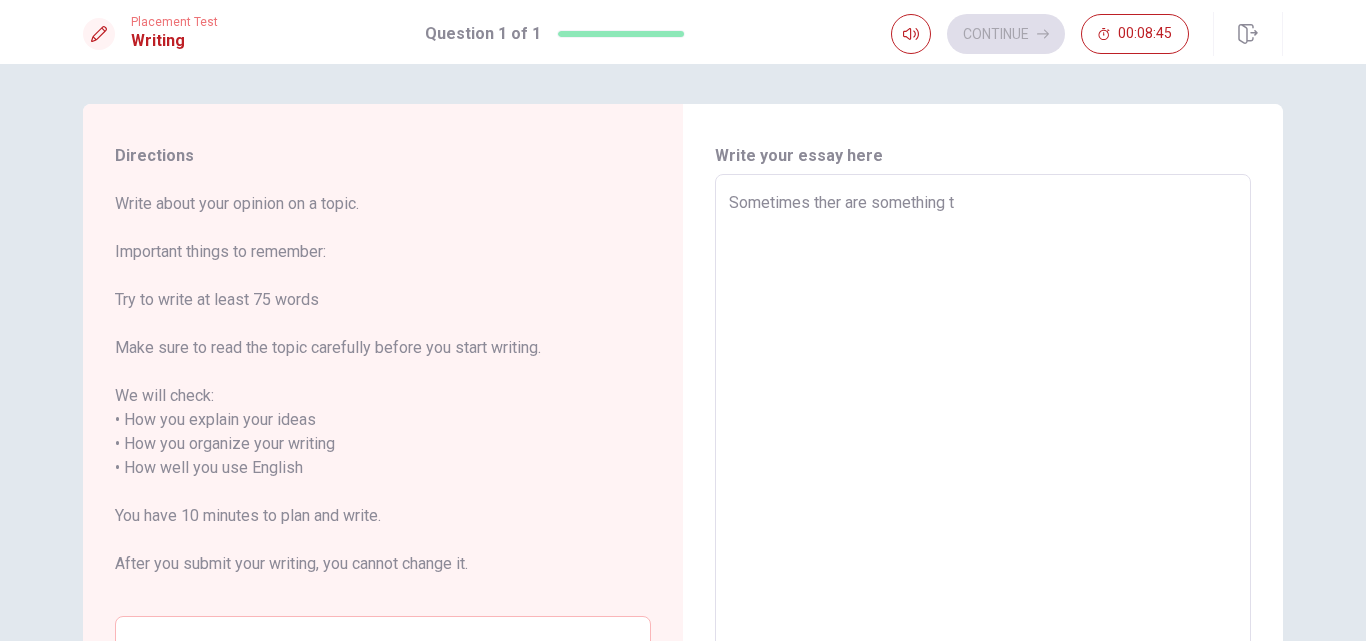 type on "Sometimes ther are something" 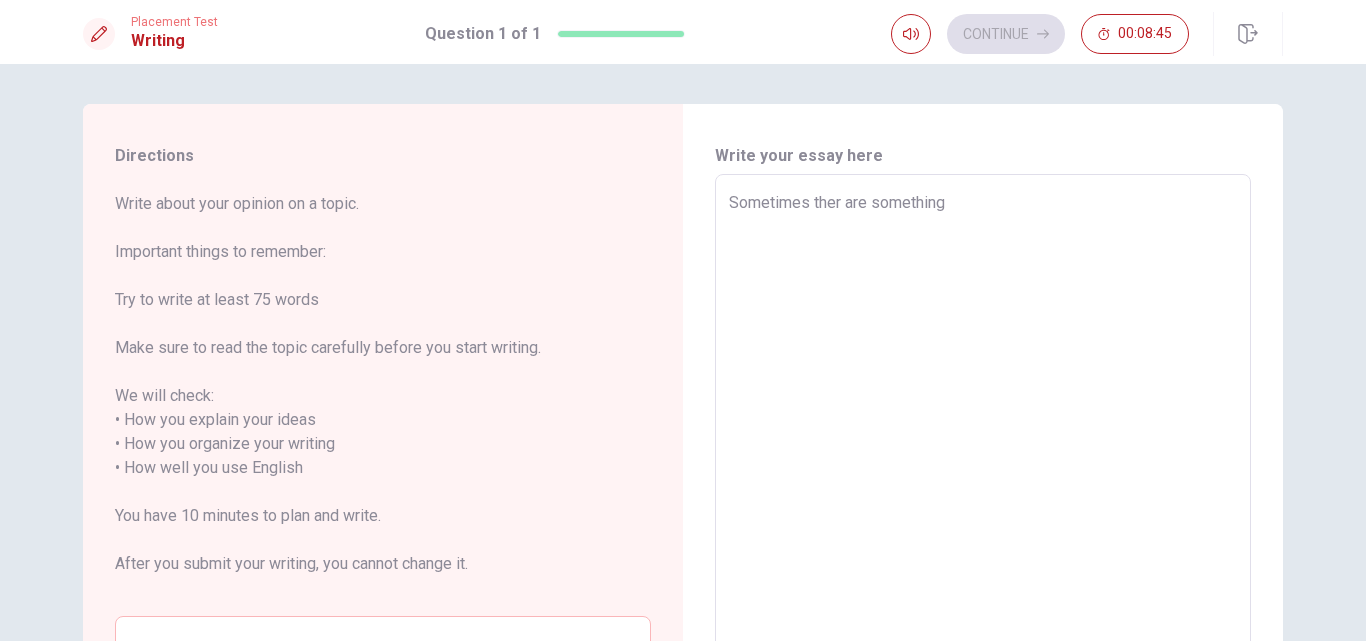 type on "x" 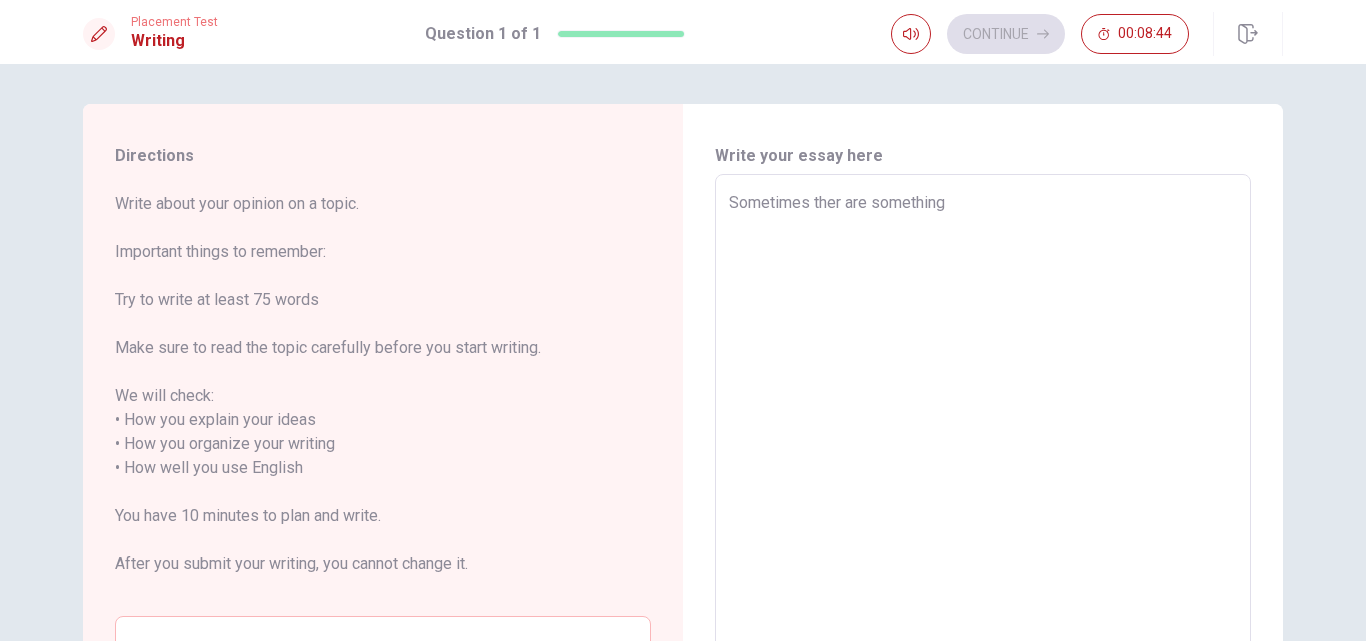 type on "Sometimes ther are something w" 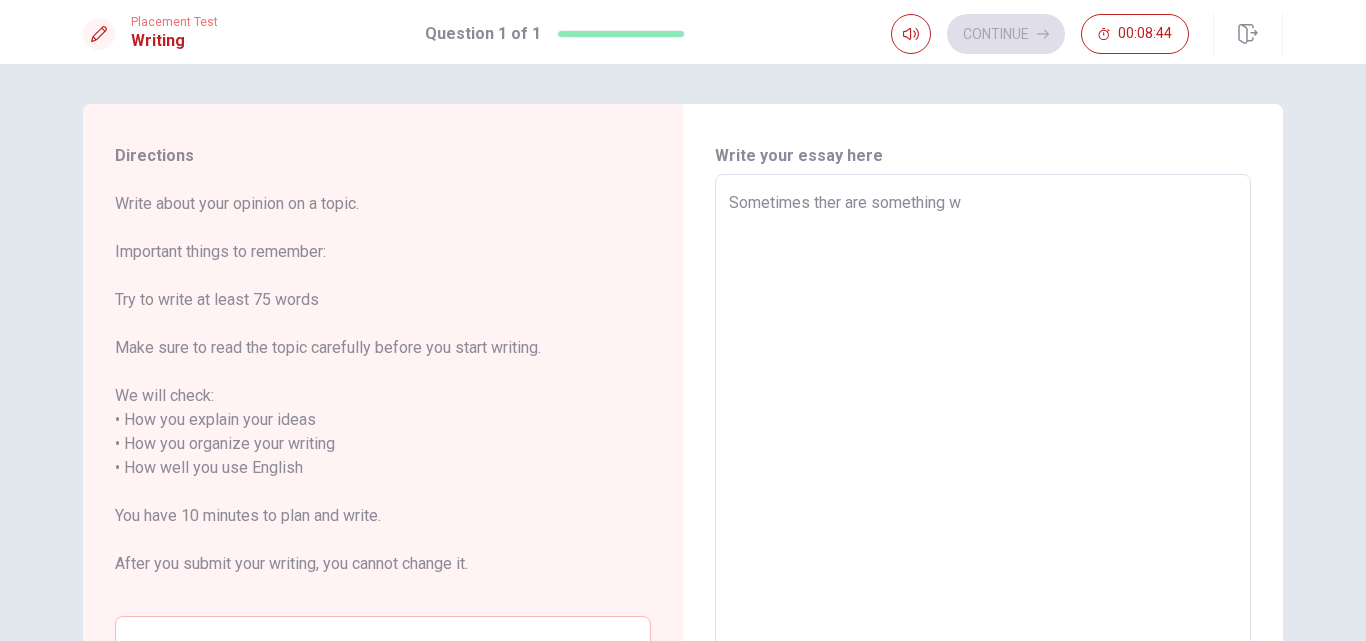 type on "x" 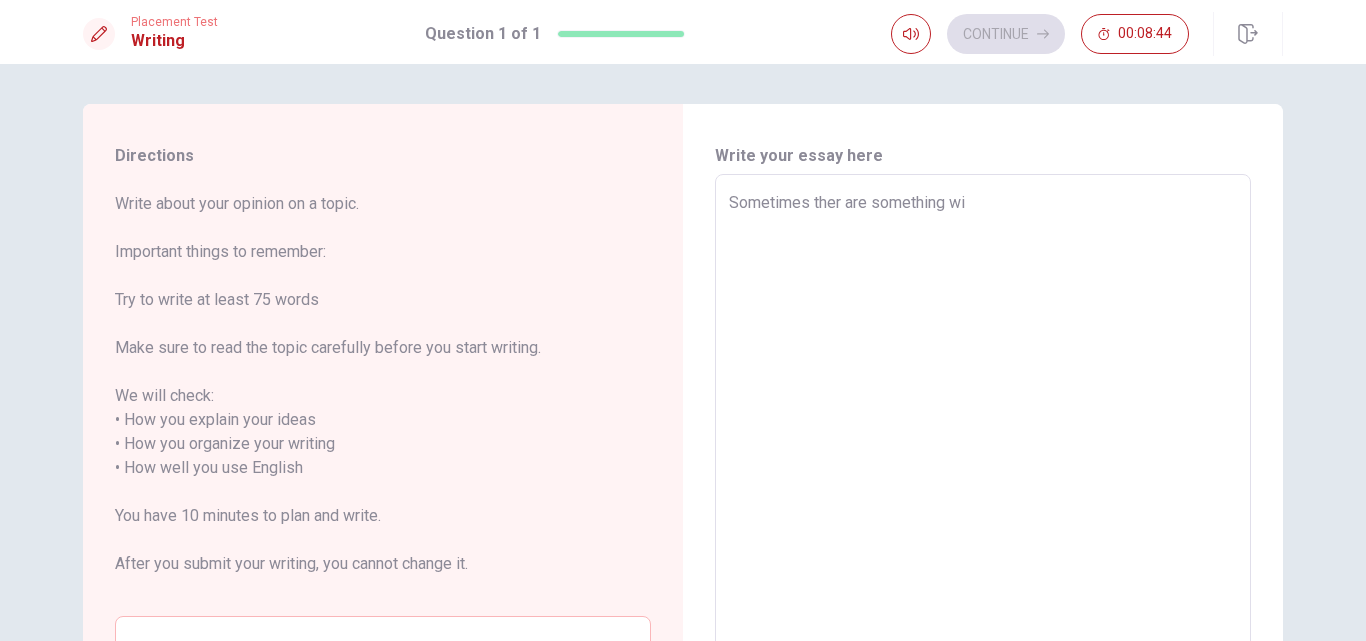 type on "x" 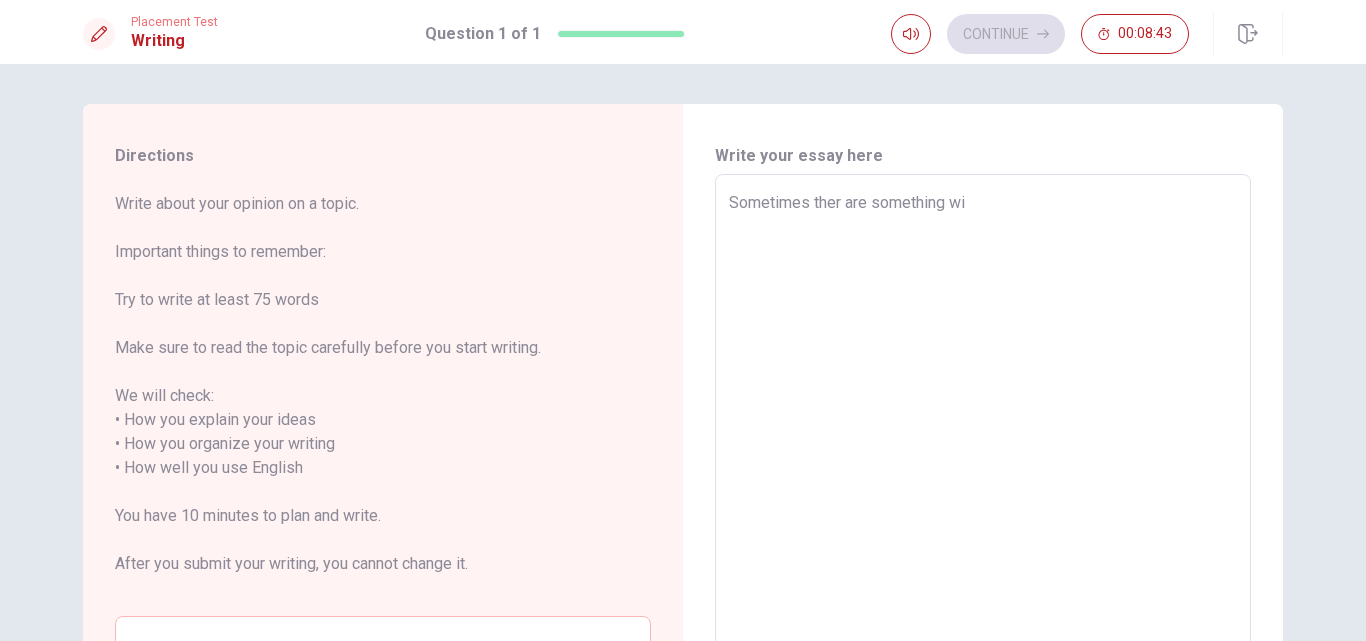 type on "Sometimes ther are something wic" 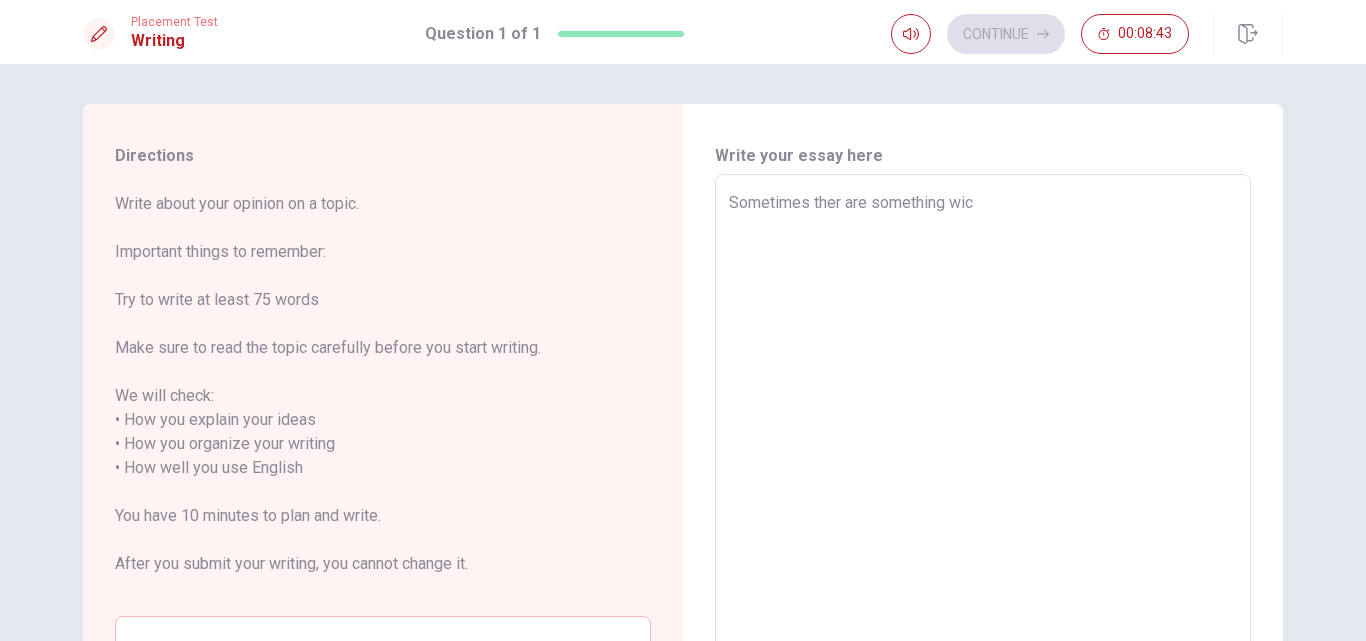 type on "x" 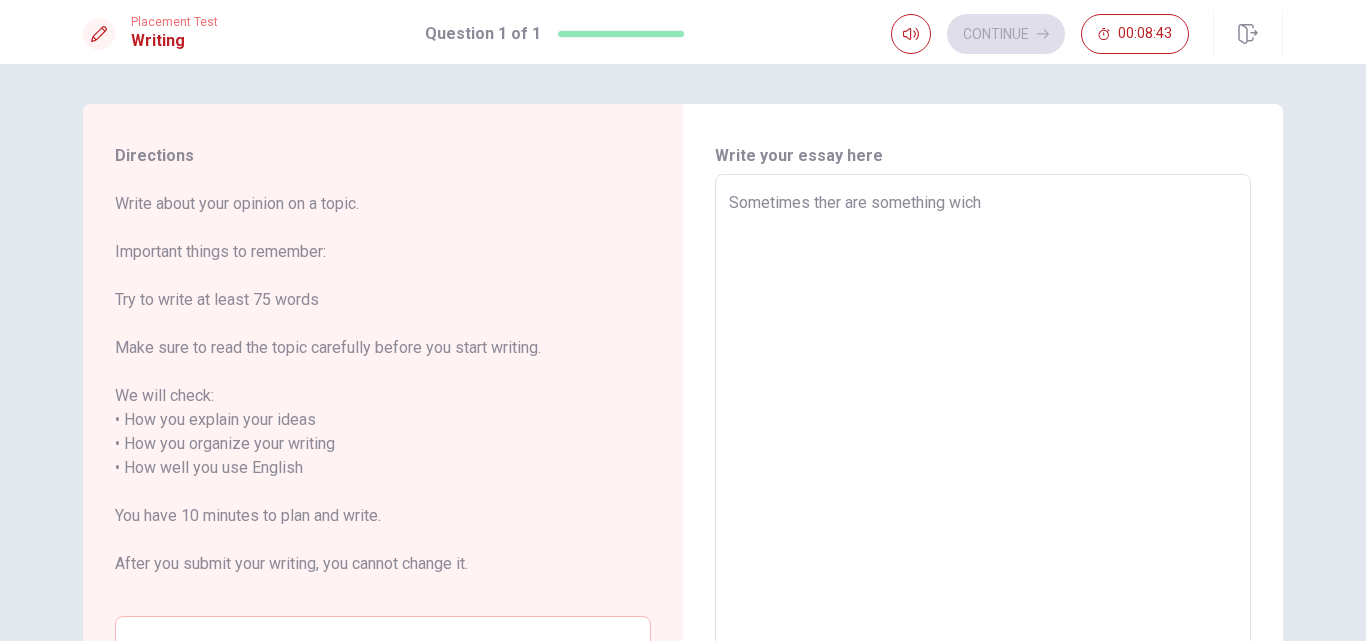 type on "x" 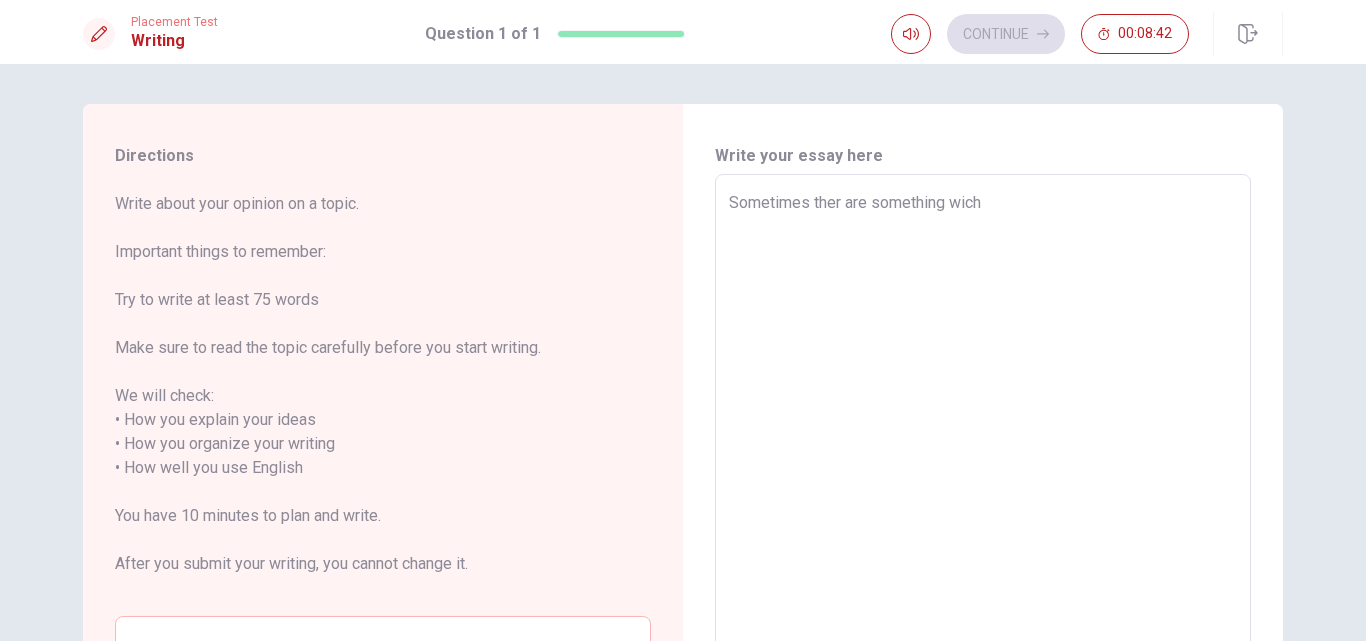 type on "Sometimes ther are something wich" 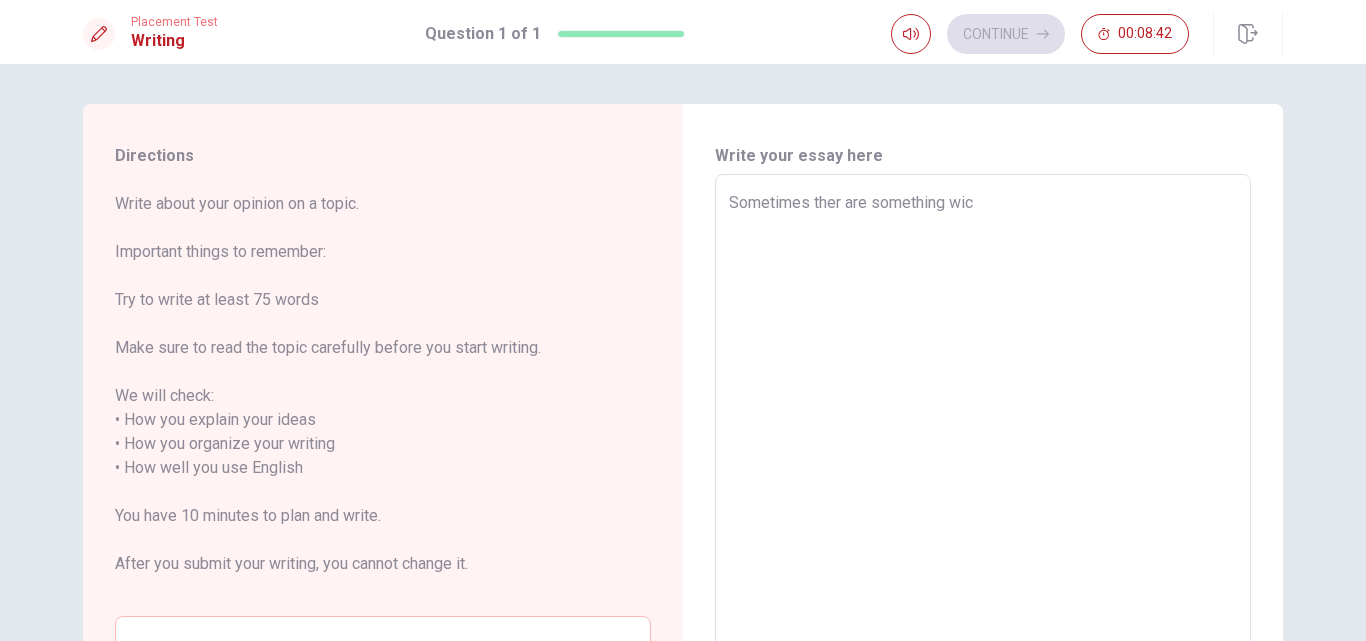 type on "x" 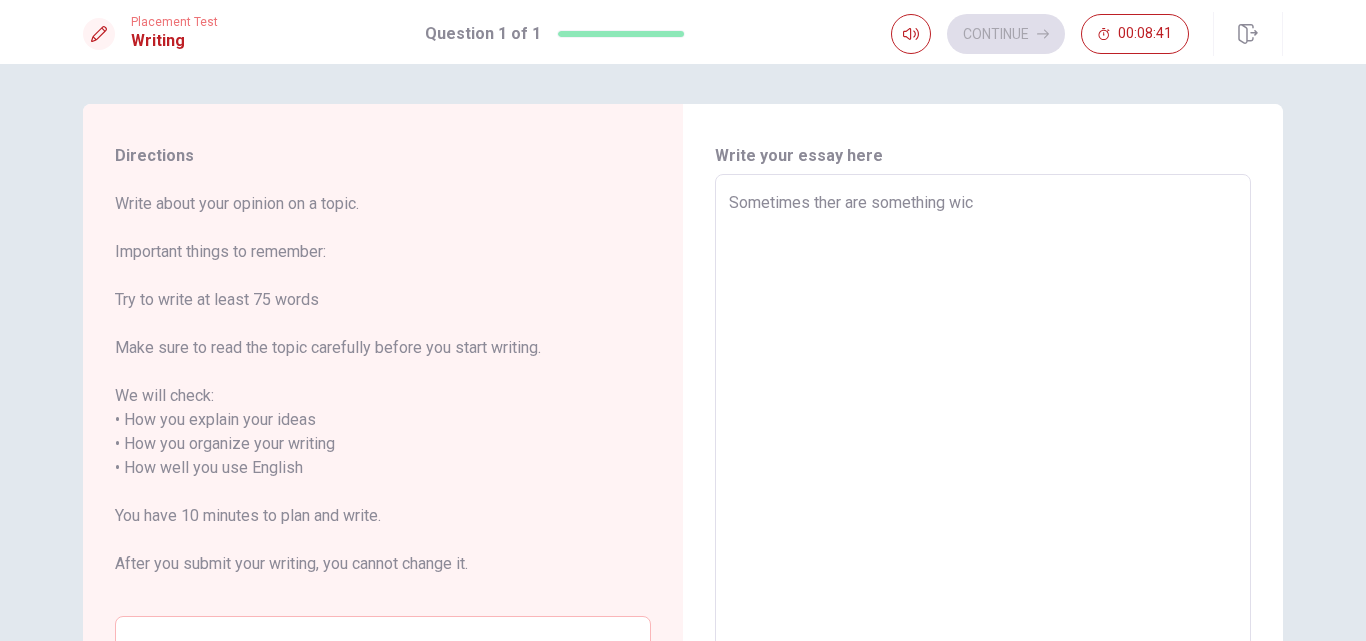 type on "Sometimes ther are something wi" 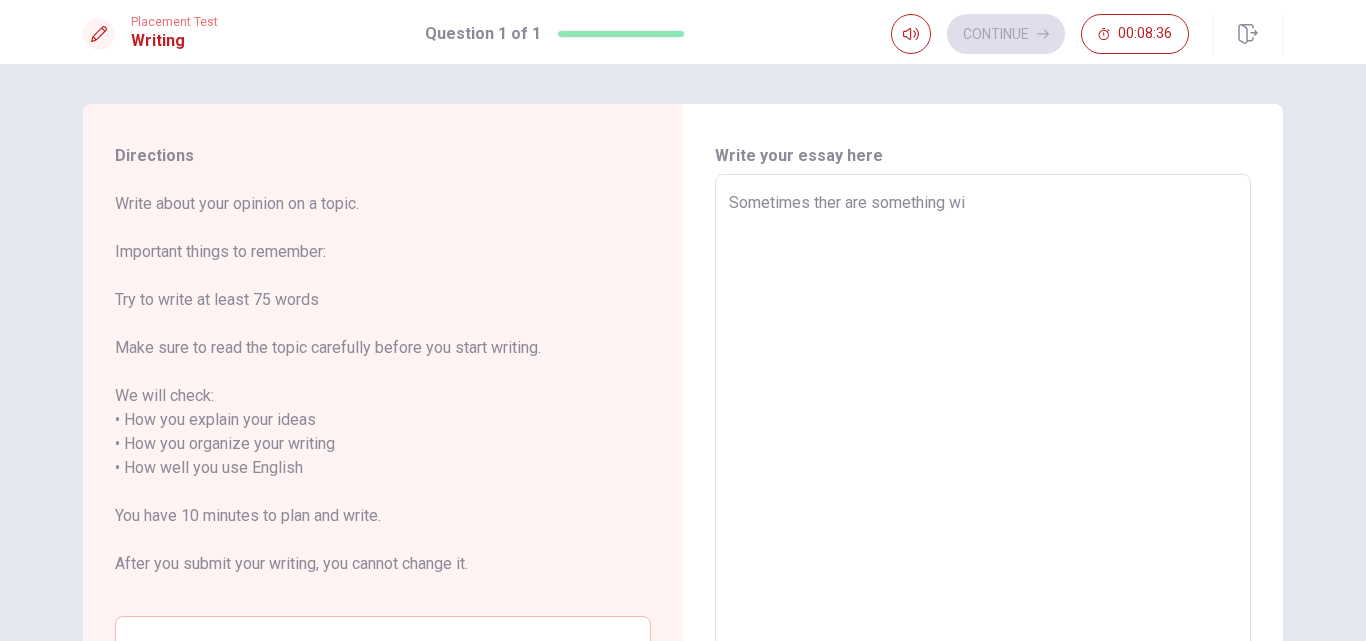 type on "x" 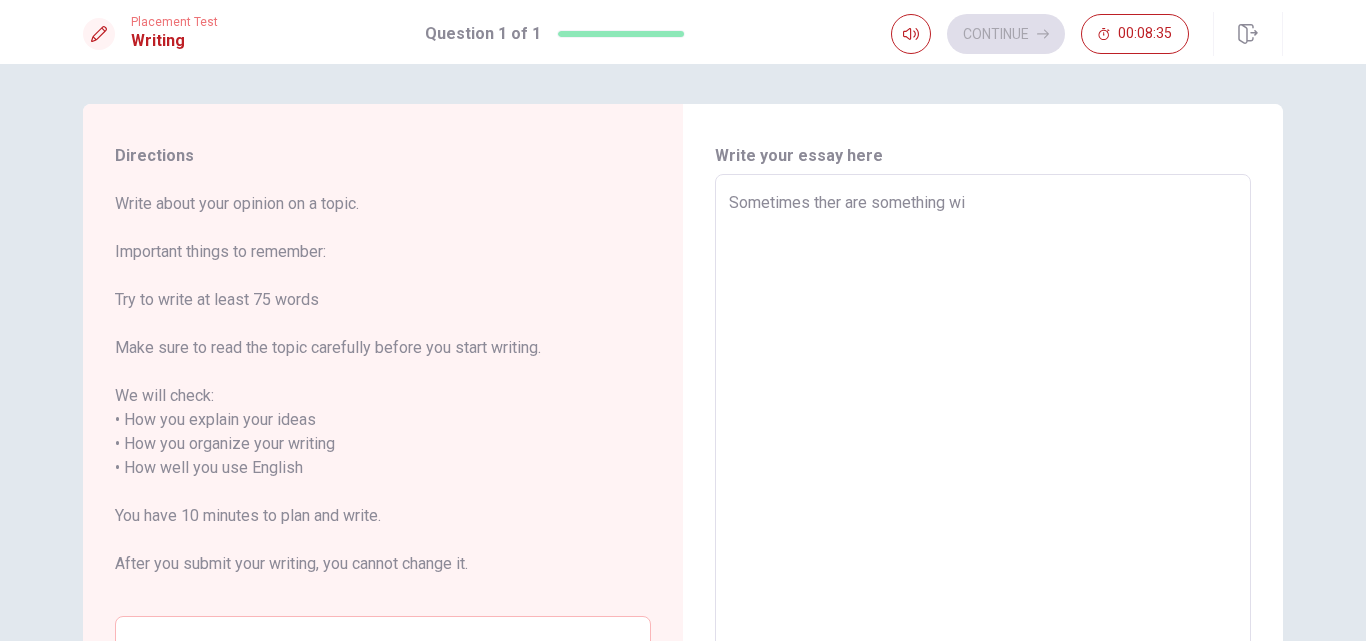 type on "Sometimes ther are something w" 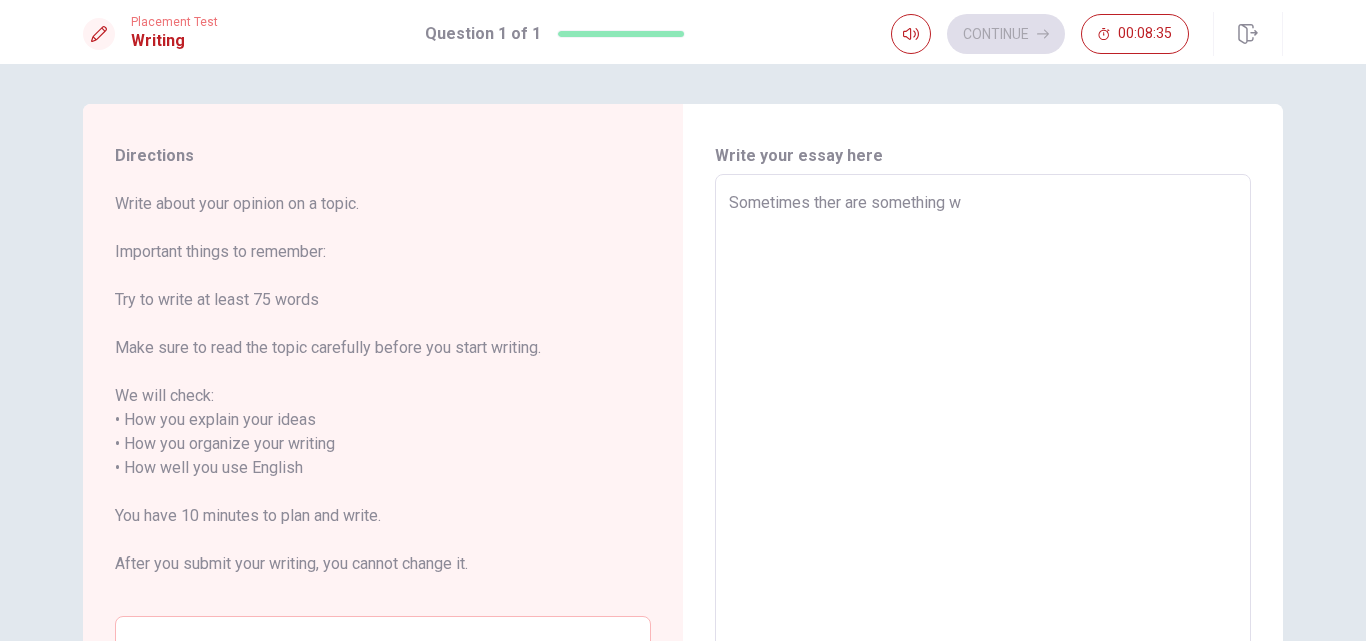 type on "x" 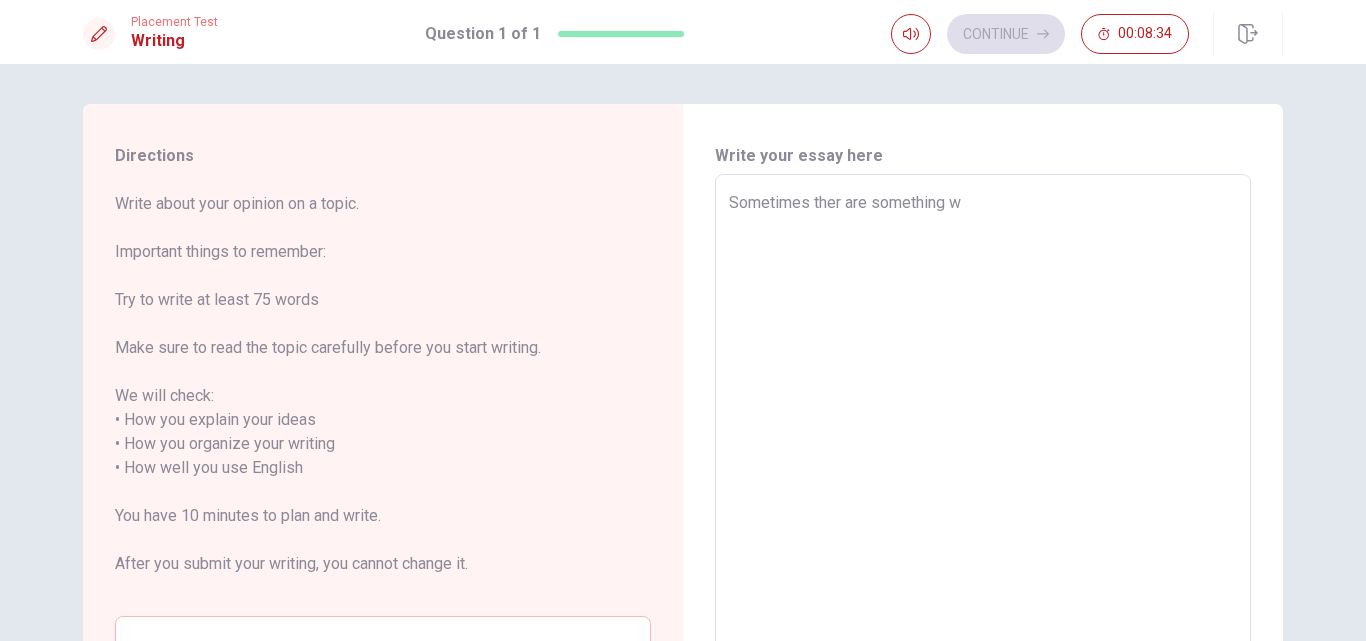 type on "Sometimes ther are something wh" 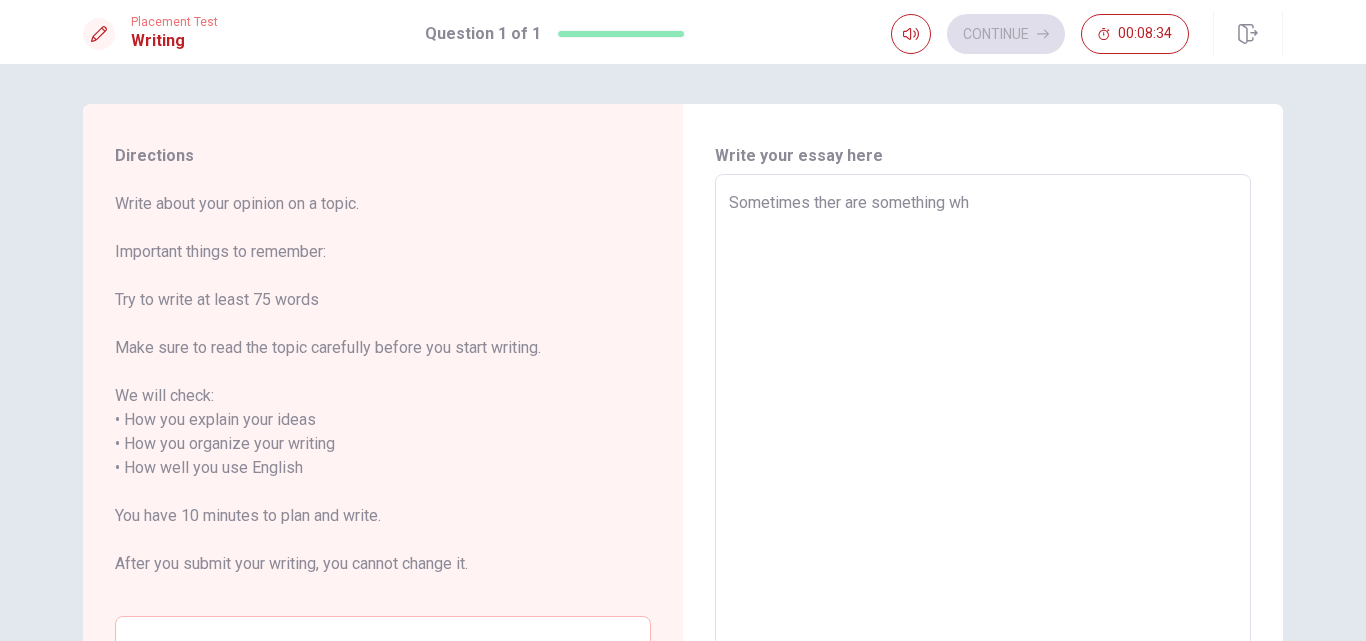 type on "x" 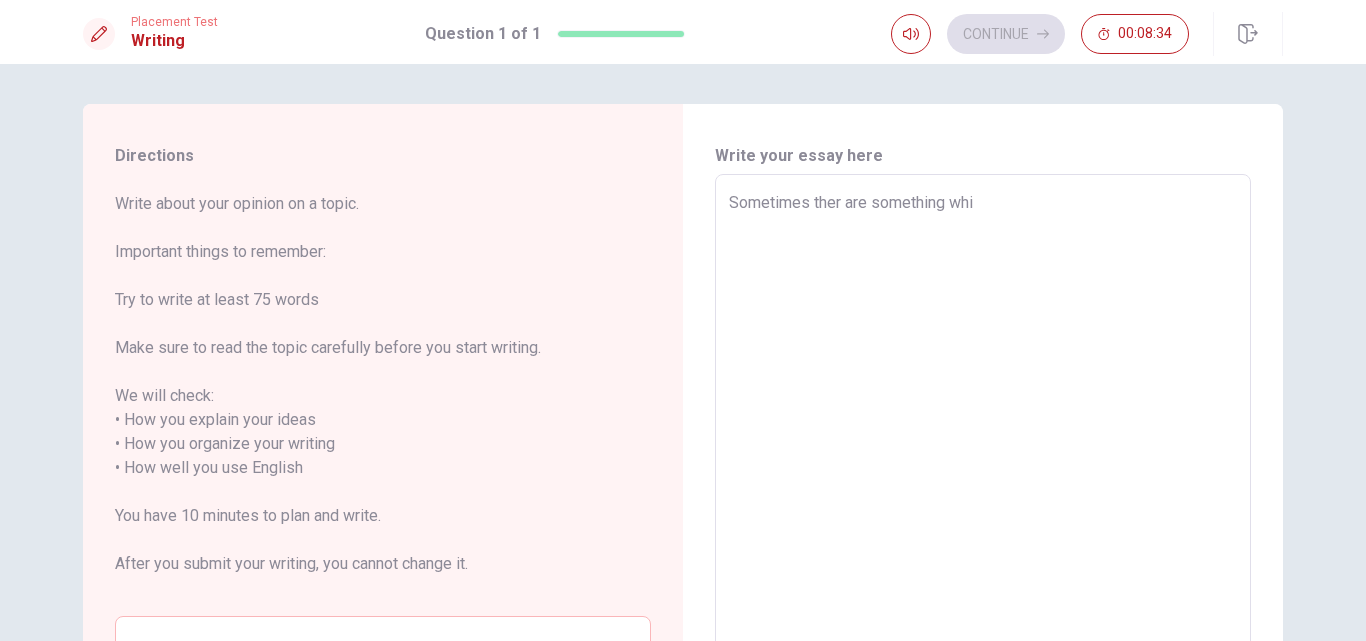 type on "x" 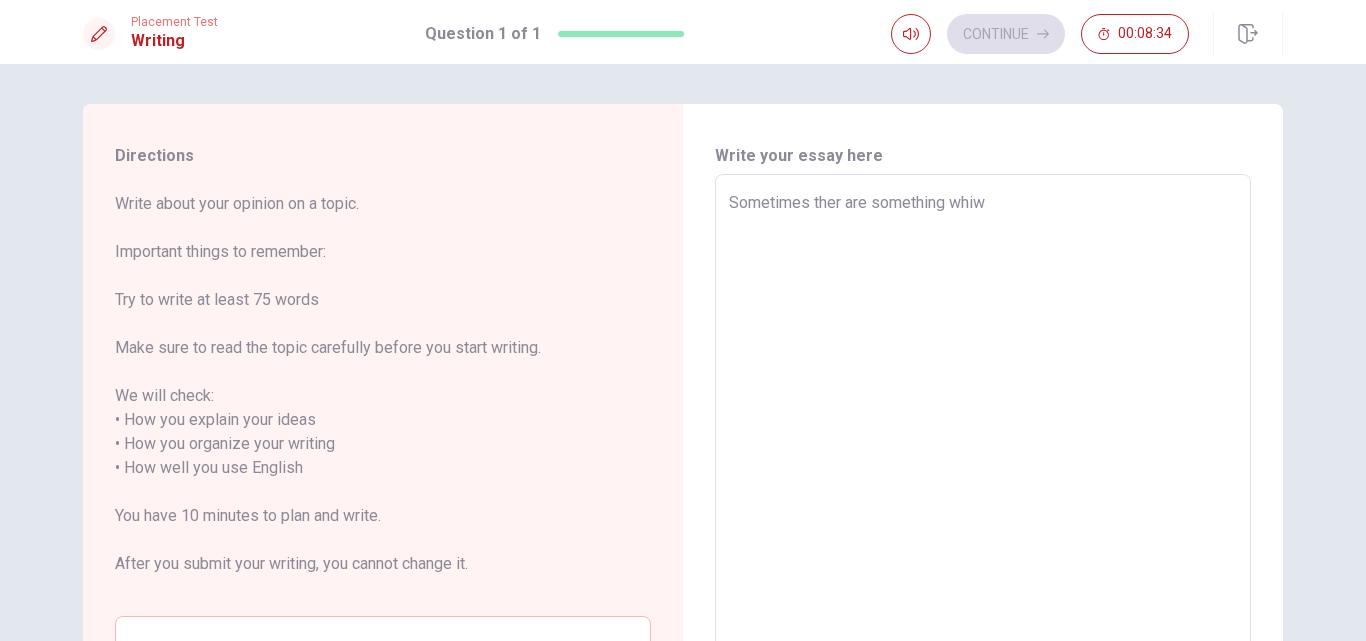 type on "x" 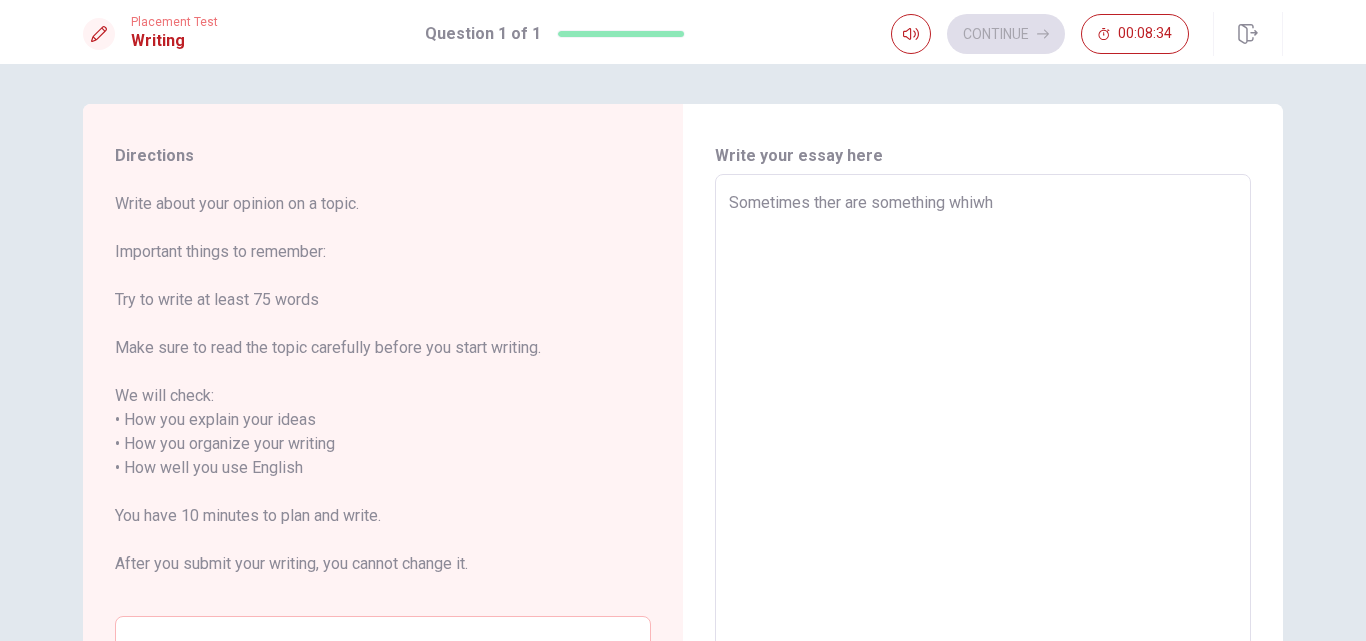type on "x" 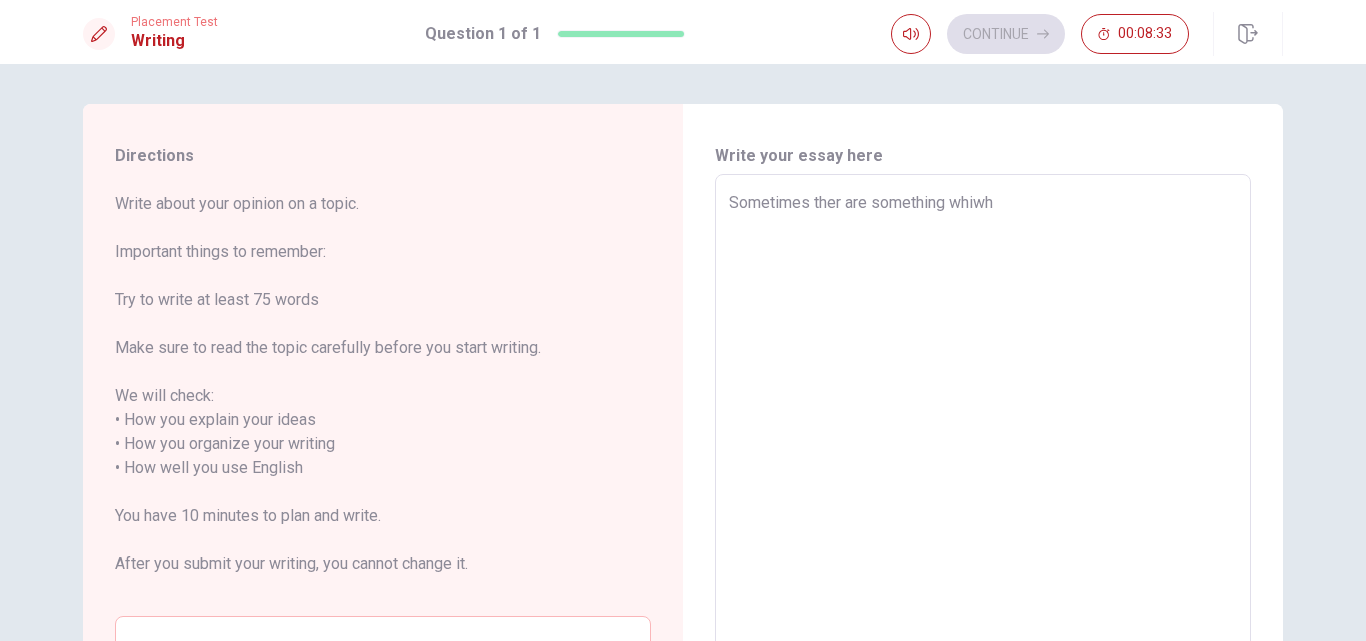type on "Sometimes ther are something whiw" 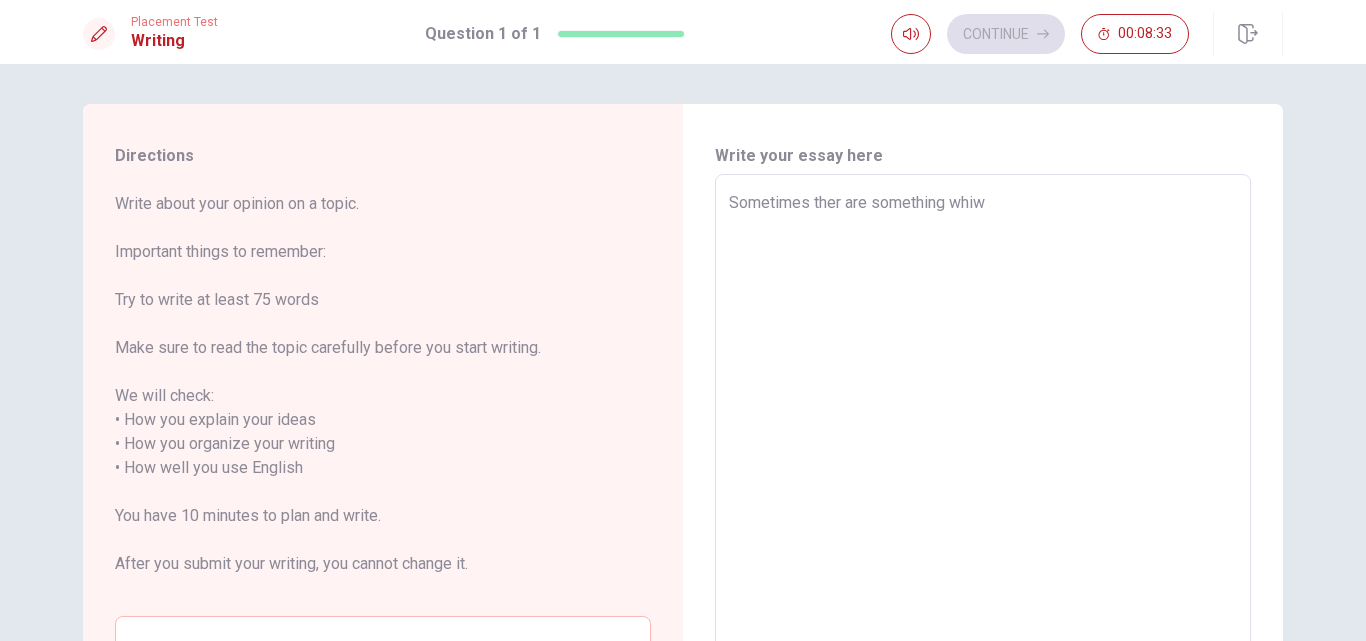 type on "x" 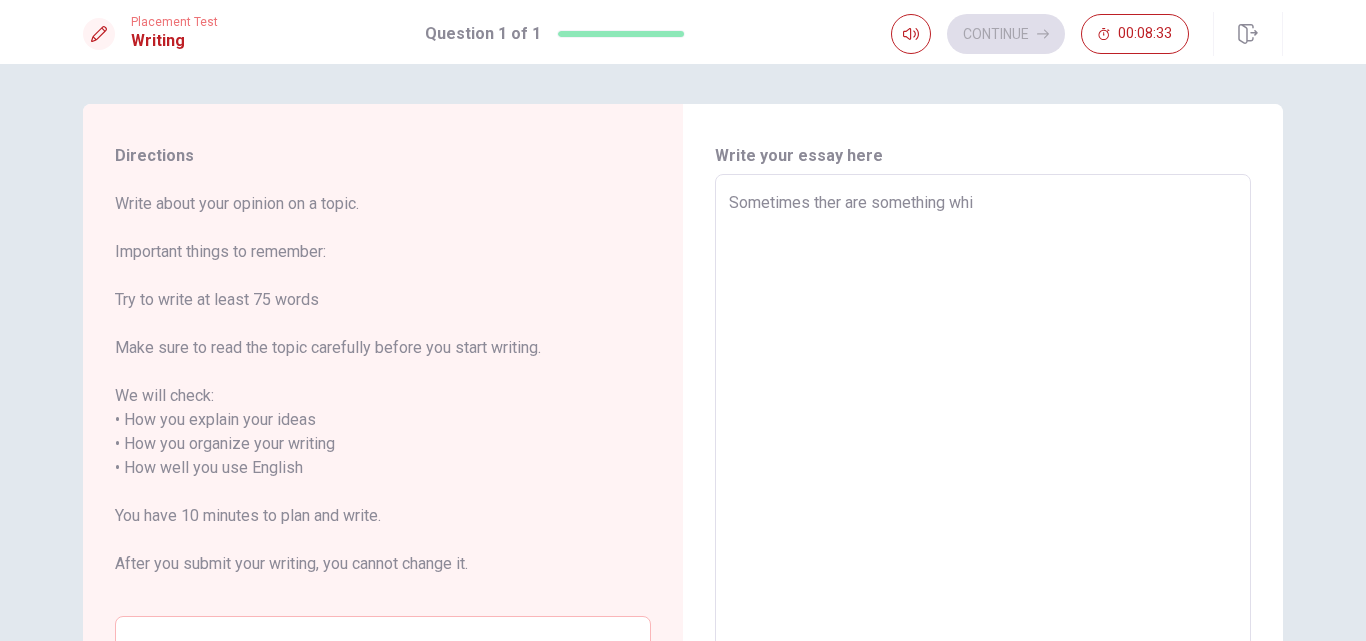 type on "x" 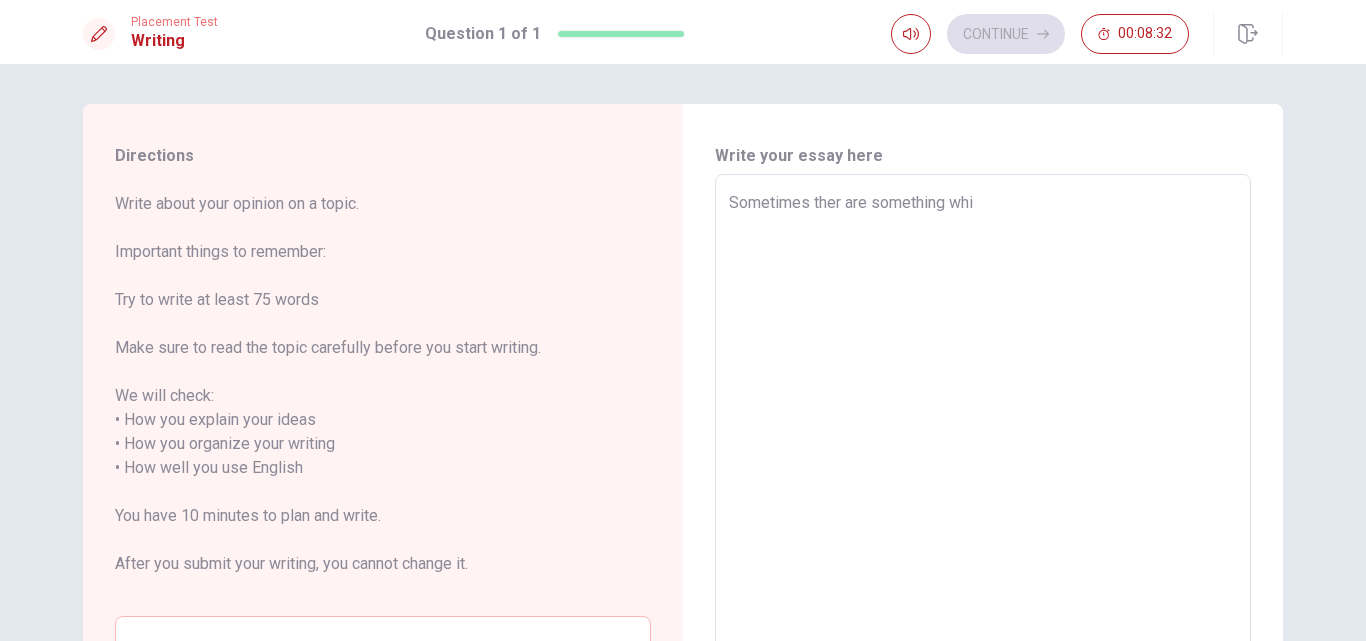 type on "Sometimes ther are something wh" 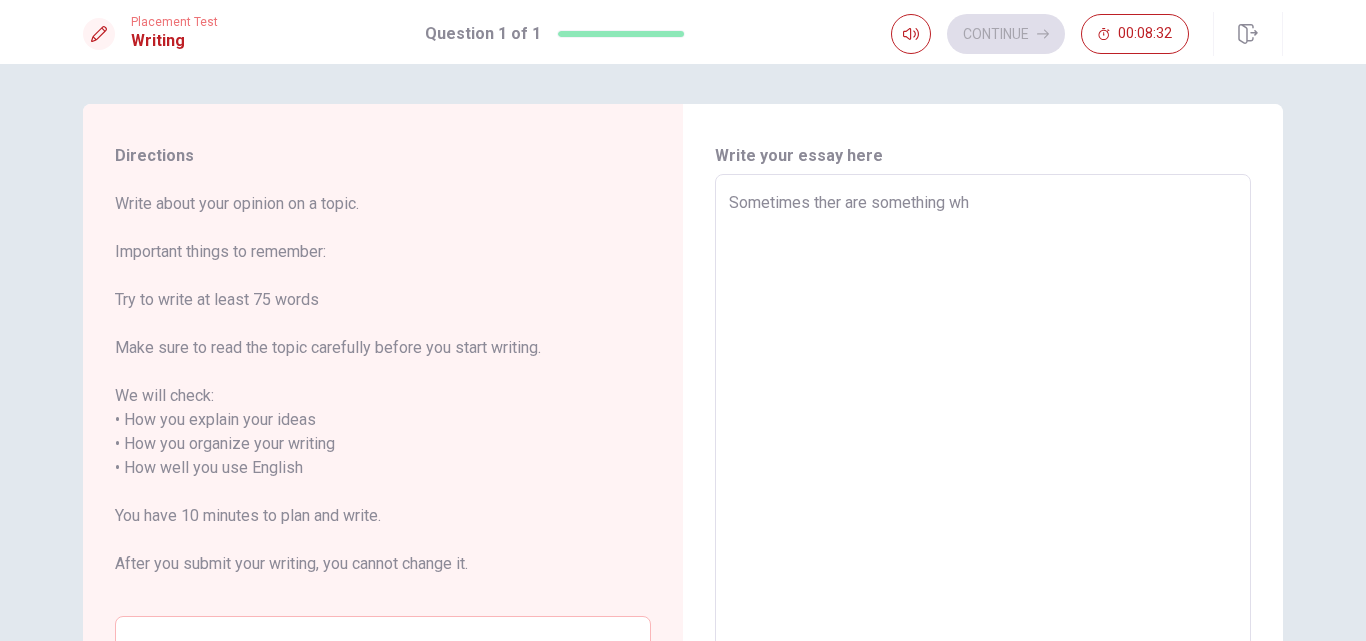 type on "x" 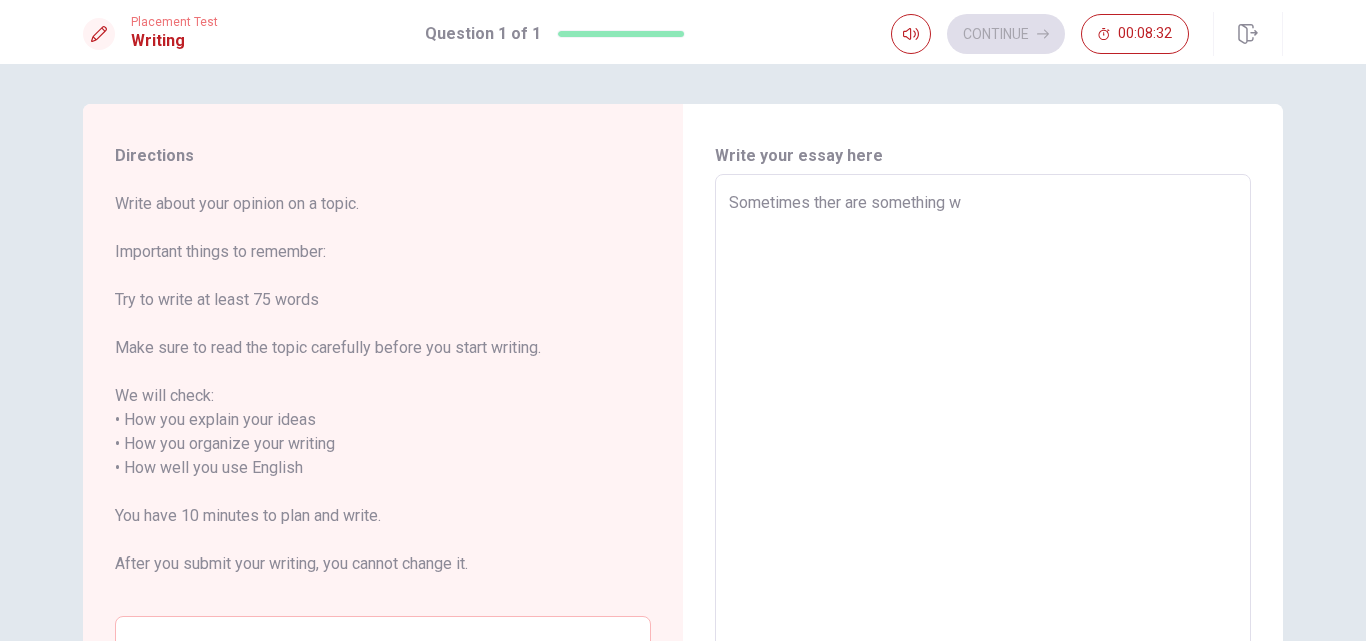 type on "x" 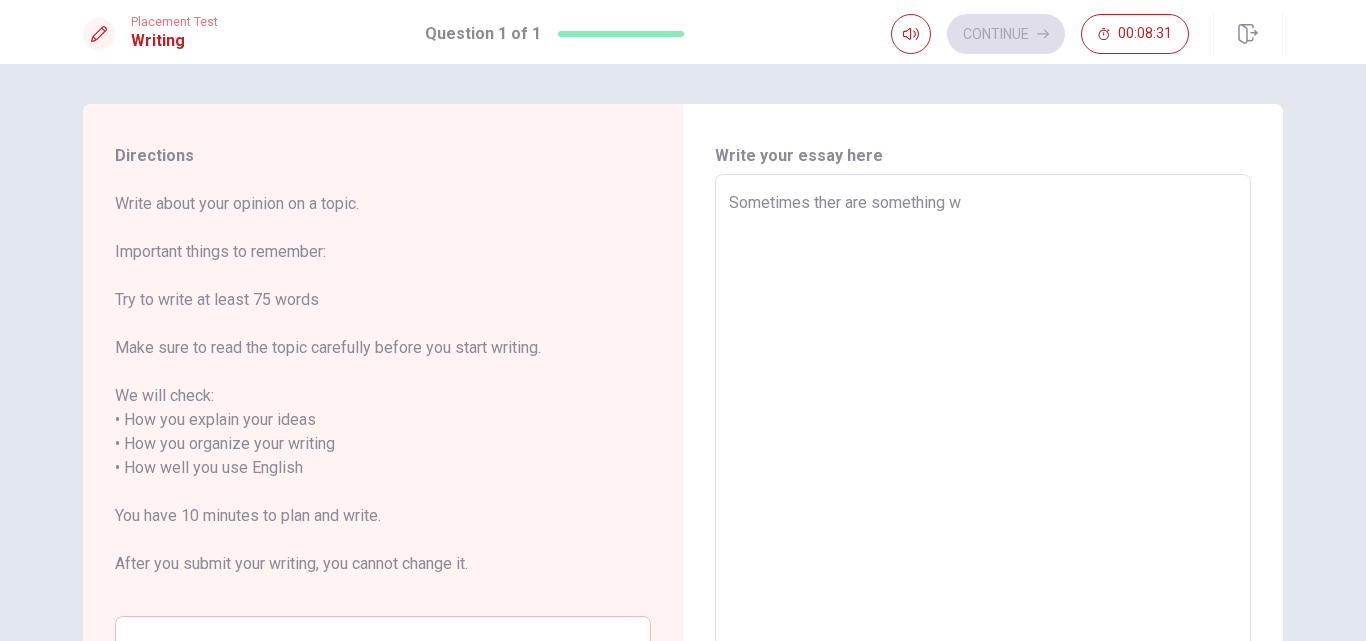 type on "Sometimes ther are something wi" 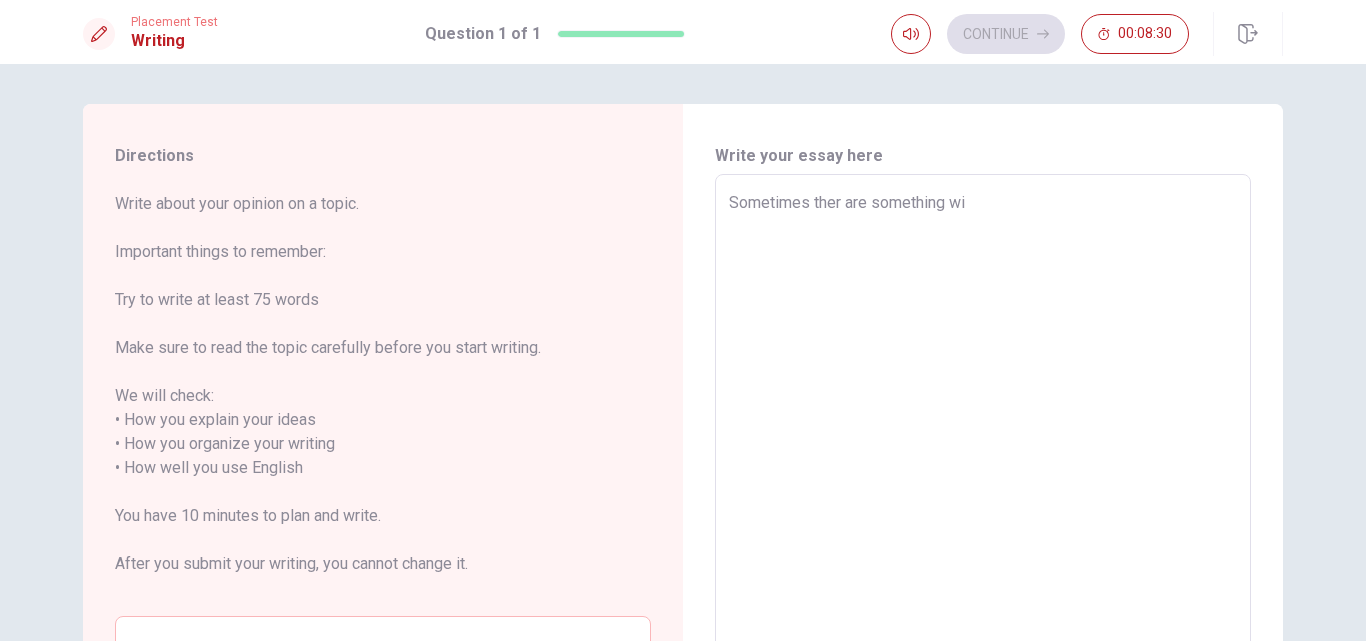 type on "x" 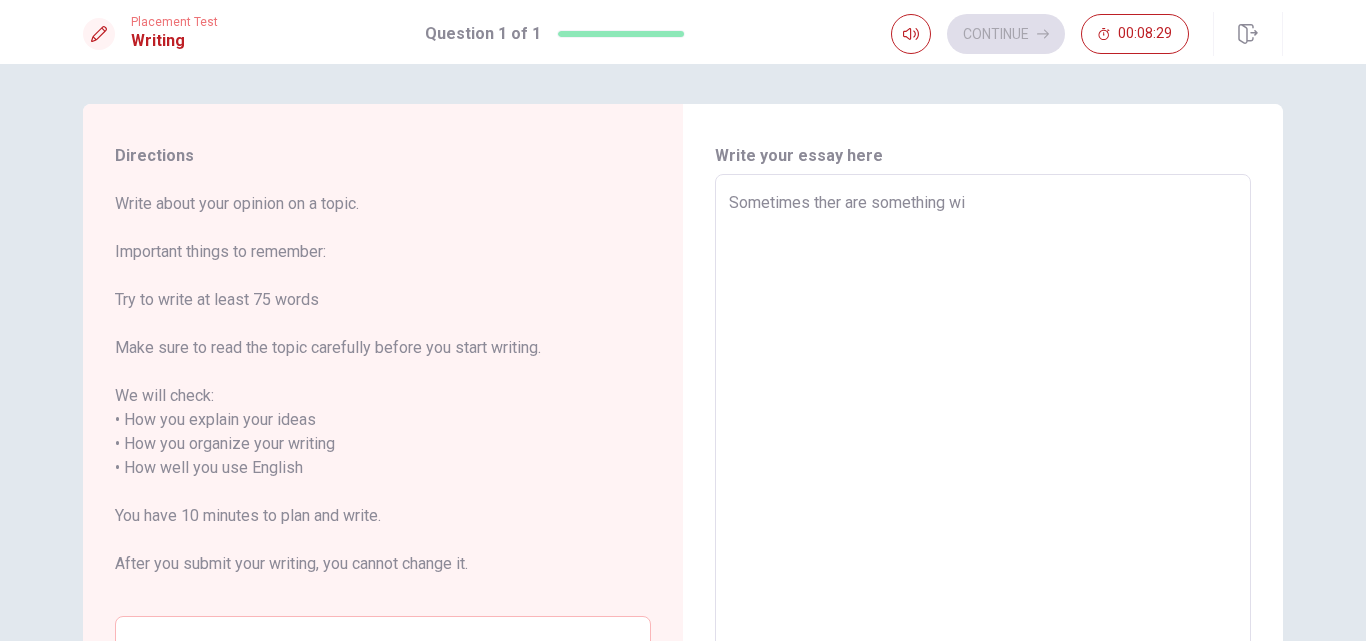 type on "Sometimes ther are something wic" 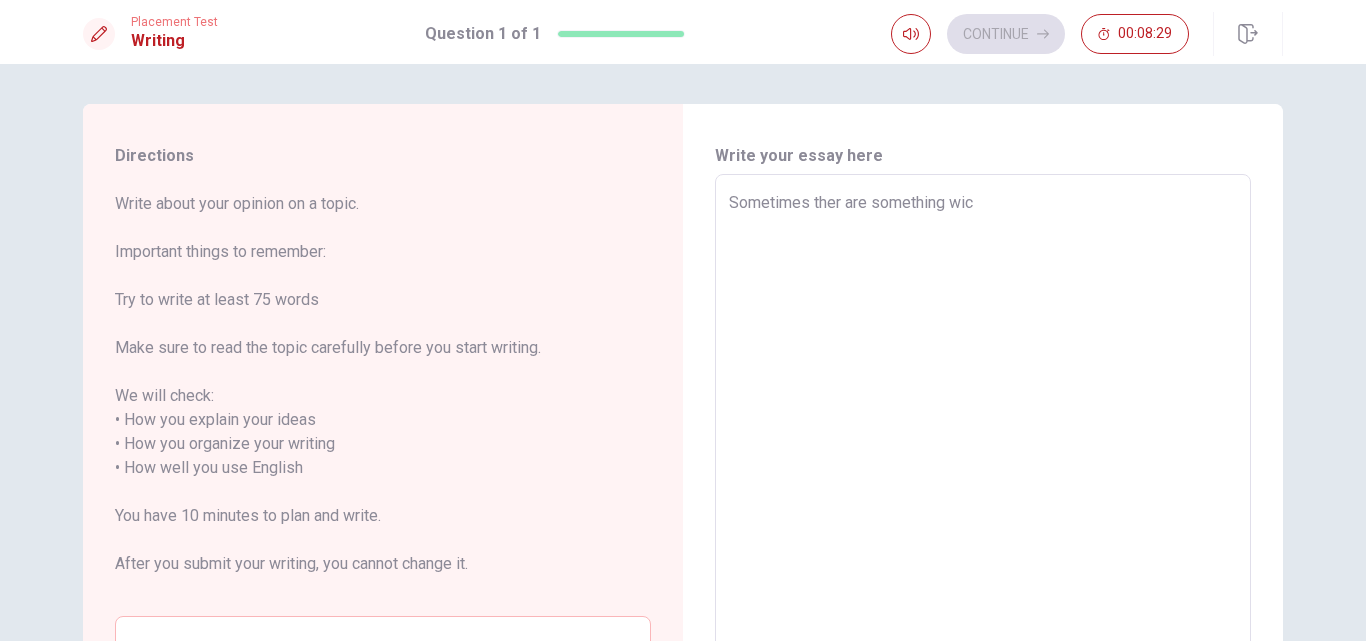 type on "x" 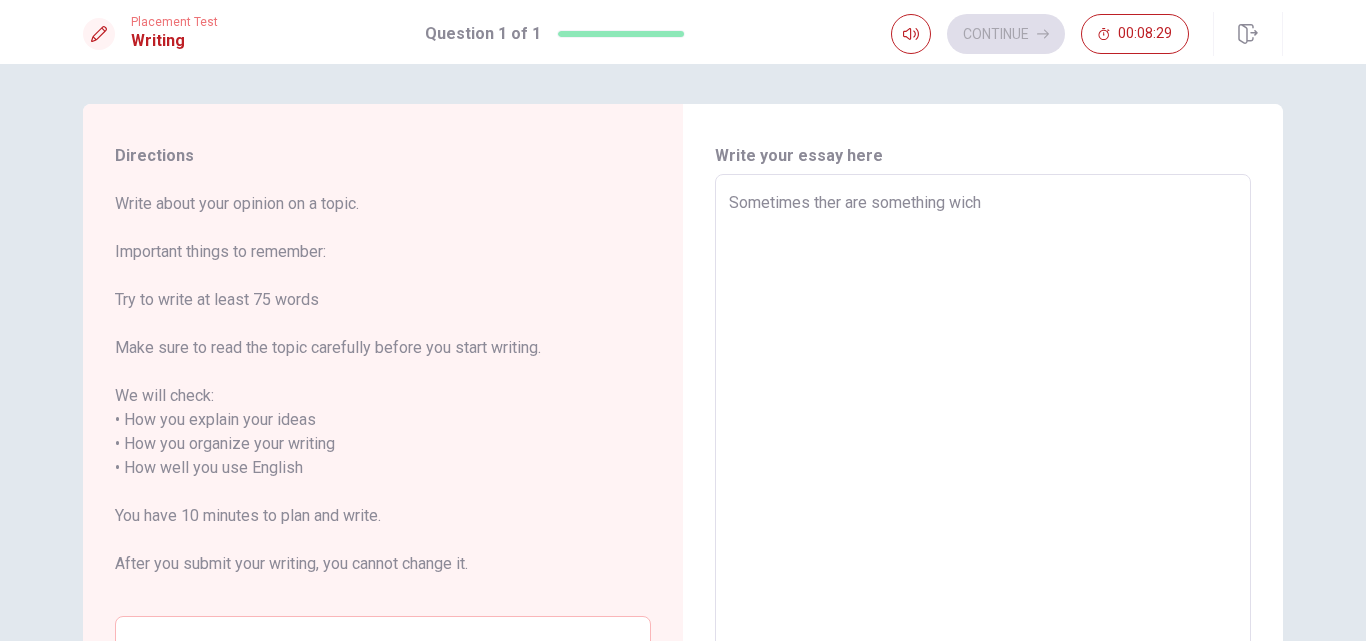 type on "x" 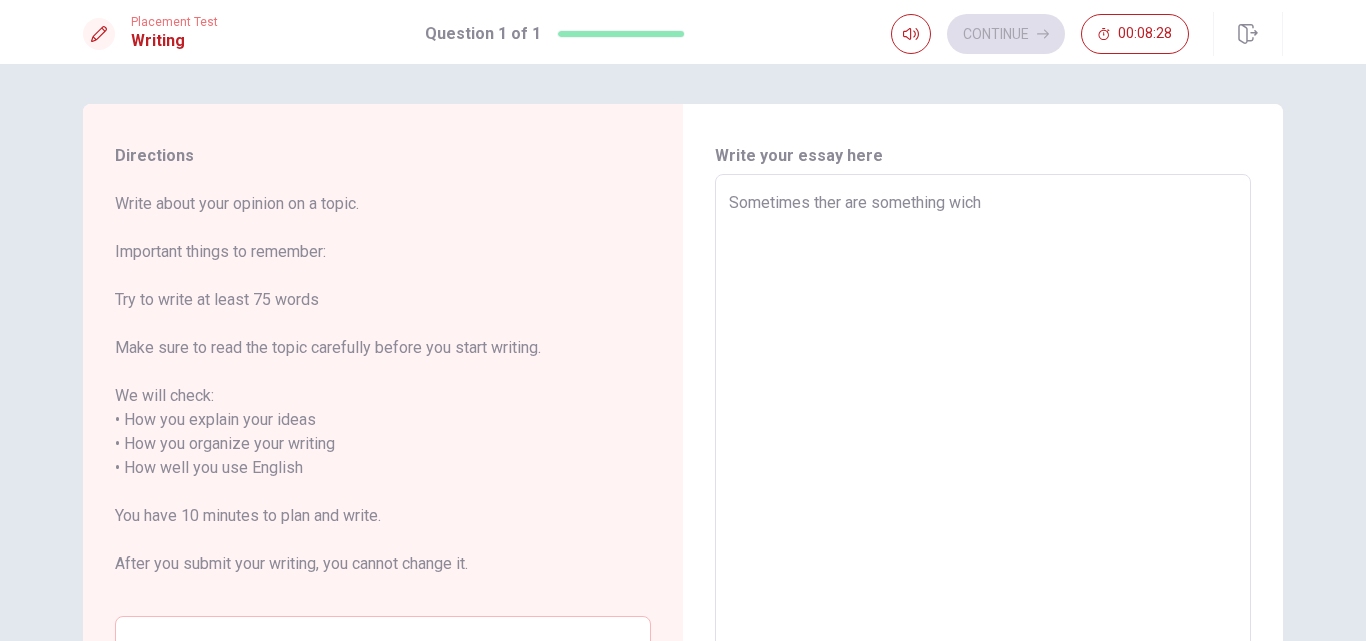 type on "Sometimes ther are something wich" 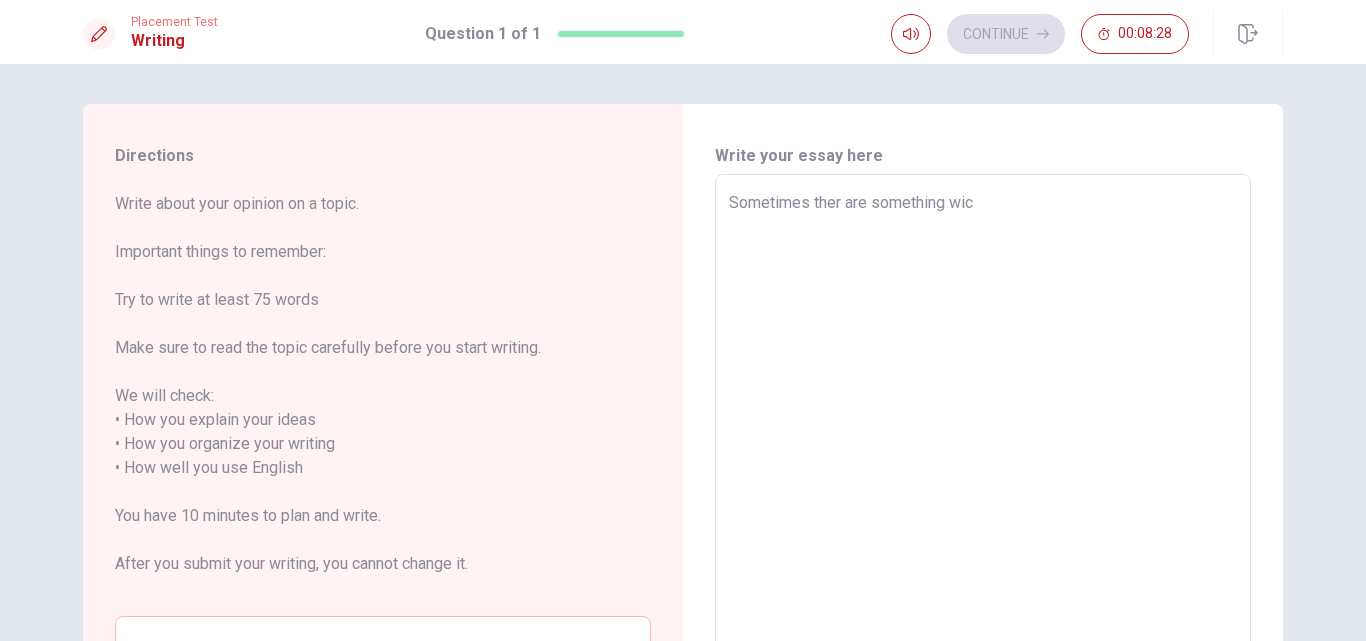 type on "x" 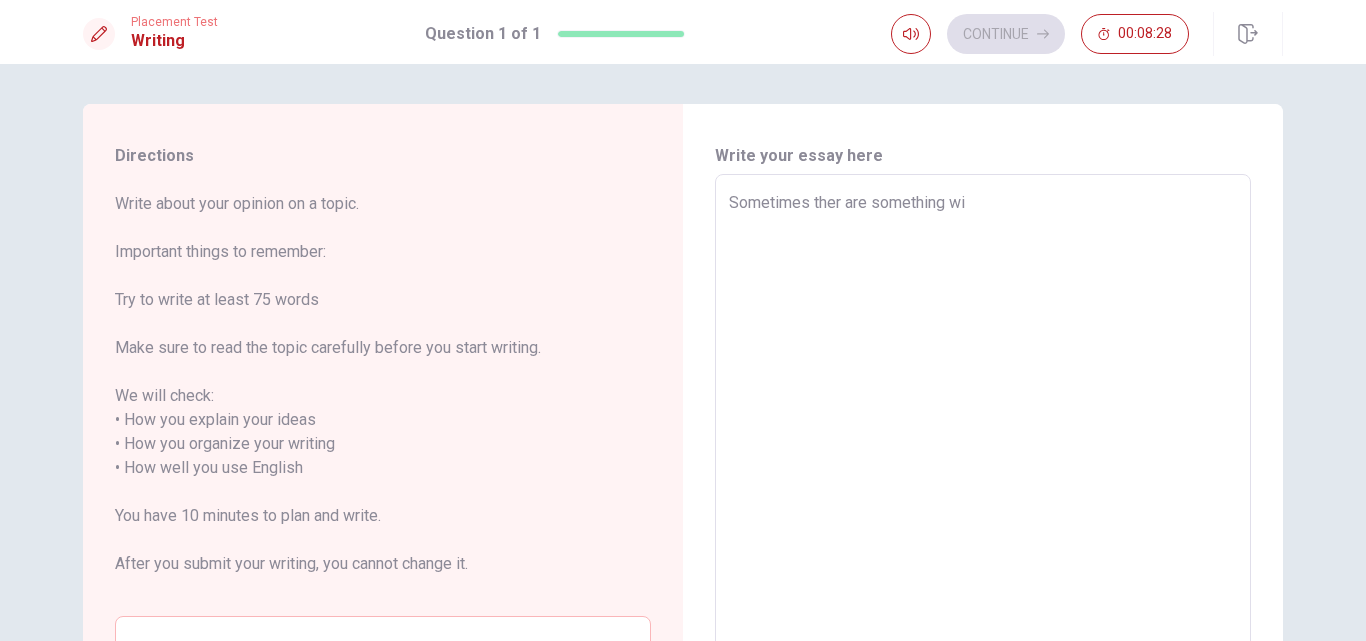 type on "x" 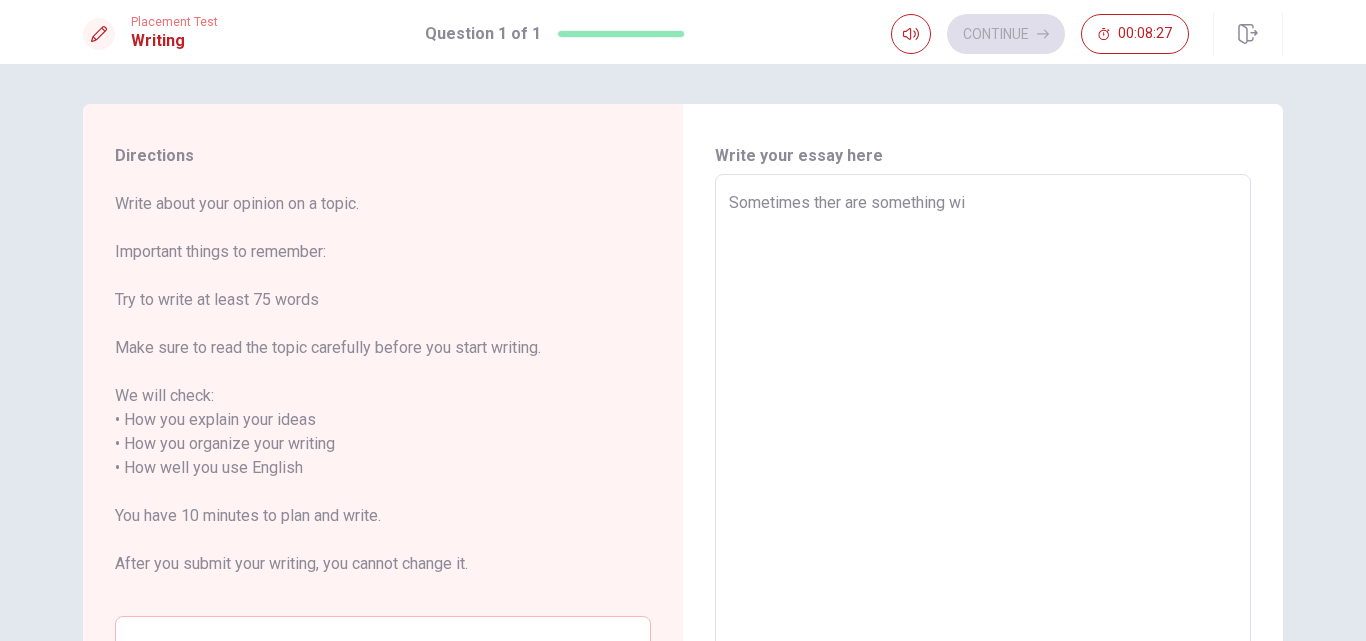 type on "Sometimes ther are something w" 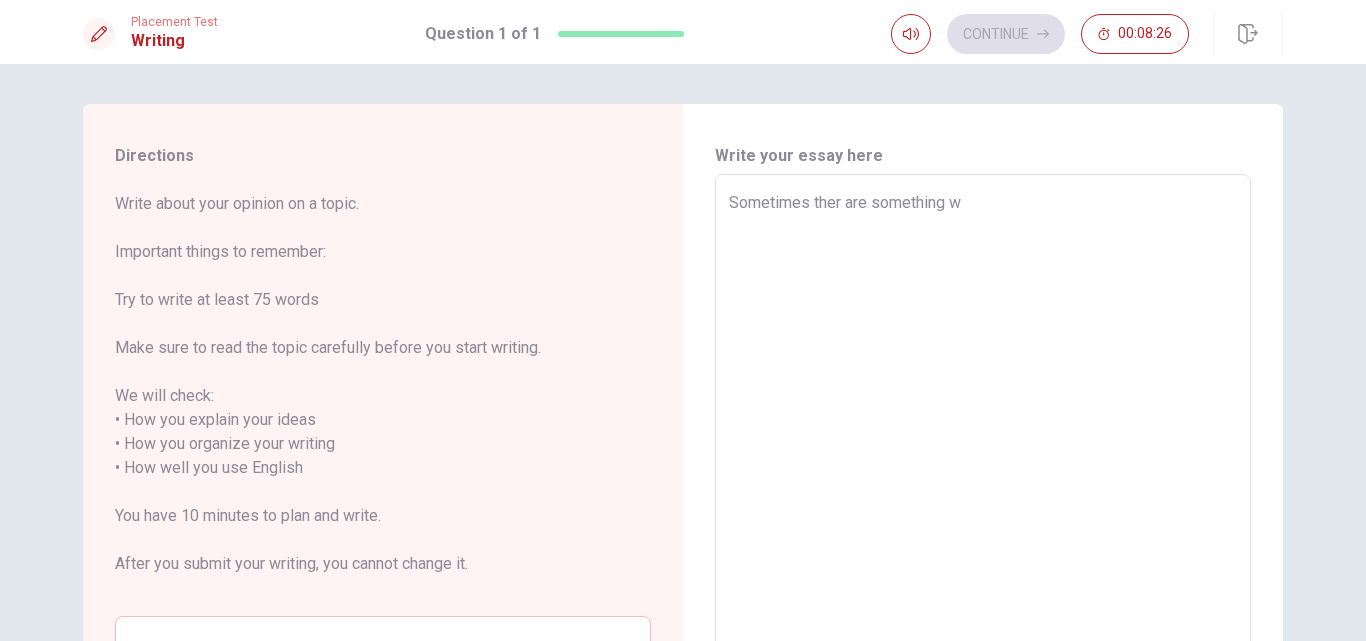 type on "x" 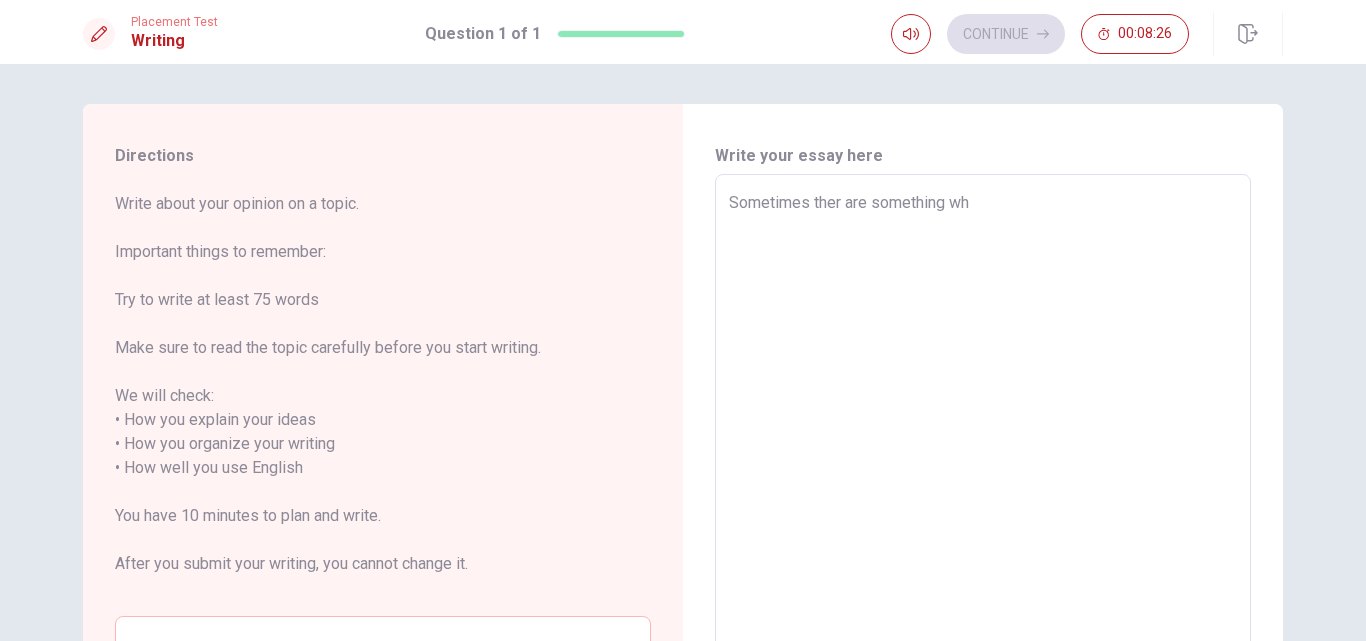 type on "x" 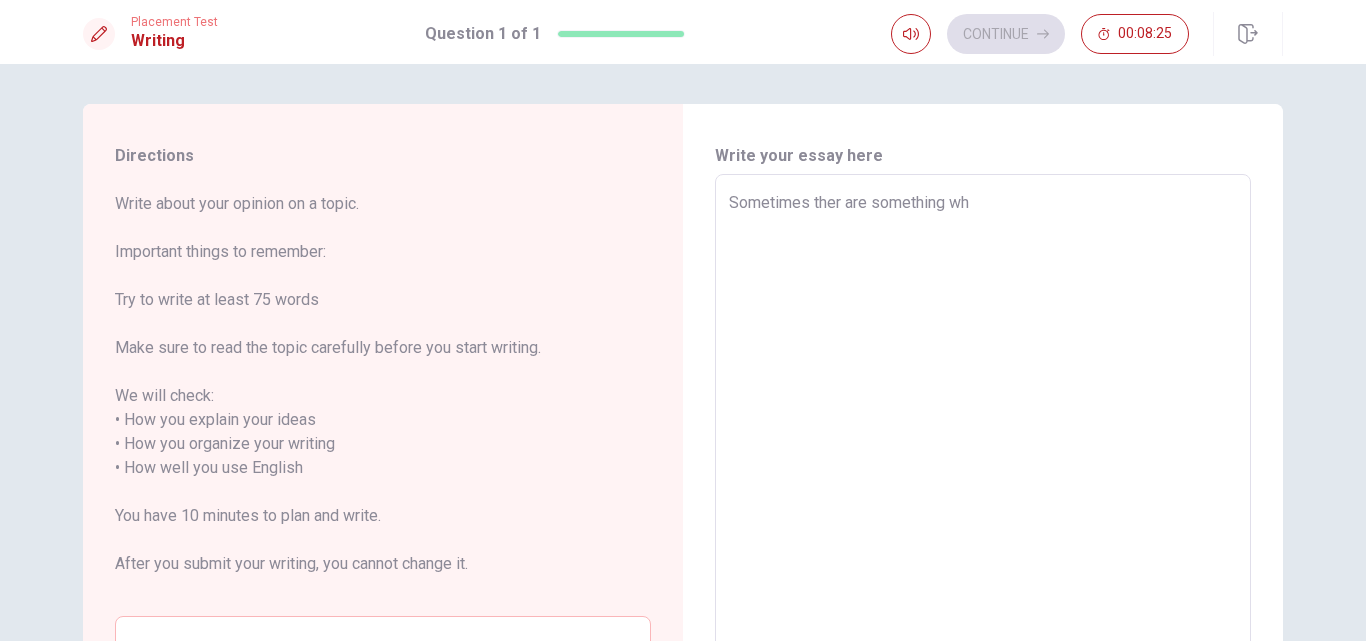 type on "Sometimes ther are something whi" 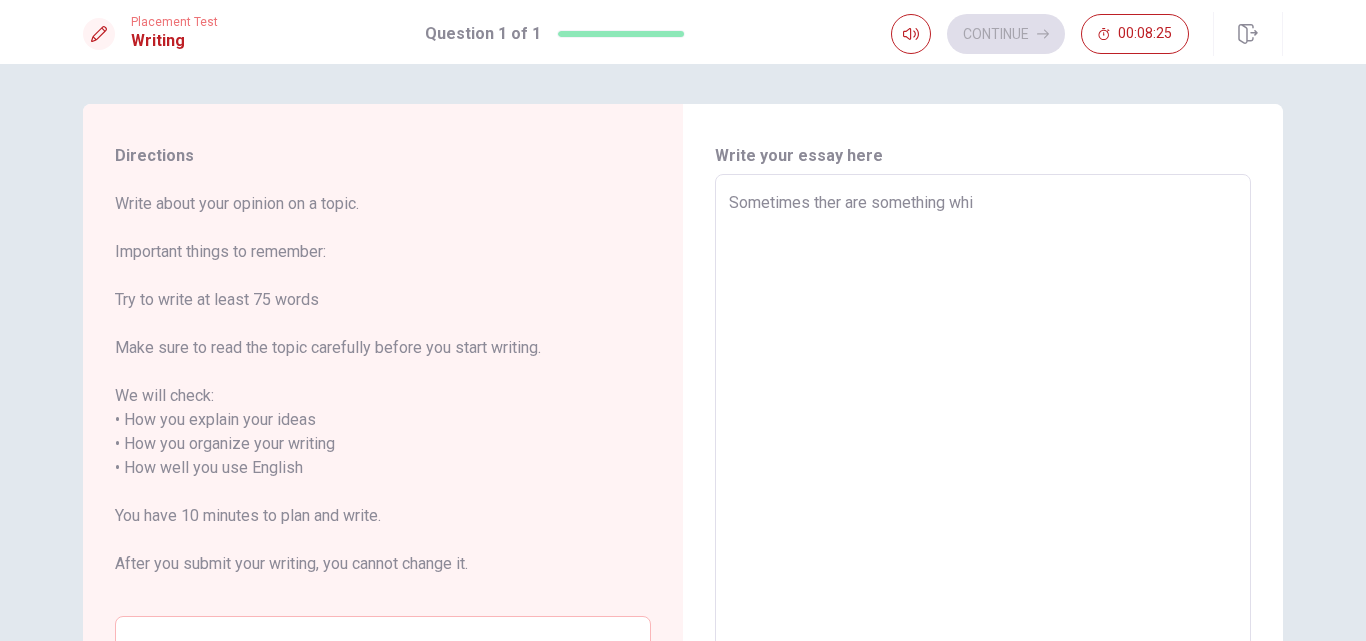 type on "x" 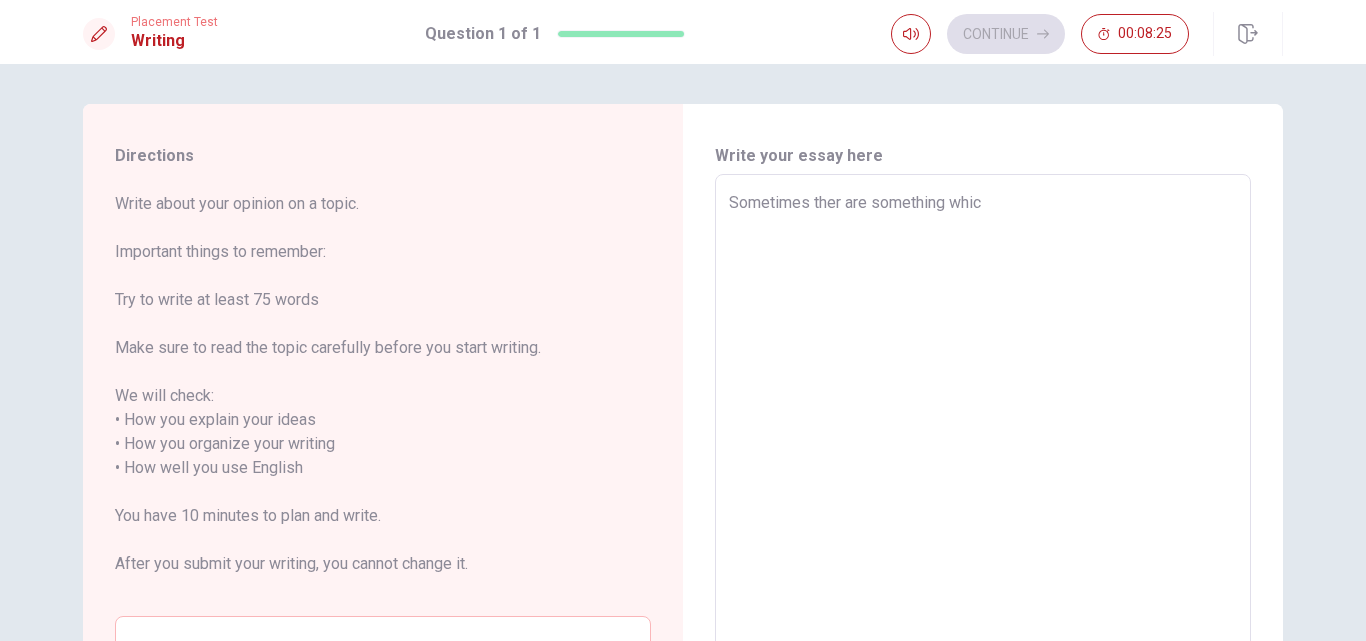 type on "x" 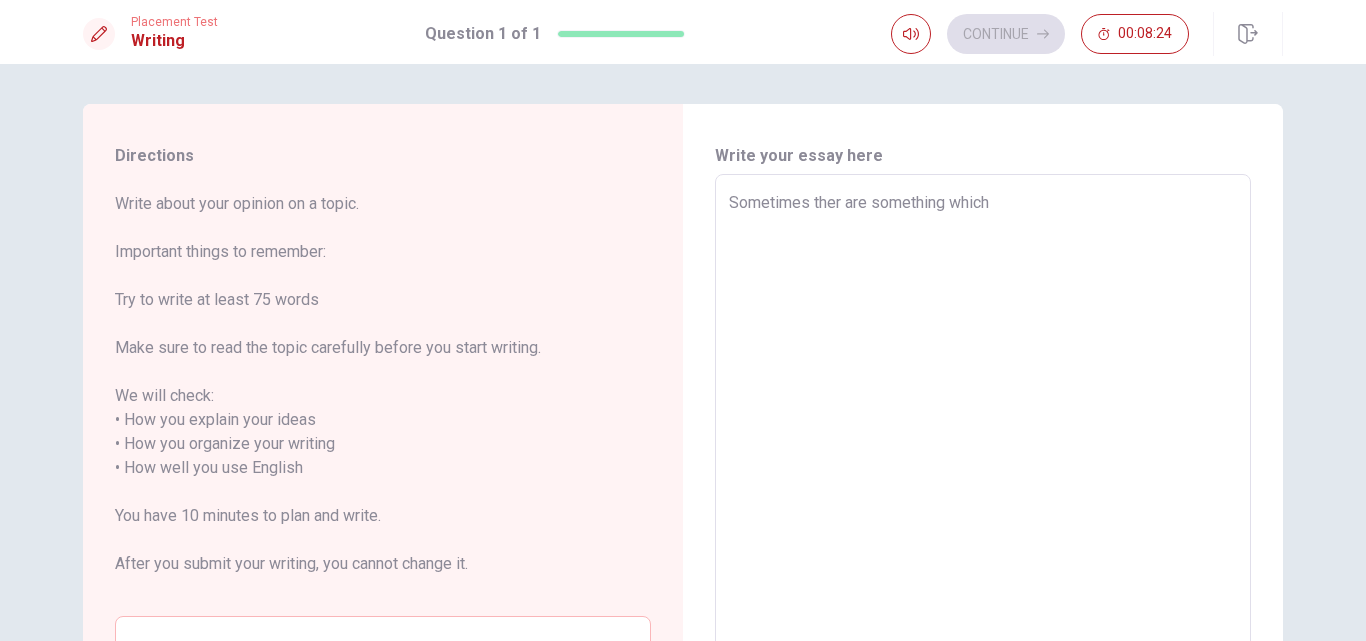 type on "x" 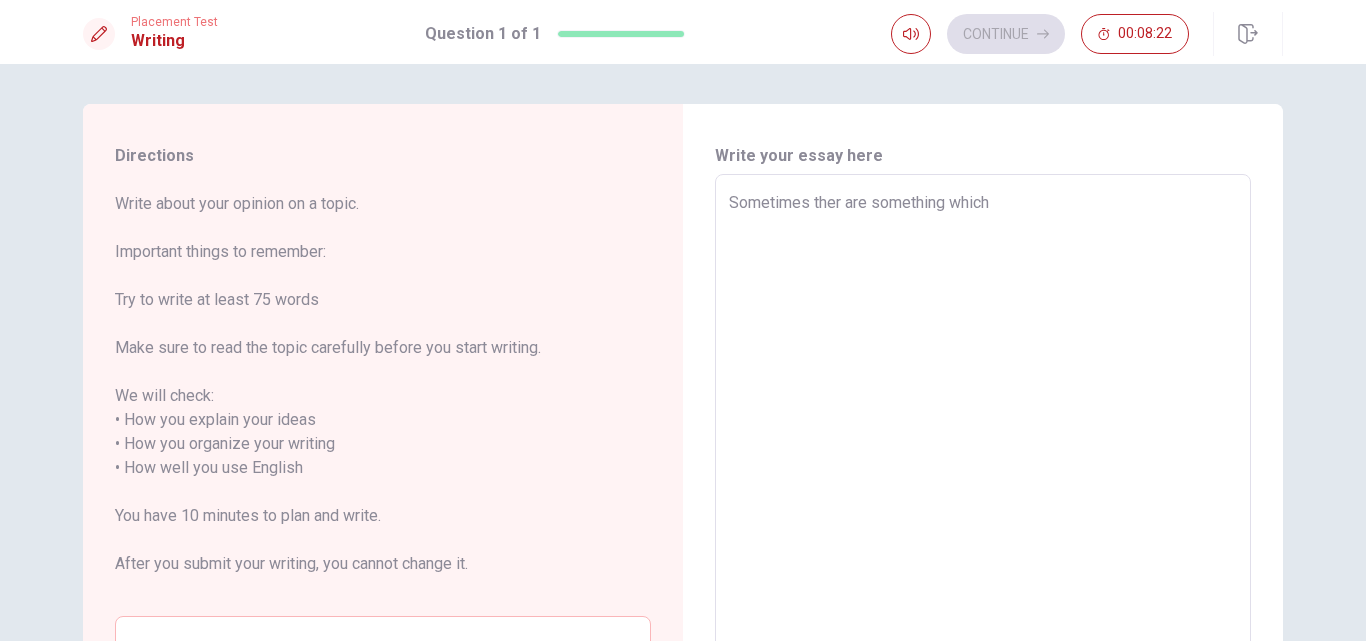 type on "x" 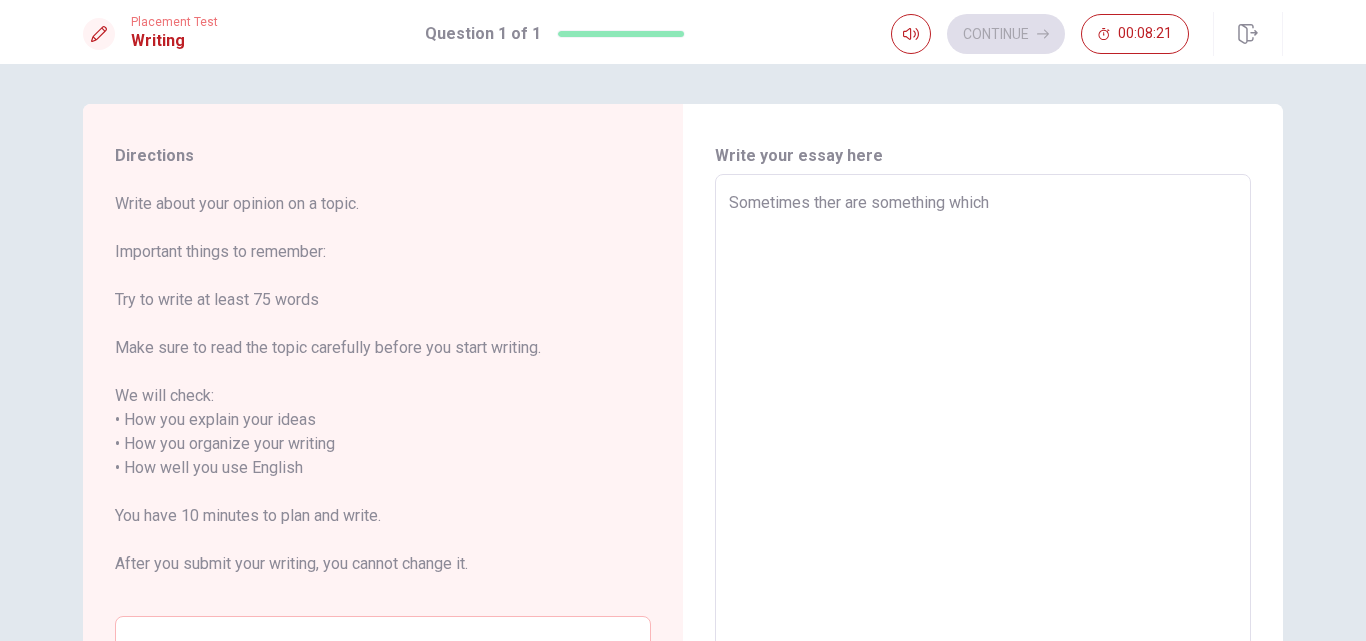 type on "Sometimes ther are something which d" 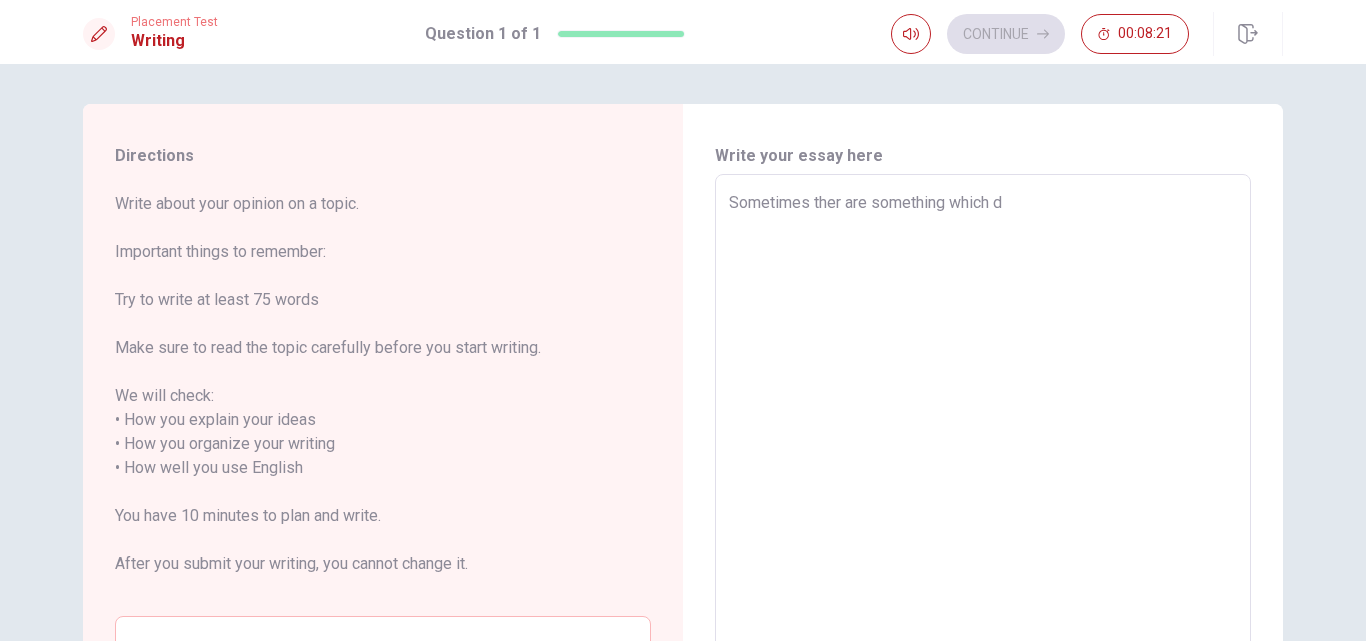 type on "x" 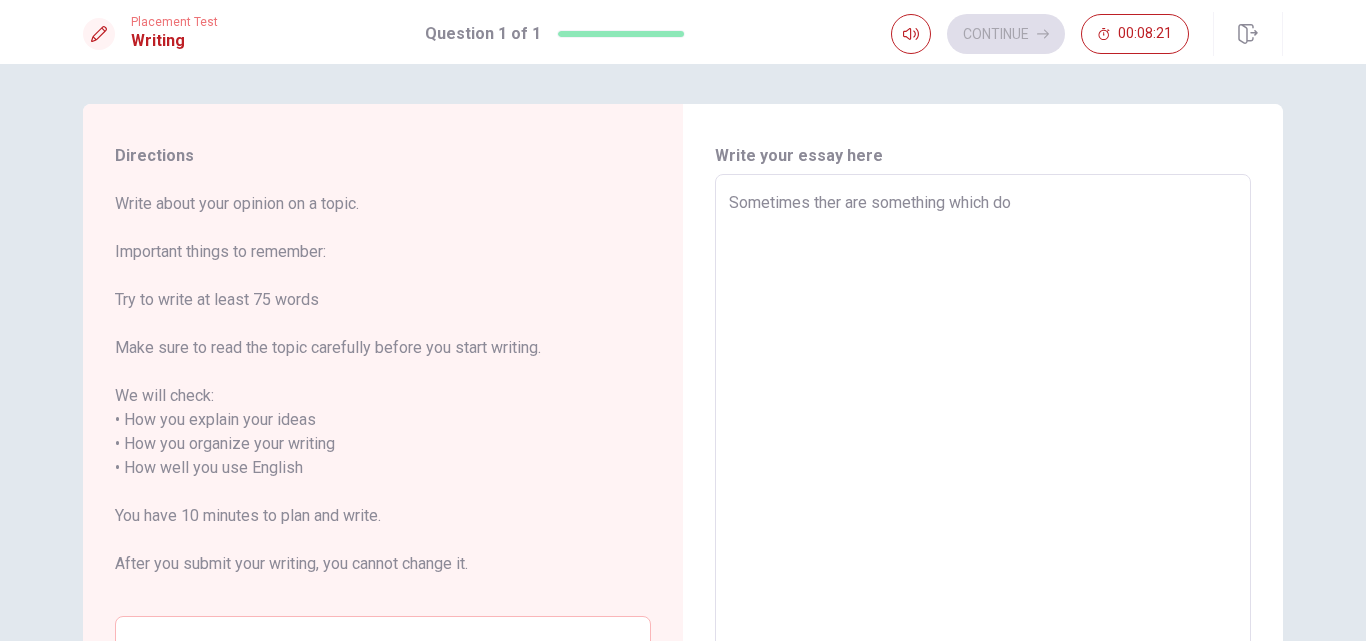 type on "x" 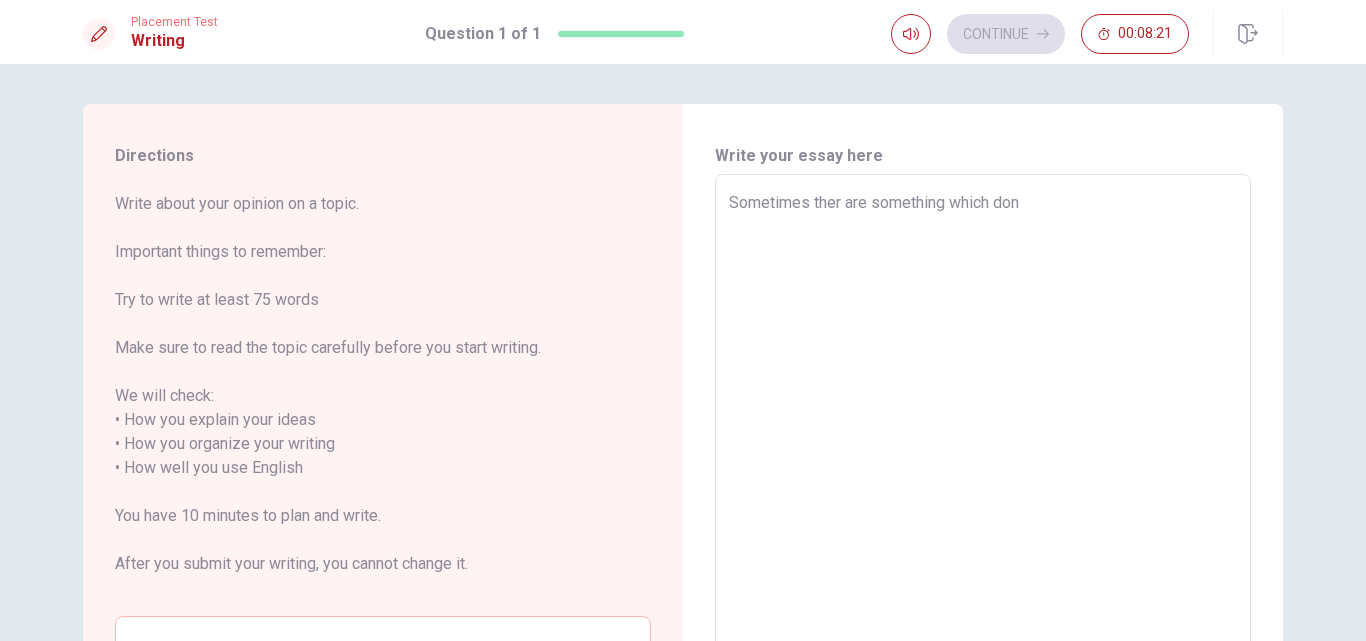 type 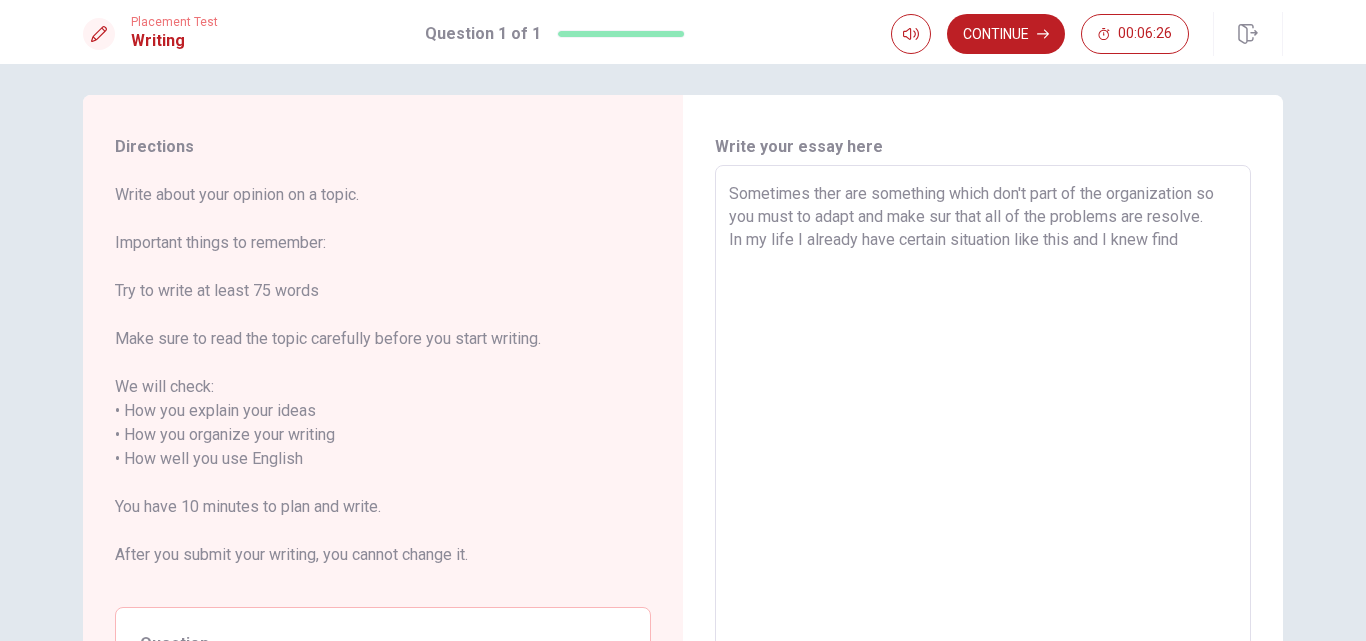 scroll, scrollTop: 0, scrollLeft: 0, axis: both 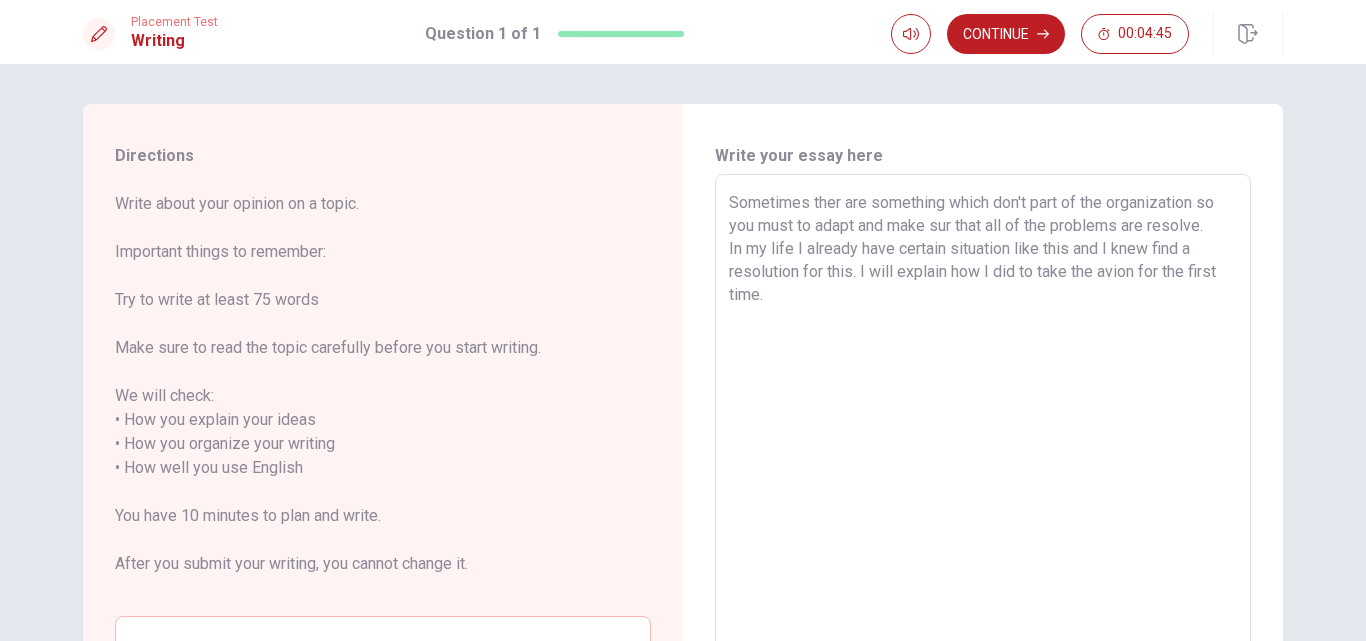 click on "Sometimes ther are something which don't part of the organization so you must to adapt and make sur that all of the problems are resolve.
In my life I already have certain situation like this and I knew find a resolution for this. I will explain how I did to take the avion for the first time." at bounding box center (983, 468) 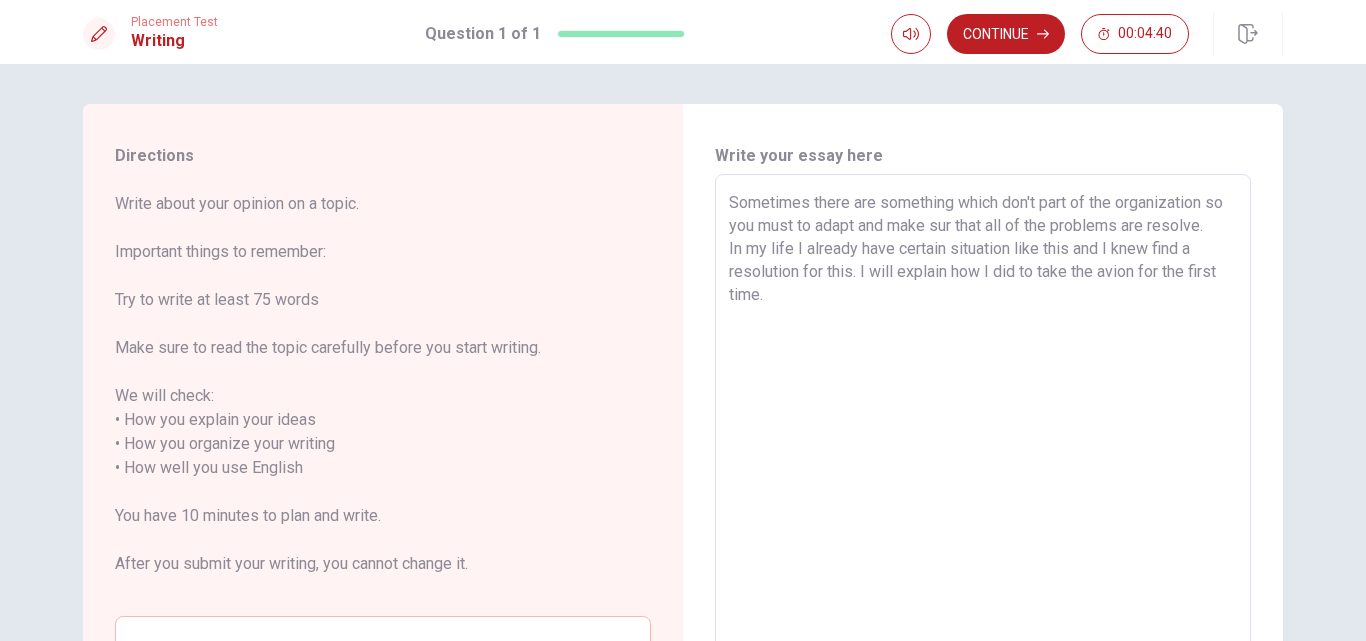 click on "Sometimes there are something which don't part of the organization so you must to adapt and make sur that all of the problems are resolve.
In my life I already have certain situation like this and I knew find a resolution for this. I will explain how I did to take the avion for the first time.  x ​" at bounding box center [983, 468] 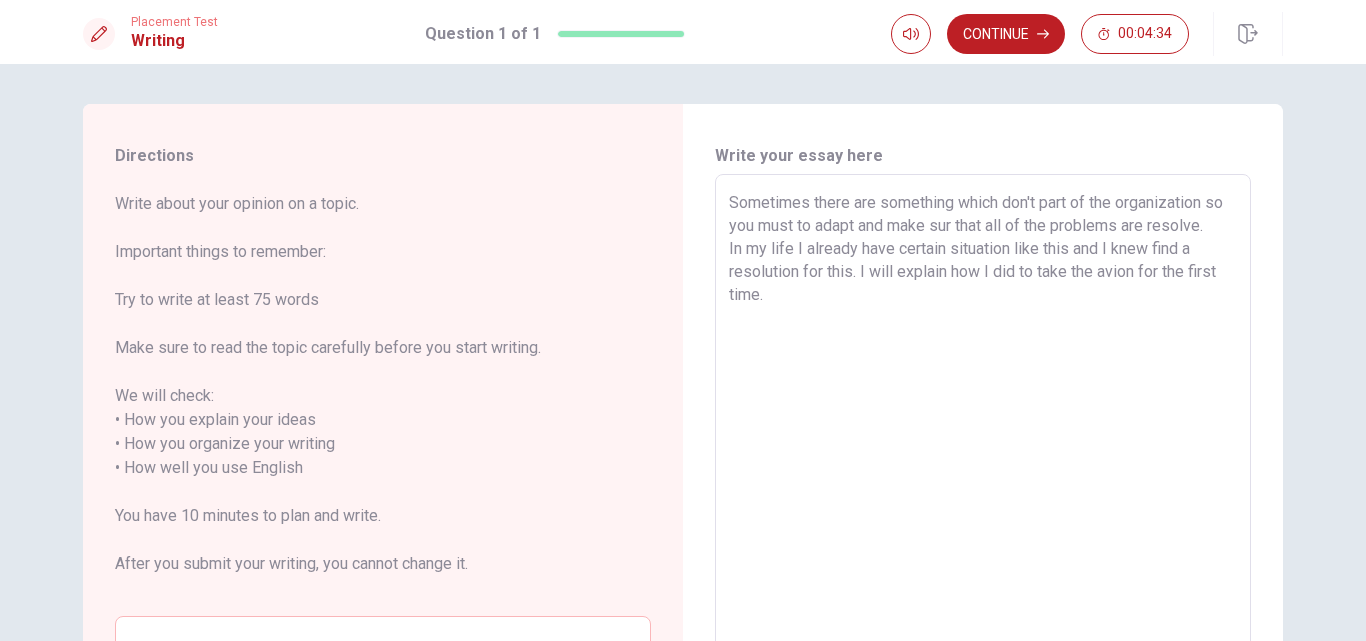 click on "Sometimes there are something which don't part of the organization so you must to adapt and make sur that all of the problems are resolve.
In my life I already have certain situation like this and I knew find a resolution for this. I will explain how I did to take the avion for the first time." at bounding box center [983, 468] 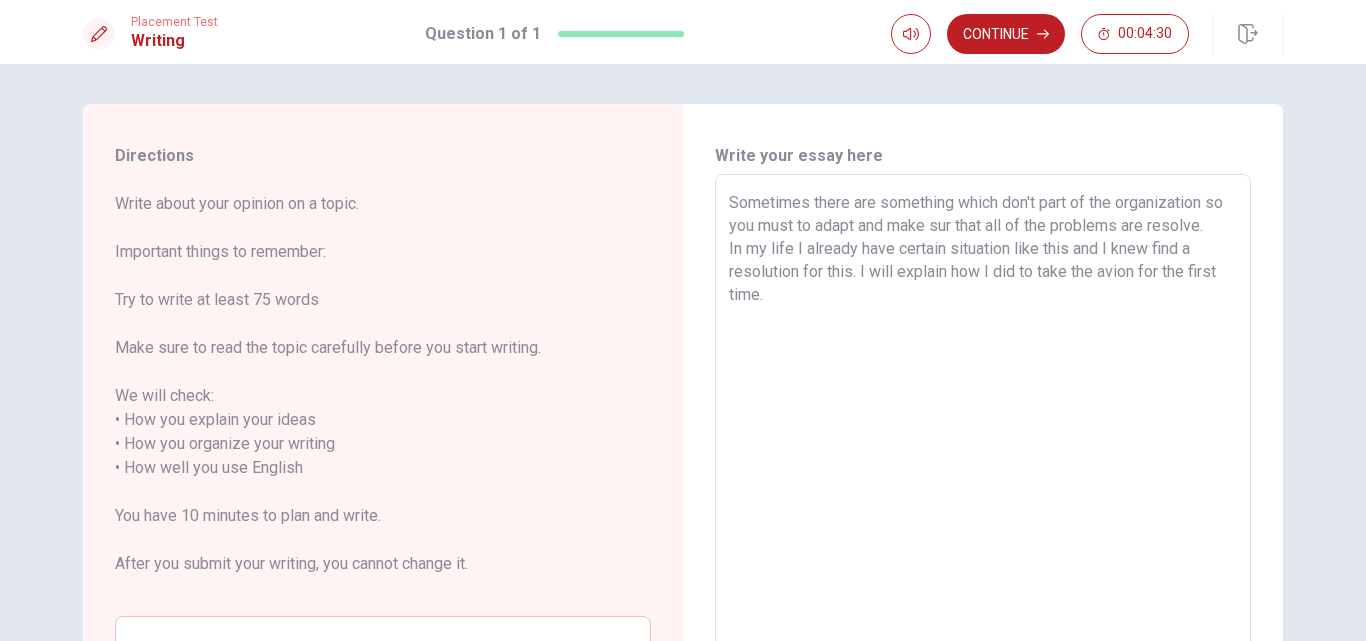 drag, startPoint x: 719, startPoint y: 277, endPoint x: 737, endPoint y: 291, distance: 22.803509 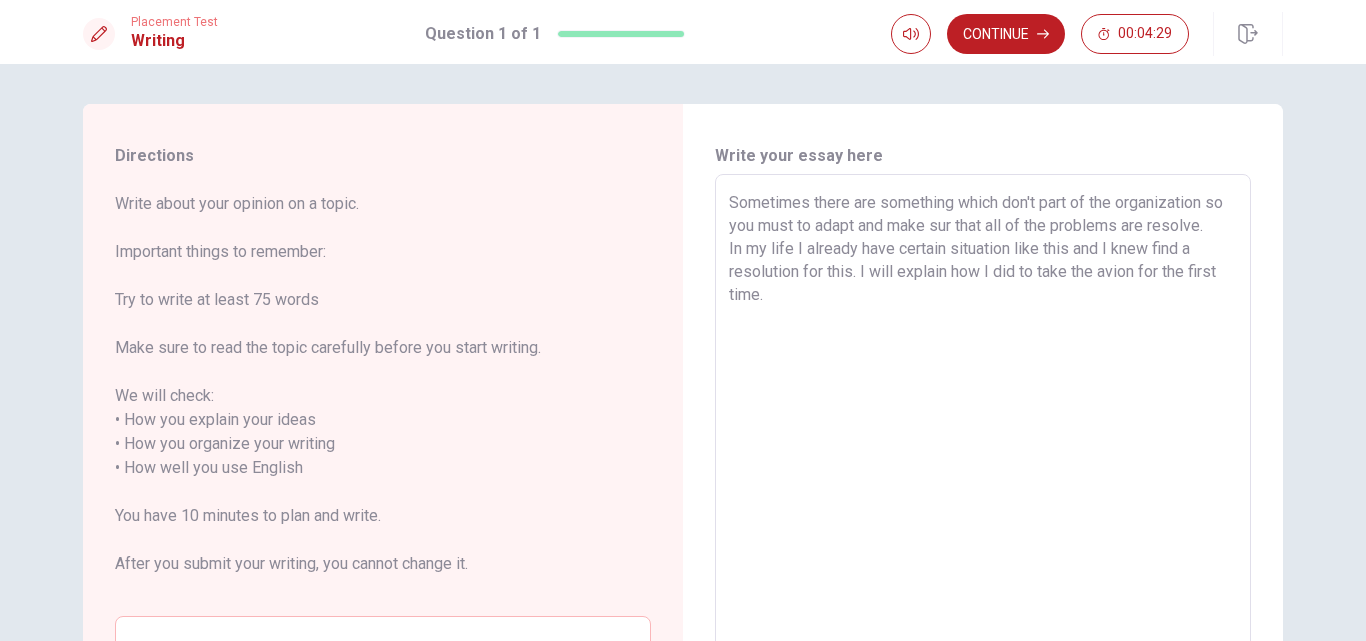 click on "Sometimes there are something which don't part of the organization so you must to adapt and make sur that all of the problems are resolve.
In my life I already have certain situation like this and I knew find a resolution for this. I will explain how I did to take the avion for the first time.  x ​" at bounding box center (983, 468) 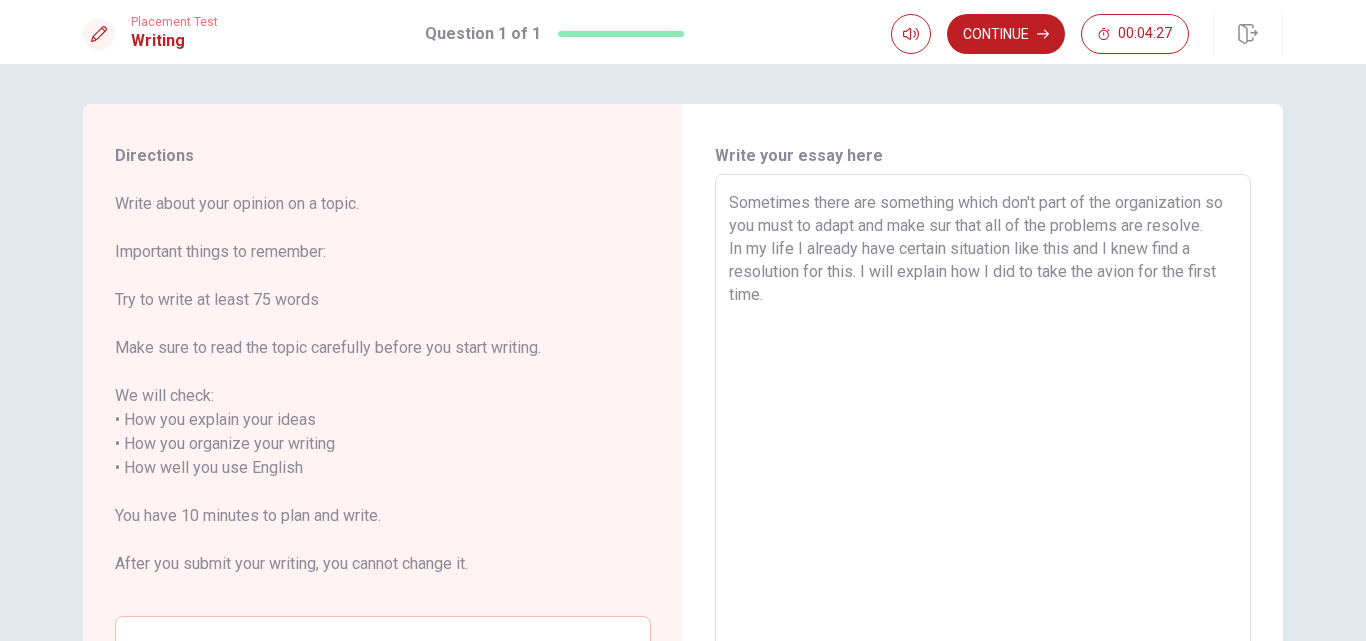 click on "Sometimes there are something which don't part of the organization so you must to adapt and make sur that all of the problems are resolve.
In my life I already have certain situation like this and I knew find a resolution for this. I will explain how I did to take the avion for the first time." at bounding box center [983, 468] 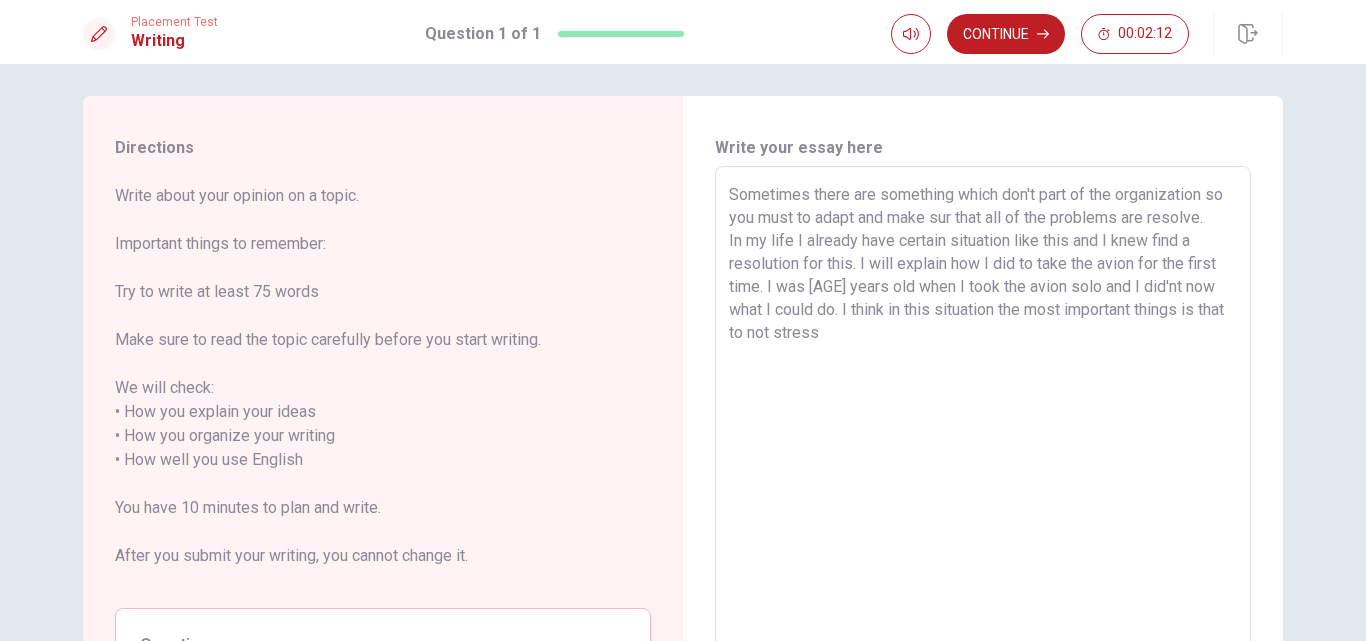 scroll, scrollTop: 0, scrollLeft: 0, axis: both 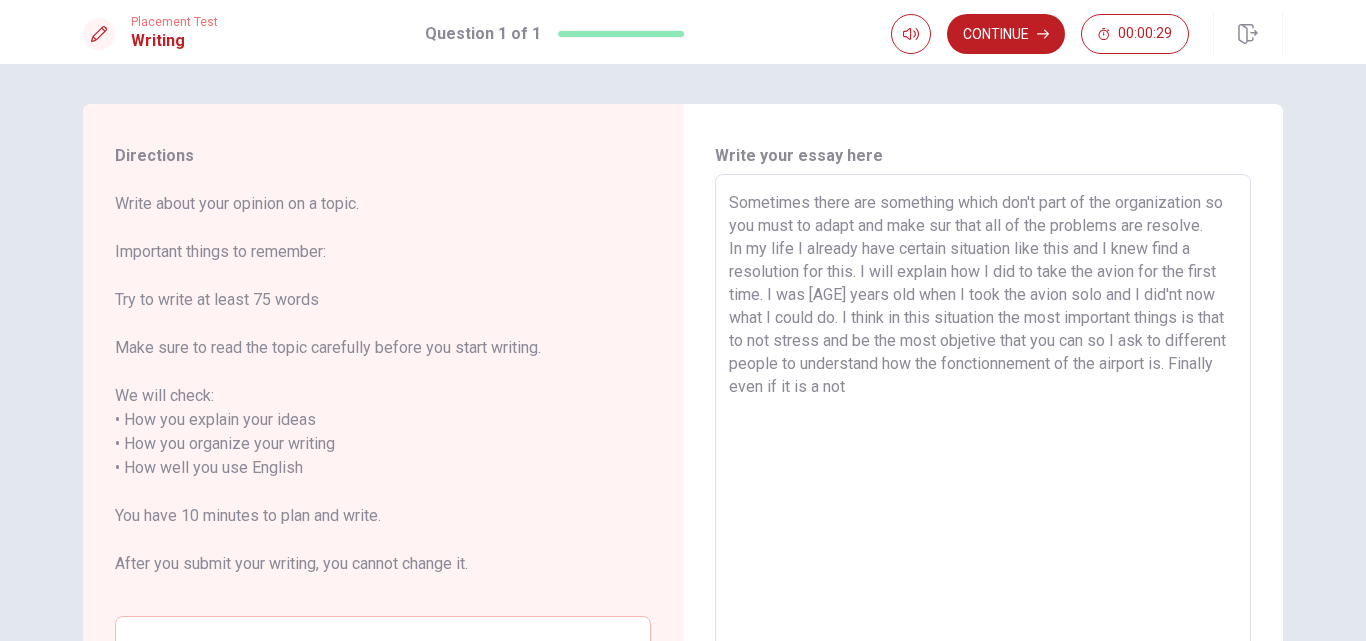 click on "Click to reconnect" at bounding box center (829, 359) 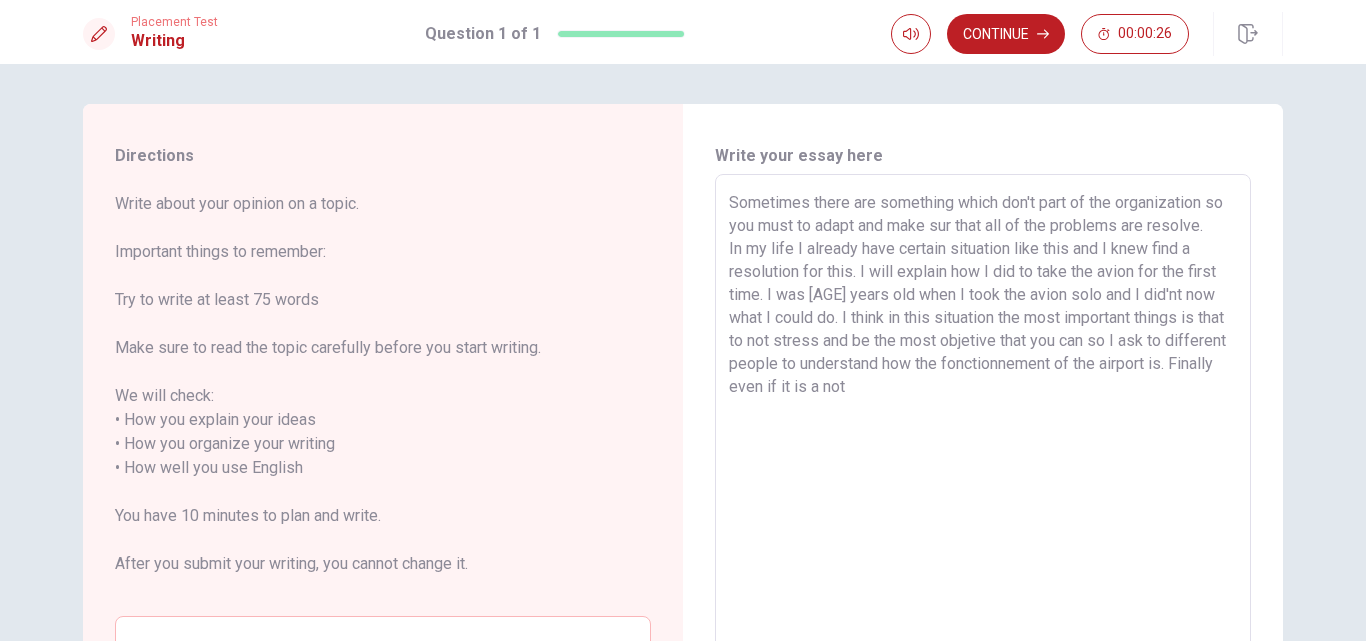 click on "Sometimes there are something which don't part of the organization so you must to adapt and make sur that all of the problems are resolve.
In my life I already have certain situation like this and I knew find a resolution for this. I will explain how I did to take the avion for the first time. I was [AGE] years old when I took the avion solo and I did'nt now what I could do. I think in this situation the most important things is that to not stress and be the most objetive that you can so I ask to different people to understand how the fonctionnement of the airport is. Finally even if it is a not" at bounding box center [983, 468] 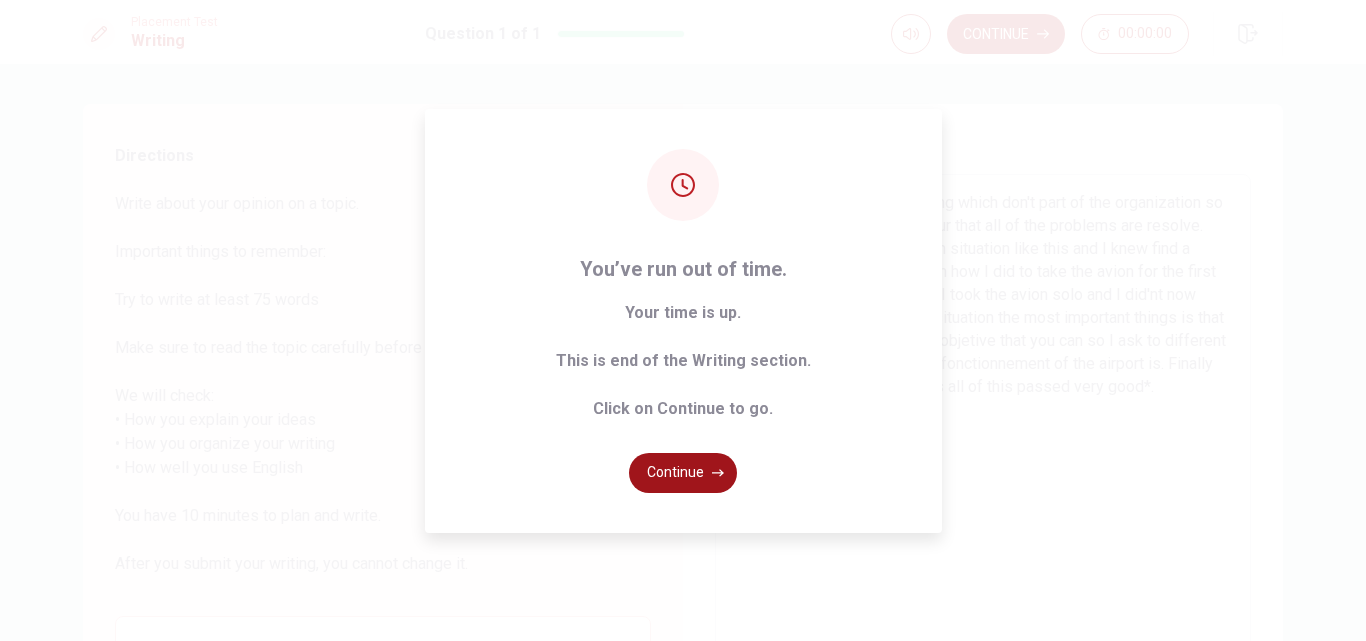 click on "Continue" at bounding box center [683, 473] 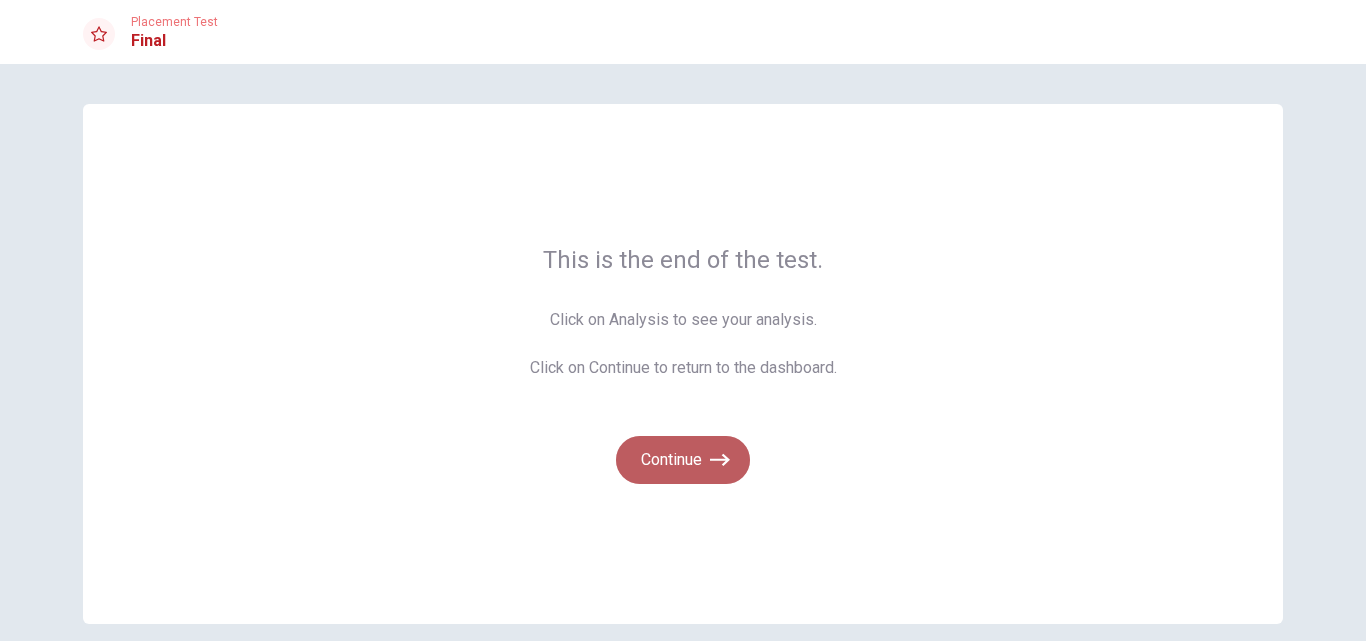 click on "Continue" at bounding box center (683, 460) 